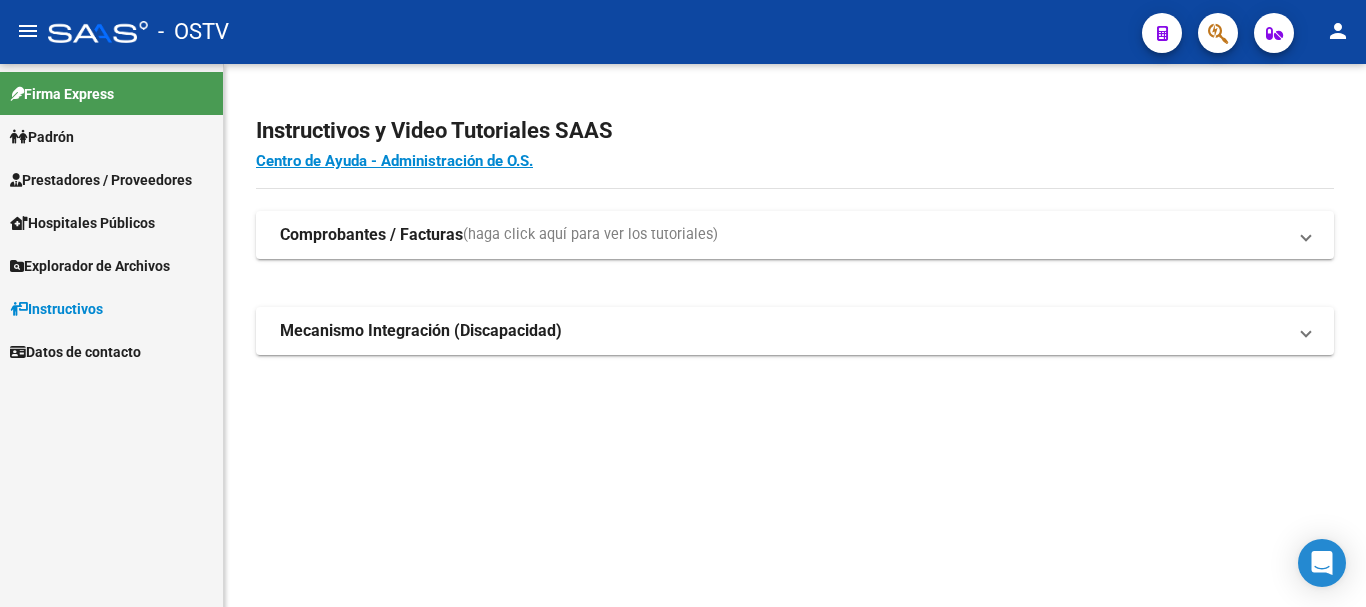scroll, scrollTop: 0, scrollLeft: 0, axis: both 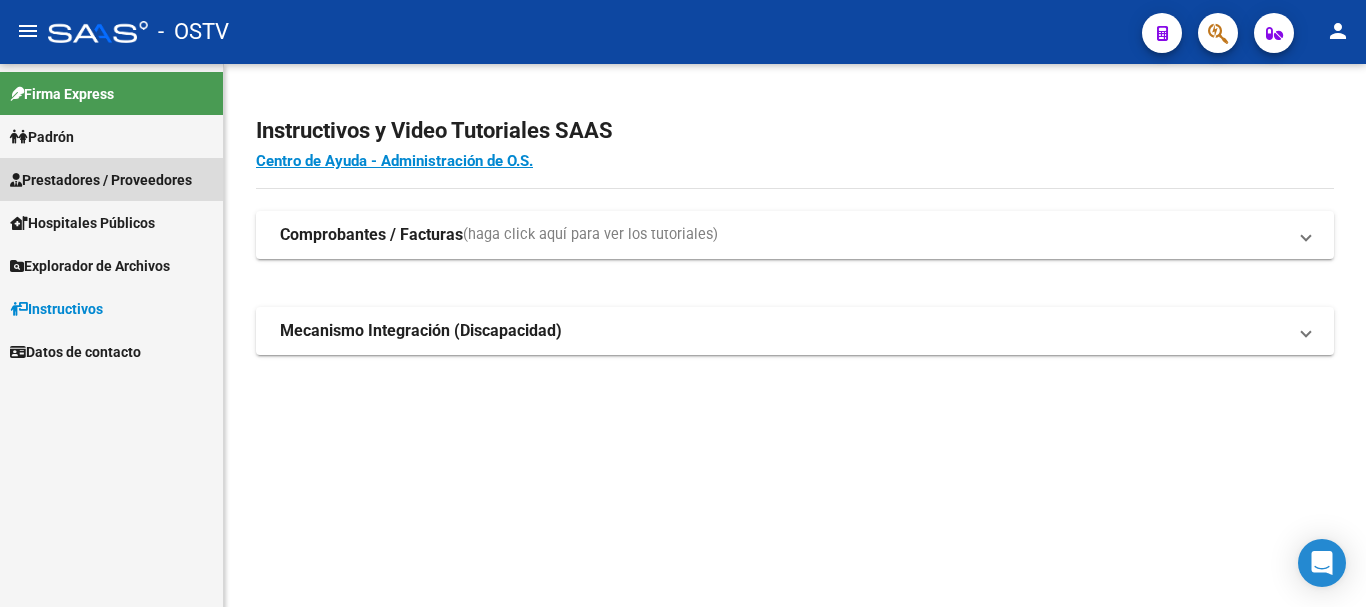 click on "Prestadores / Proveedores" at bounding box center (101, 180) 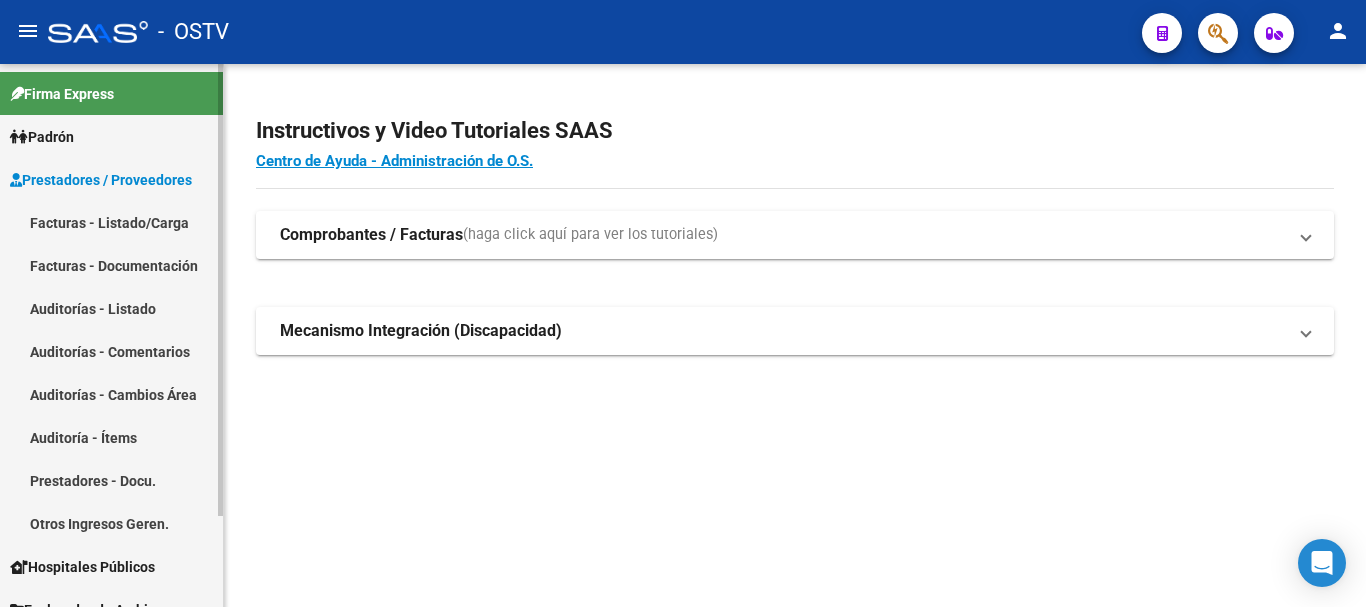 click on "Auditorías - Listado" at bounding box center (111, 308) 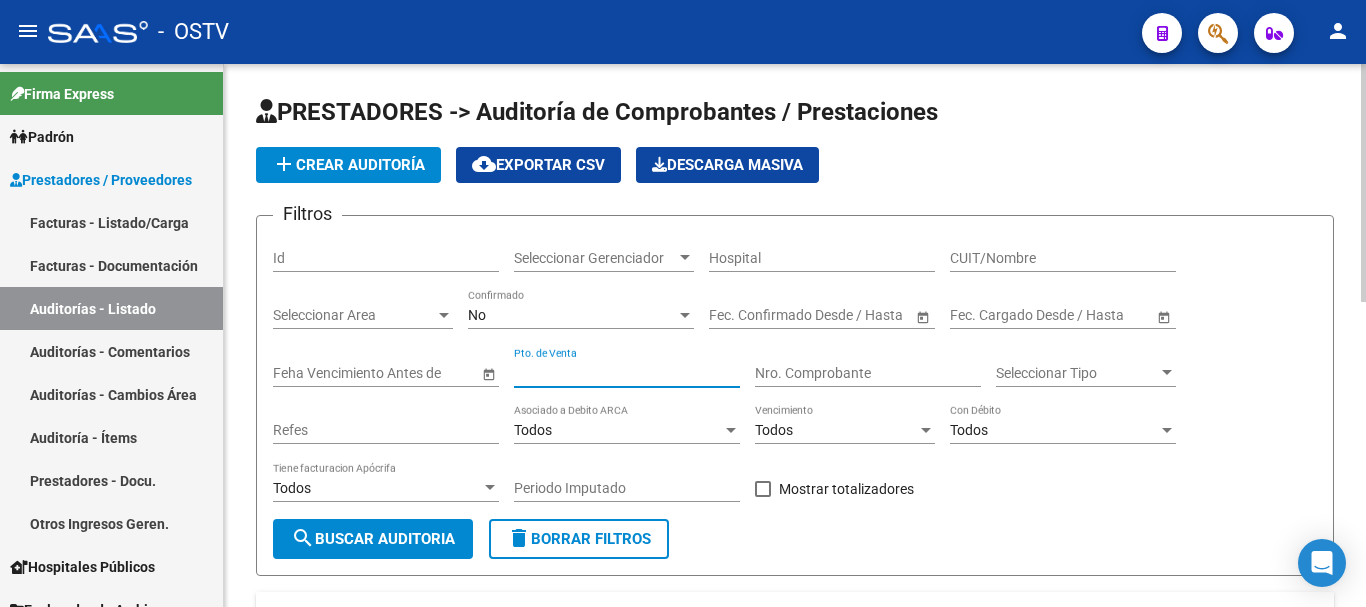 click on "Pto. de Venta" at bounding box center (627, 373) 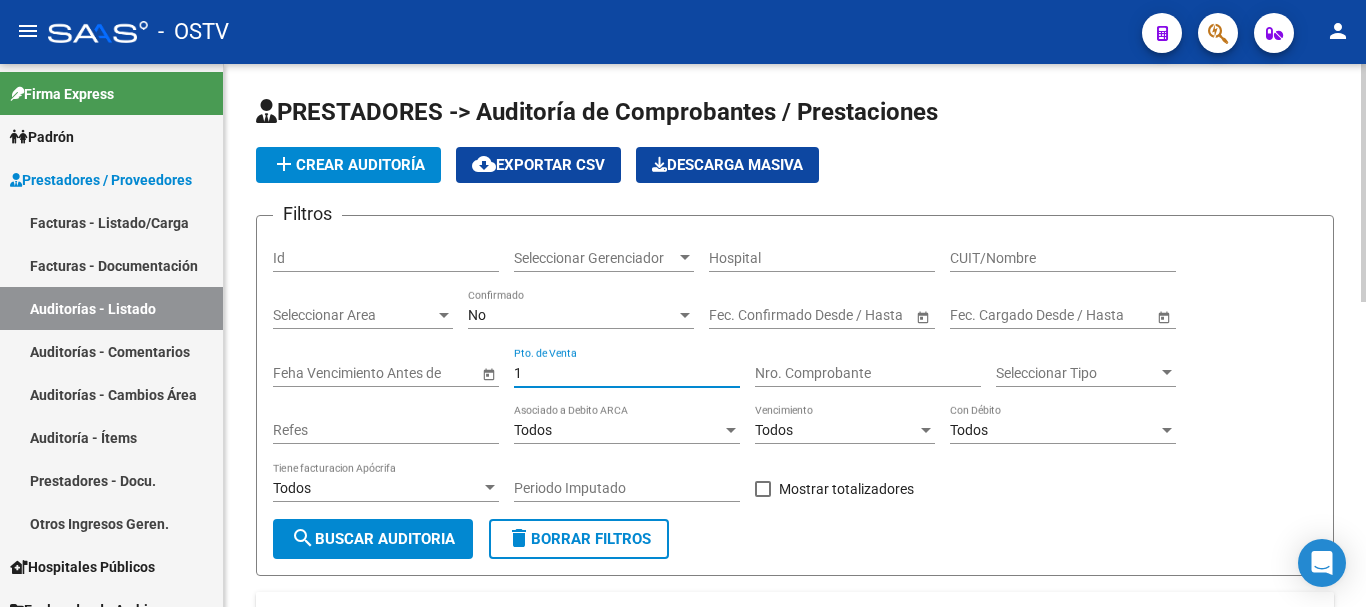 type on "1" 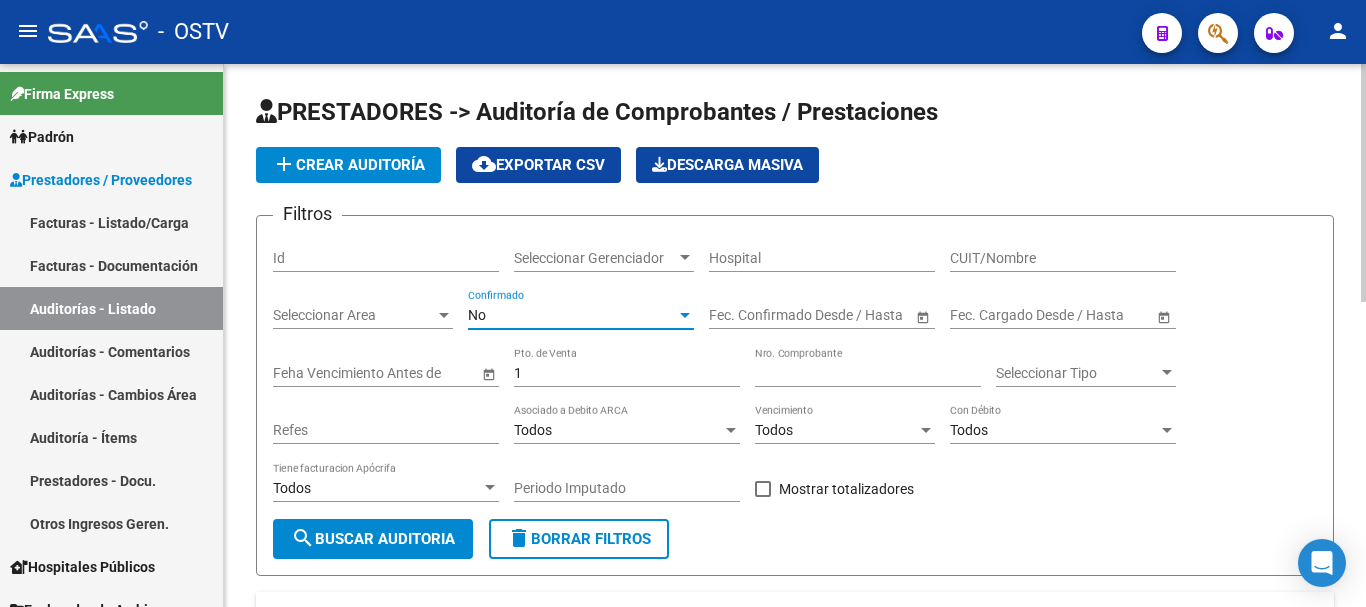 click on "No" at bounding box center (572, 315) 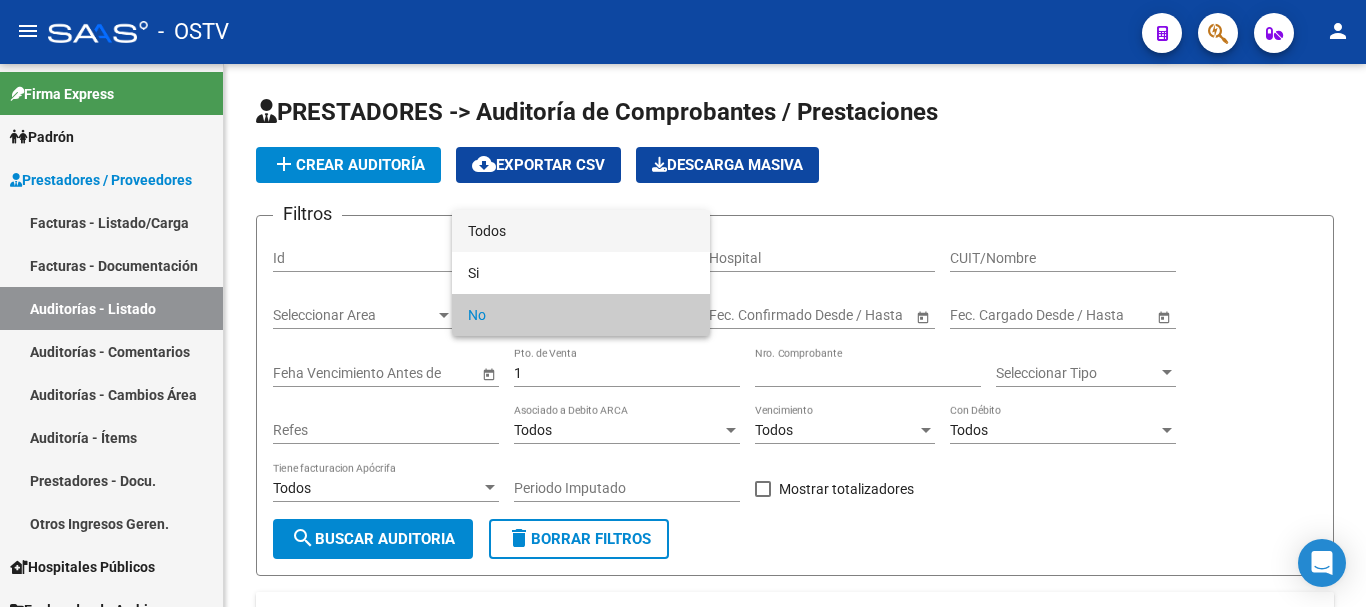 click on "Todos" at bounding box center (581, 231) 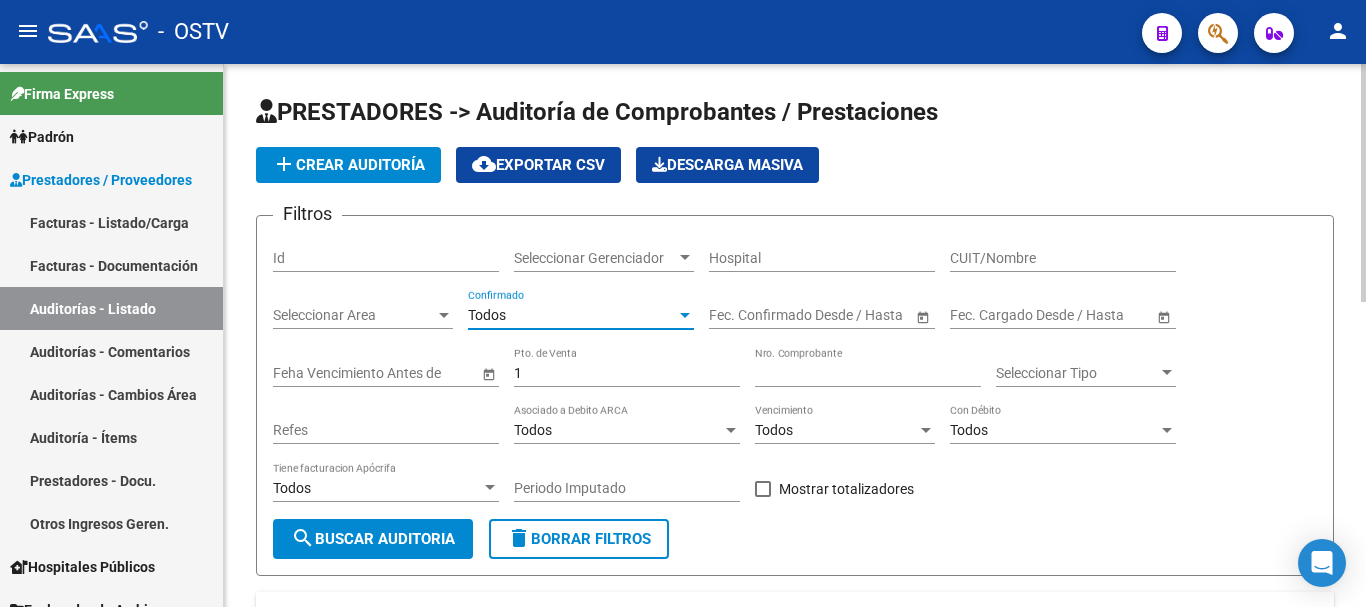 click on "search  Buscar Auditoria" 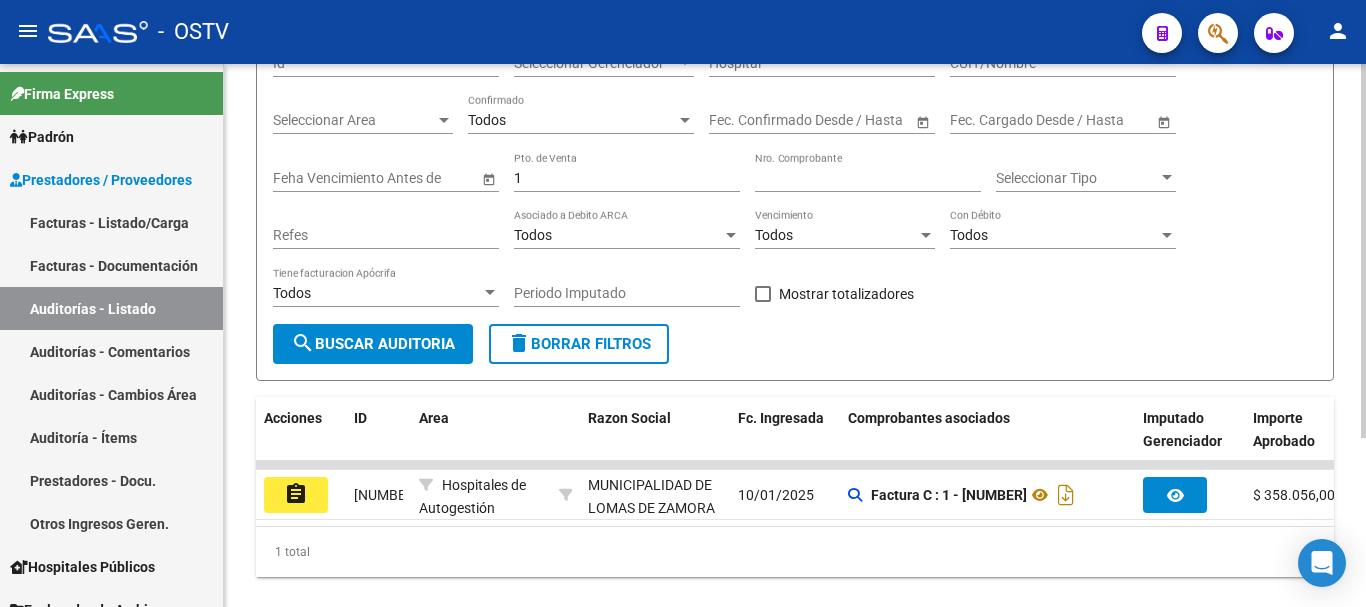 scroll, scrollTop: 200, scrollLeft: 0, axis: vertical 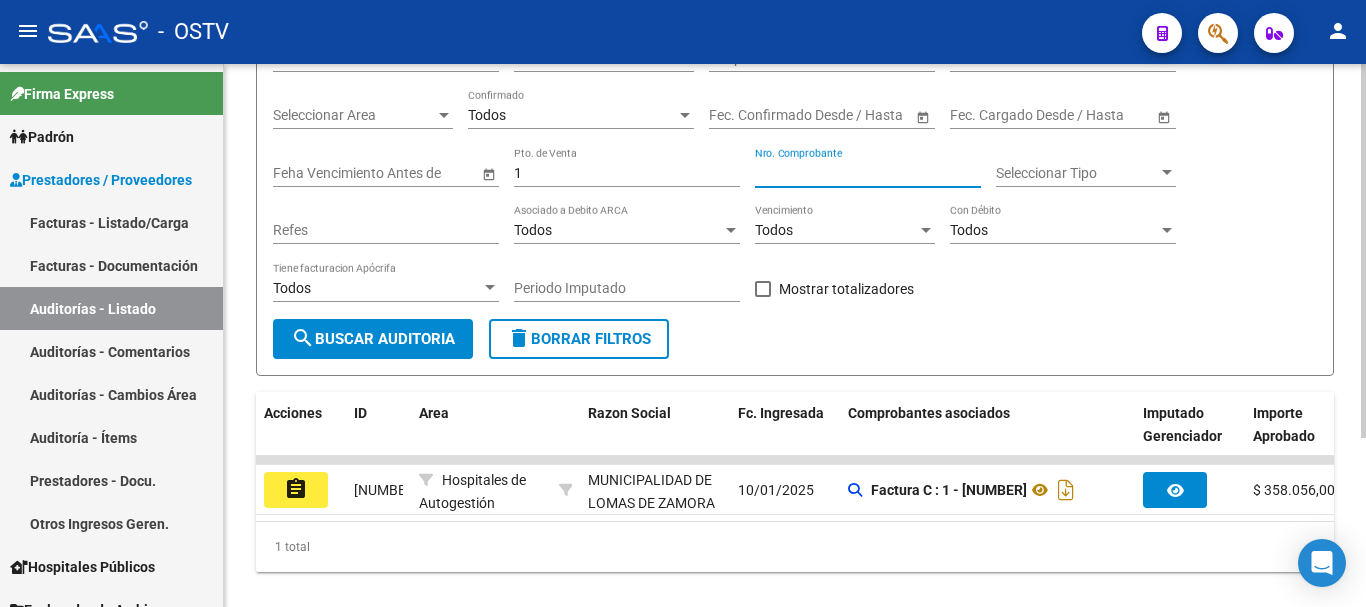 drag, startPoint x: 785, startPoint y: 174, endPoint x: 765, endPoint y: 177, distance: 20.22375 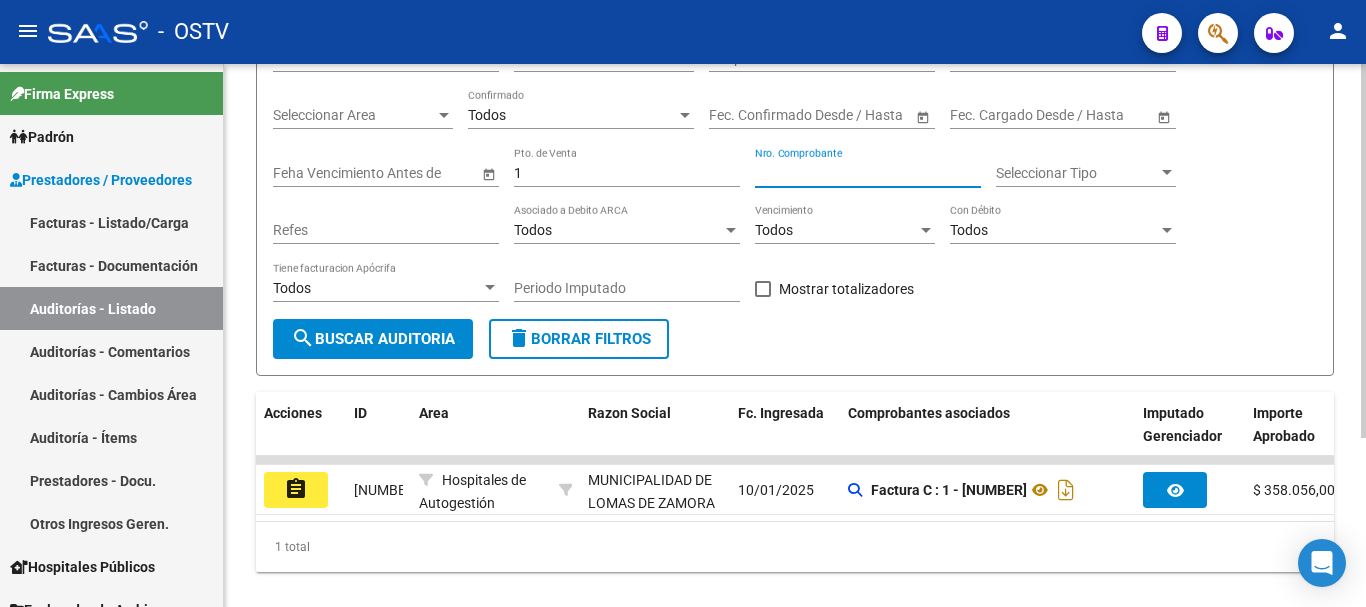 click on "[NUMBER]" at bounding box center [868, 173] 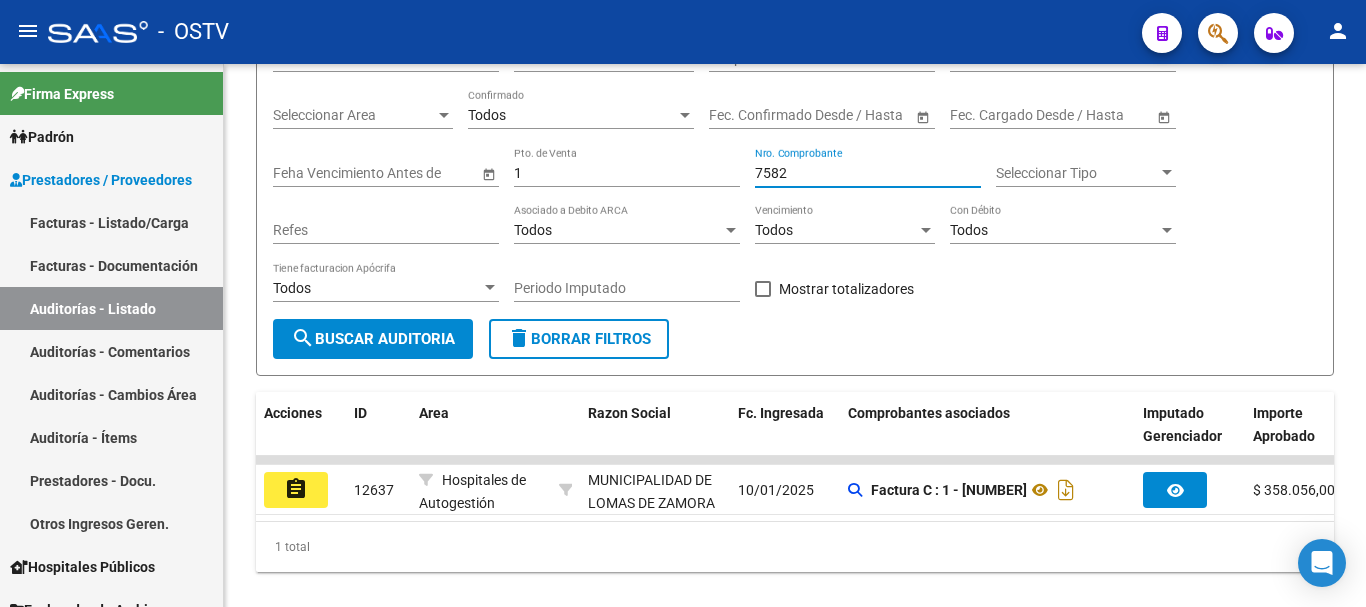 type on "7582" 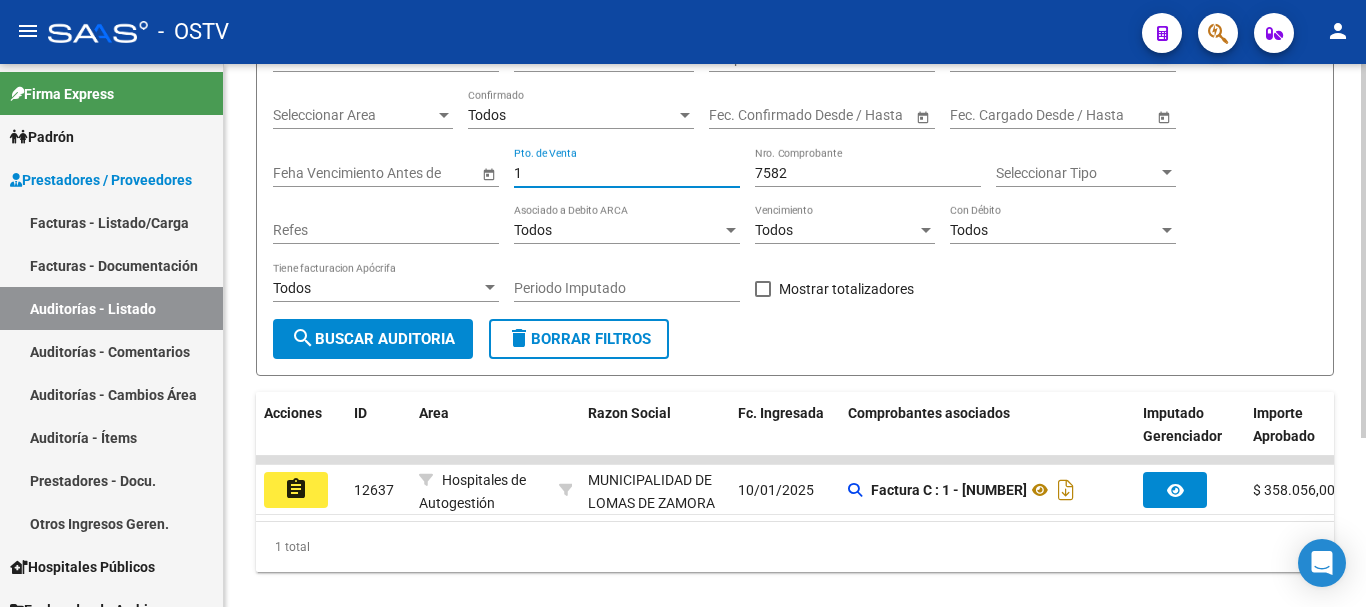 drag, startPoint x: 534, startPoint y: 172, endPoint x: 512, endPoint y: 178, distance: 22.803509 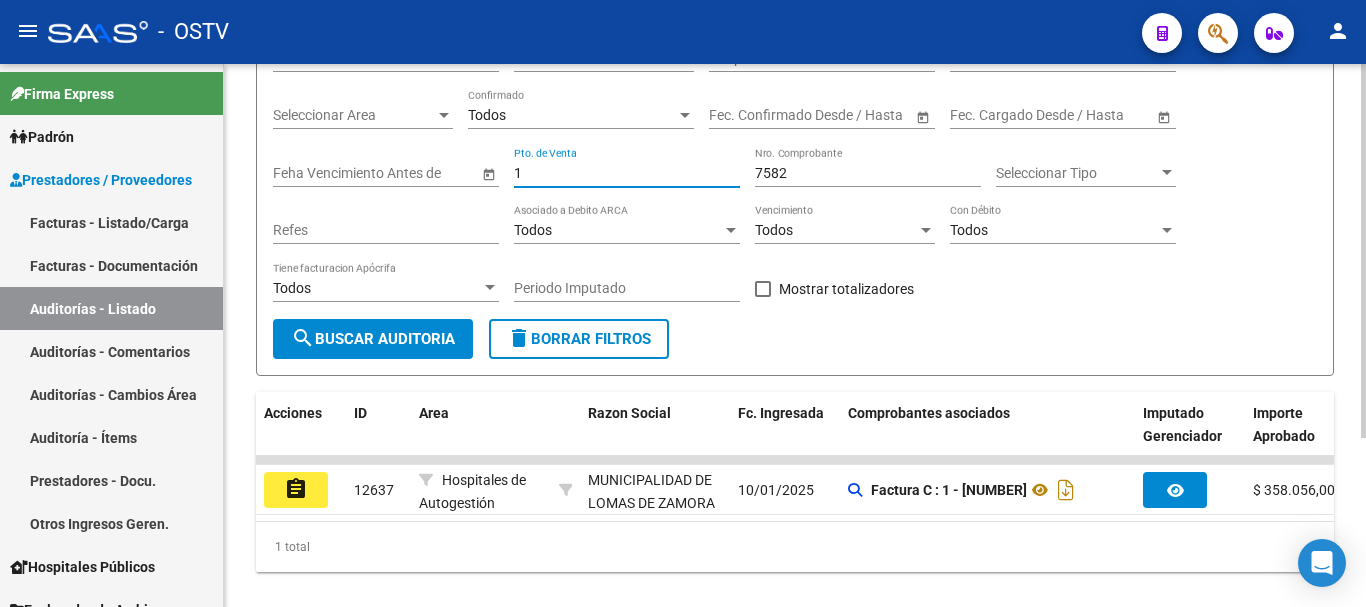 click on "Filtros Id Seleccionar Gerenciador Seleccionar Gerenciador Hospital CUIT/Nombre Seleccionar Area Seleccionar Area Todos Confirmado Start date – End date Fec. Confirmado Desde / Hasta Start date – End date Fec. Cargado Desde / Hasta Feha Vencimiento Antes de 1 Pto. de Venta [NUMBER] Nro. Comprobante Seleccionar Tipo Seleccionar Tipo Refes Todos Asociado a Debito ARCA Todos Vencimiento Todos Con Débito Todos Tiene facturacion Apócrifa Periodo Imputado    Mostrar totalizadores" 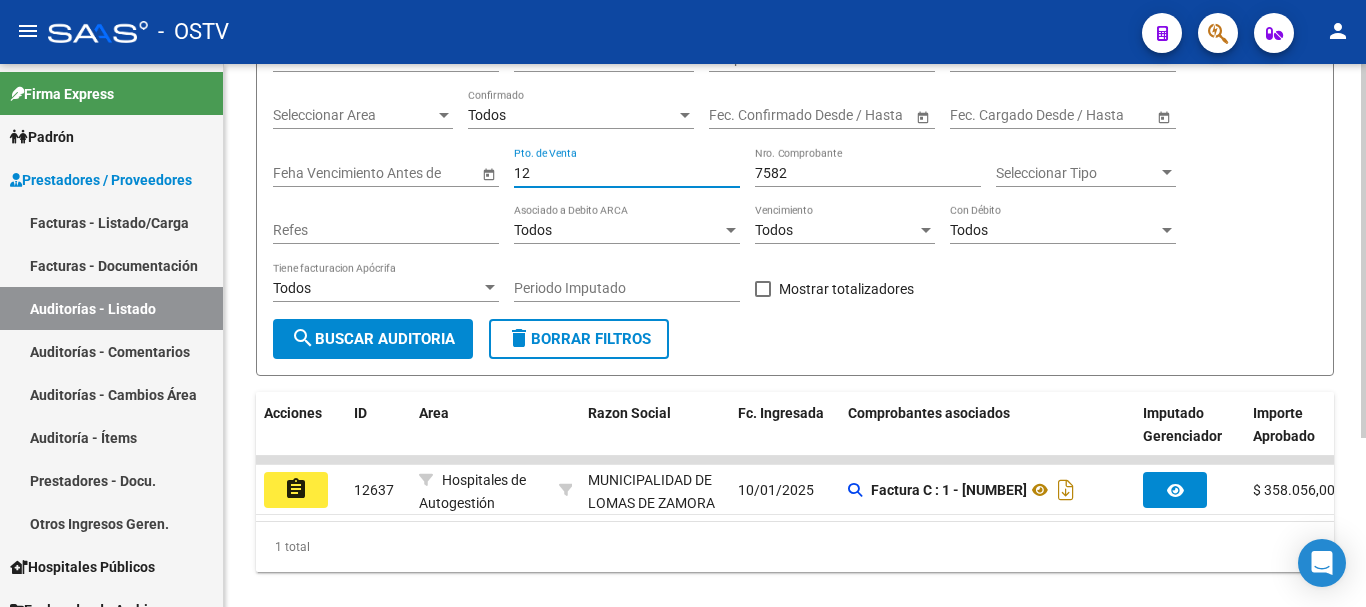 type on "12" 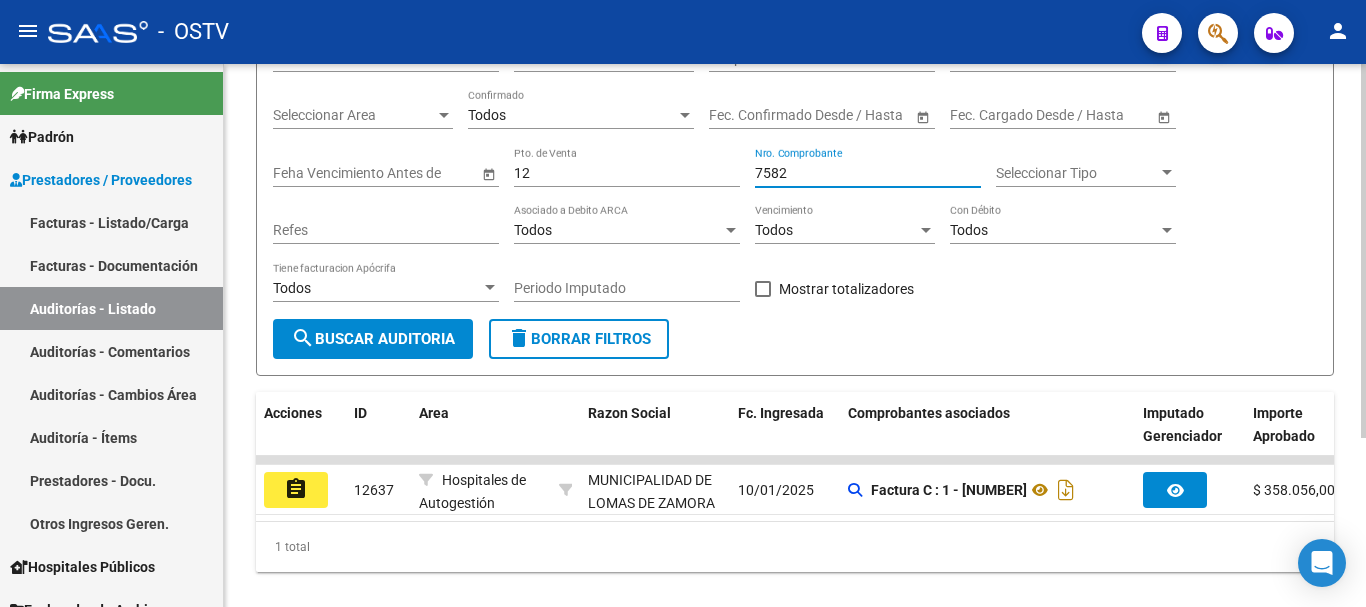 drag, startPoint x: 785, startPoint y: 172, endPoint x: 756, endPoint y: 178, distance: 29.614185 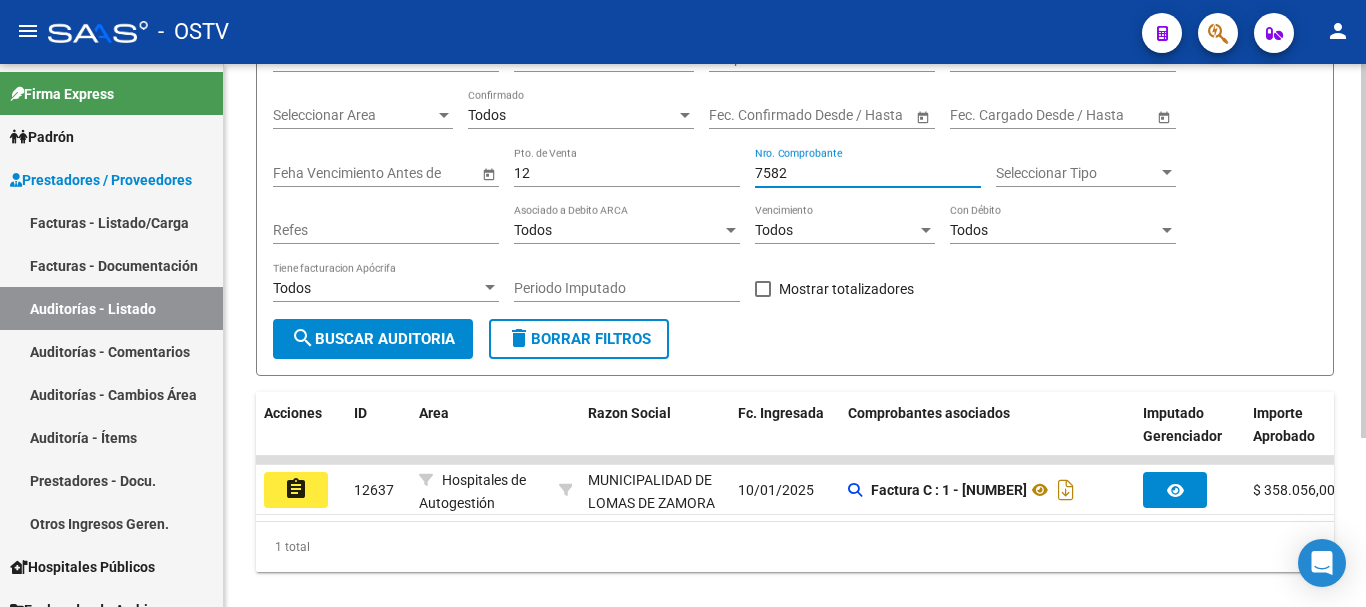 click on "7582" at bounding box center [868, 173] 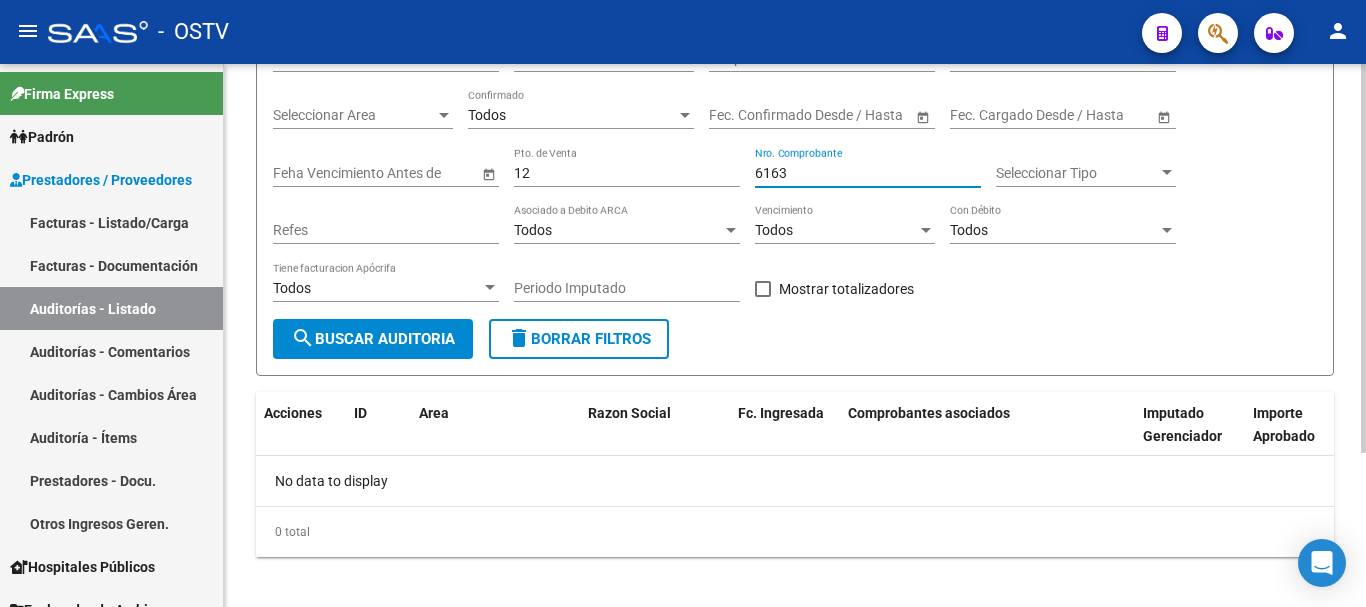 type on "6163" 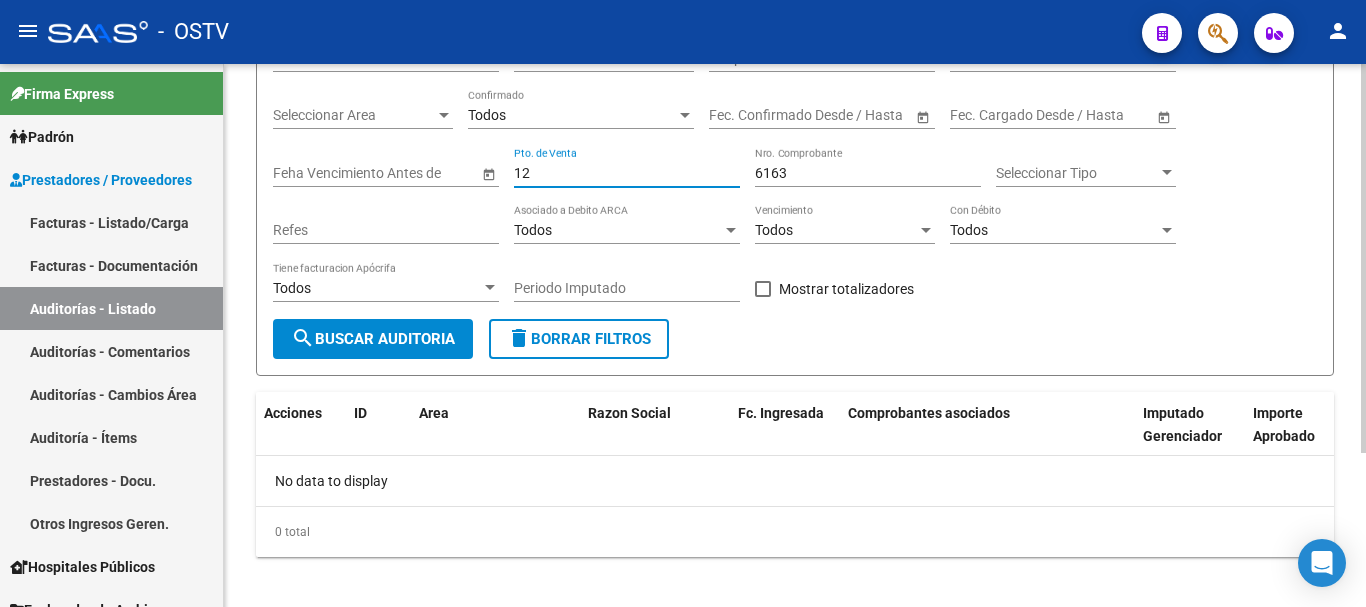 click on "12" at bounding box center (627, 173) 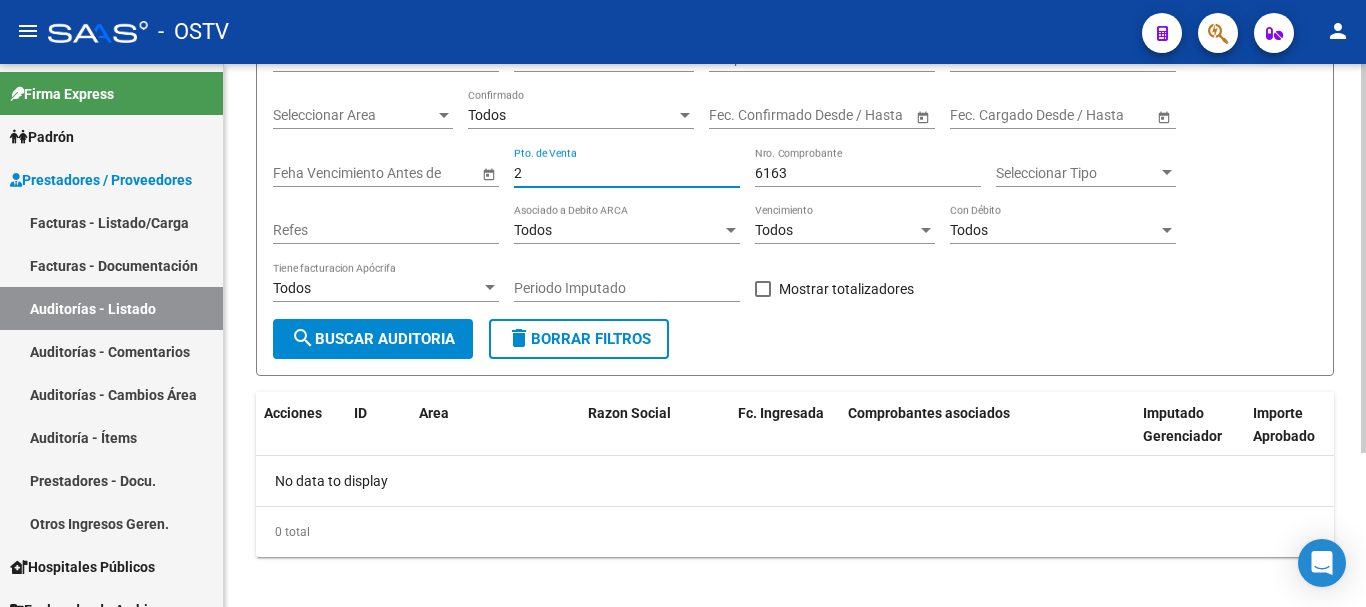 type on "2" 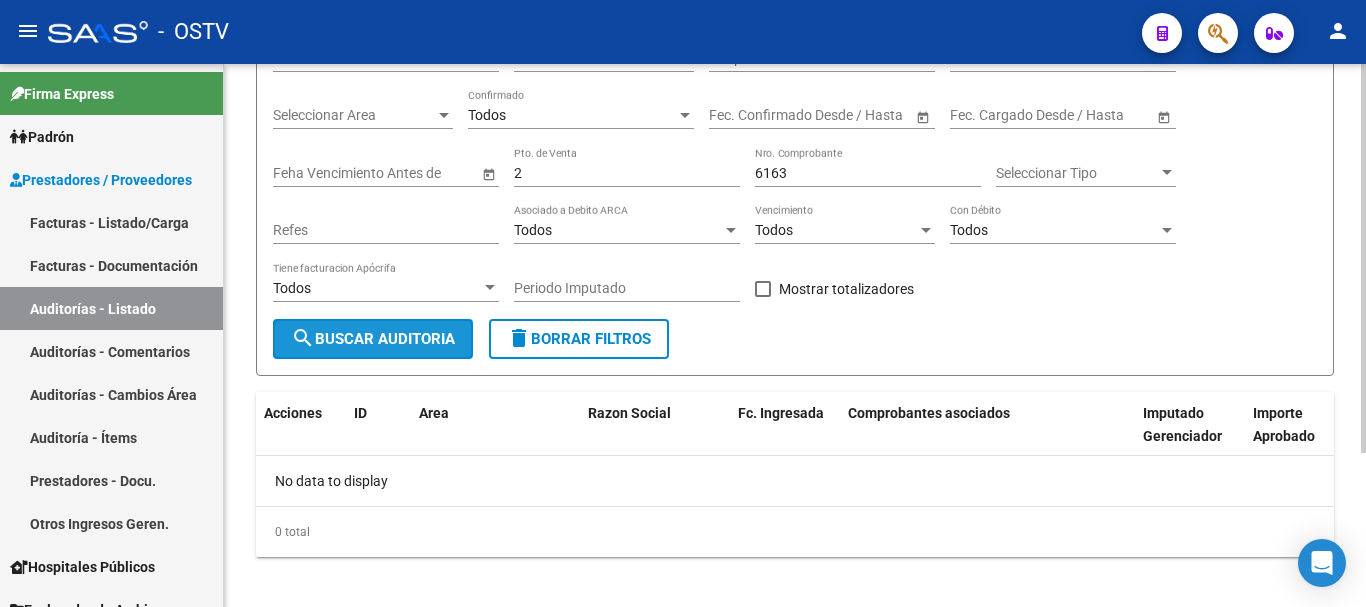 click on "search  Buscar Auditoria" 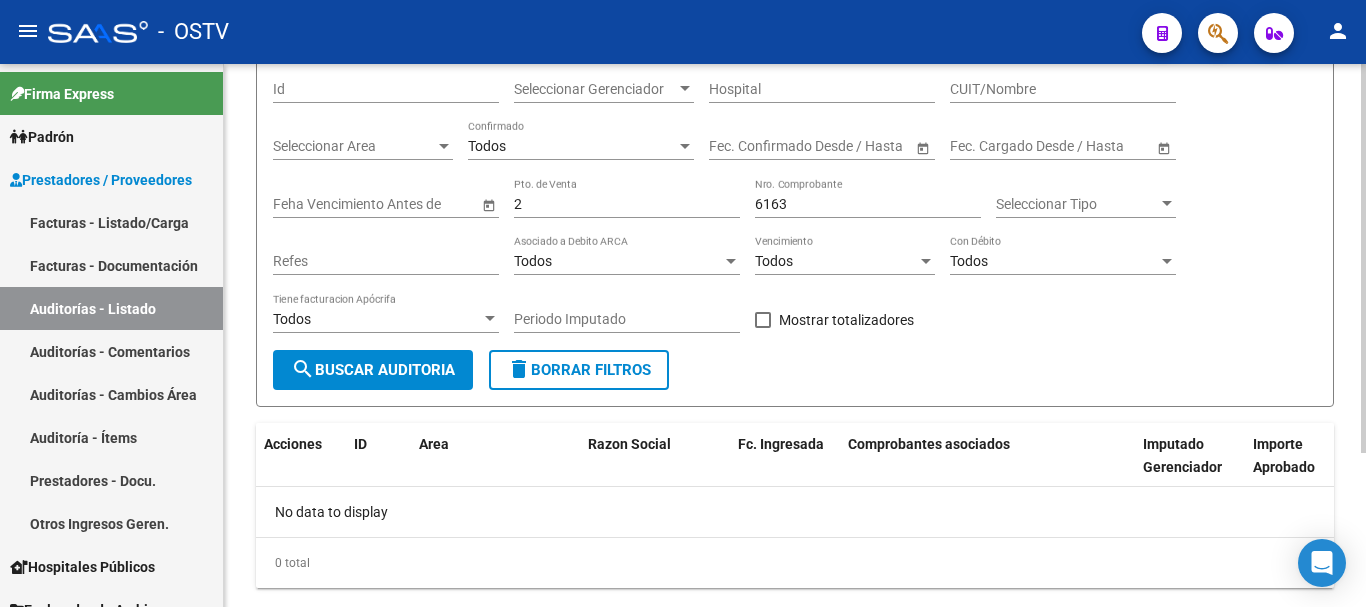 scroll, scrollTop: 200, scrollLeft: 0, axis: vertical 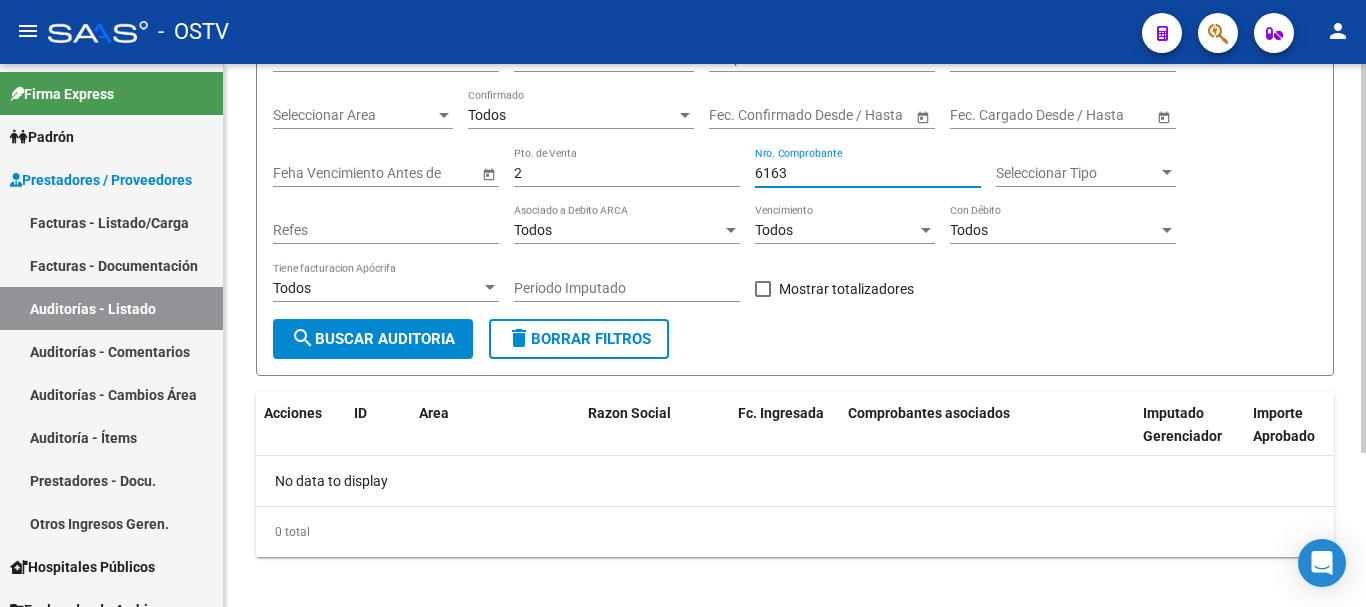 drag, startPoint x: 815, startPoint y: 174, endPoint x: 743, endPoint y: 184, distance: 72.691124 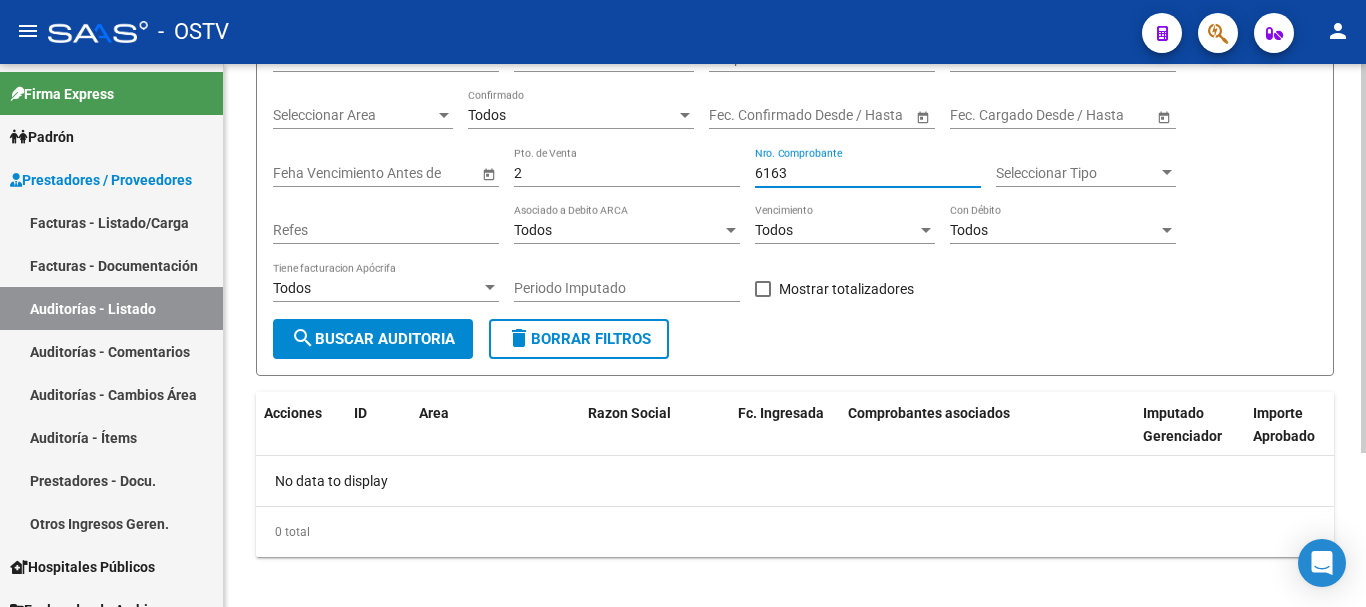 click on "Filtros Id Seleccionar Gerenciador Seleccionar Gerenciador Hospital CUIT/Nombre Seleccionar Area Seleccionar Area Todos Confirmado Start date – End date Fec. Confirmado Desde / Hasta Start date – End date Fec. Cargado Desde / Hasta Feha Vencimiento Antes de 2 Pto. de Venta [NUMBER] Nro. Comprobante Seleccionar Tipo Seleccionar Tipo Refes Todos Asociado a Debito ARCA Todos Vencimiento Todos Con Débito Todos Tiene facturacion Apócrifa Periodo Imputado    Mostrar totalizadores" 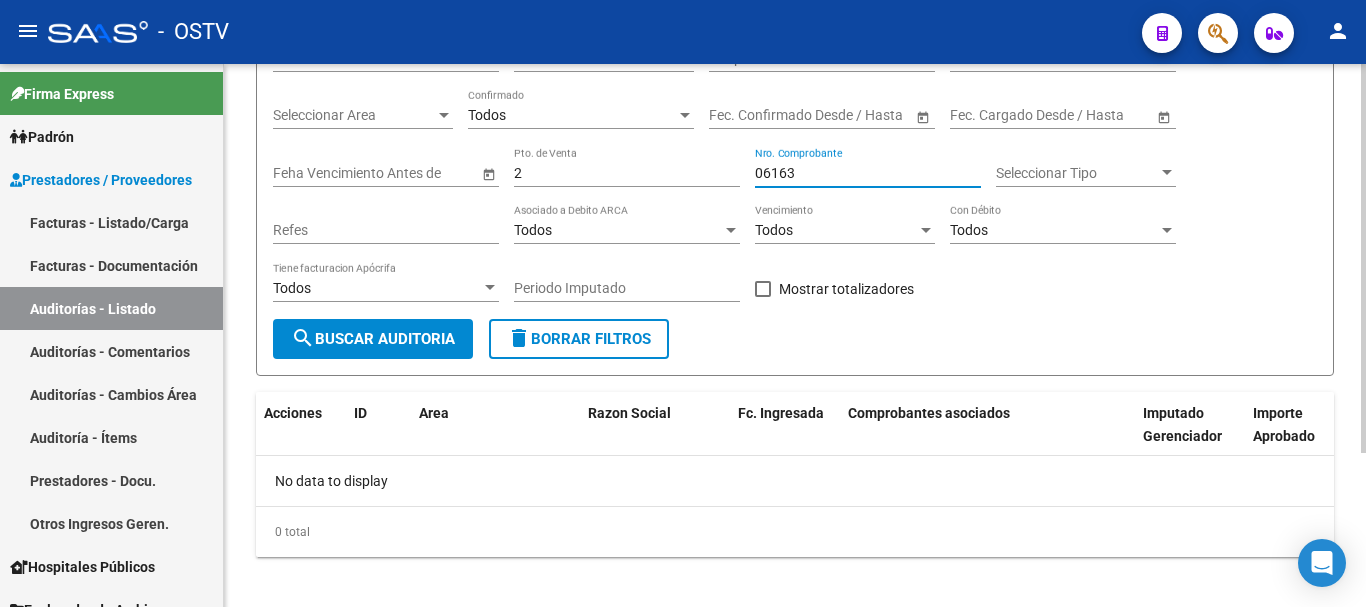 type on "6163" 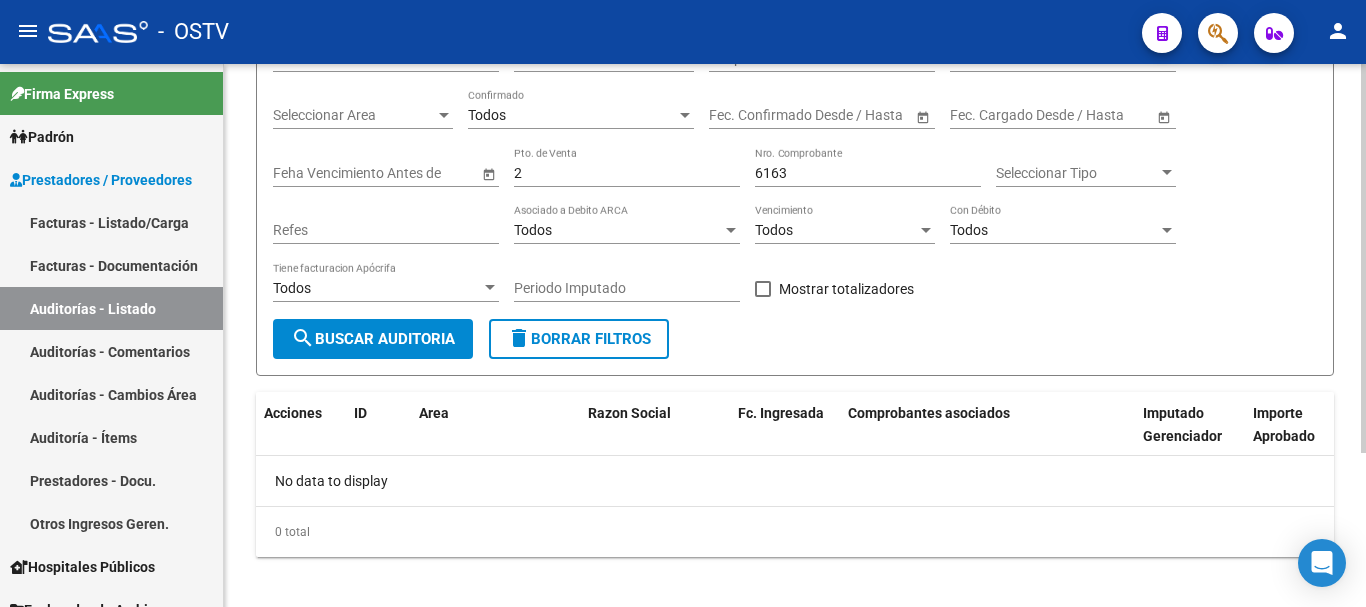click on "2 Pto. de Venta" 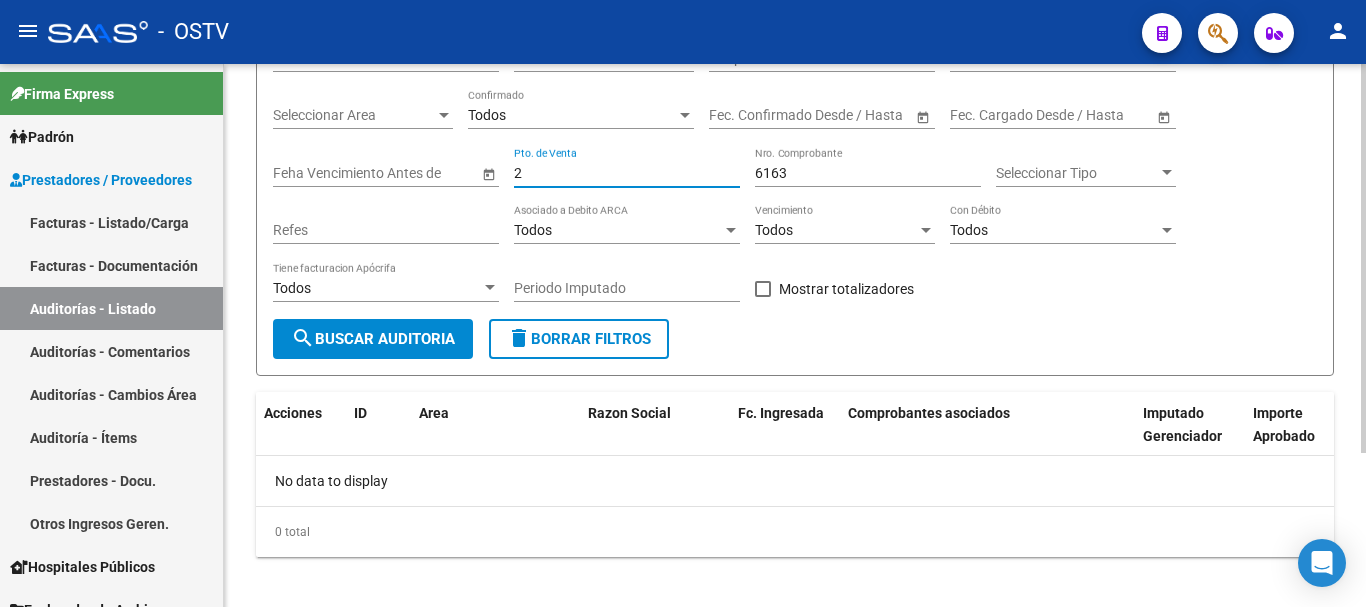 click on "2" at bounding box center [627, 173] 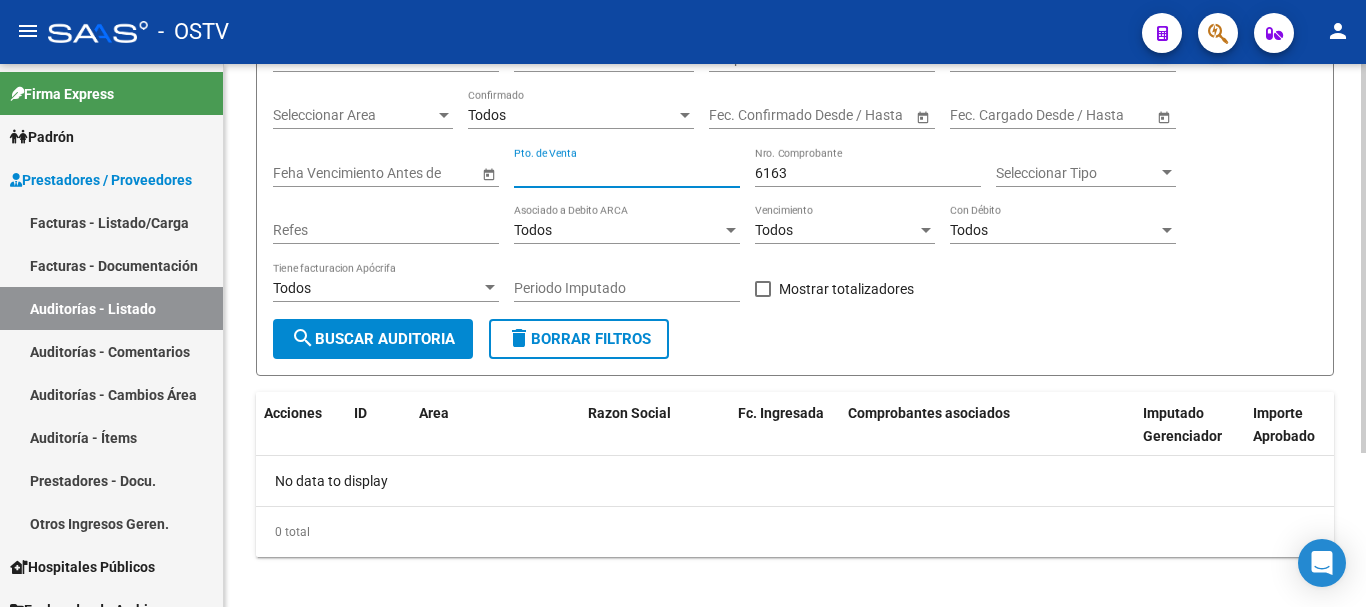type 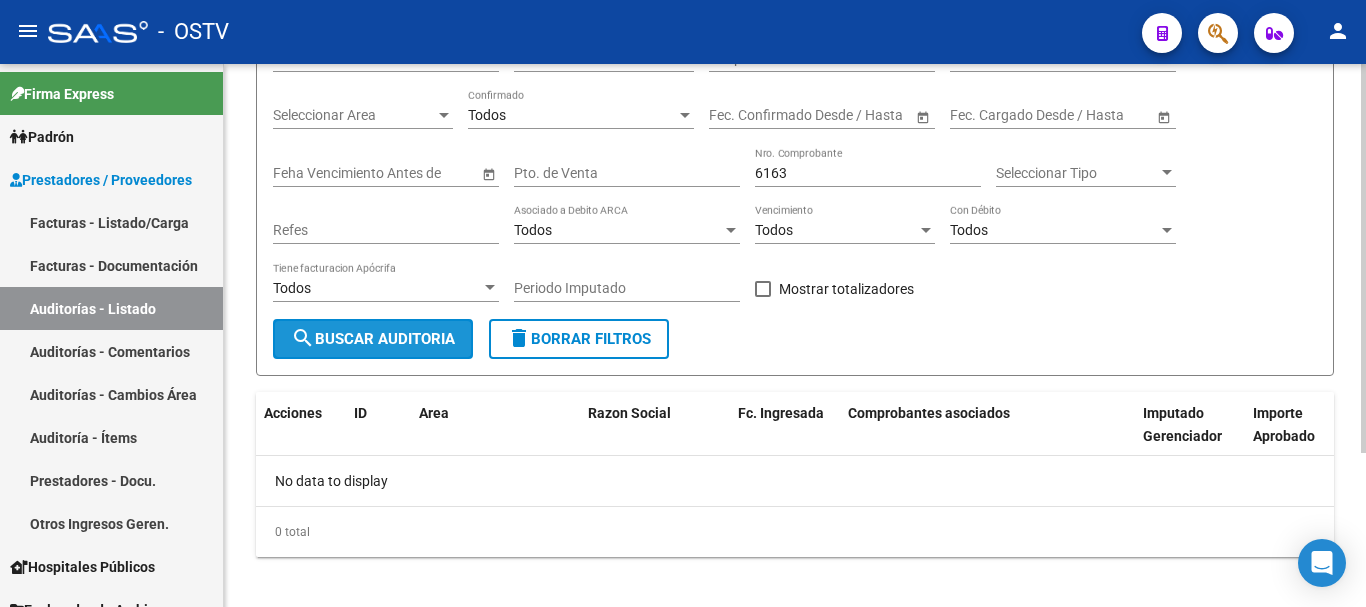click on "search  Buscar Auditoria" 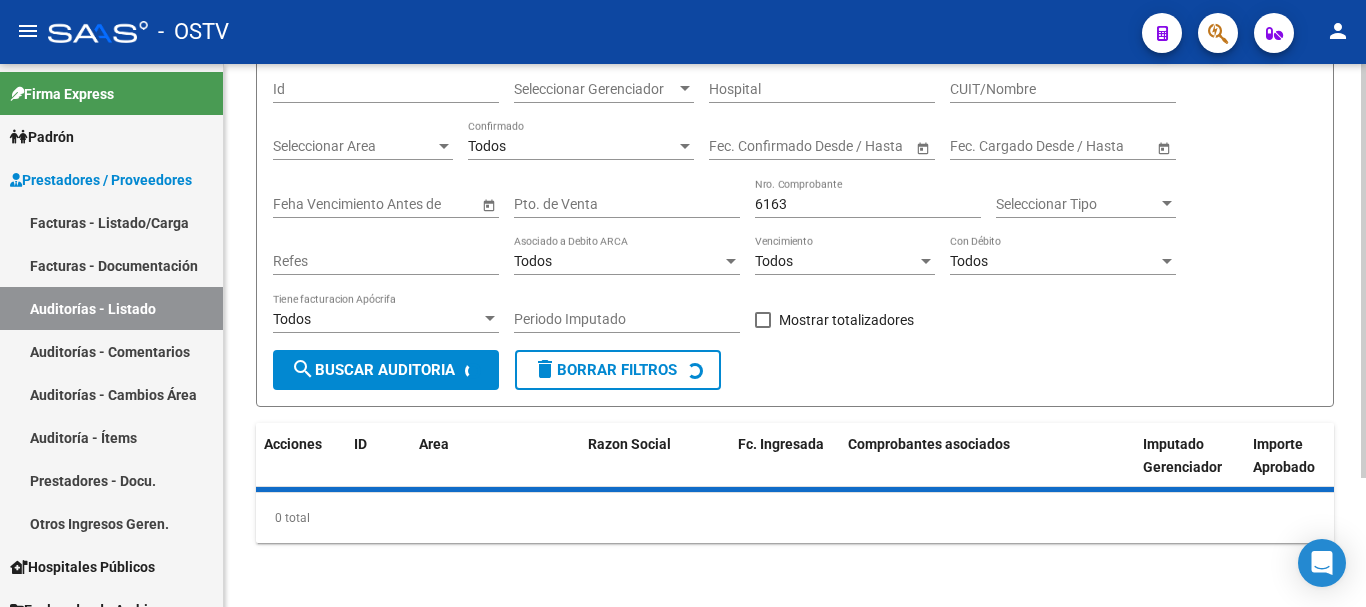 scroll, scrollTop: 200, scrollLeft: 0, axis: vertical 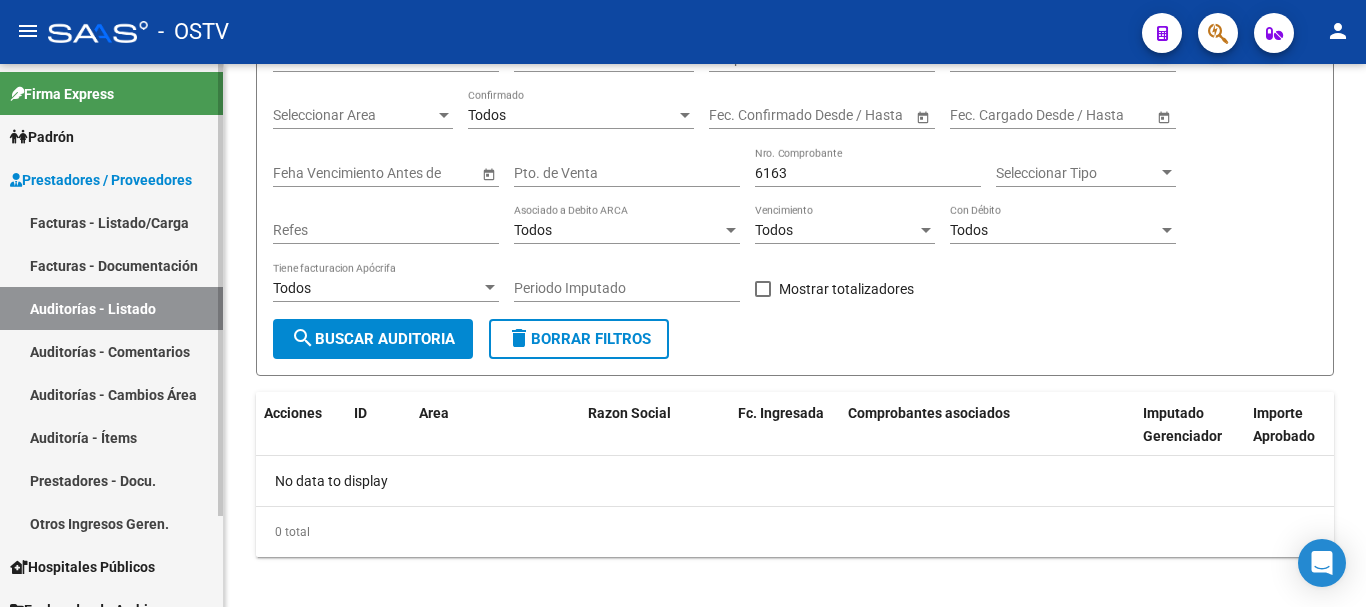 click on "Facturas - Listado/Carga" at bounding box center (111, 222) 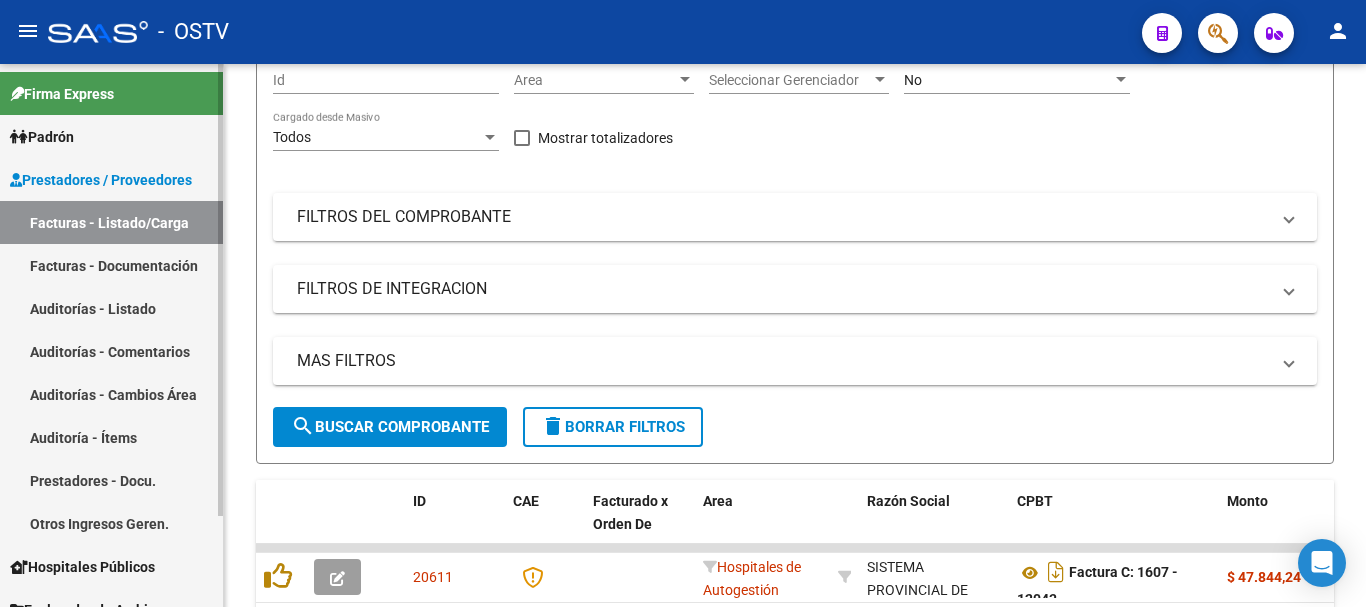 click on "FILTROS DEL COMPROBANTE" at bounding box center (783, 217) 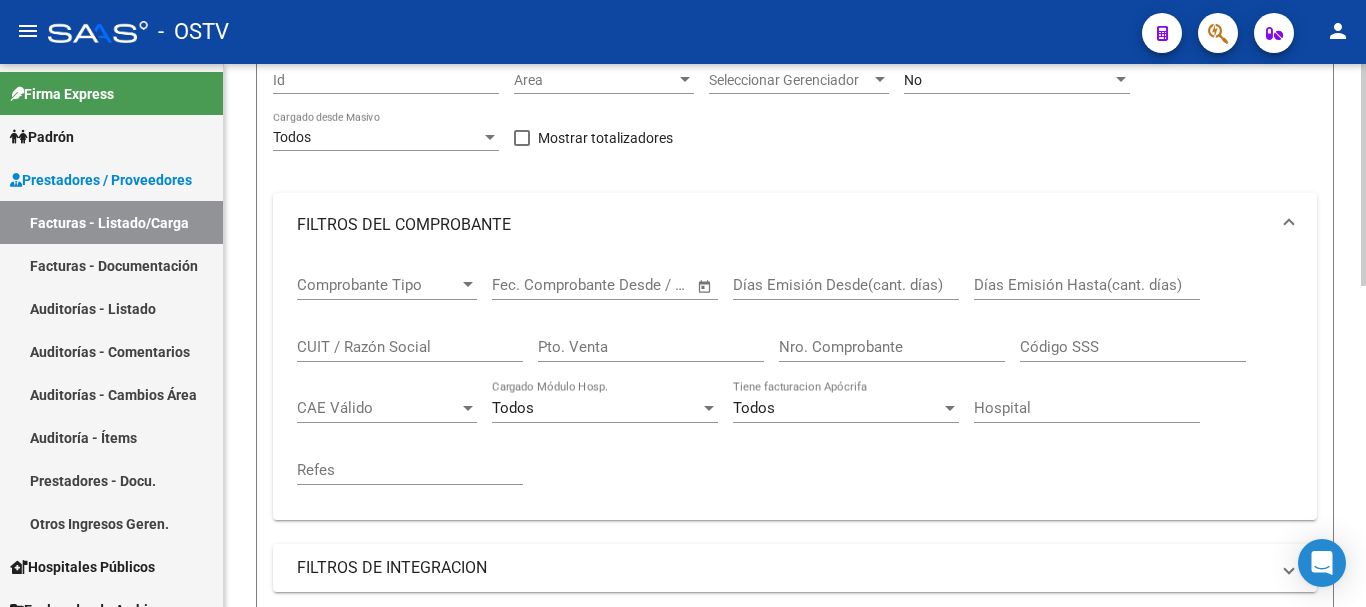 click on "No" at bounding box center (1008, 80) 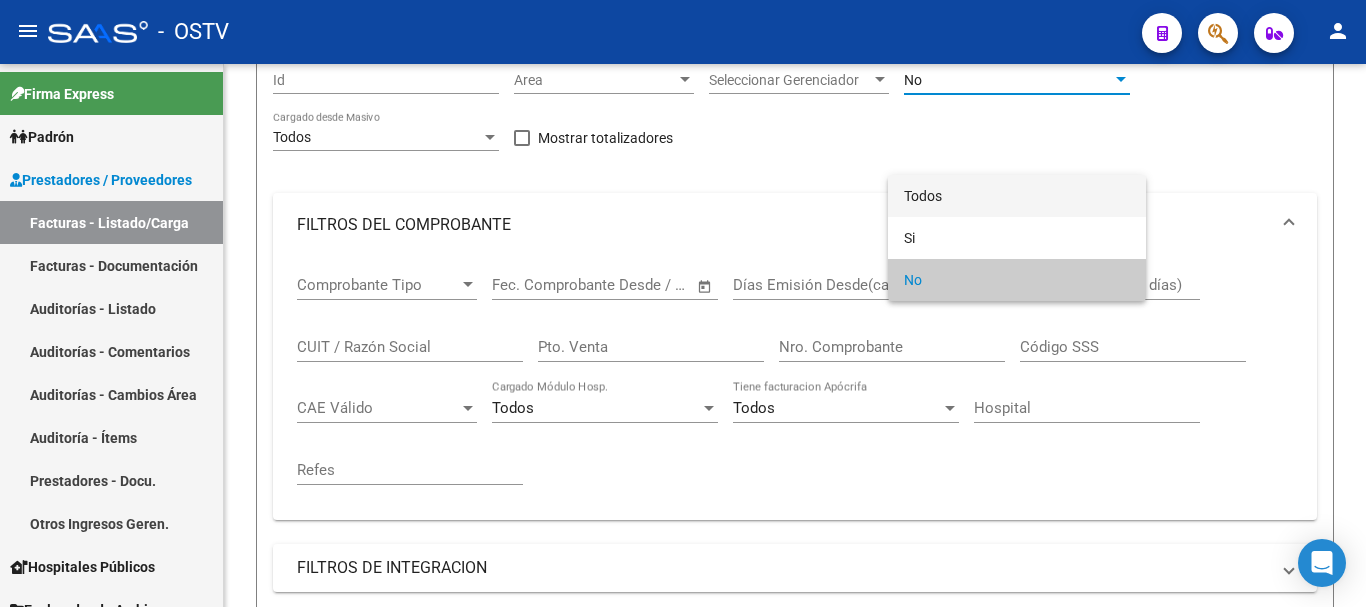 scroll, scrollTop: 0, scrollLeft: 0, axis: both 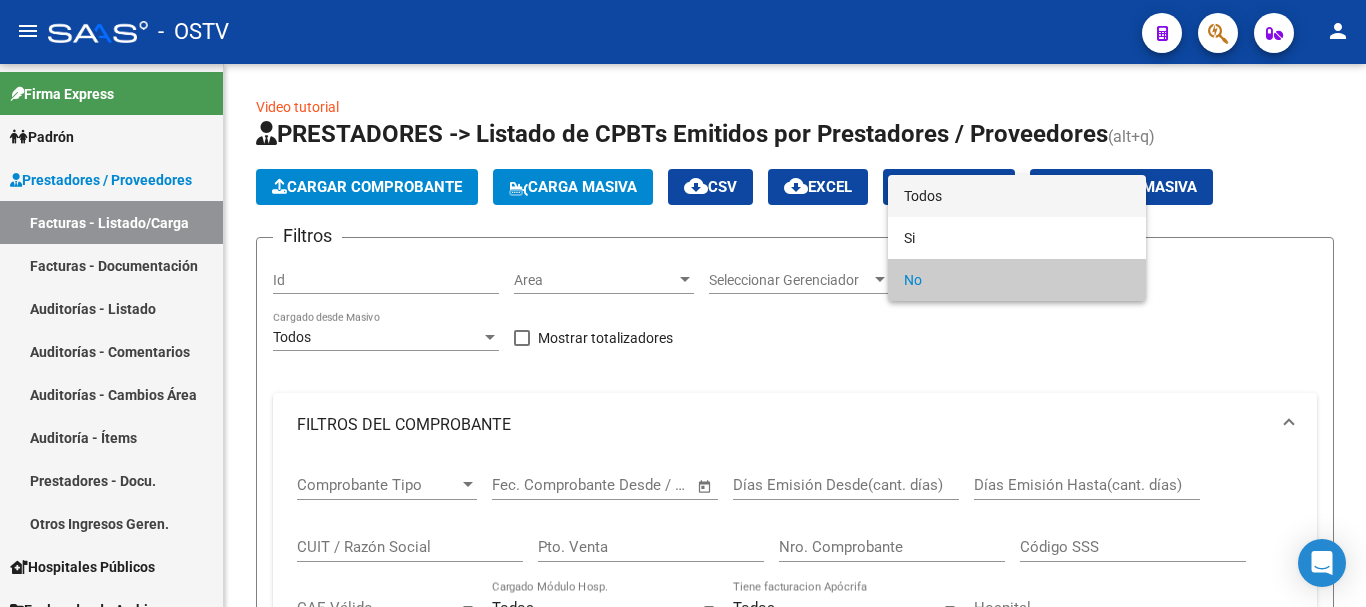 click on "Todos" at bounding box center [1017, 196] 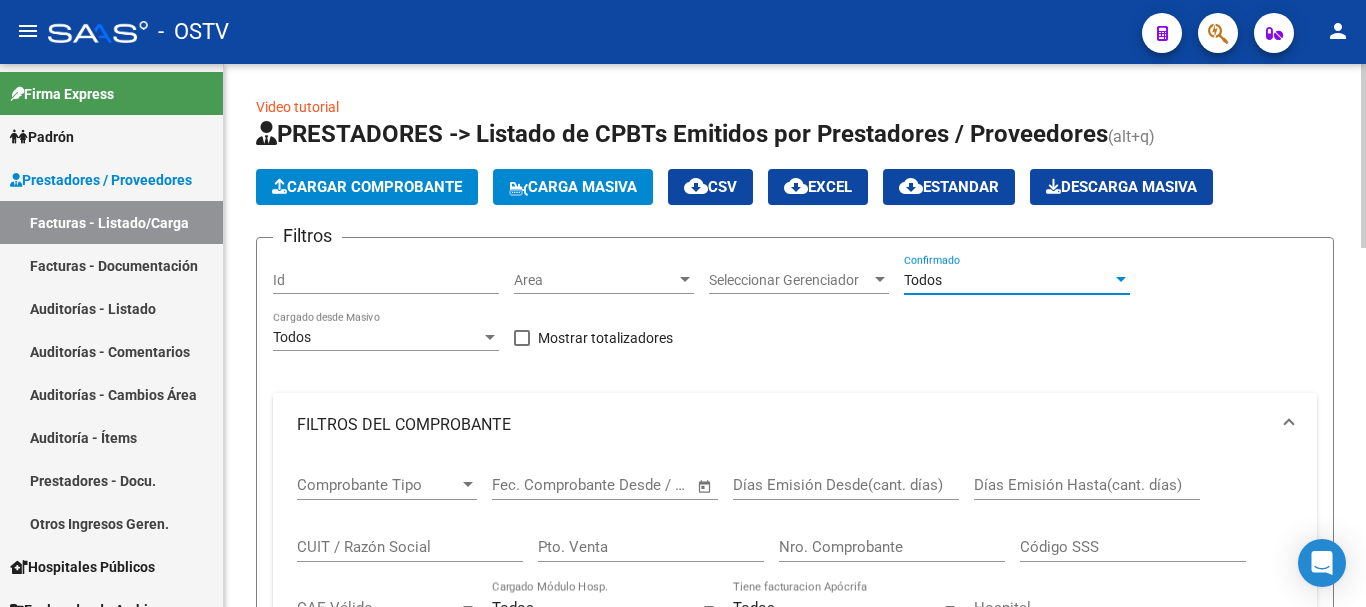 scroll, scrollTop: 100, scrollLeft: 0, axis: vertical 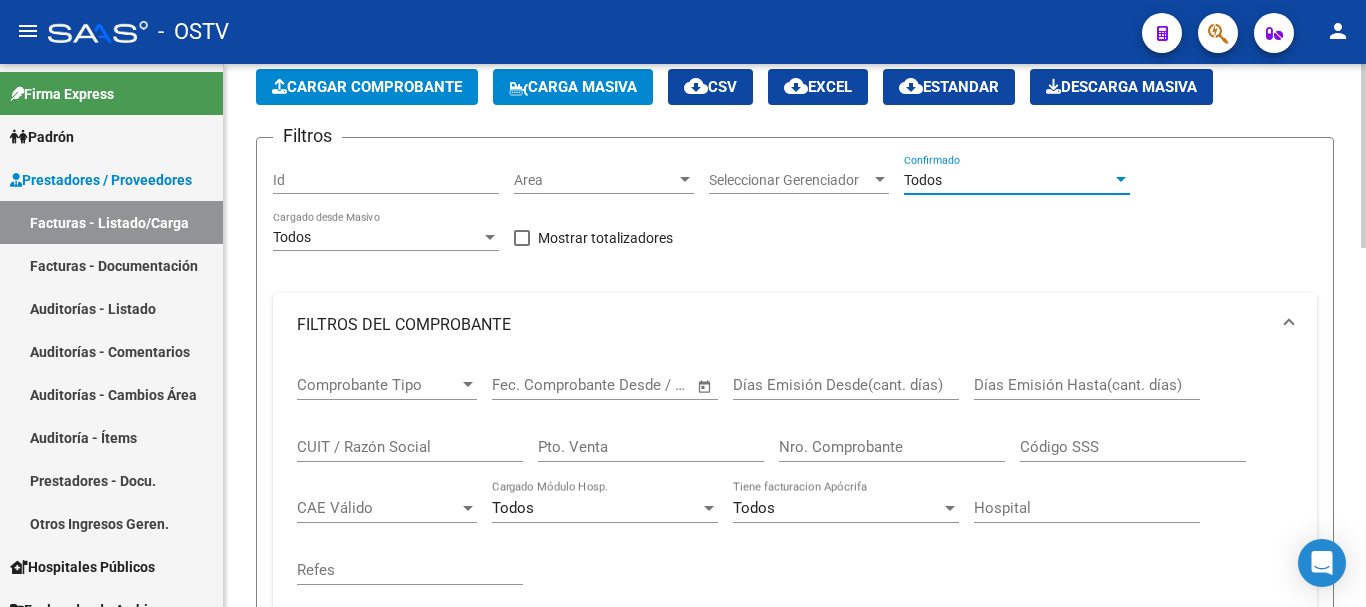 click on "Pto. Venta" 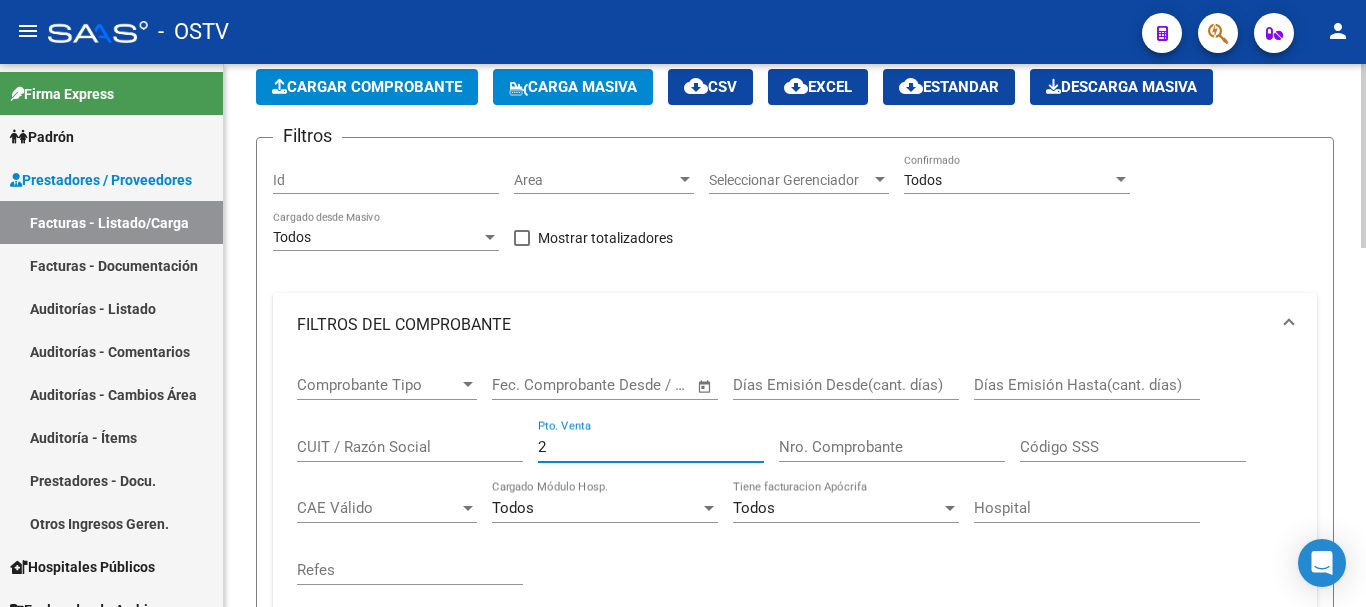 type on "2" 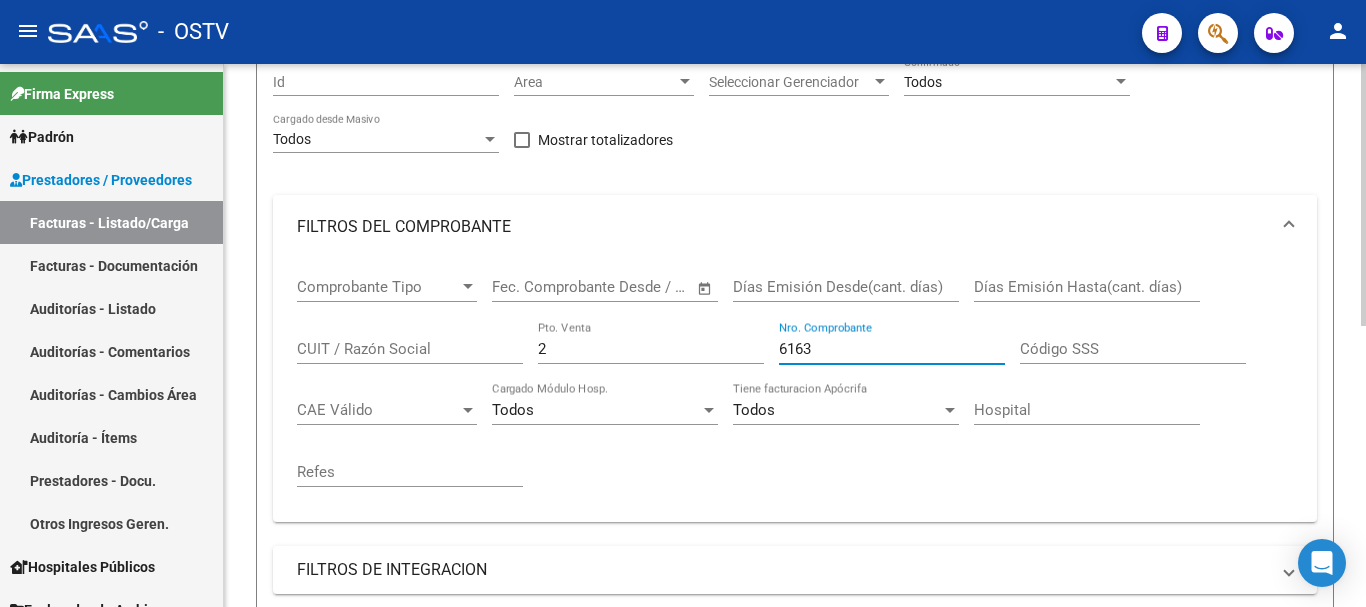 scroll, scrollTop: 181, scrollLeft: 0, axis: vertical 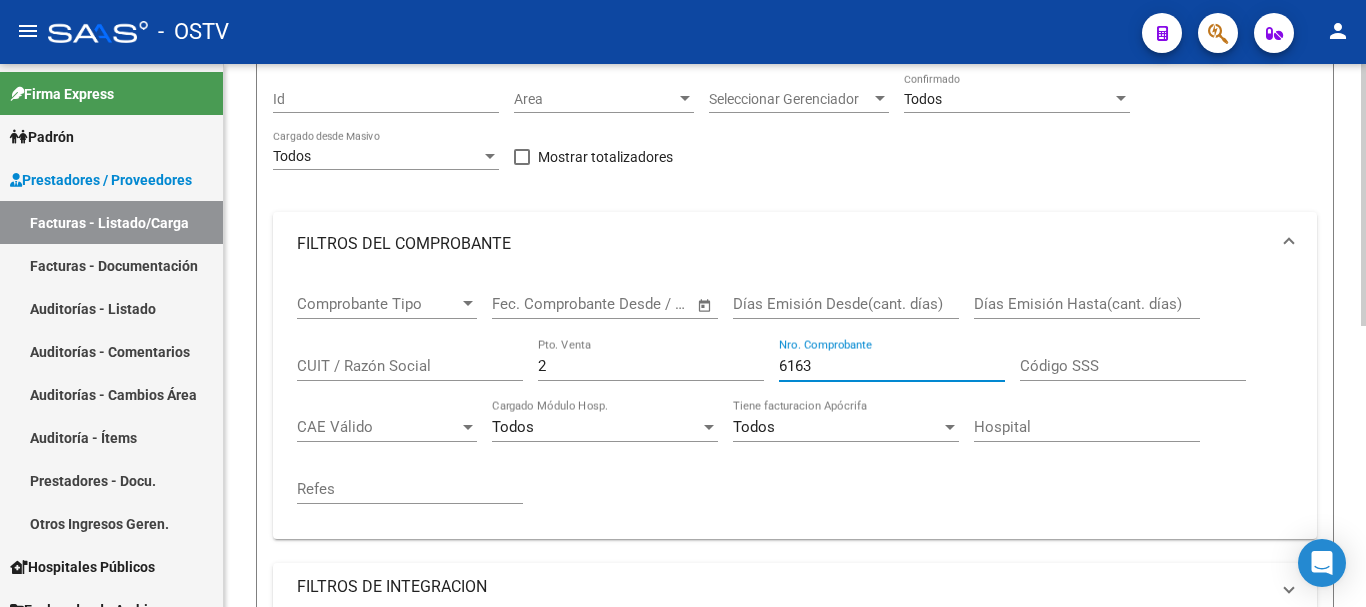 type on "6163" 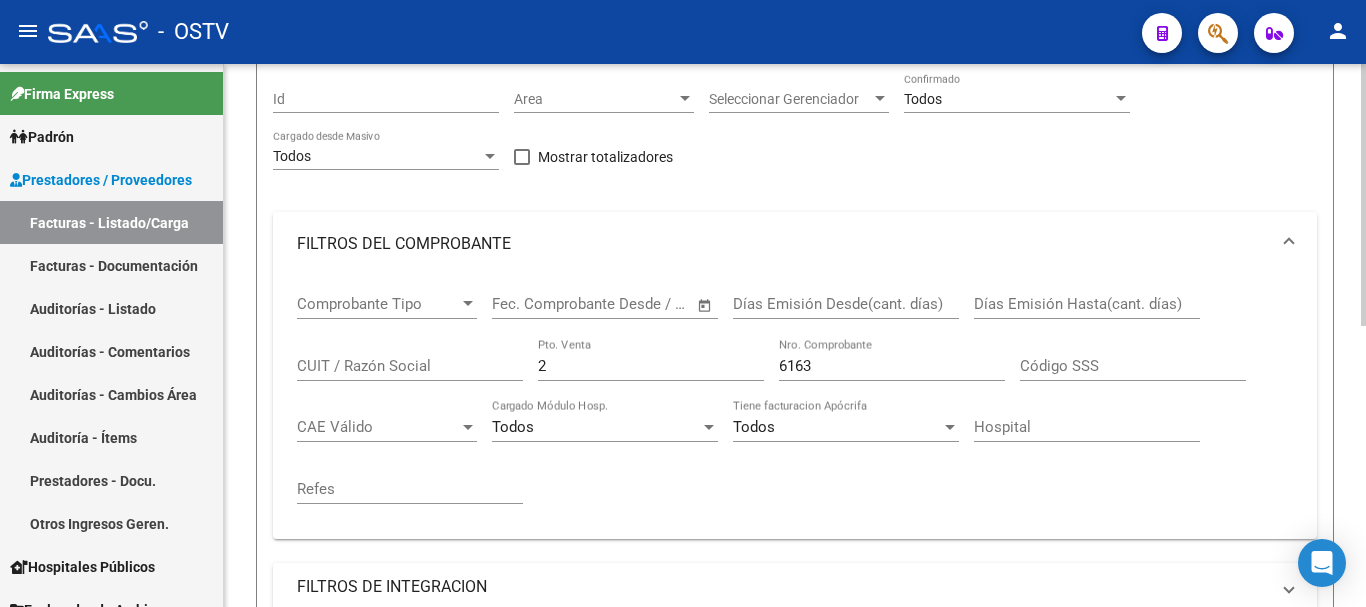 click on "2 Pto. Venta" 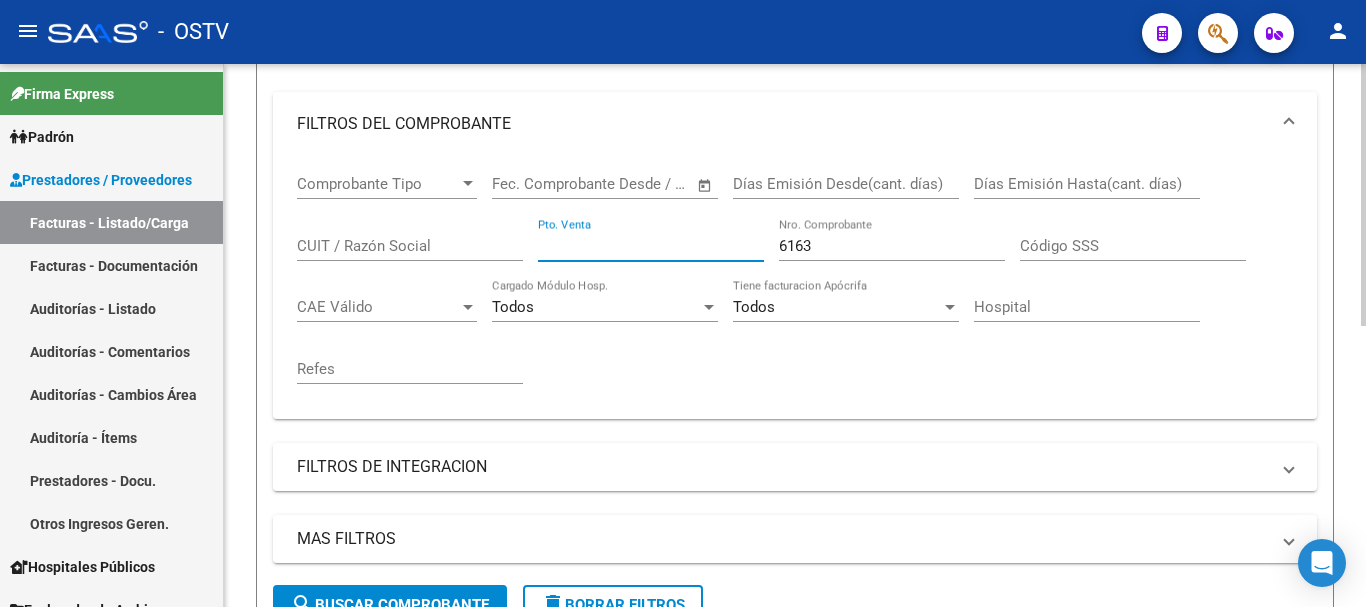 scroll, scrollTop: 400, scrollLeft: 0, axis: vertical 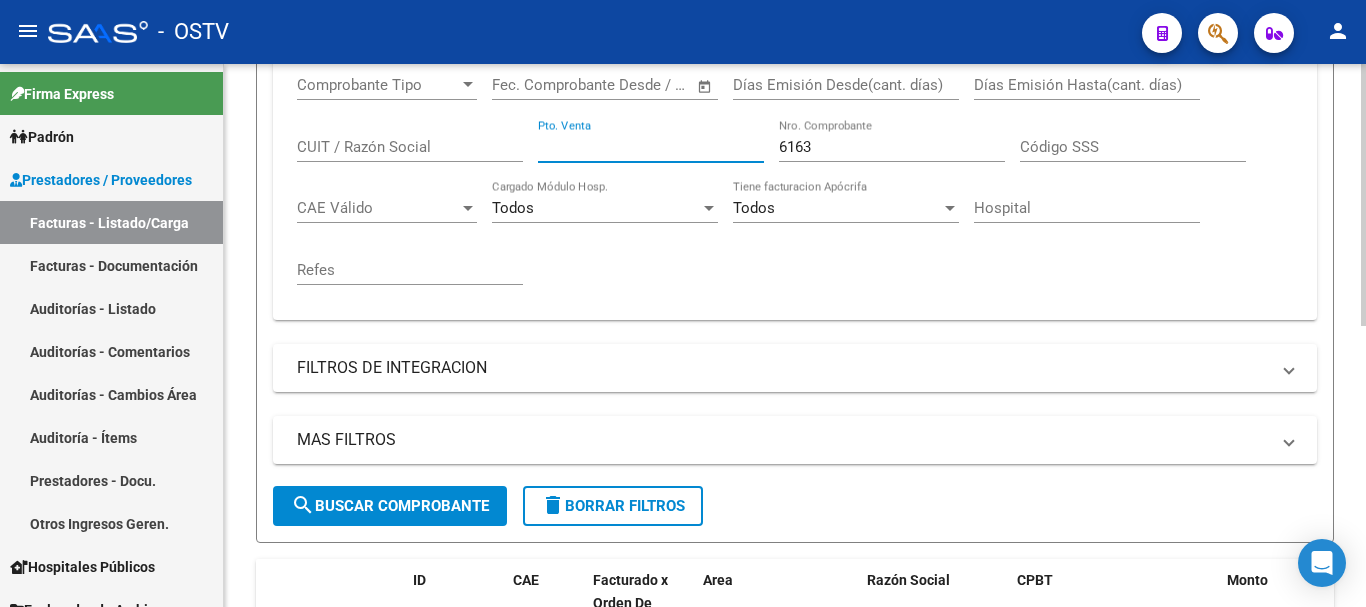 type 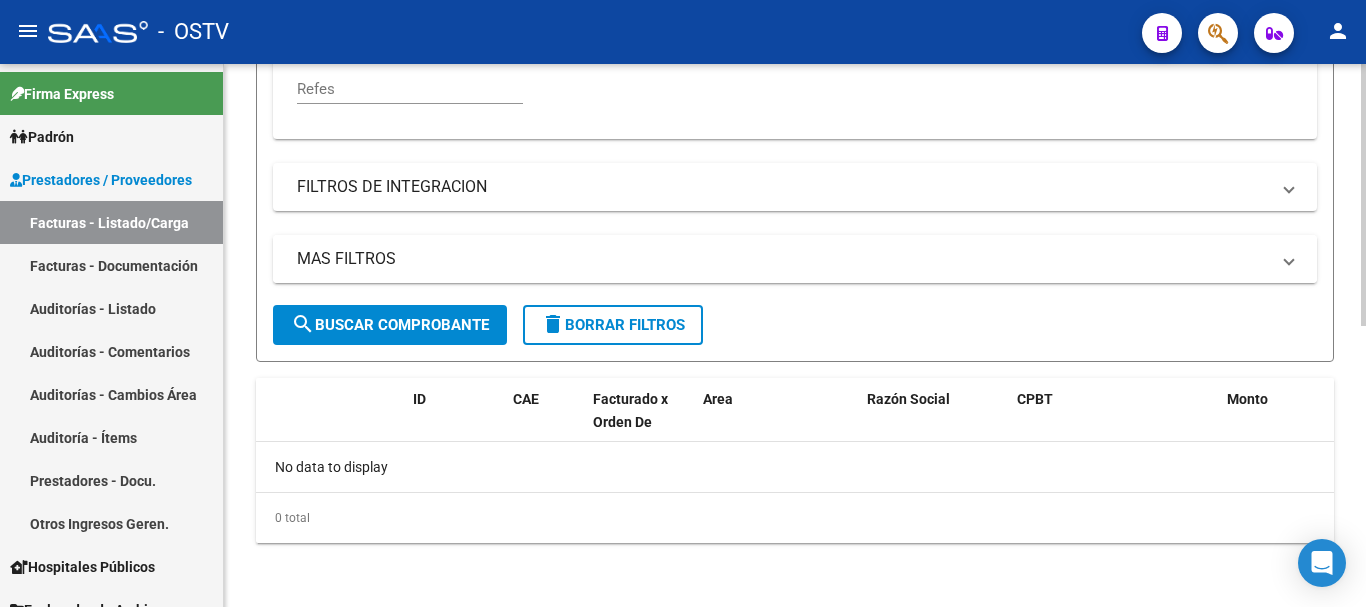 scroll, scrollTop: 481, scrollLeft: 0, axis: vertical 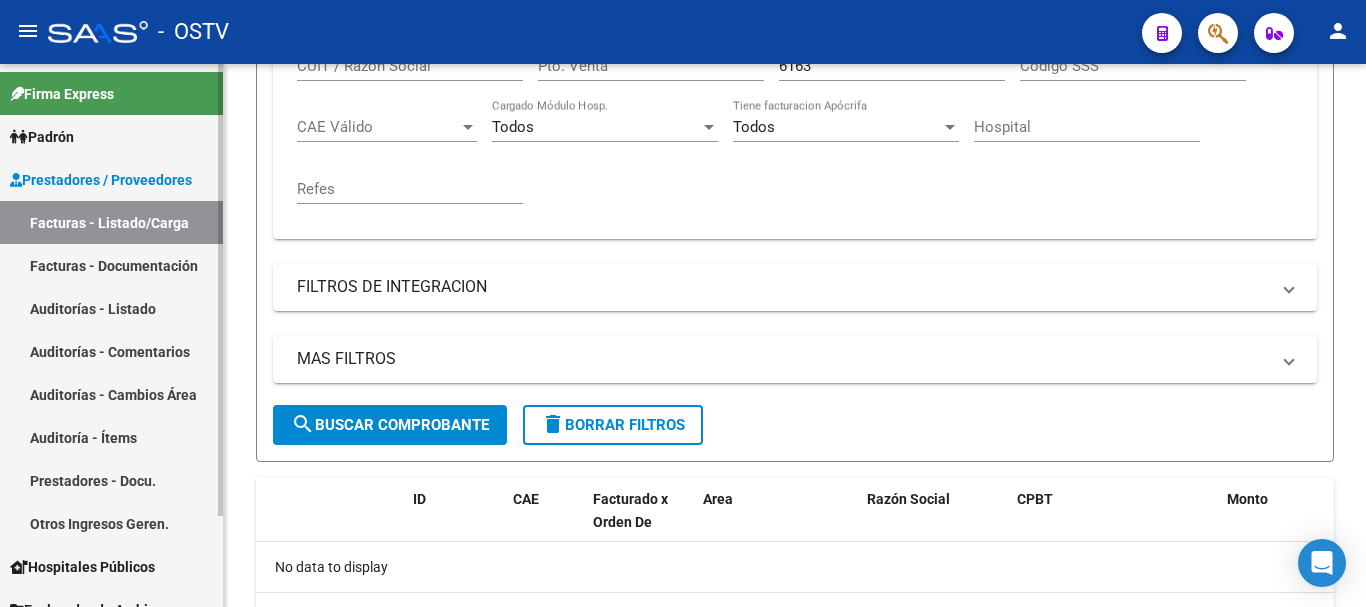 click on "Auditorías - Listado" at bounding box center (111, 308) 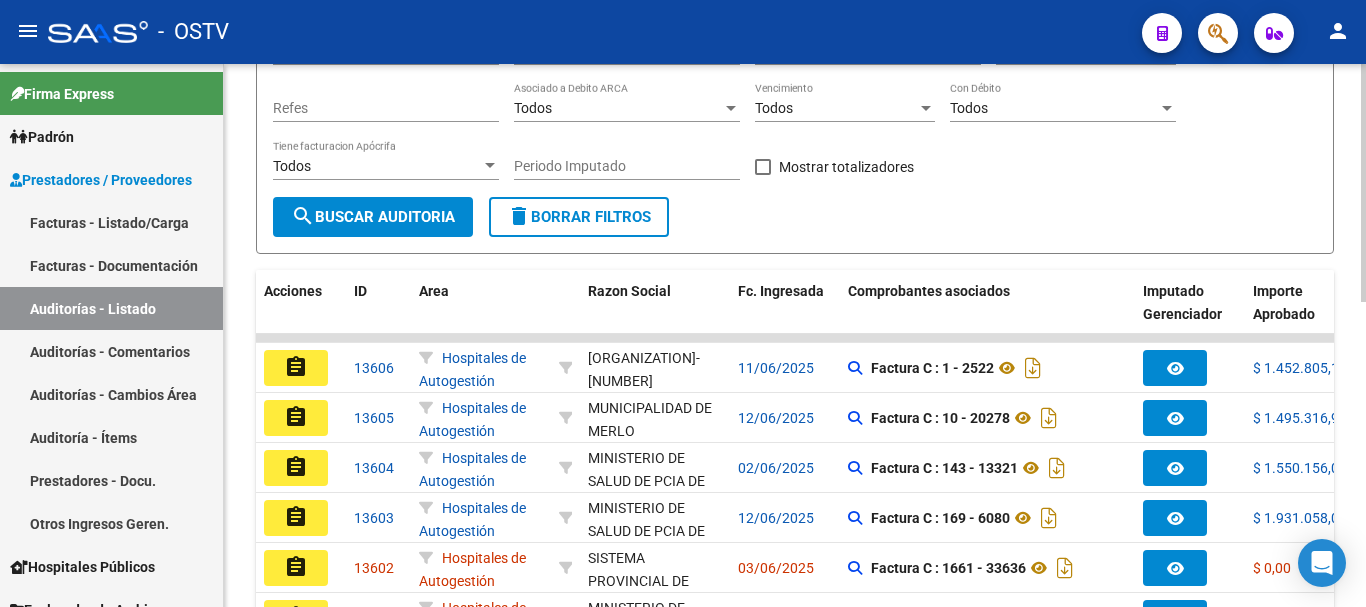 scroll, scrollTop: 81, scrollLeft: 0, axis: vertical 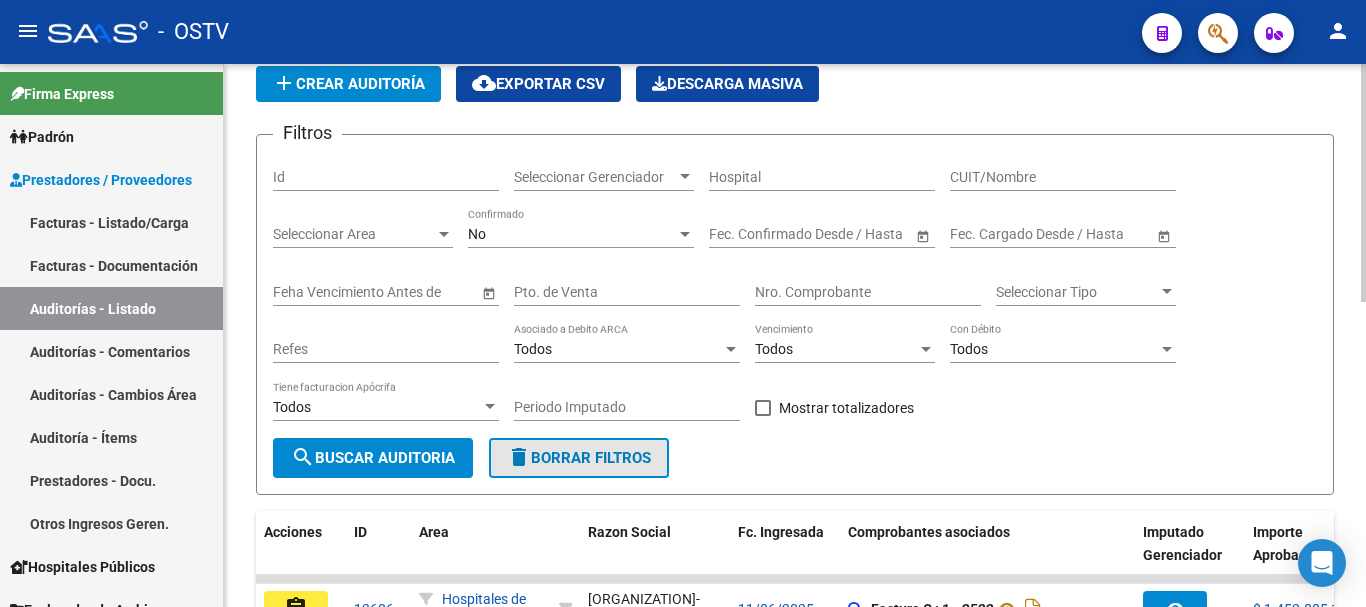 click on "delete  Borrar Filtros" 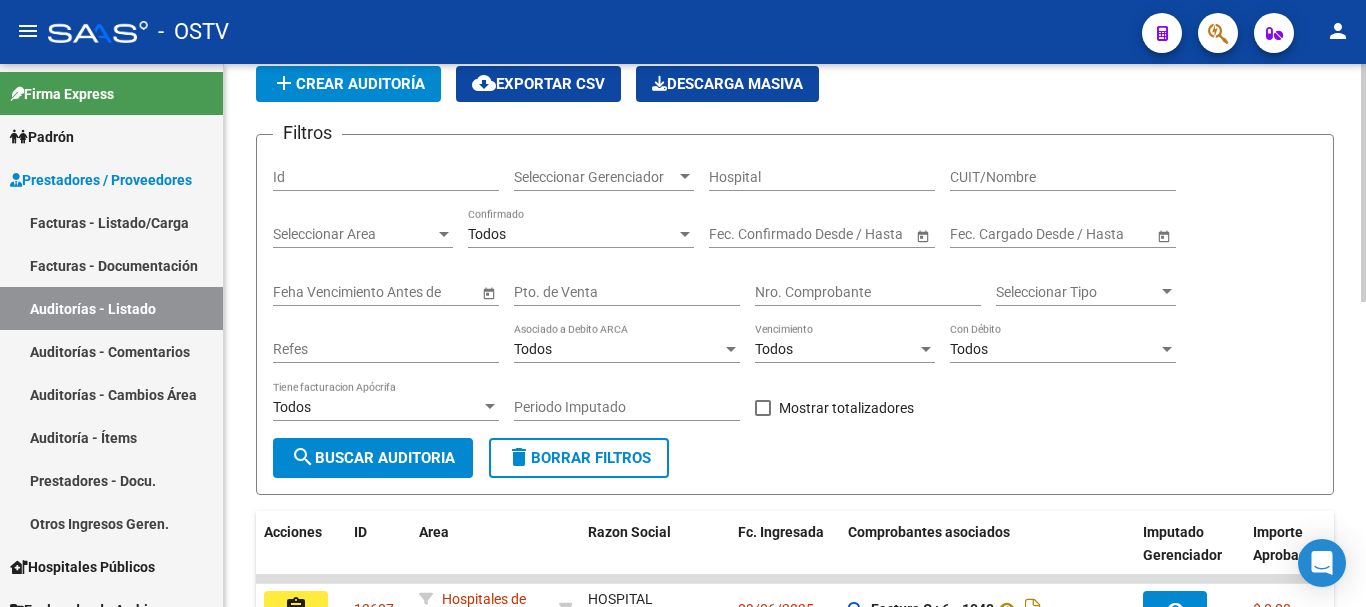 scroll, scrollTop: 0, scrollLeft: 0, axis: both 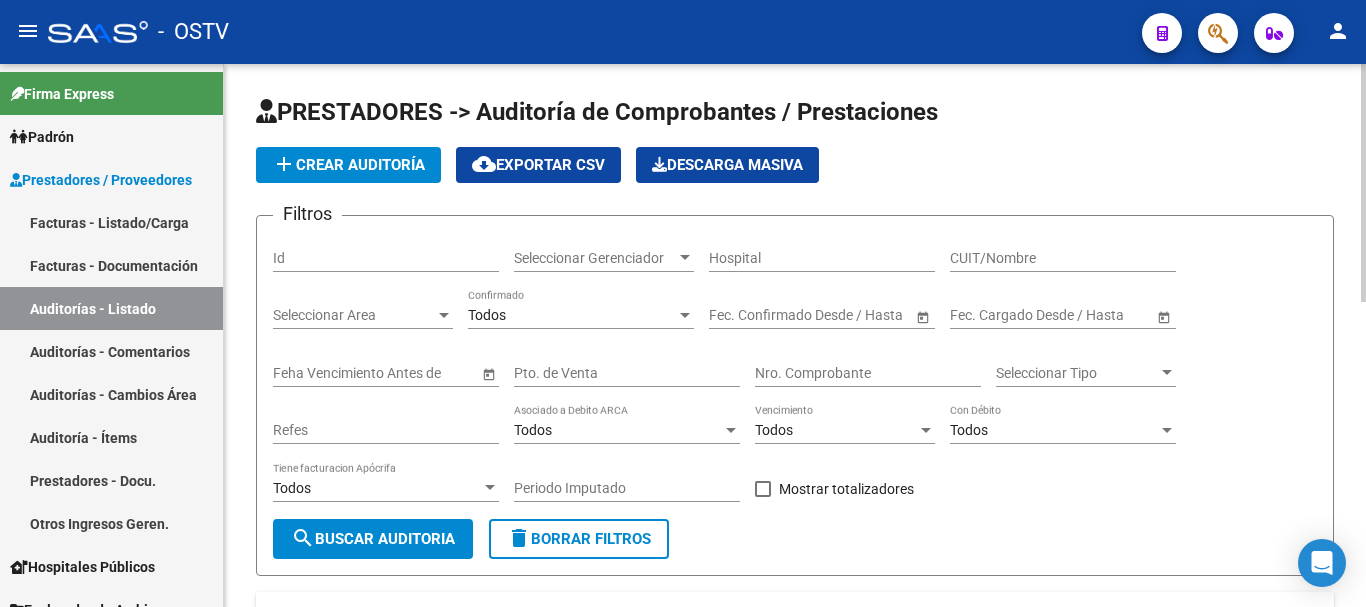 click on "Nro. Comprobante" 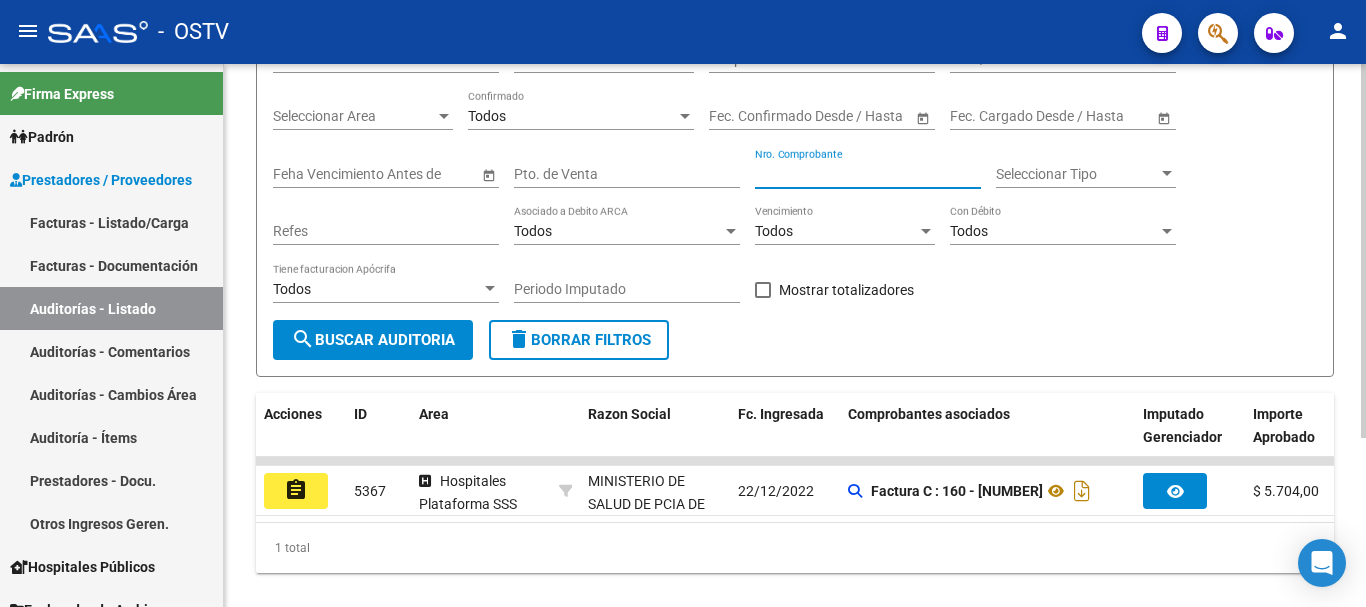 scroll, scrollTop: 200, scrollLeft: 0, axis: vertical 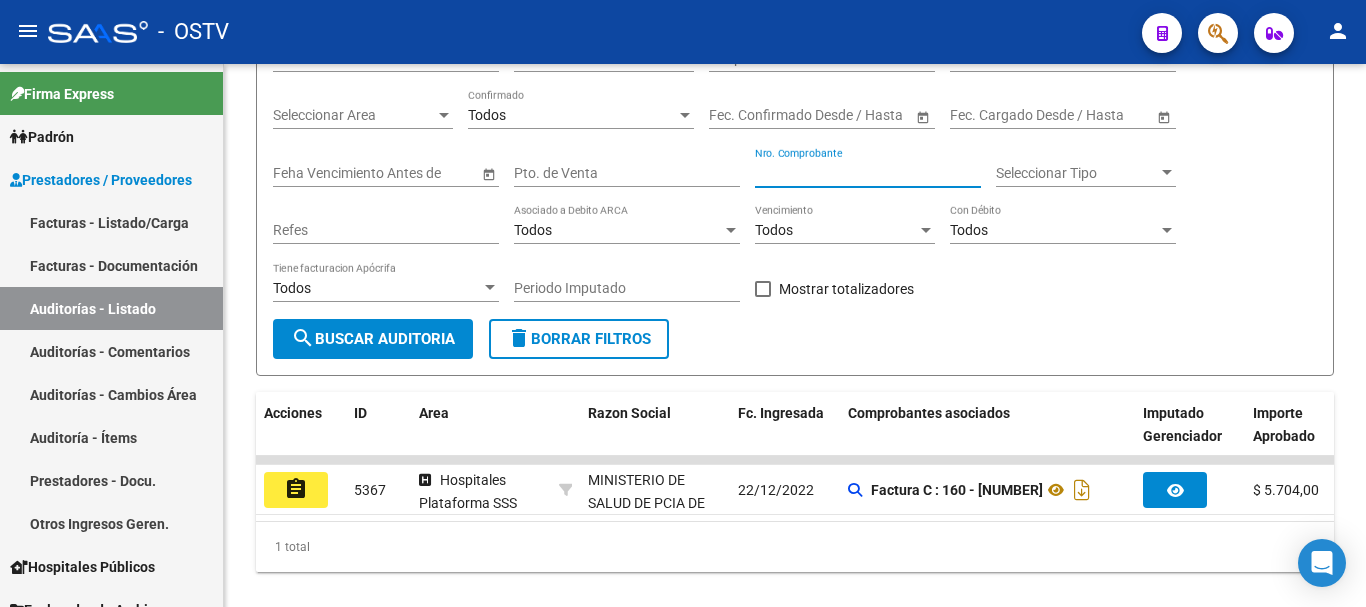 type on "[NUMBER]" 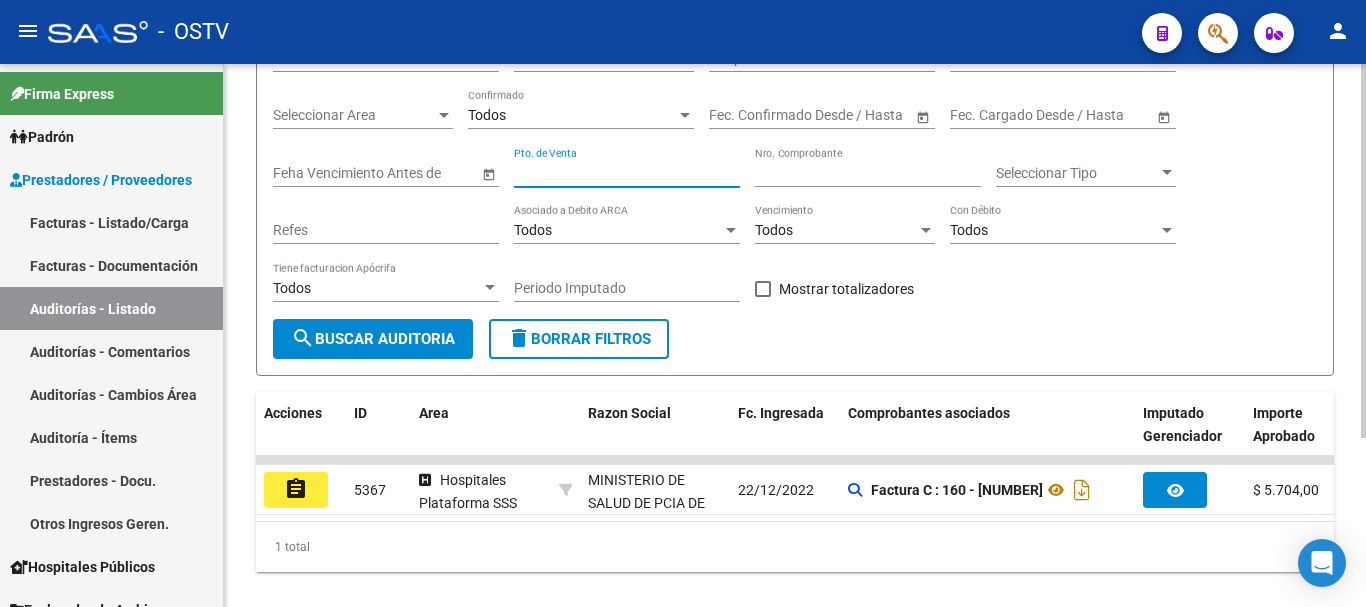 click on "Pto. de Venta" at bounding box center (627, 173) 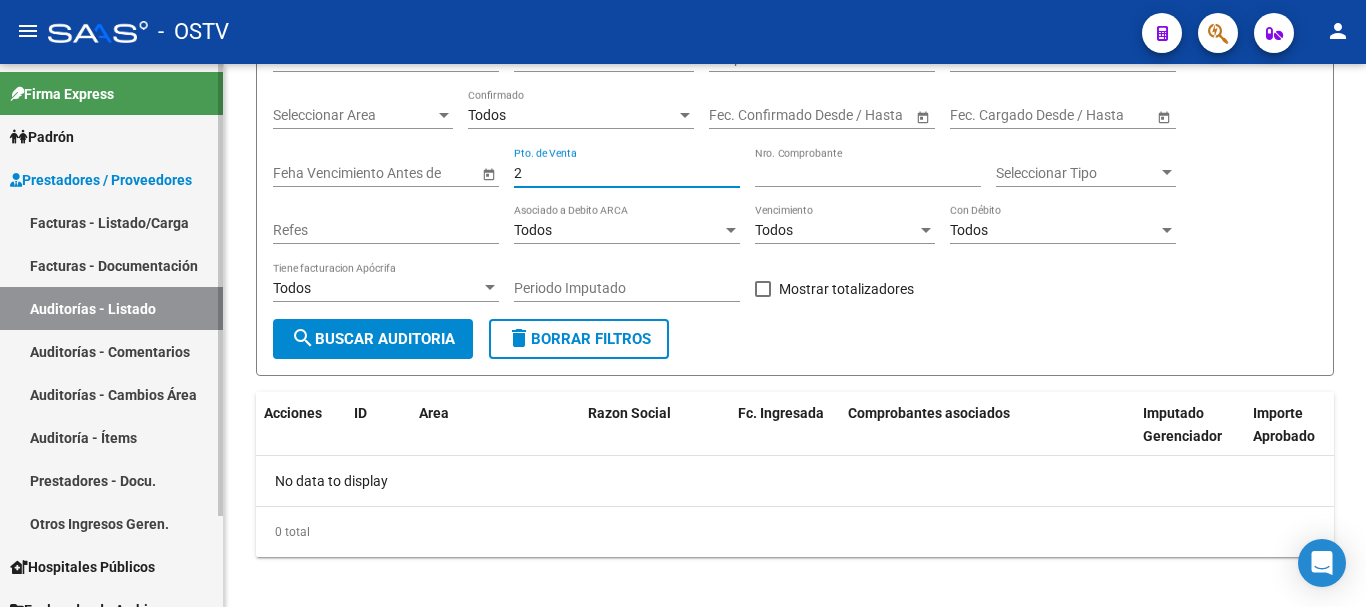 type on "2" 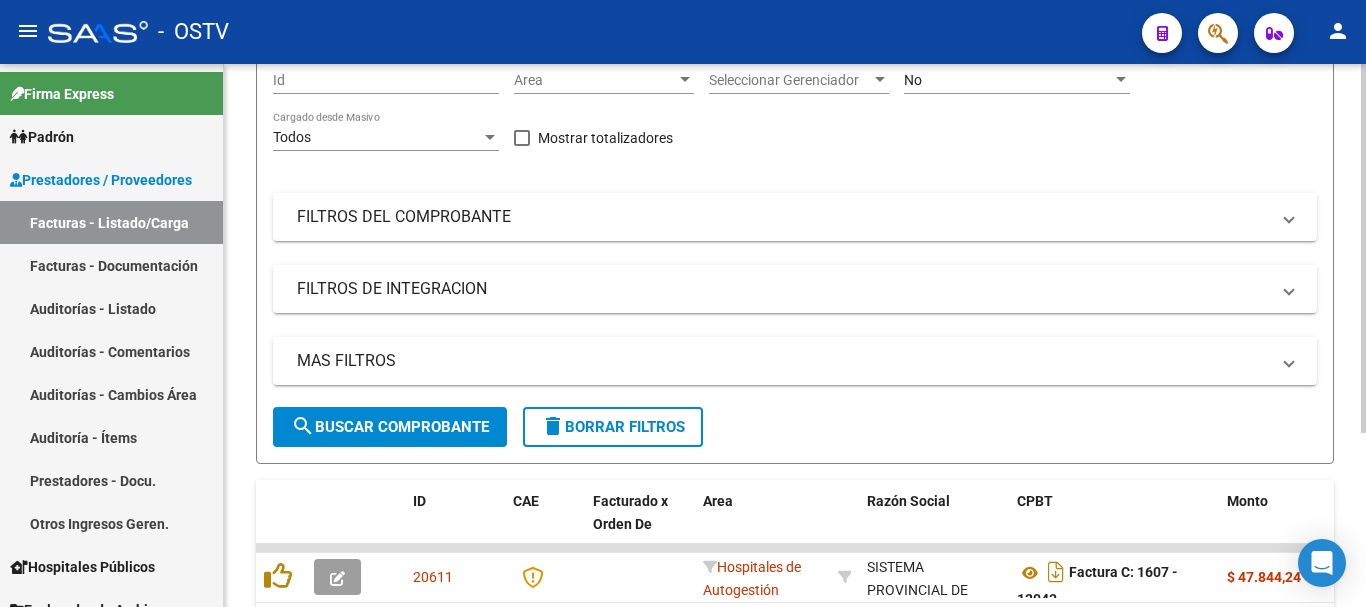 scroll, scrollTop: 0, scrollLeft: 0, axis: both 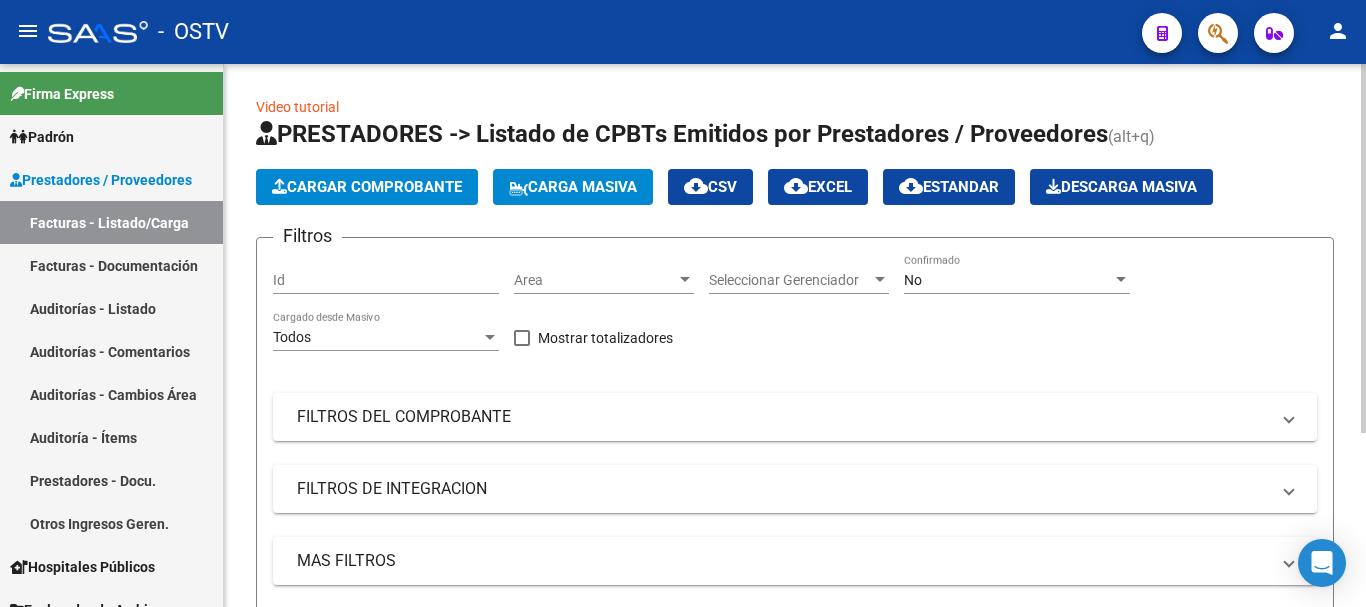 click on "No" at bounding box center [1008, 280] 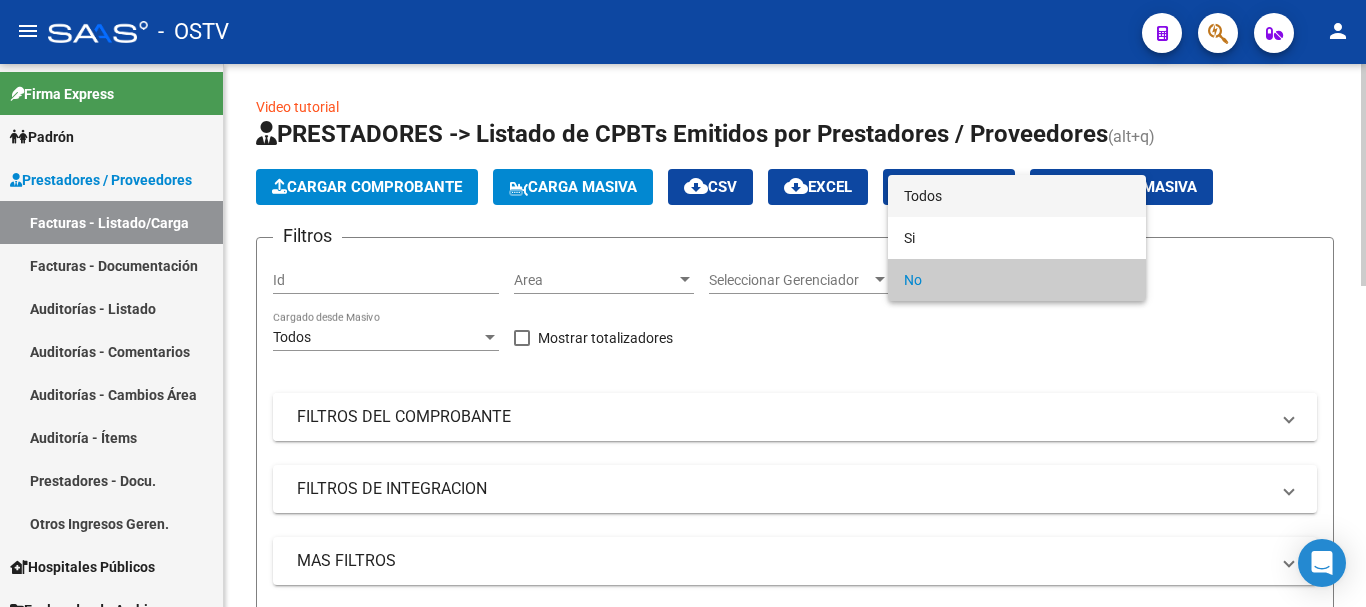 drag, startPoint x: 1017, startPoint y: 204, endPoint x: 731, endPoint y: 438, distance: 369.52942 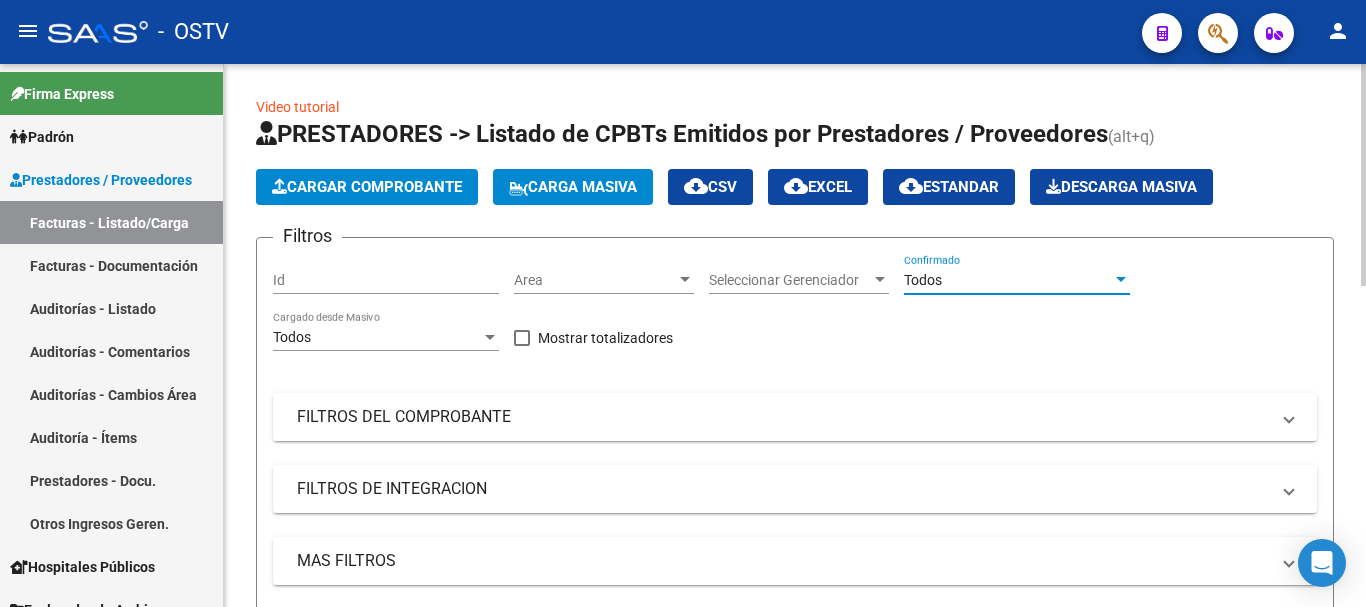 click on "FILTROS DEL COMPROBANTE" at bounding box center (783, 417) 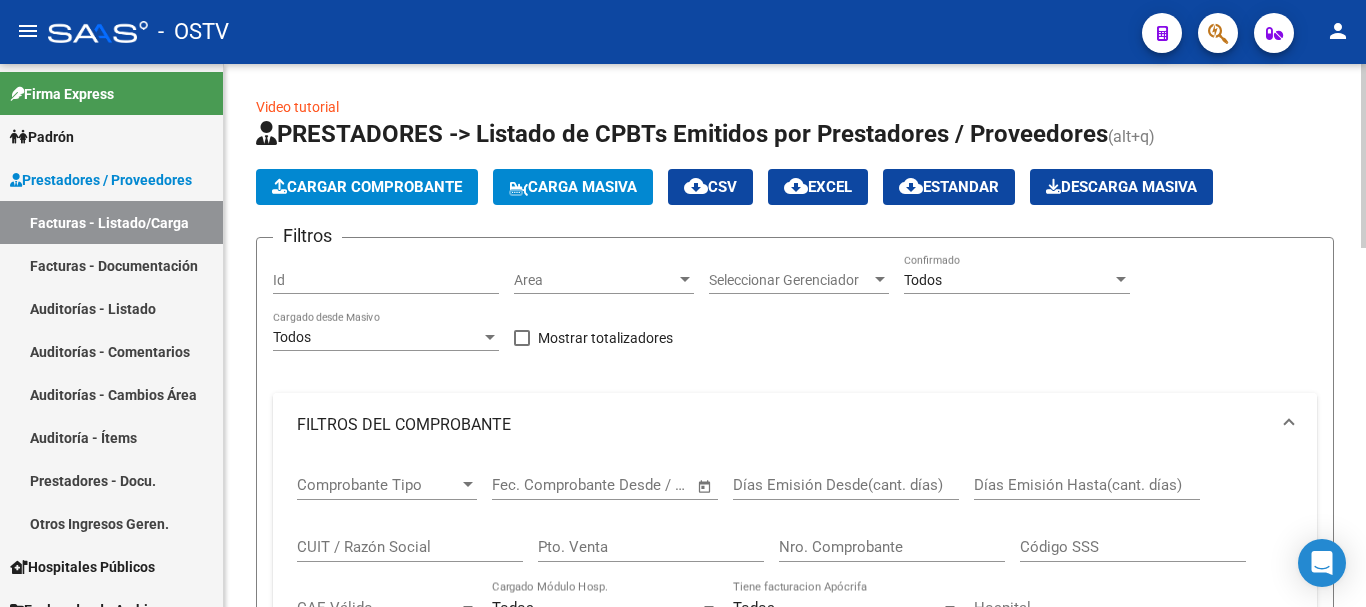 scroll, scrollTop: 100, scrollLeft: 0, axis: vertical 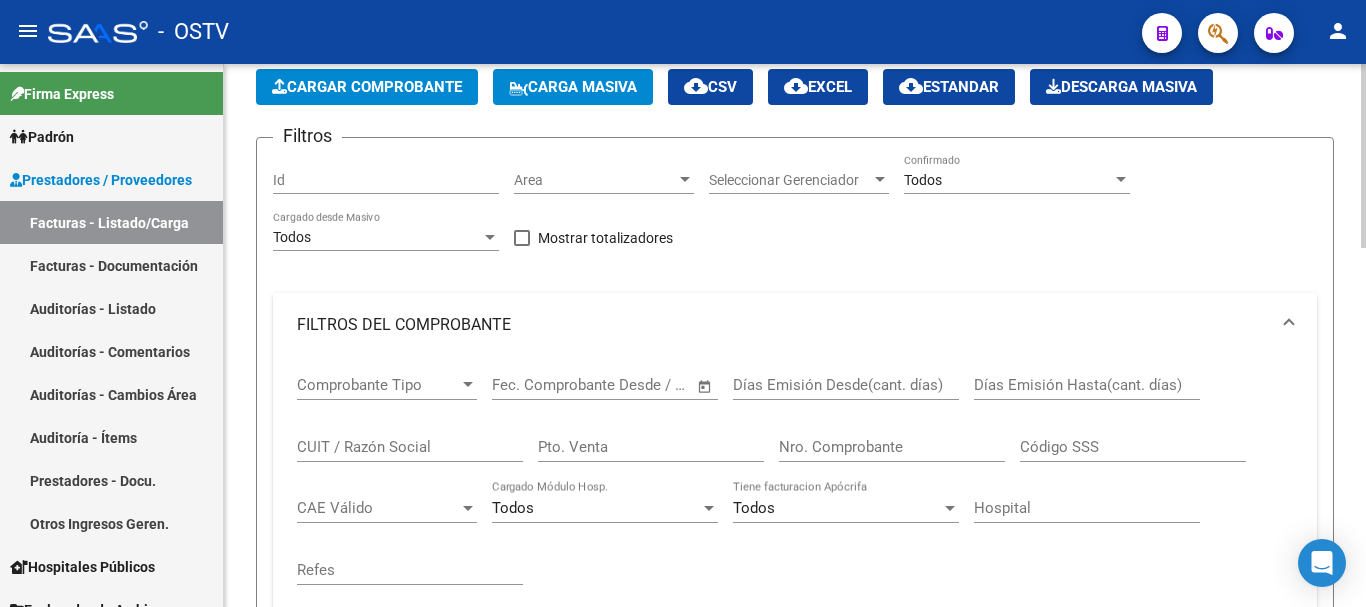 click on "Nro. Comprobante" at bounding box center [892, 447] 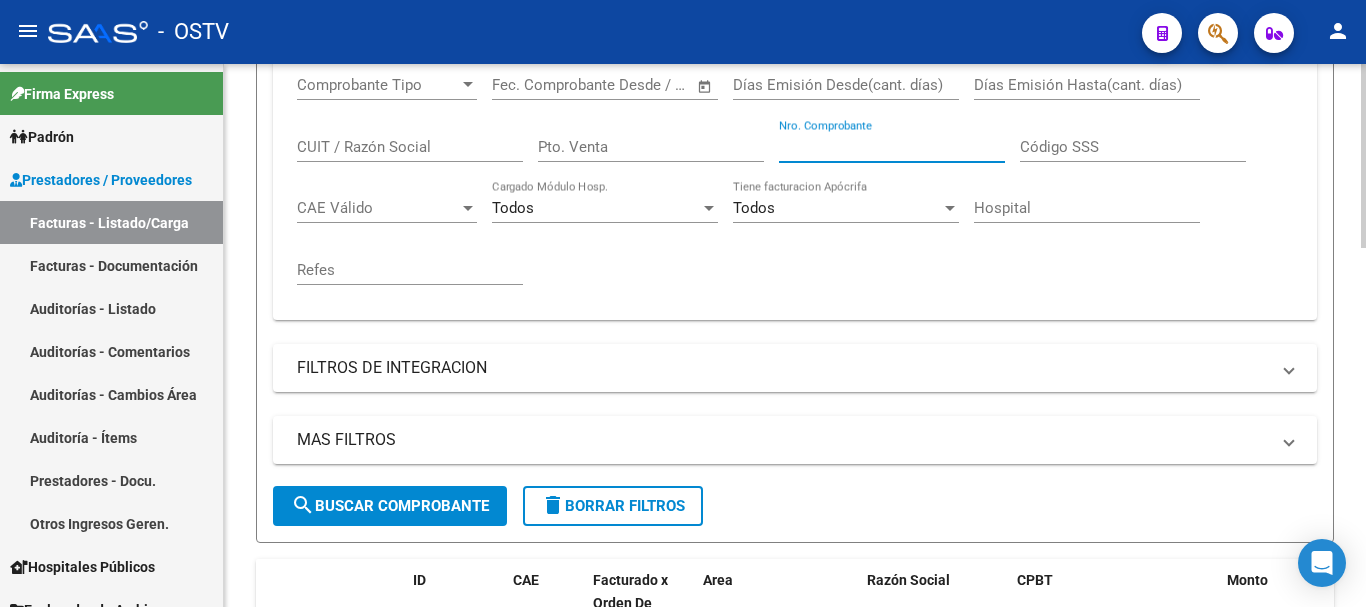 type on "[NUMBER]" 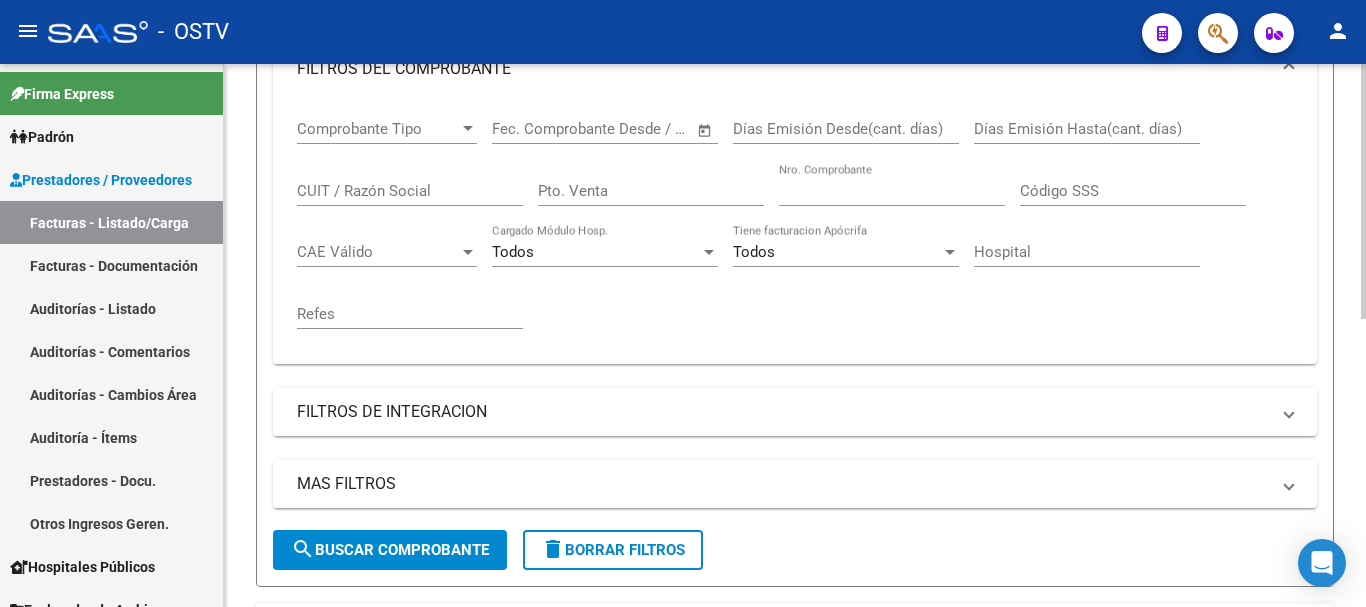 scroll, scrollTop: 200, scrollLeft: 0, axis: vertical 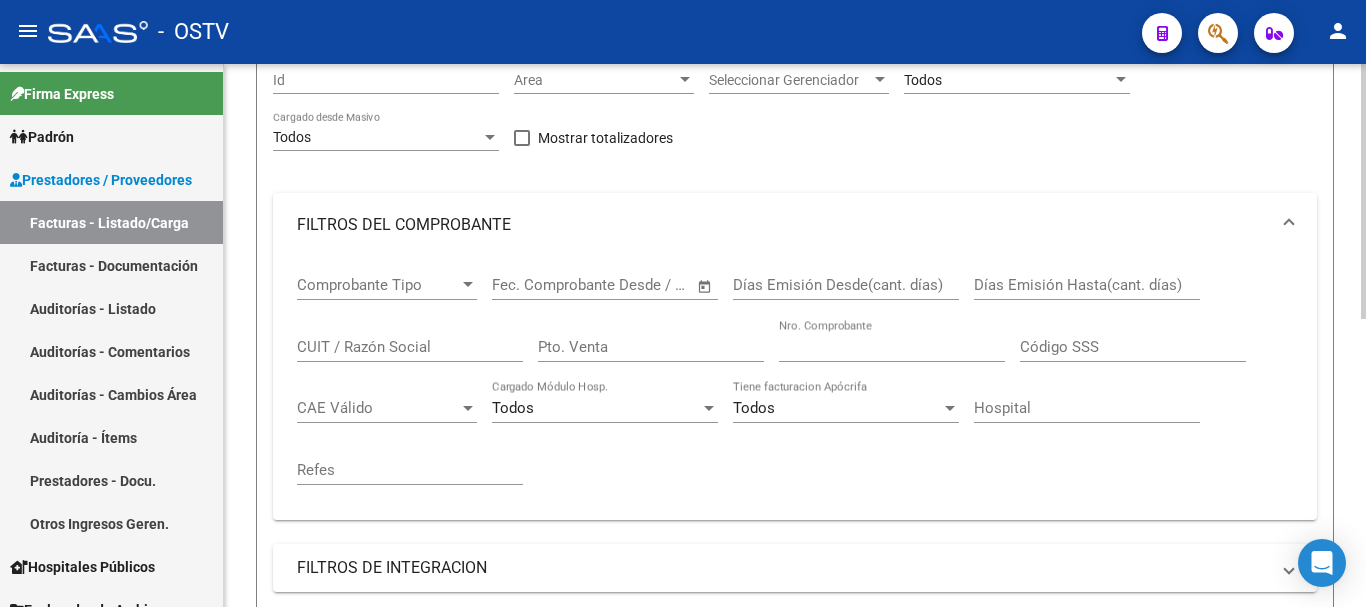 click on "Pto. Venta" at bounding box center (651, 347) 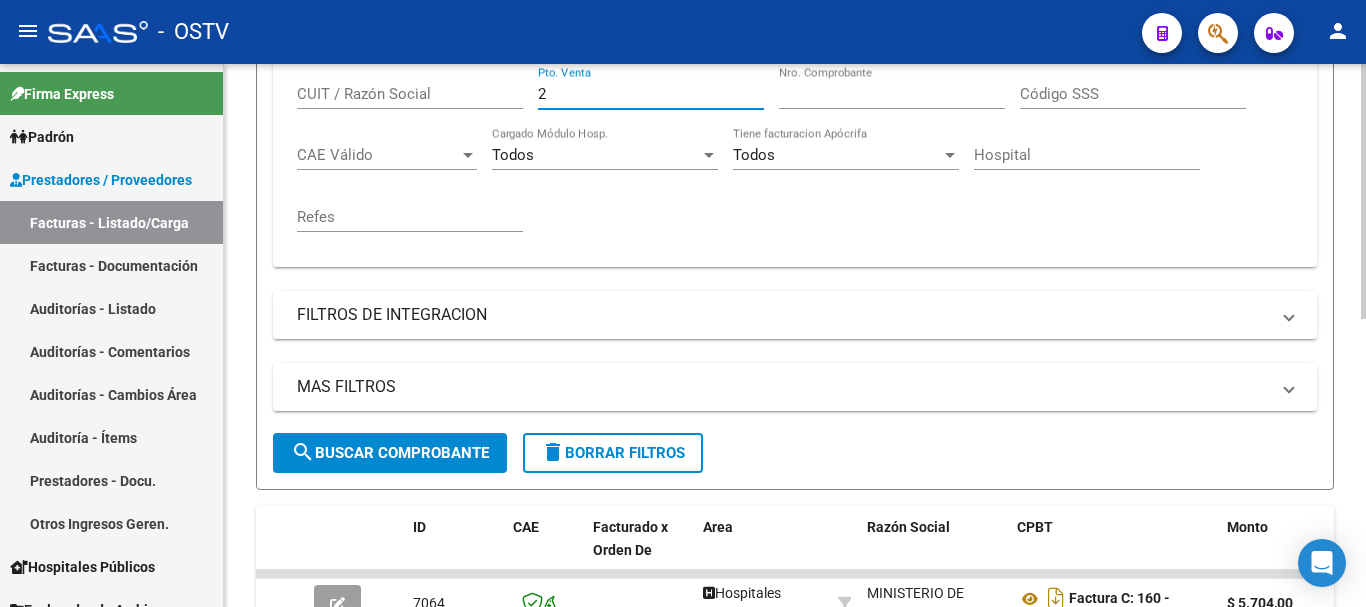 scroll, scrollTop: 500, scrollLeft: 0, axis: vertical 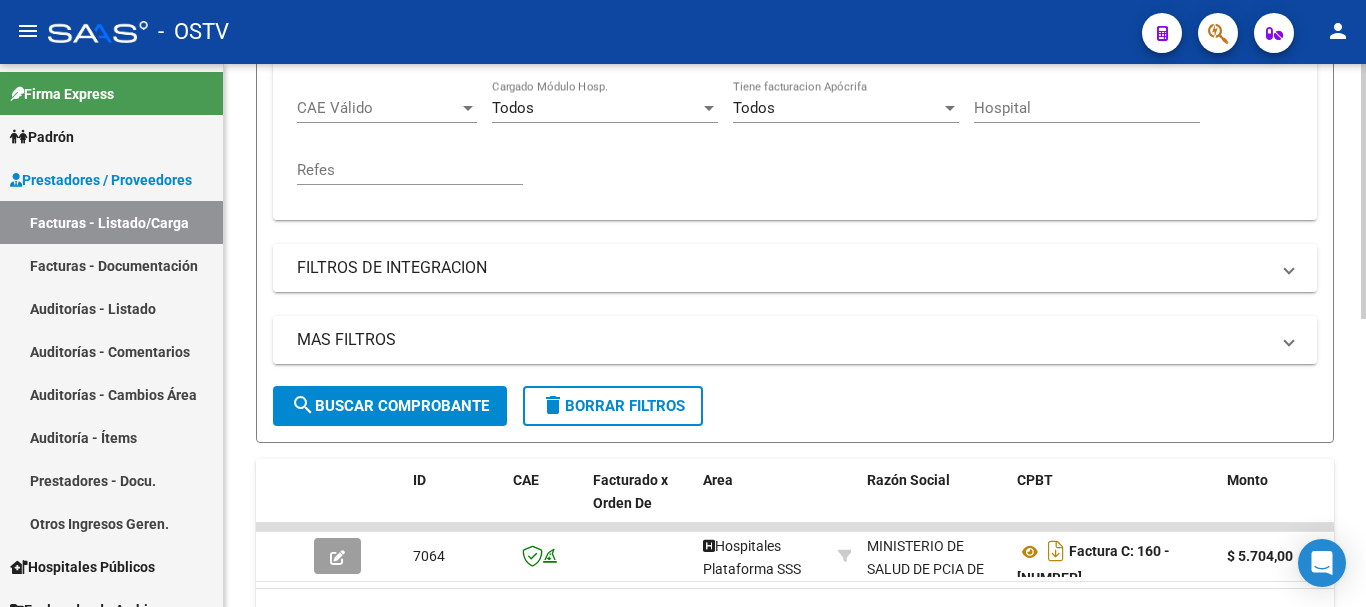 type on "2" 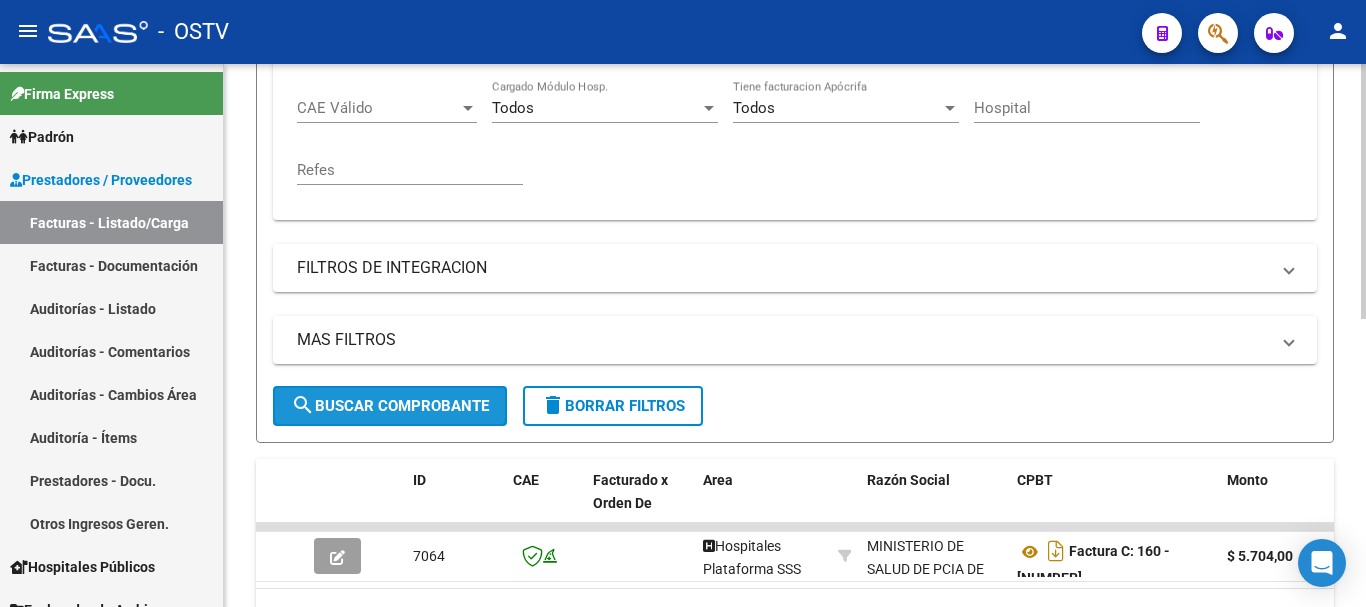 click on "search  Buscar Comprobante" 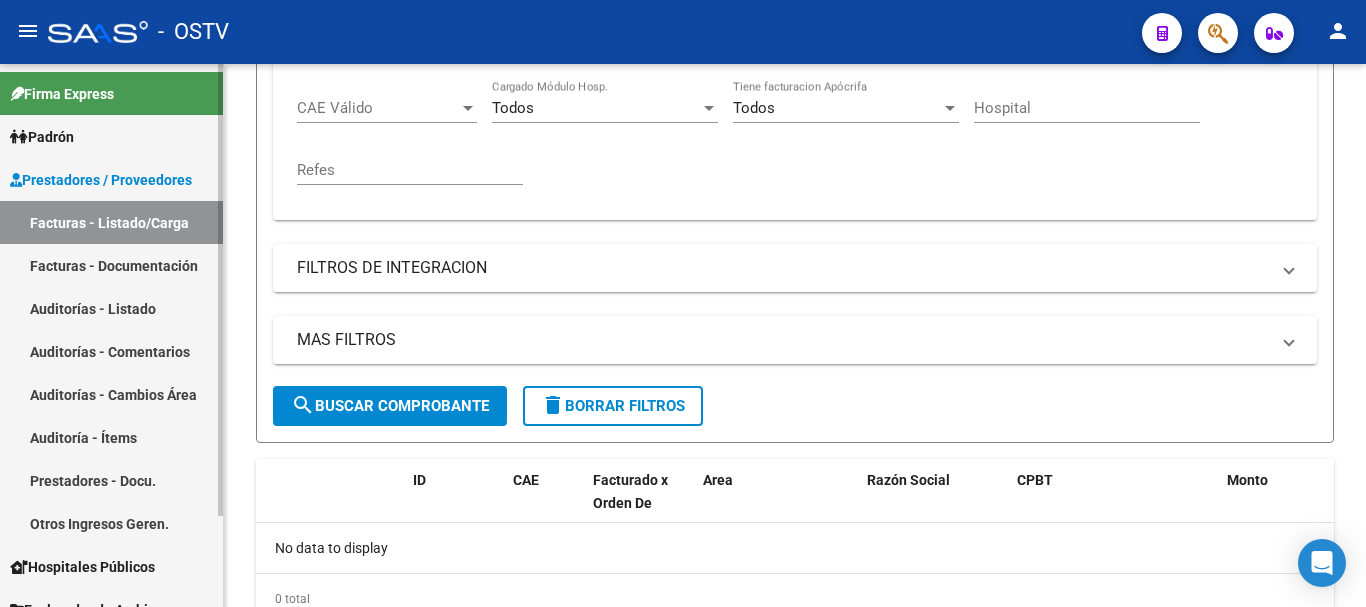 click on "Auditorías - Listado" at bounding box center [111, 308] 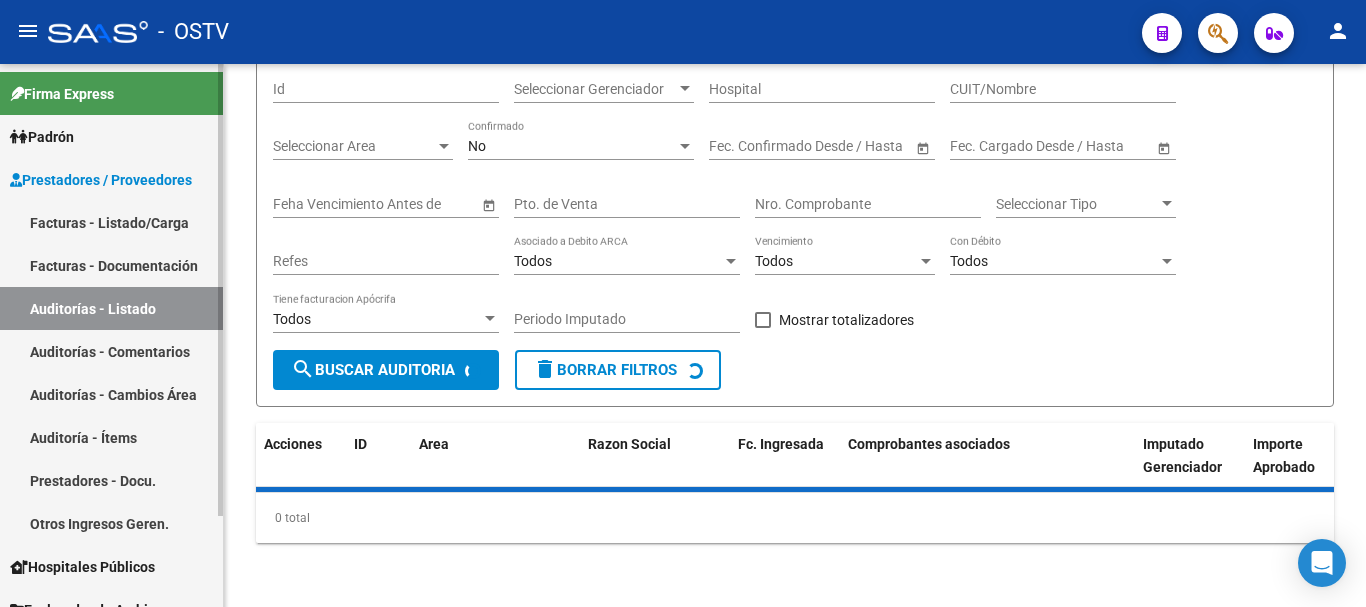 scroll, scrollTop: 169, scrollLeft: 0, axis: vertical 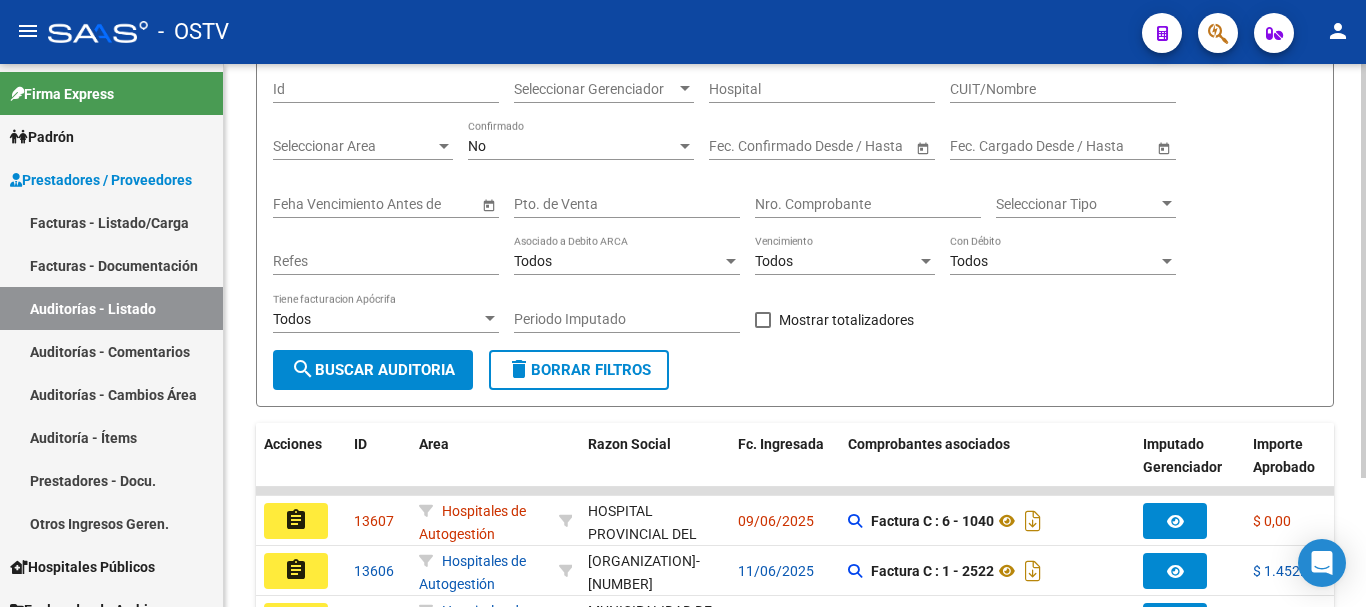 click on "[ORGANIZATION]  - [NUMBER]" 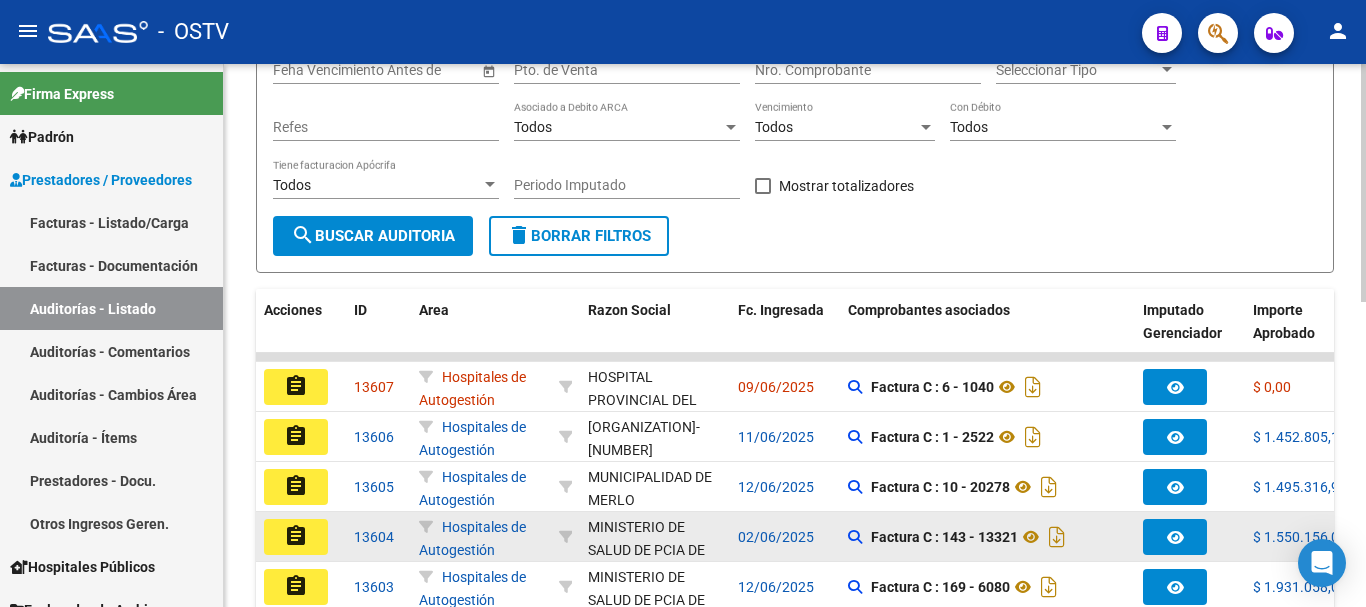 scroll, scrollTop: 0, scrollLeft: 0, axis: both 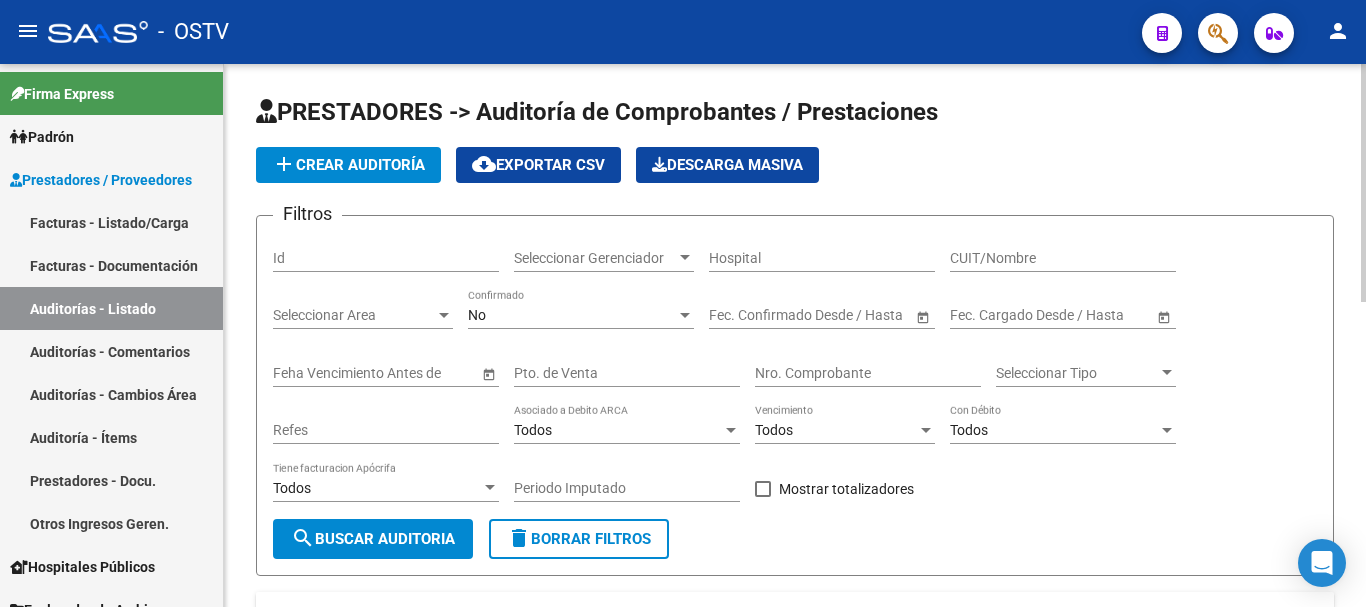 click on "delete  Borrar Filtros" 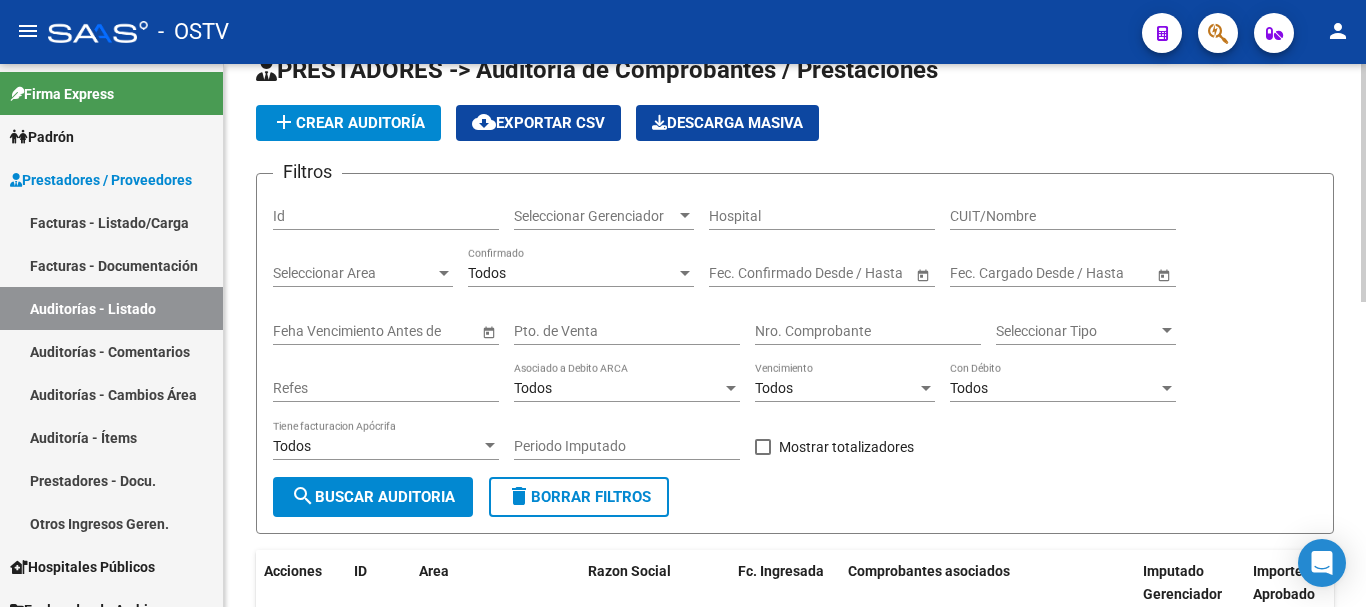 scroll, scrollTop: 0, scrollLeft: 0, axis: both 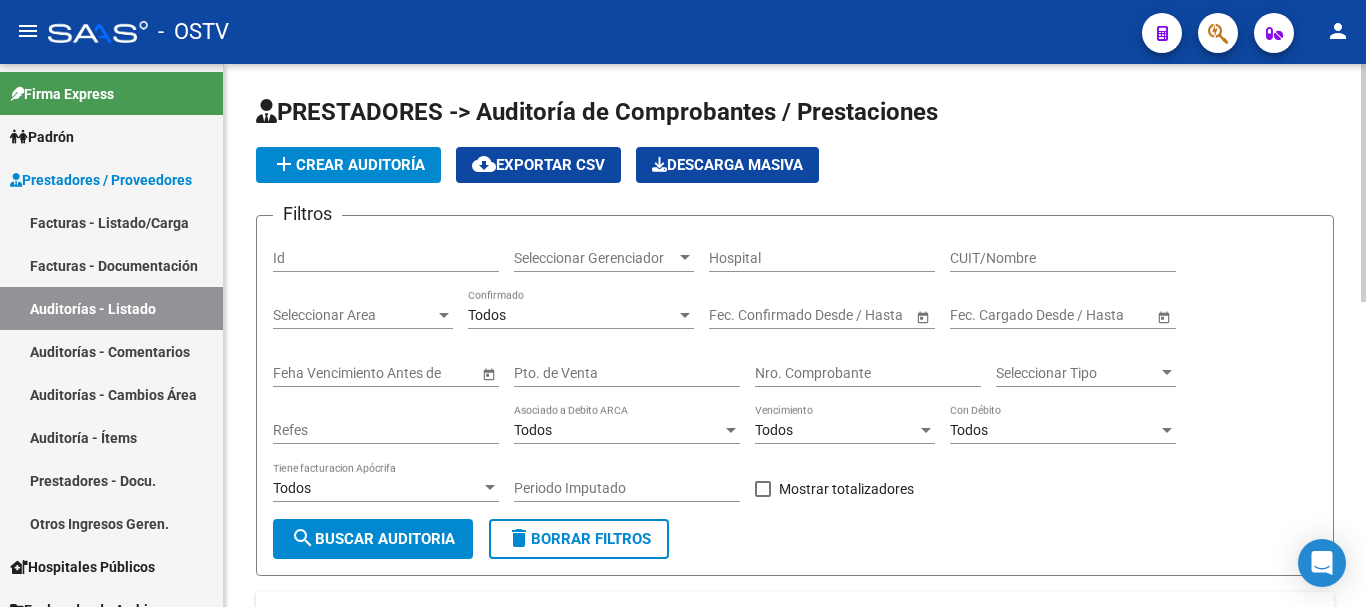 click on "Nro. Comprobante" 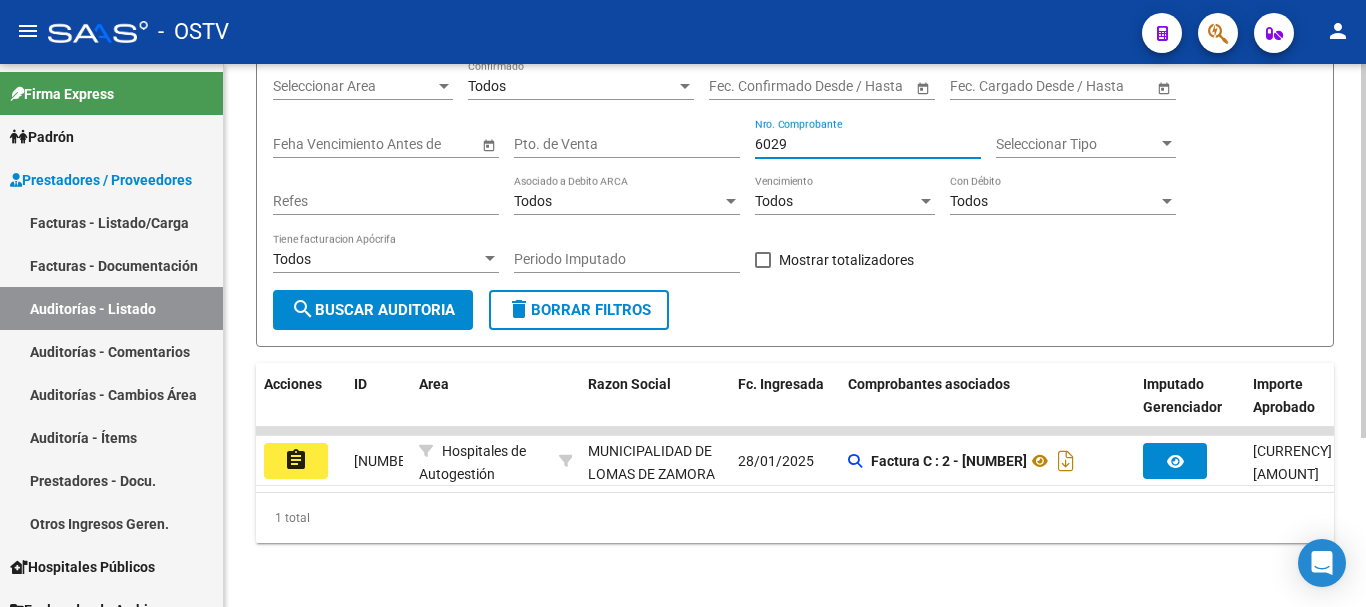 scroll, scrollTop: 245, scrollLeft: 0, axis: vertical 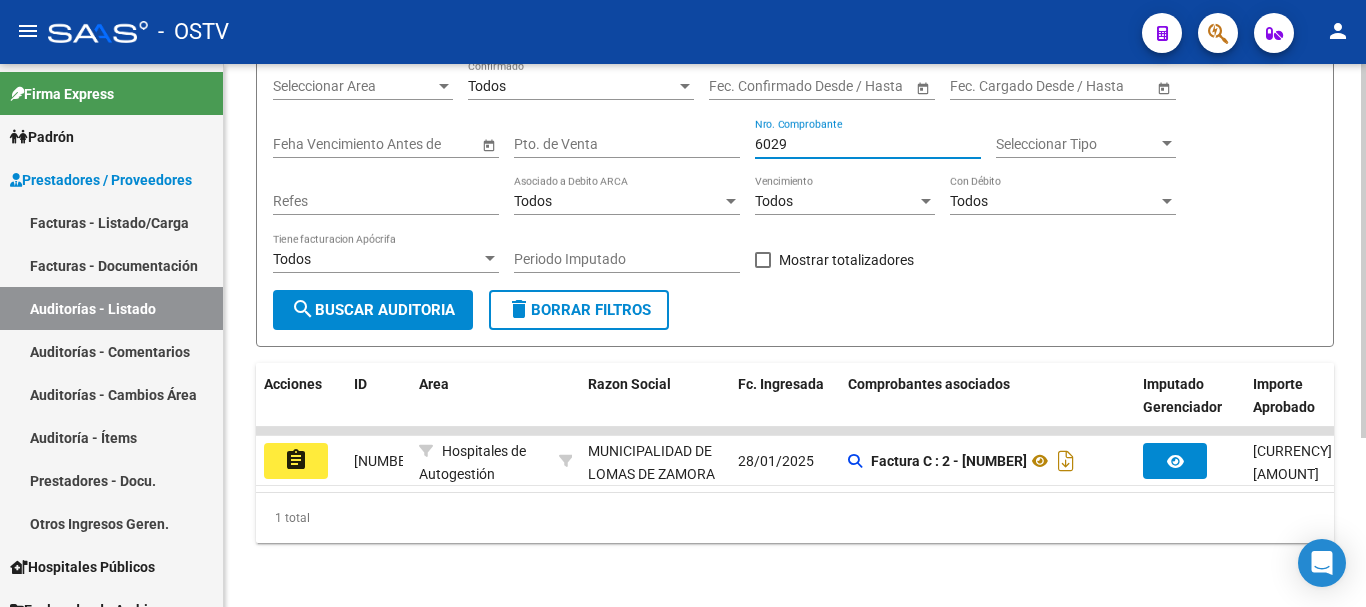 drag, startPoint x: 803, startPoint y: 129, endPoint x: 741, endPoint y: 134, distance: 62.201286 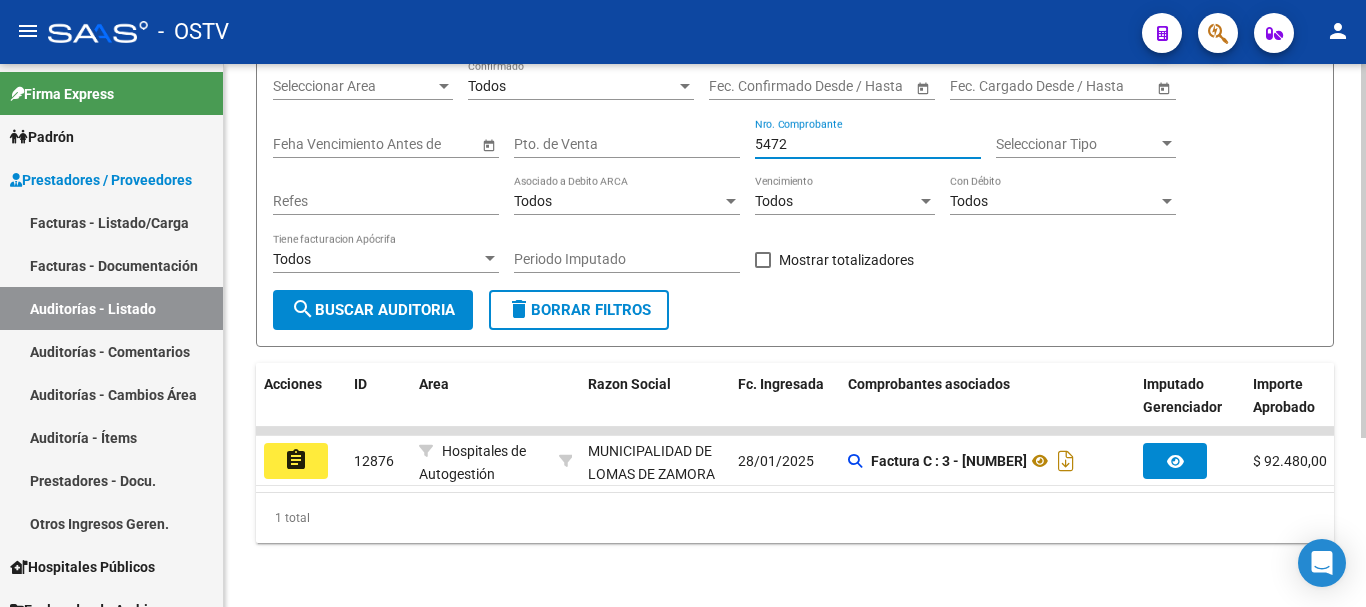 drag, startPoint x: 807, startPoint y: 126, endPoint x: 724, endPoint y: 152, distance: 86.977005 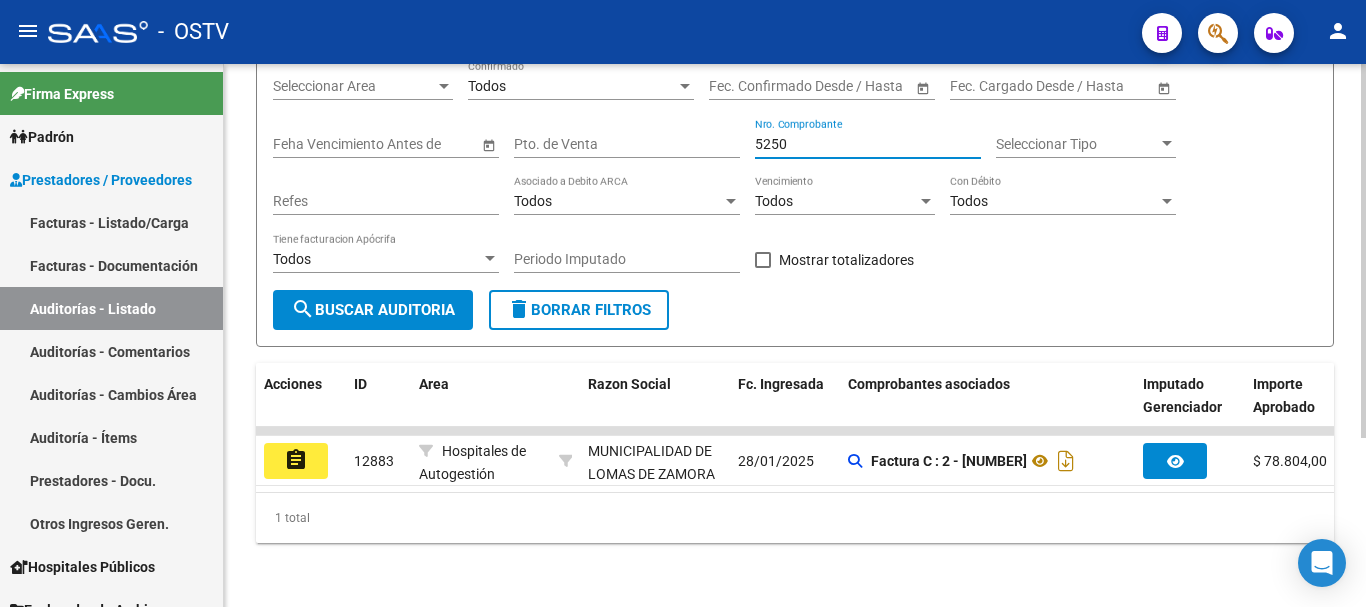 drag, startPoint x: 813, startPoint y: 130, endPoint x: 720, endPoint y: 137, distance: 93.26307 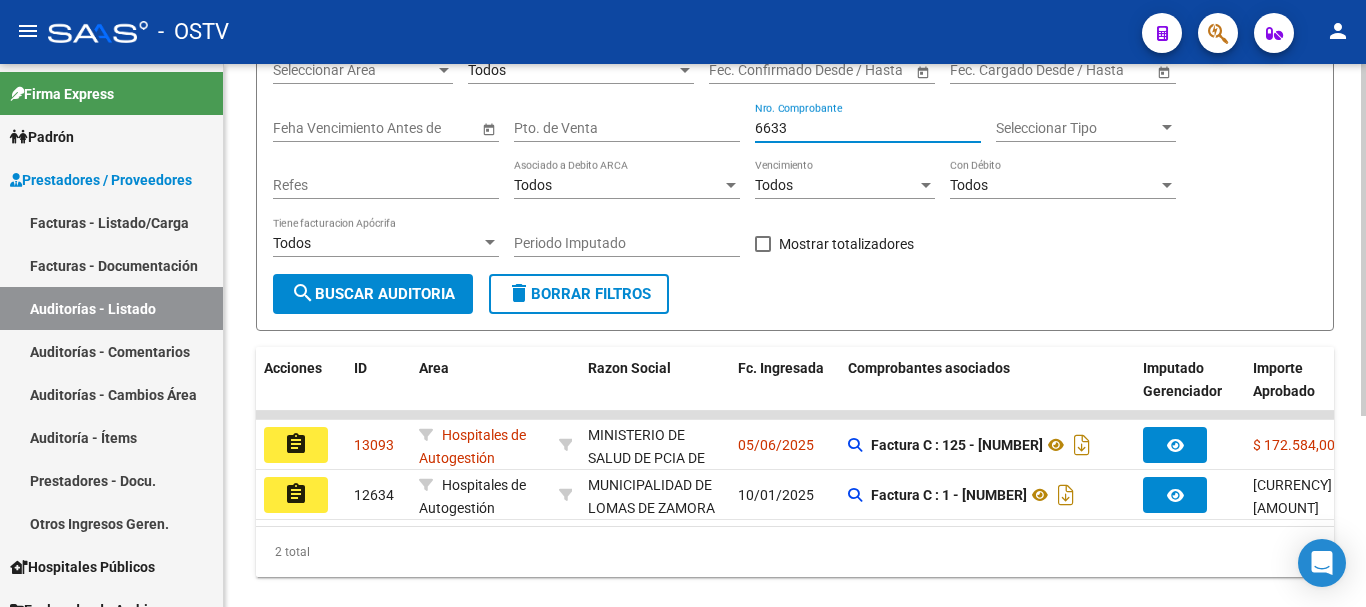 drag, startPoint x: 790, startPoint y: 120, endPoint x: 750, endPoint y: 125, distance: 40.311287 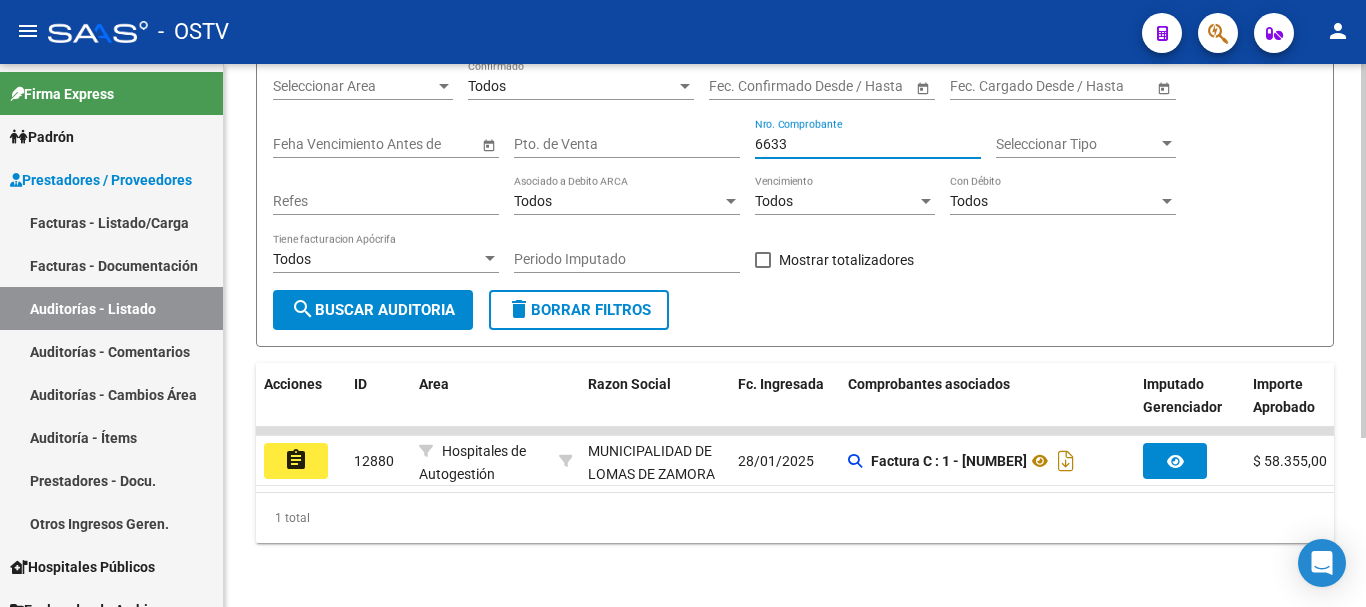 drag, startPoint x: 830, startPoint y: 131, endPoint x: 742, endPoint y: 150, distance: 90.02777 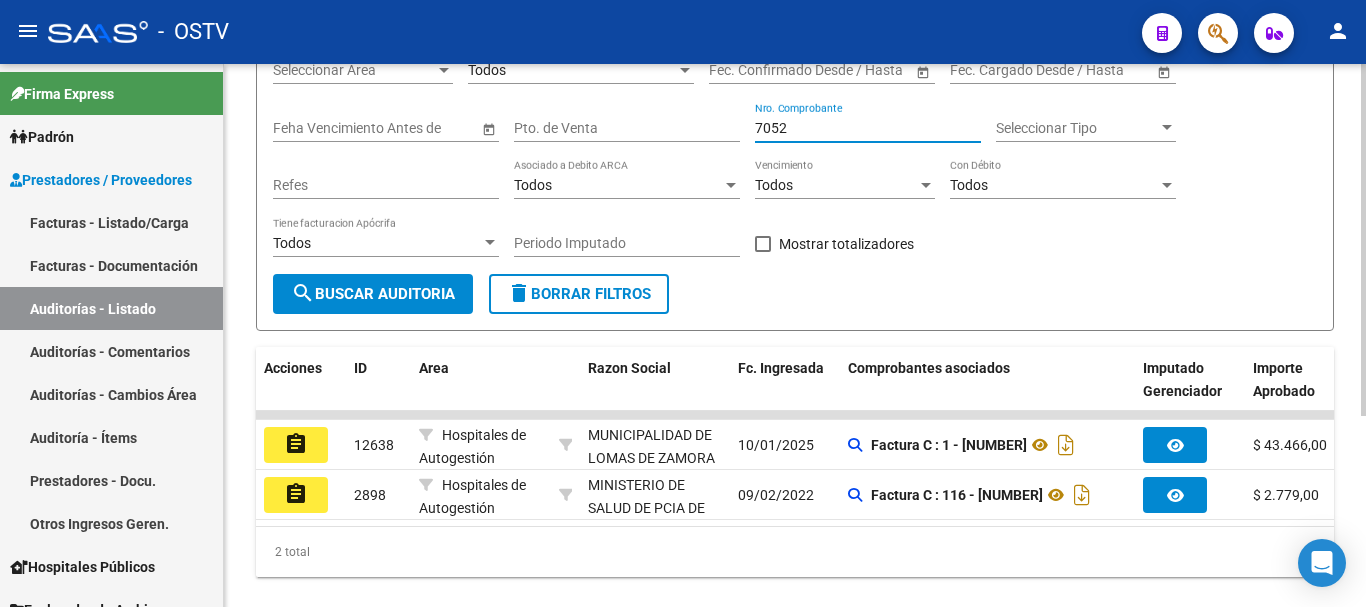 drag, startPoint x: 787, startPoint y: 132, endPoint x: 756, endPoint y: 138, distance: 31.575306 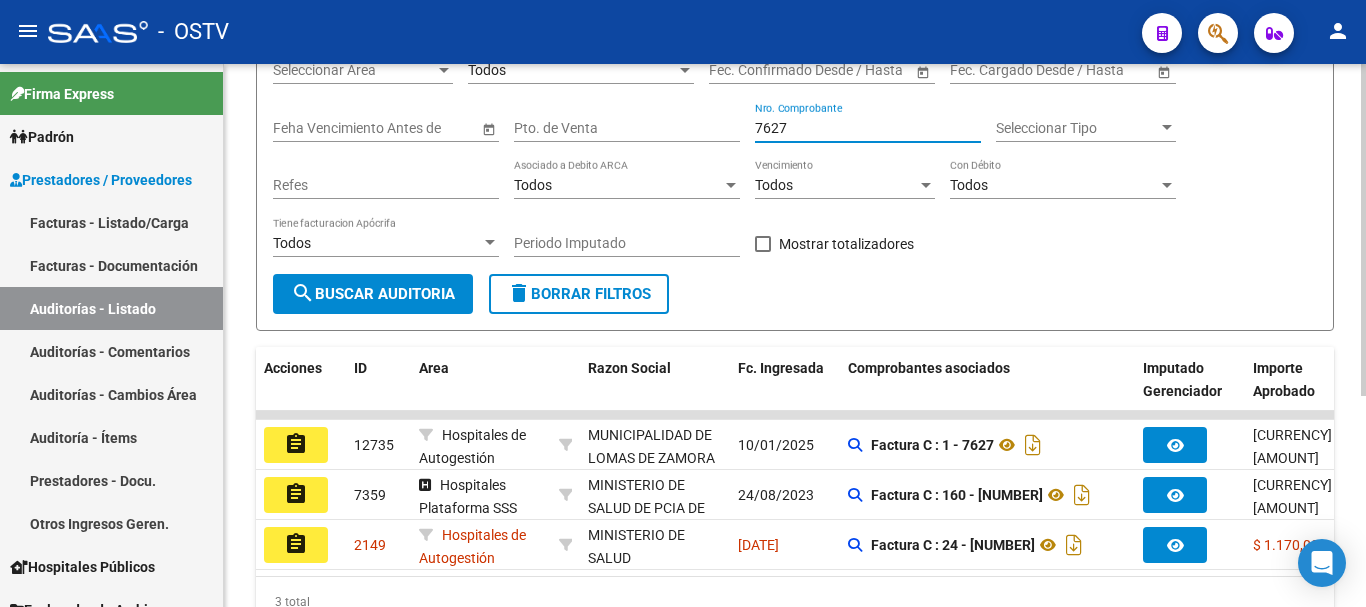 drag, startPoint x: 790, startPoint y: 129, endPoint x: 726, endPoint y: 138, distance: 64.629715 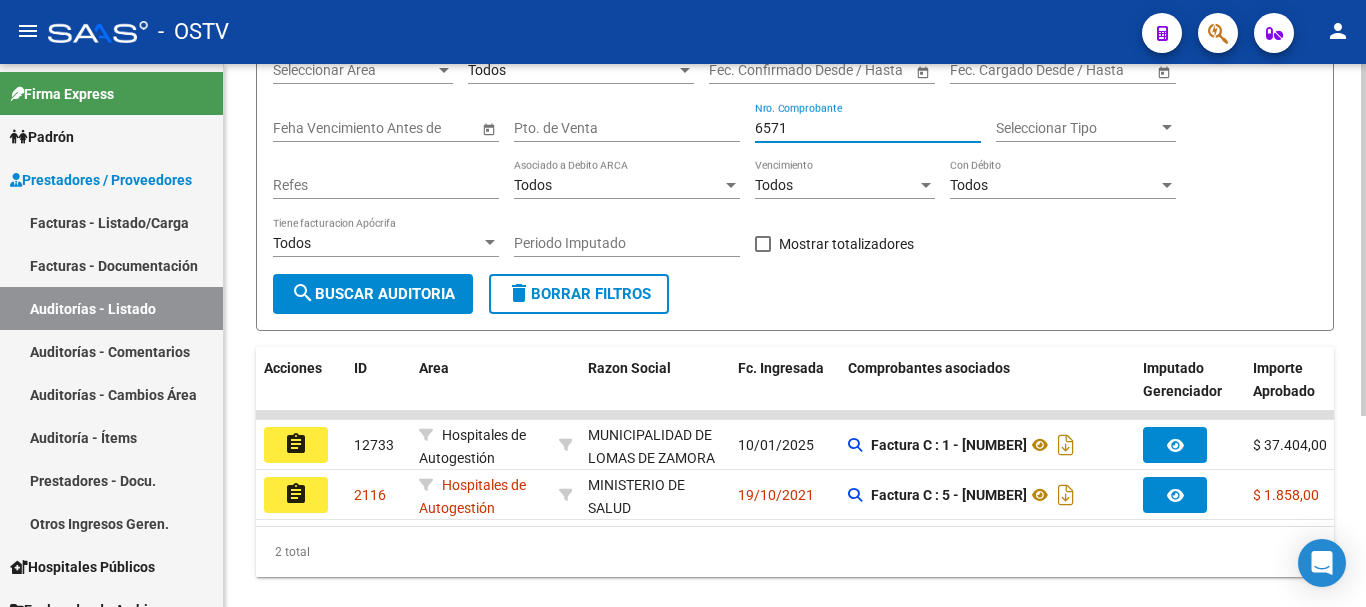 drag, startPoint x: 785, startPoint y: 126, endPoint x: 701, endPoint y: 141, distance: 85.32877 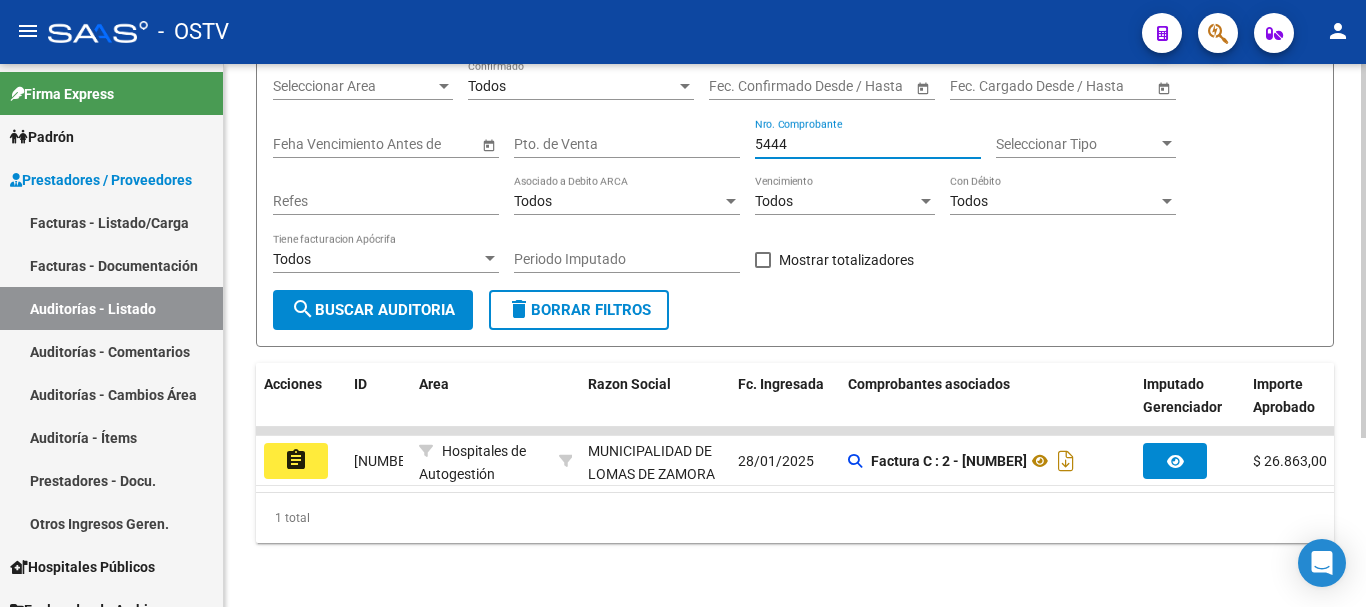 drag, startPoint x: 795, startPoint y: 126, endPoint x: 706, endPoint y: 150, distance: 92.17918 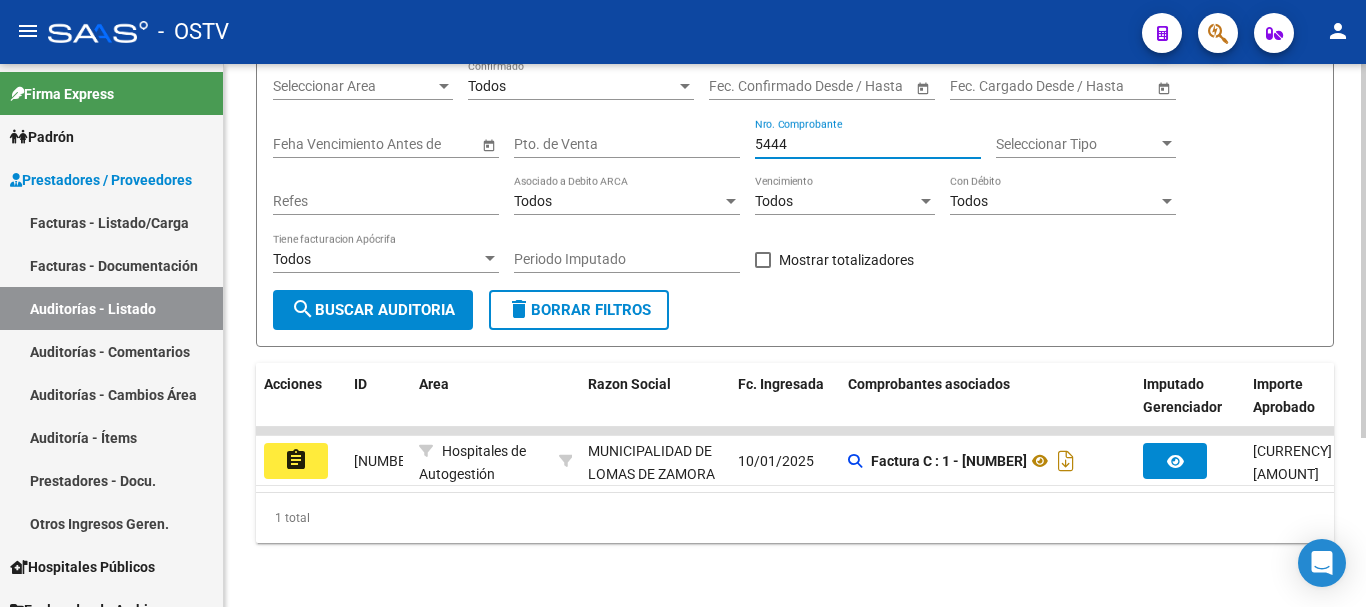 drag, startPoint x: 817, startPoint y: 134, endPoint x: 713, endPoint y: 134, distance: 104 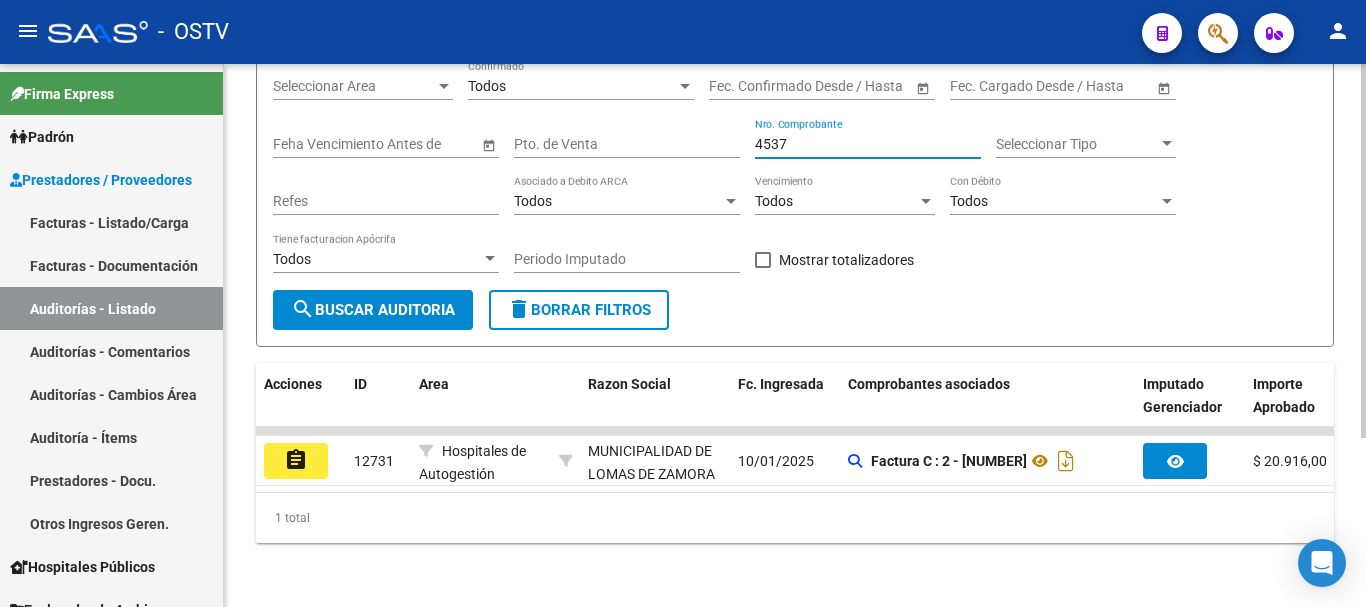 drag, startPoint x: 807, startPoint y: 120, endPoint x: 719, endPoint y: 130, distance: 88.56636 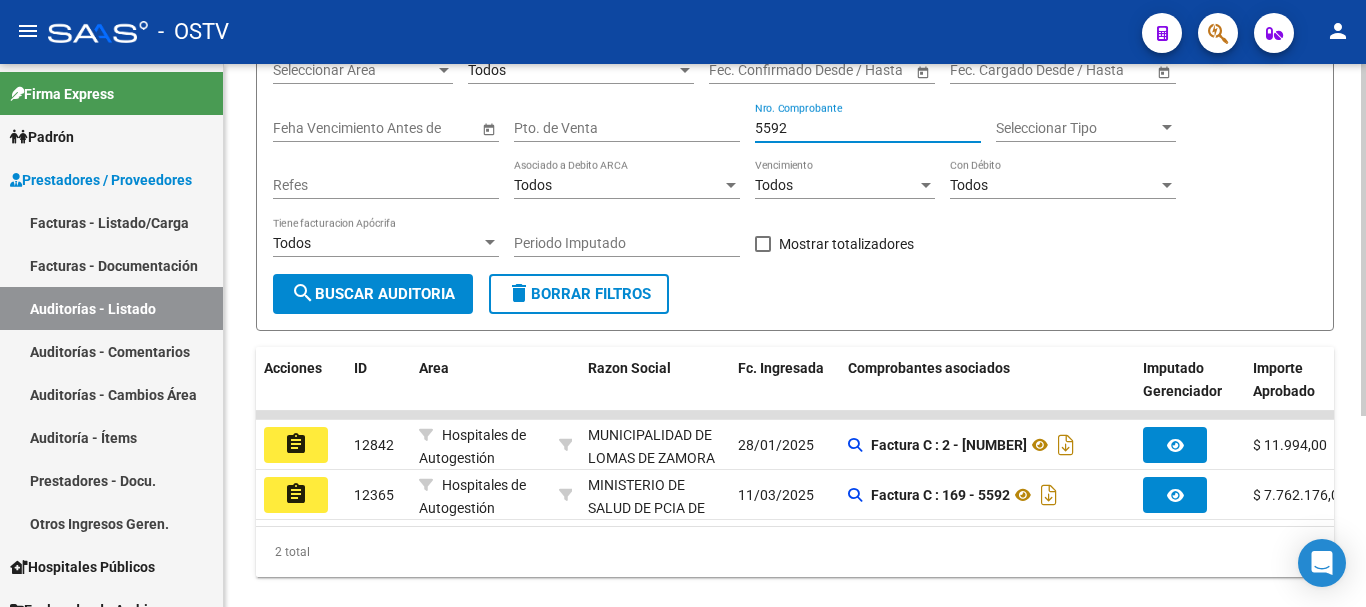 drag, startPoint x: 786, startPoint y: 129, endPoint x: 732, endPoint y: 130, distance: 54.00926 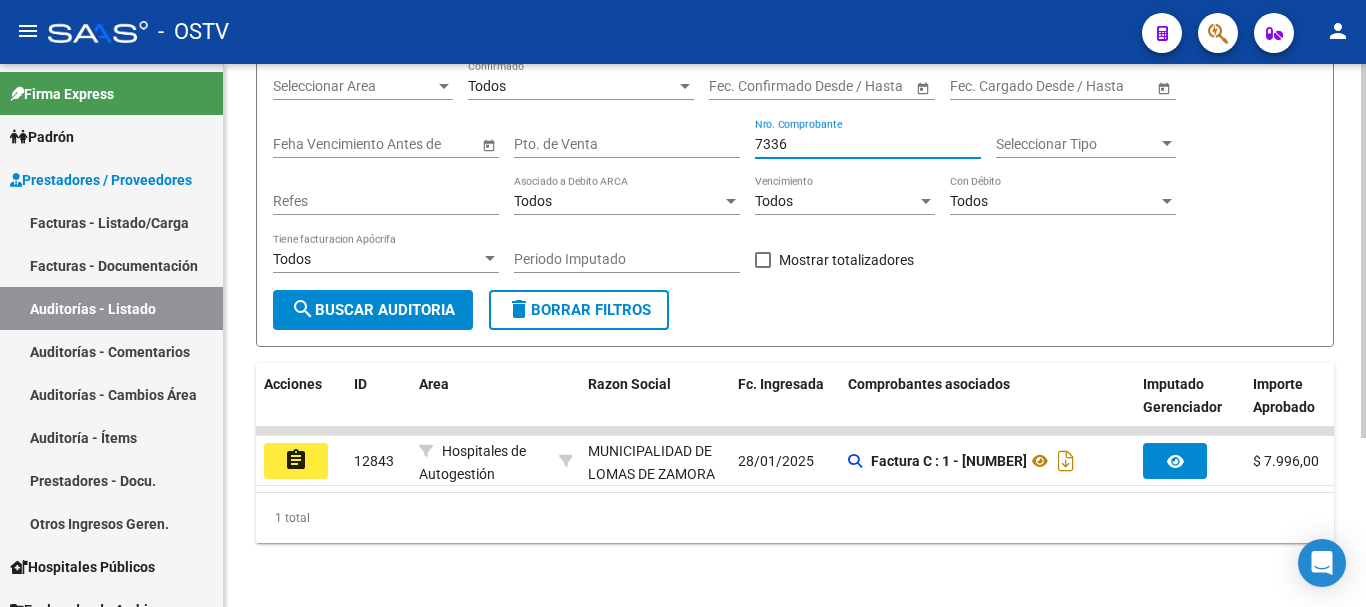 drag, startPoint x: 815, startPoint y: 133, endPoint x: 742, endPoint y: 134, distance: 73.00685 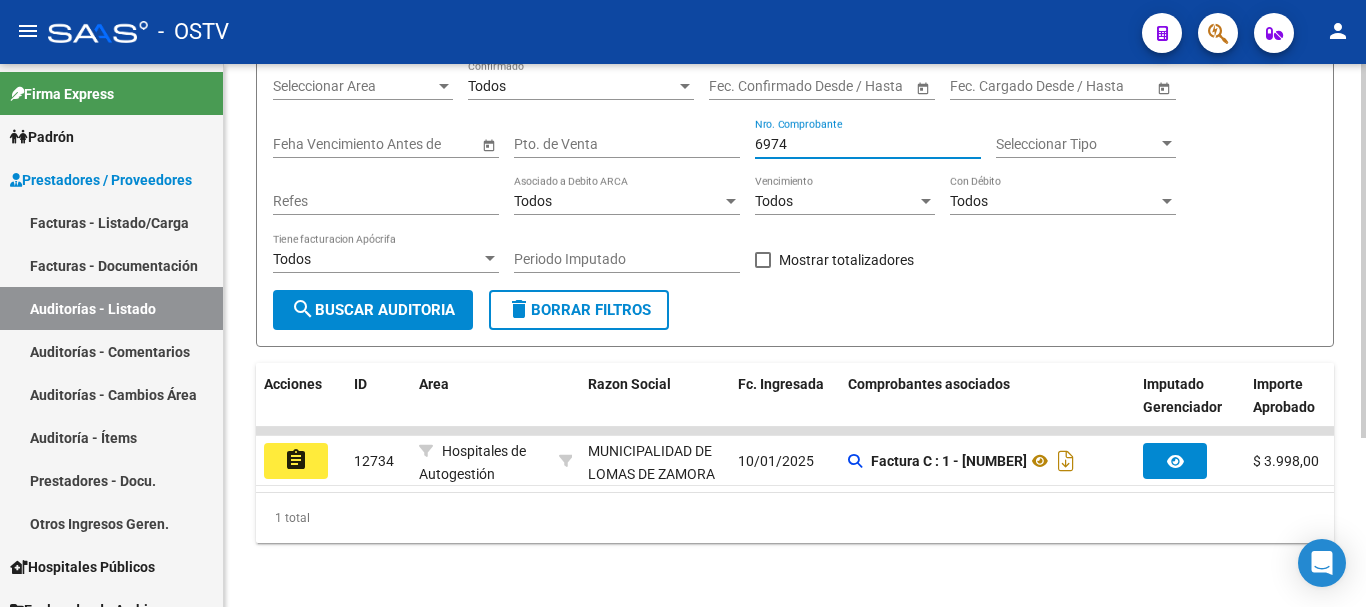scroll, scrollTop: 145, scrollLeft: 0, axis: vertical 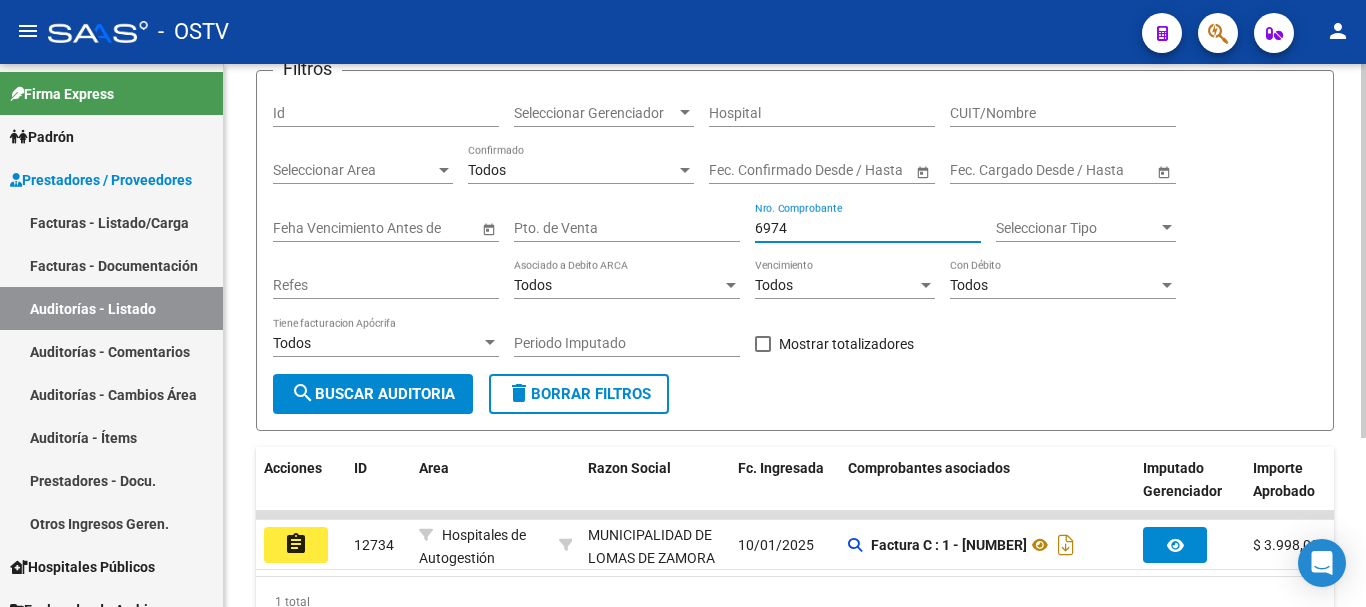 drag, startPoint x: 795, startPoint y: 230, endPoint x: 736, endPoint y: 238, distance: 59.5399 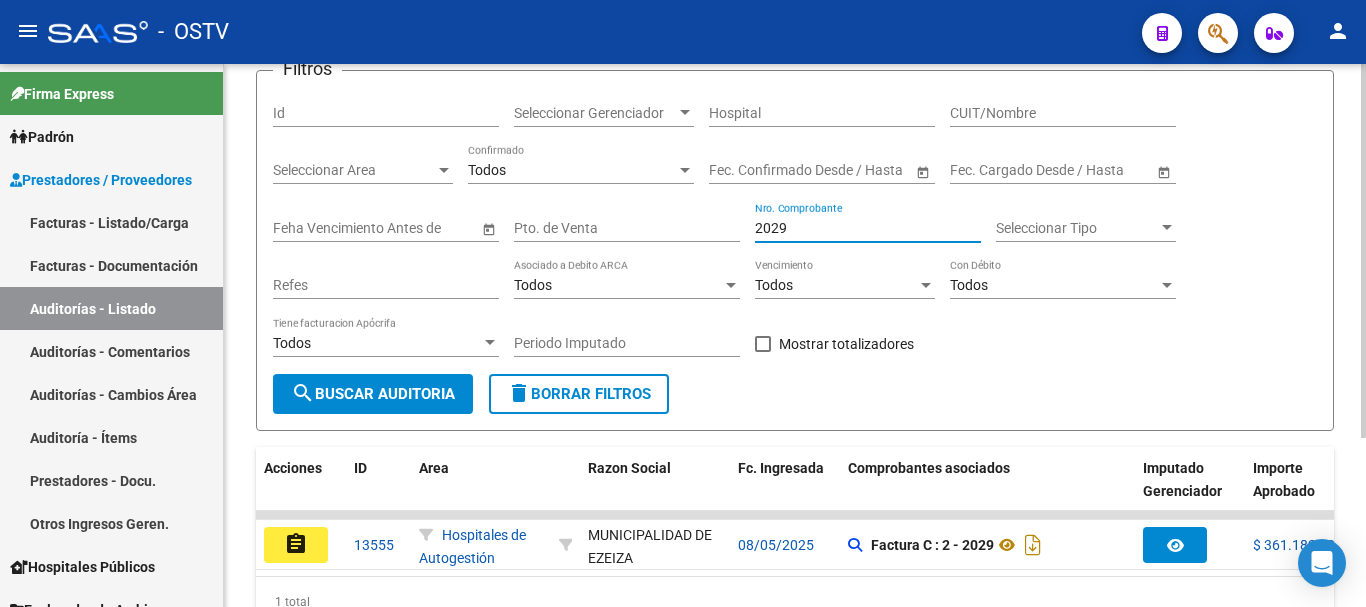 type on "2029" 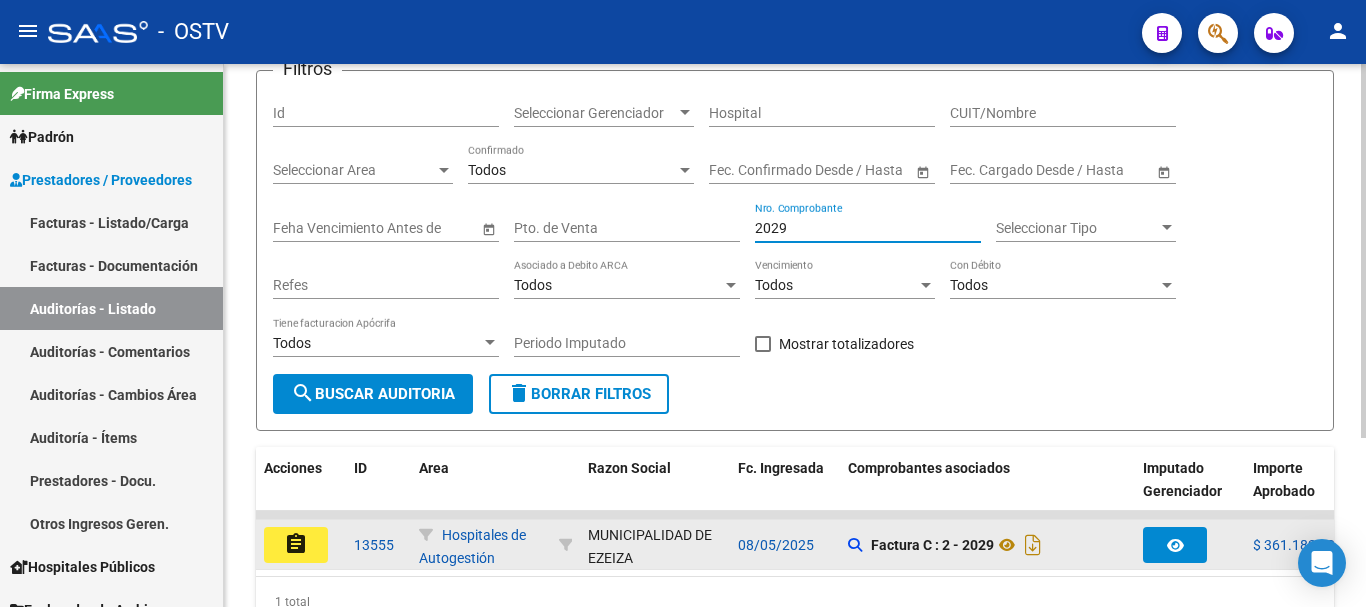 click on "assignment" 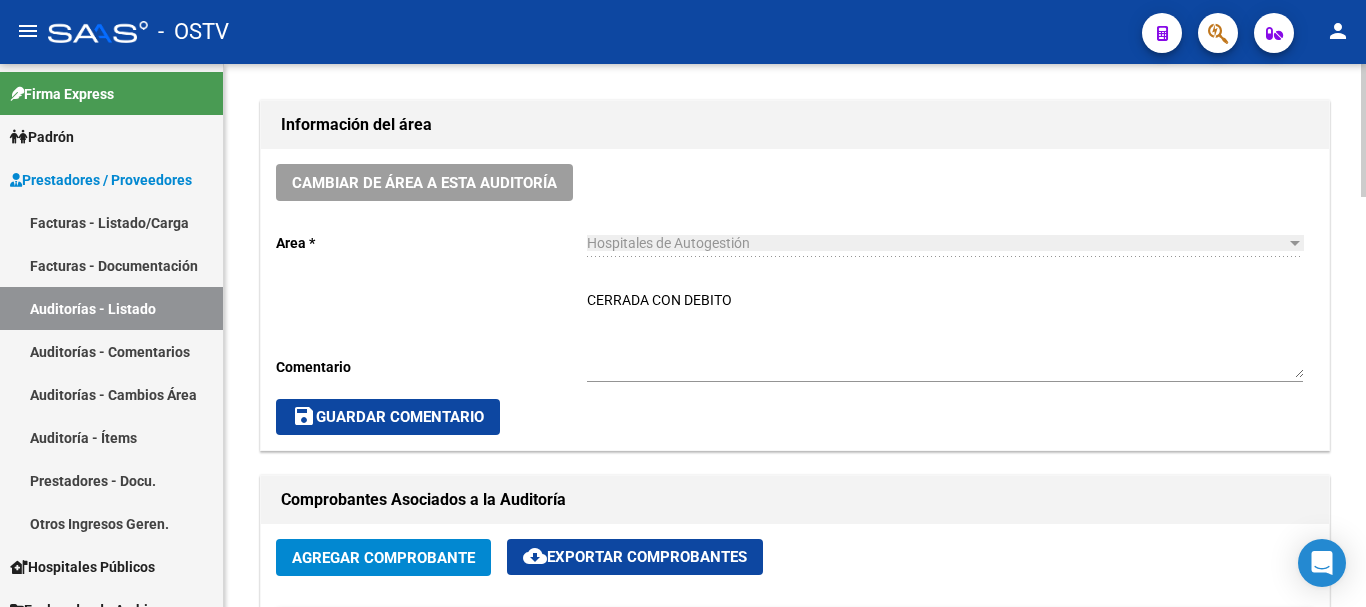 scroll, scrollTop: 600, scrollLeft: 0, axis: vertical 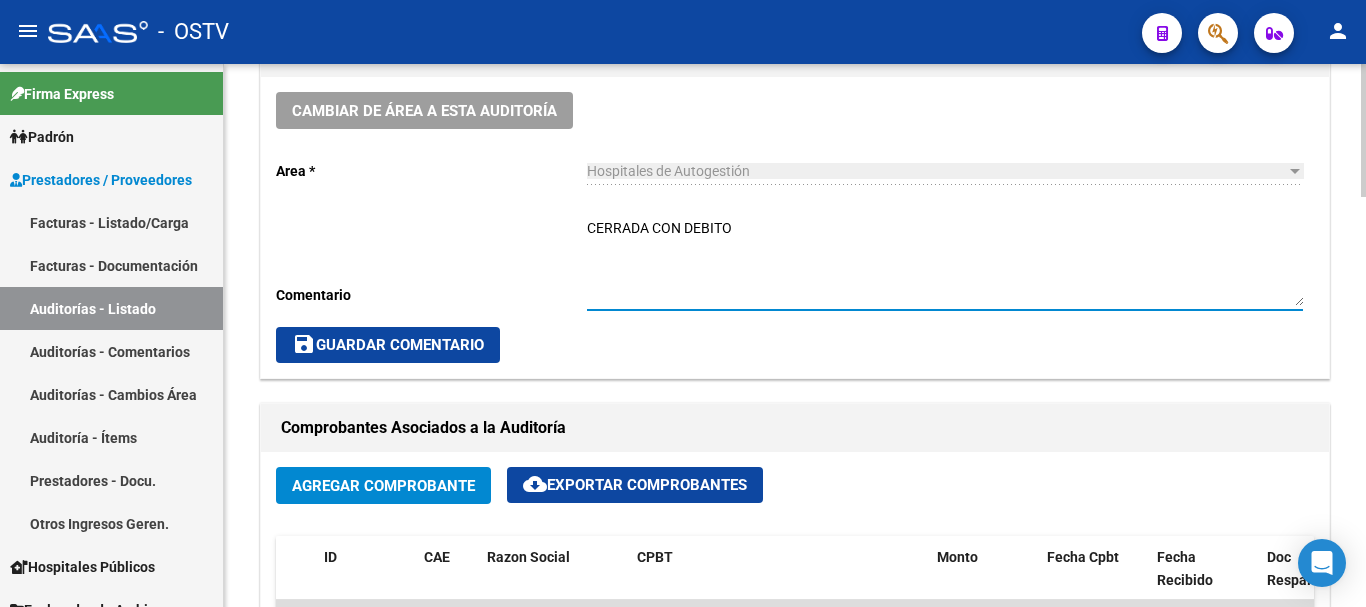 drag, startPoint x: 732, startPoint y: 221, endPoint x: 688, endPoint y: 222, distance: 44.011364 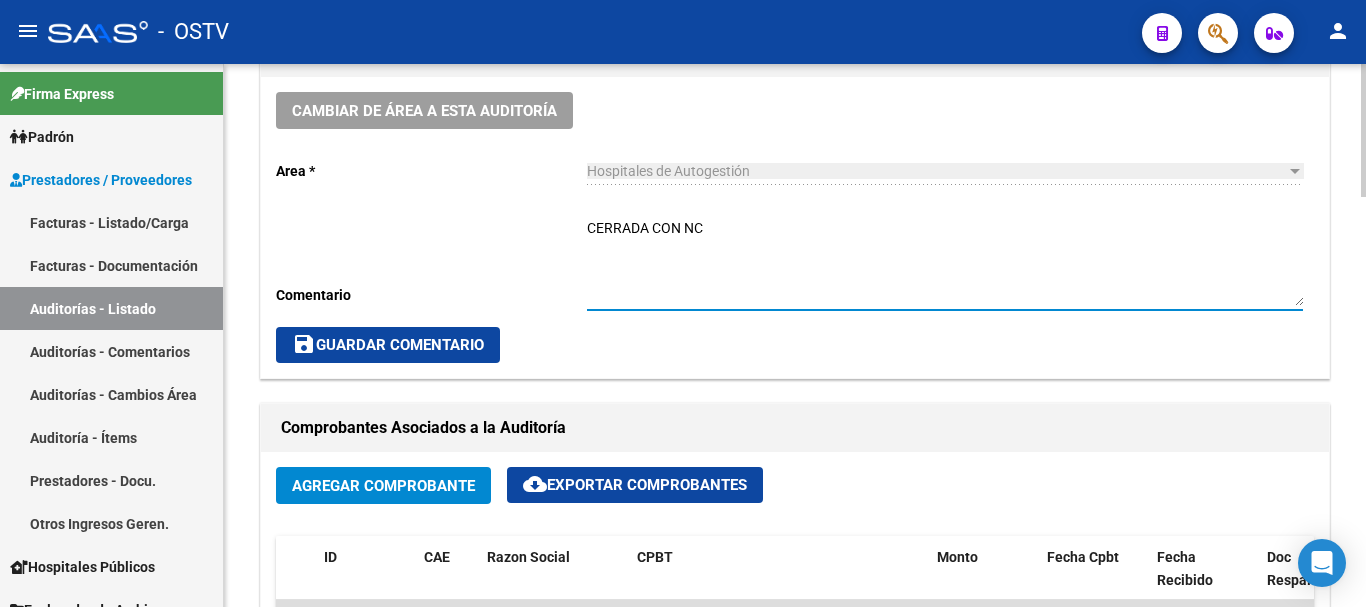 type on "CERRADA CON NC" 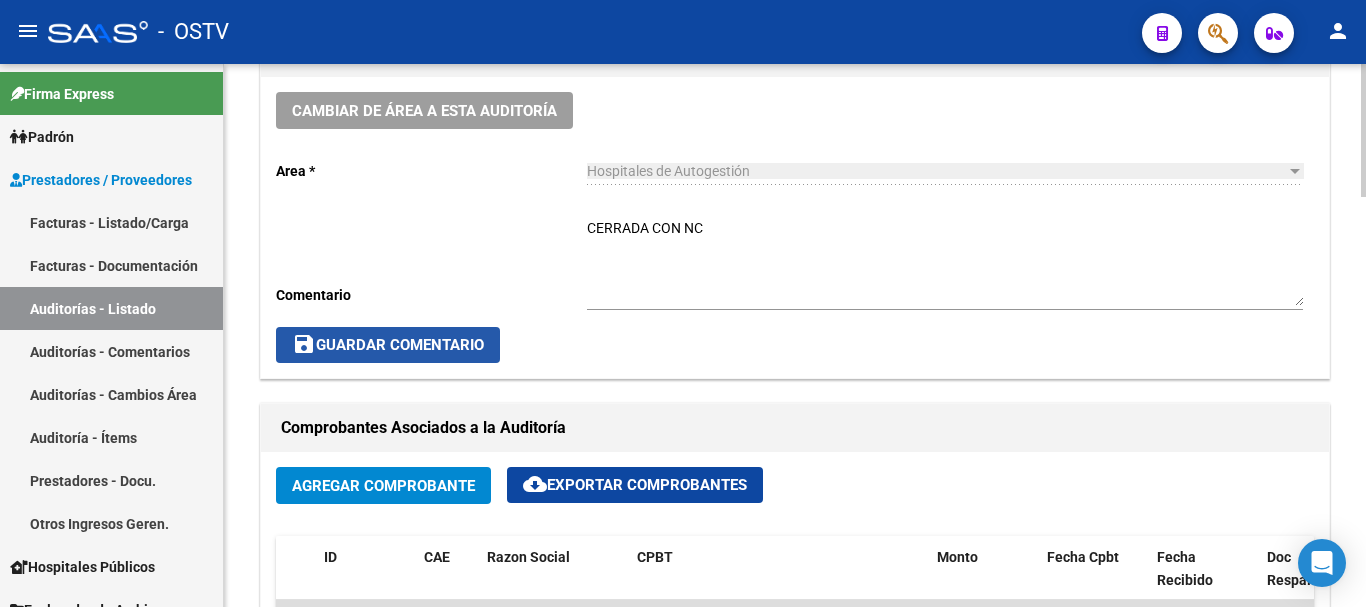 click on "save  Guardar Comentario" 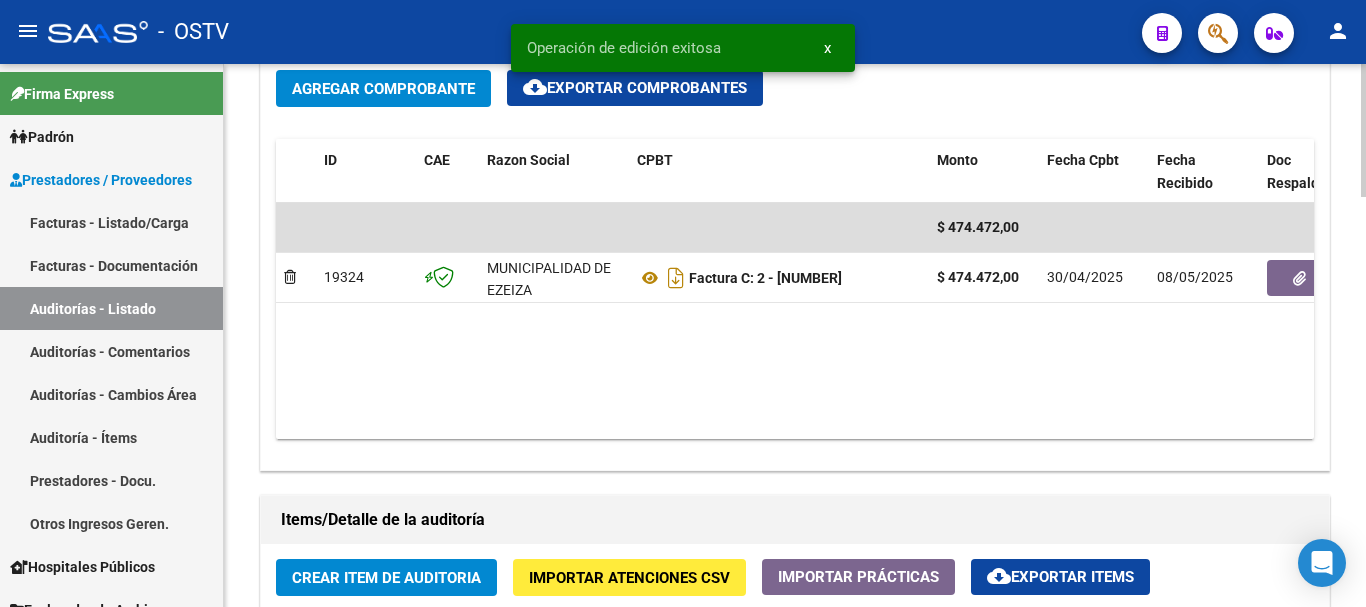 scroll, scrollTop: 1000, scrollLeft: 0, axis: vertical 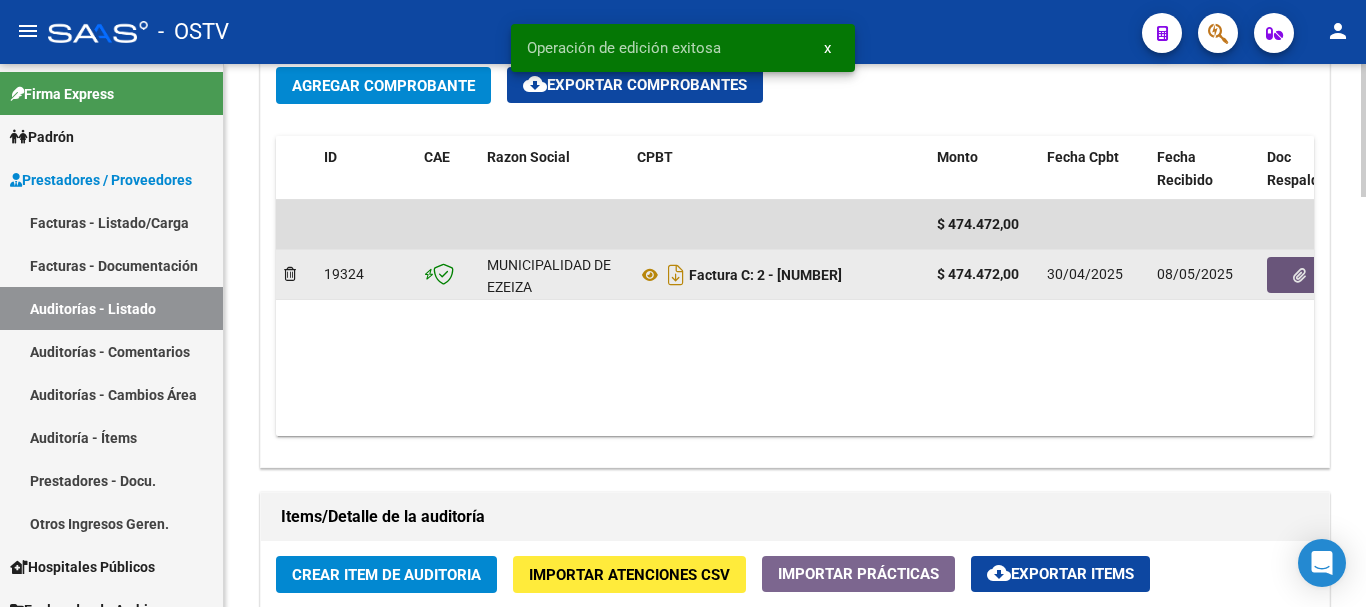 click 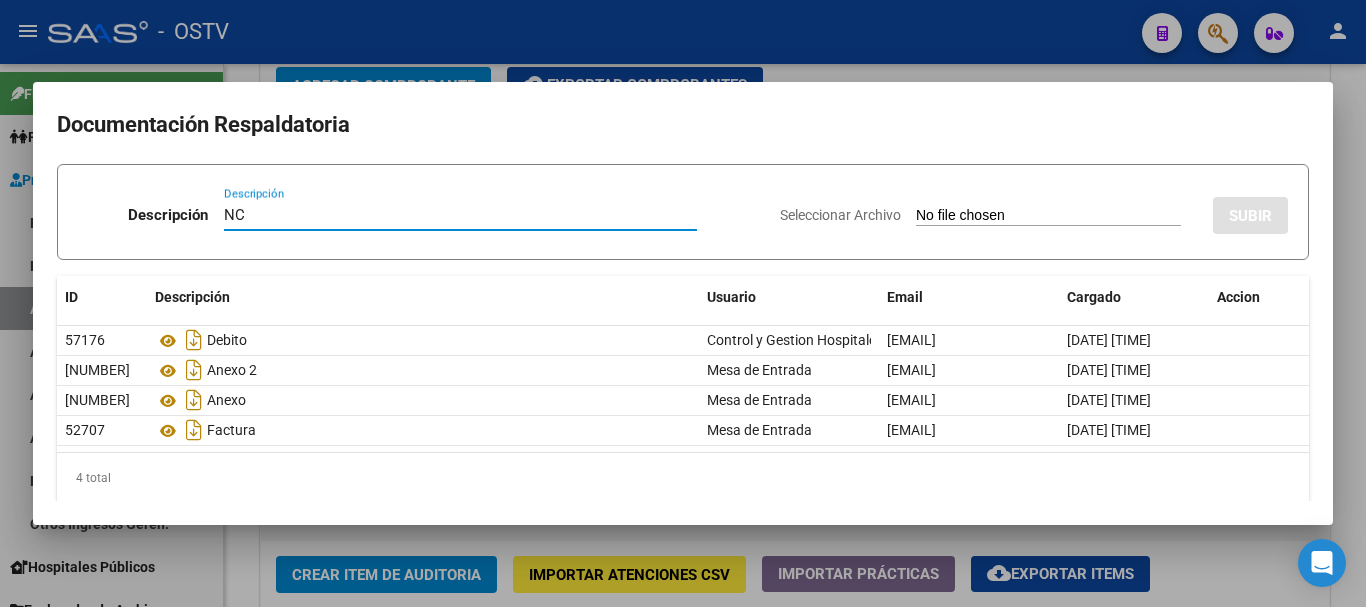 type on "NC" 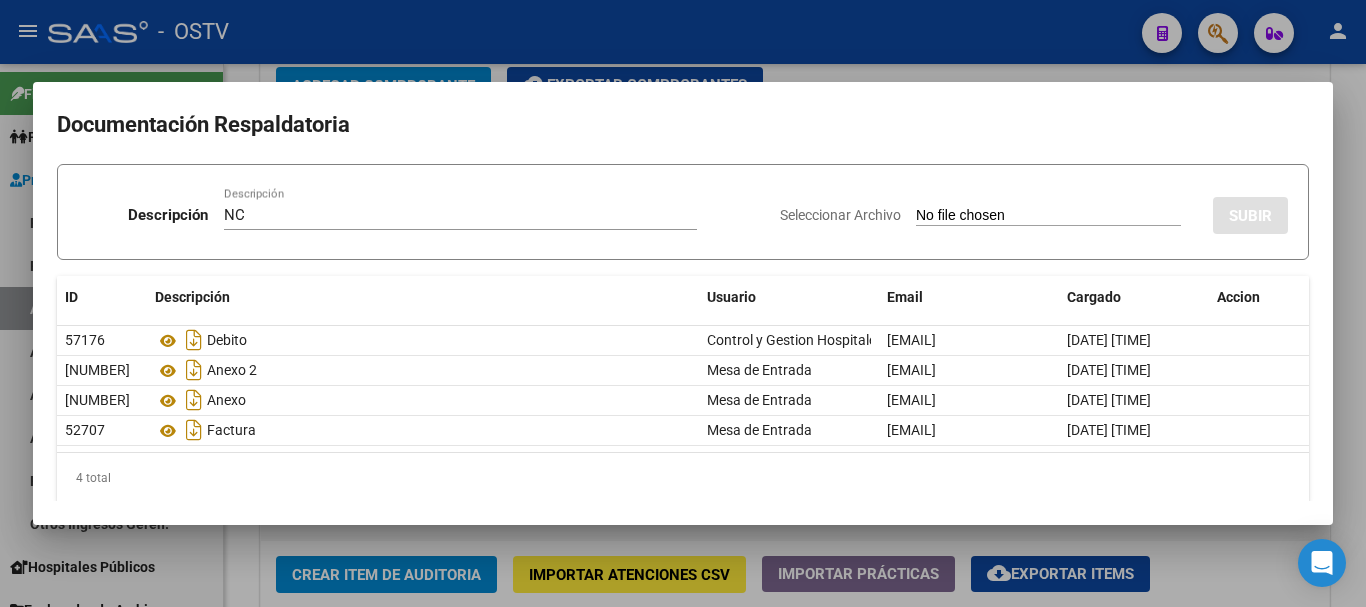 click on "Seleccionar Archivo" at bounding box center (1048, 216) 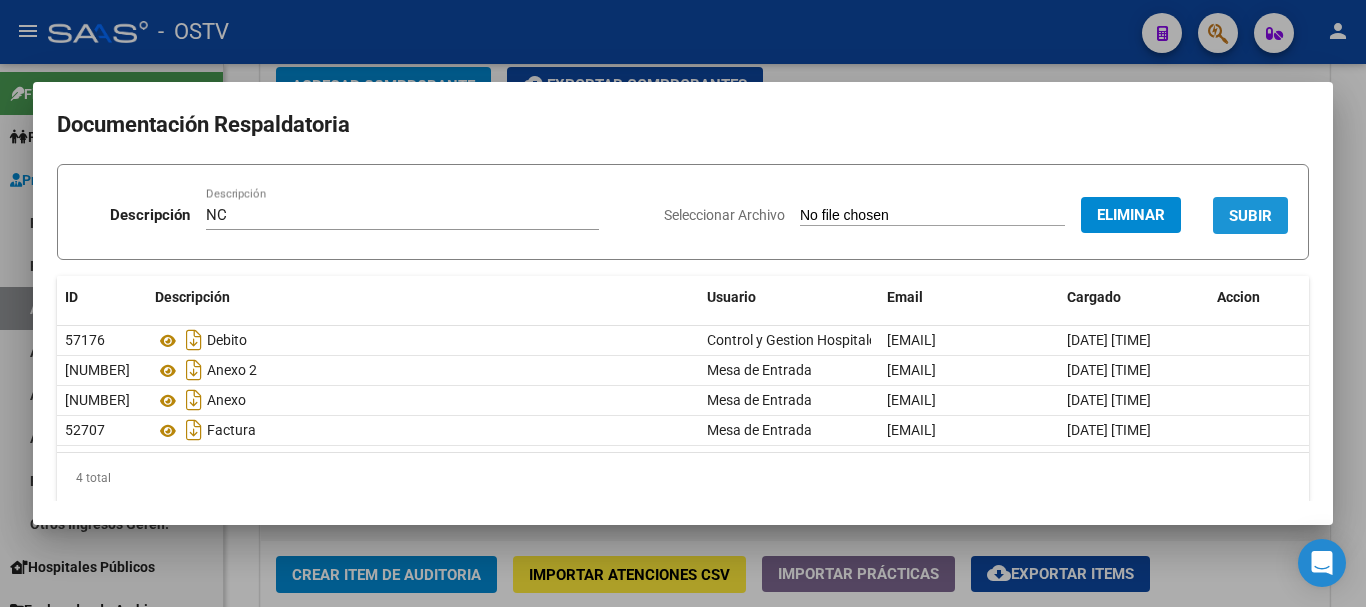 click on "SUBIR" at bounding box center [1250, 216] 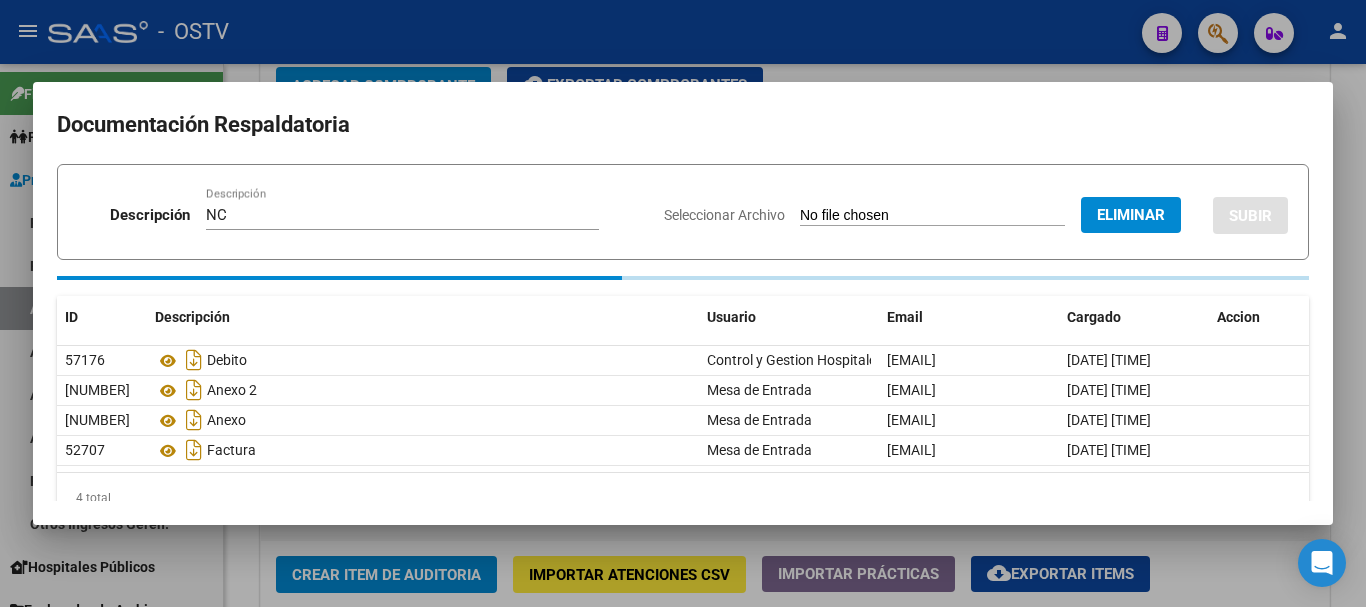 type 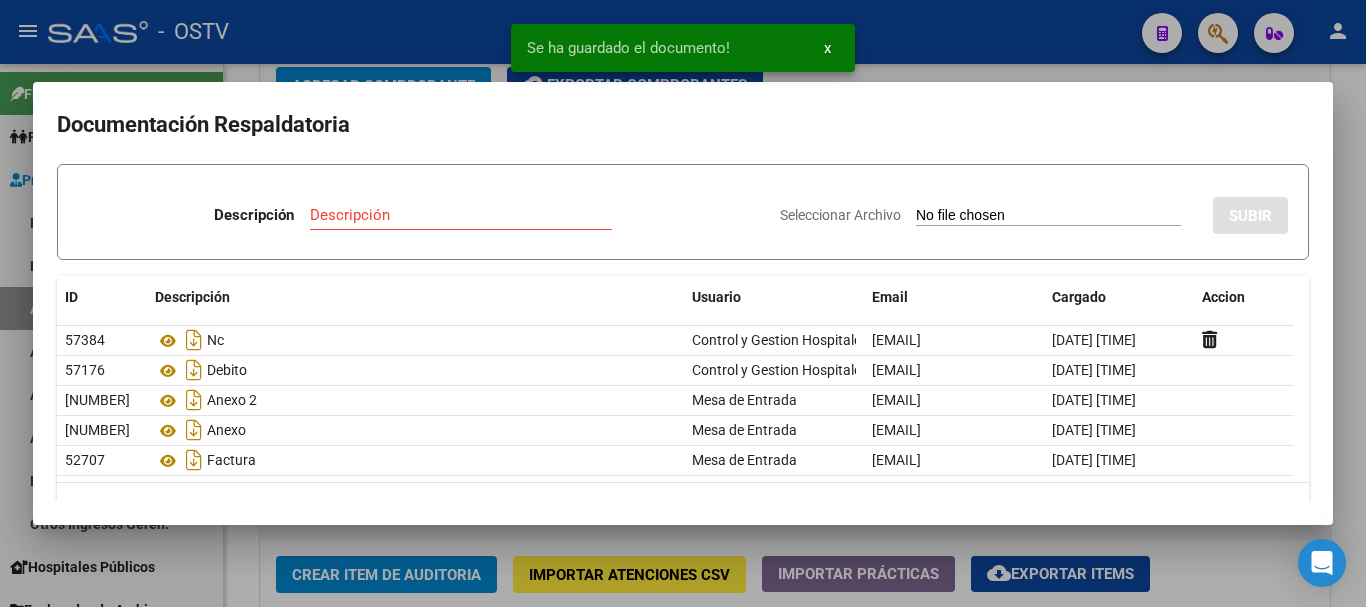click at bounding box center (683, 303) 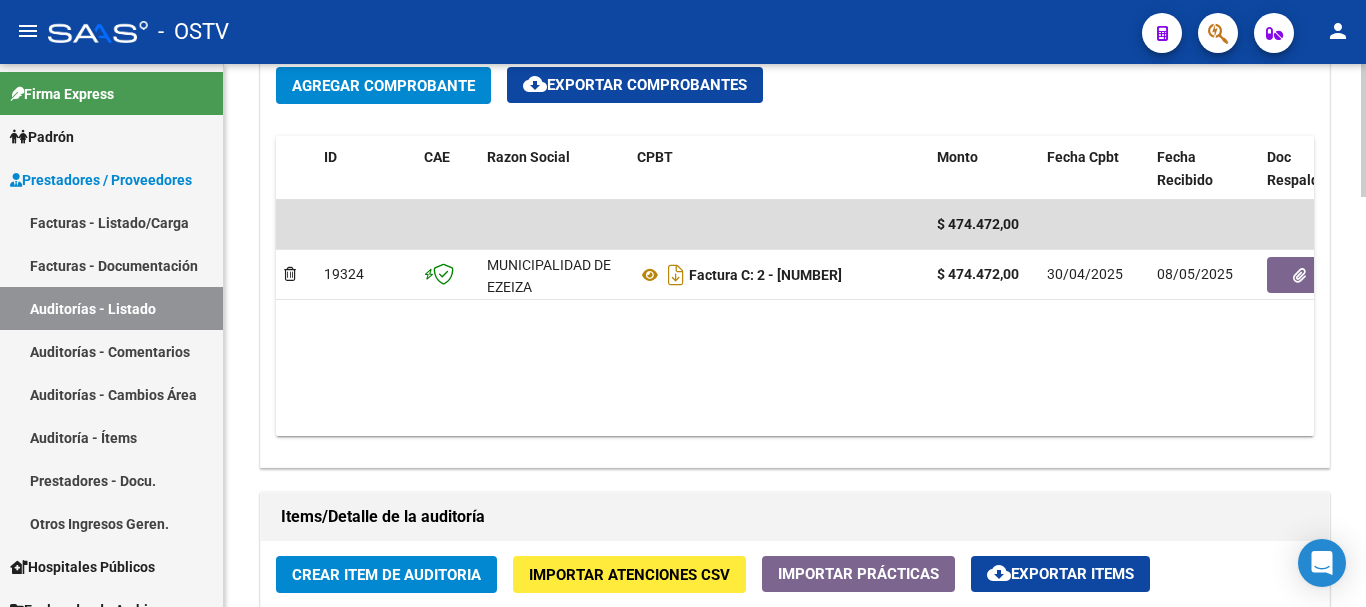 click on "Items/Detalle de la auditoría" 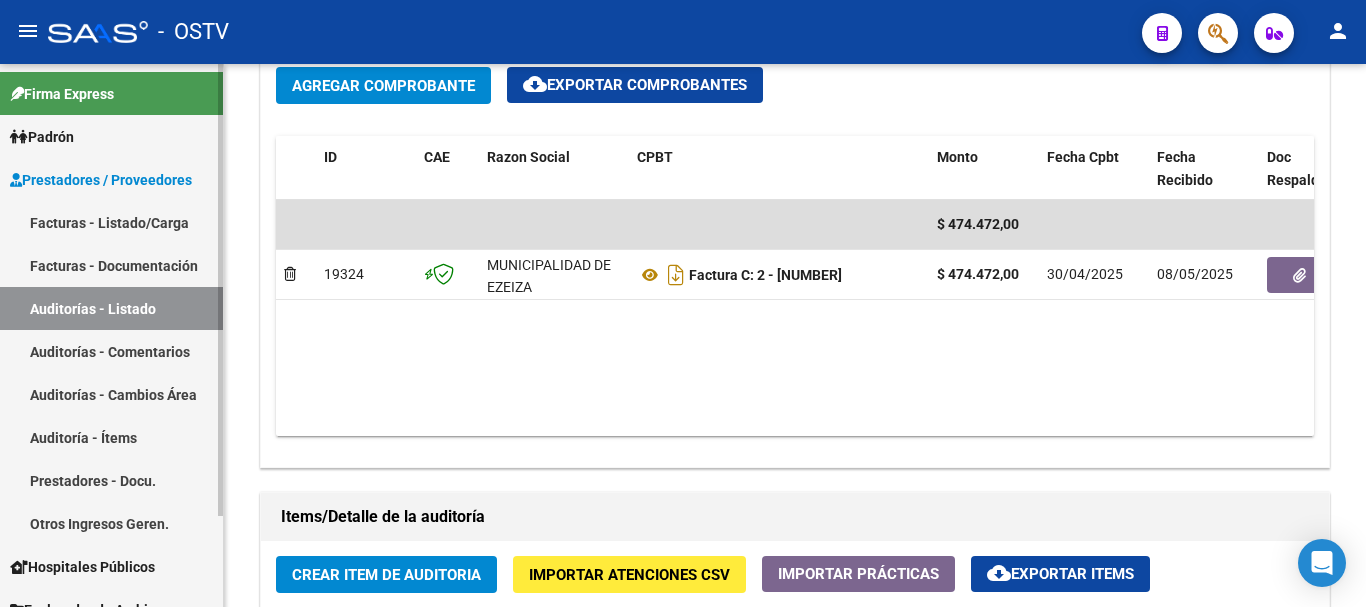 click on "Auditorías - Listado" at bounding box center [111, 308] 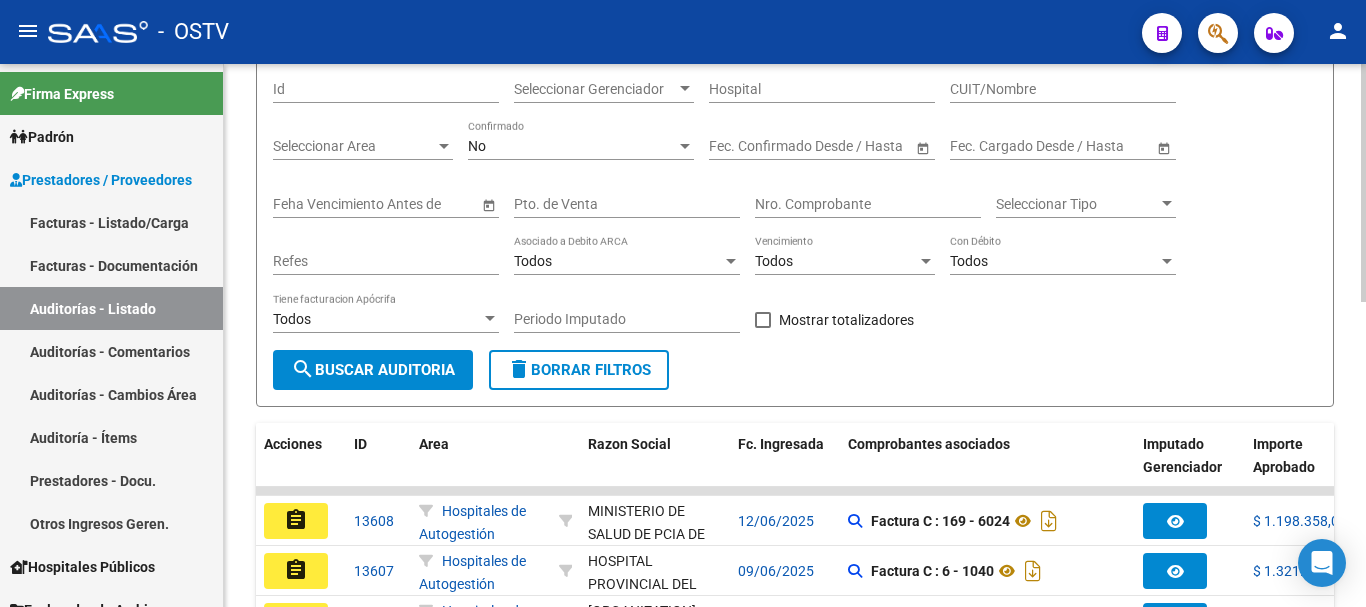 scroll, scrollTop: 695, scrollLeft: 0, axis: vertical 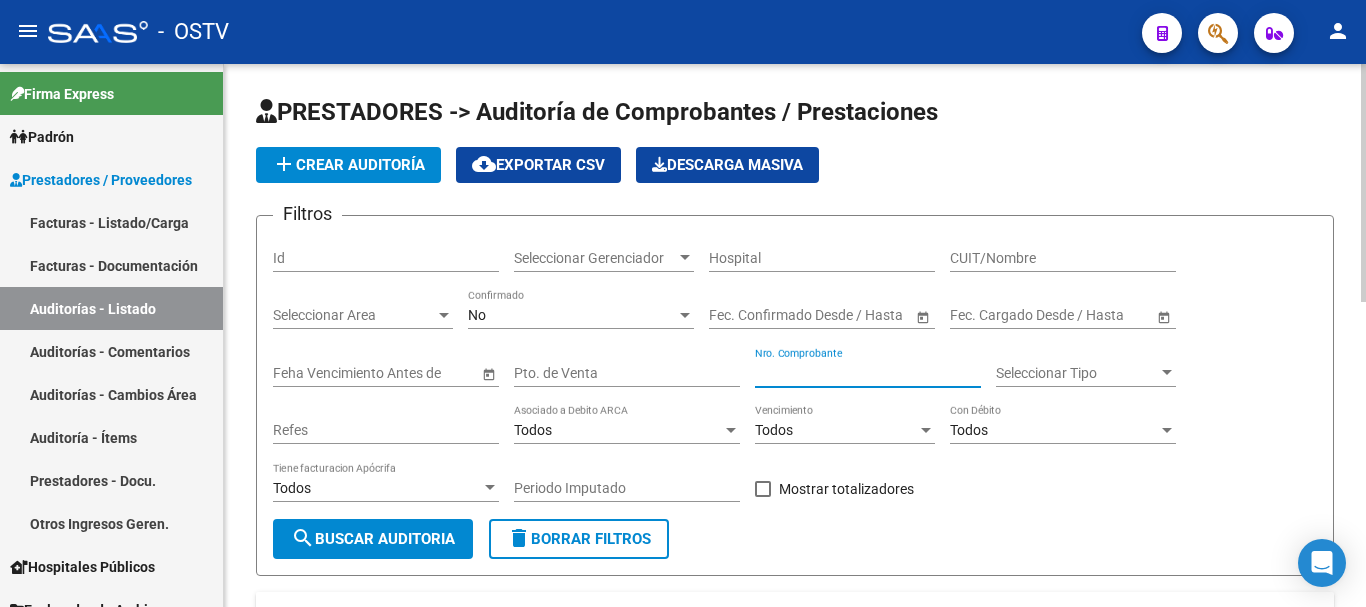 click on "Nro. Comprobante" at bounding box center (868, 373) 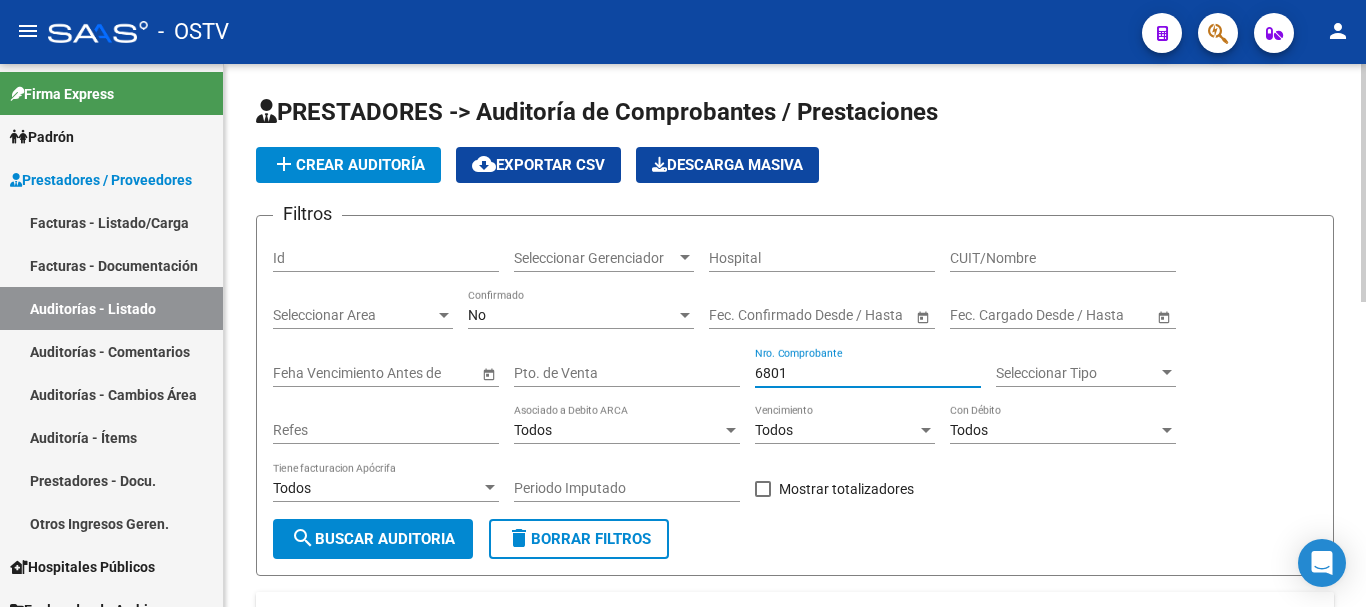type on "6801" 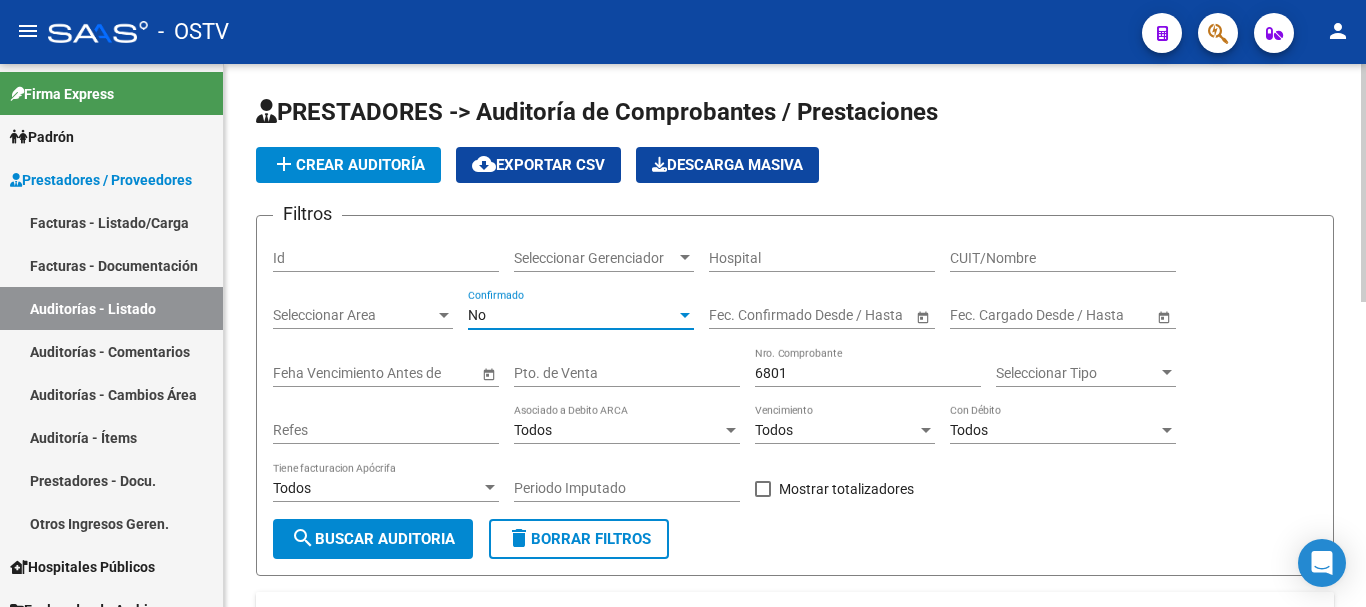 click on "No" at bounding box center [572, 315] 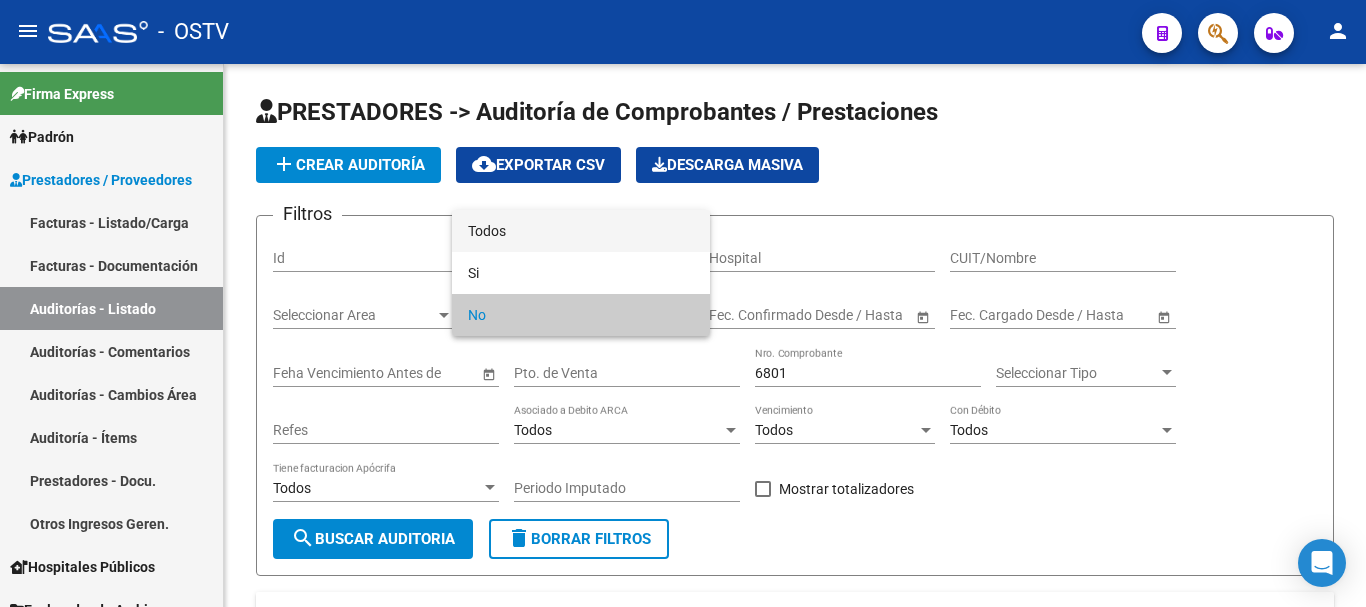 click on "Todos" at bounding box center (581, 231) 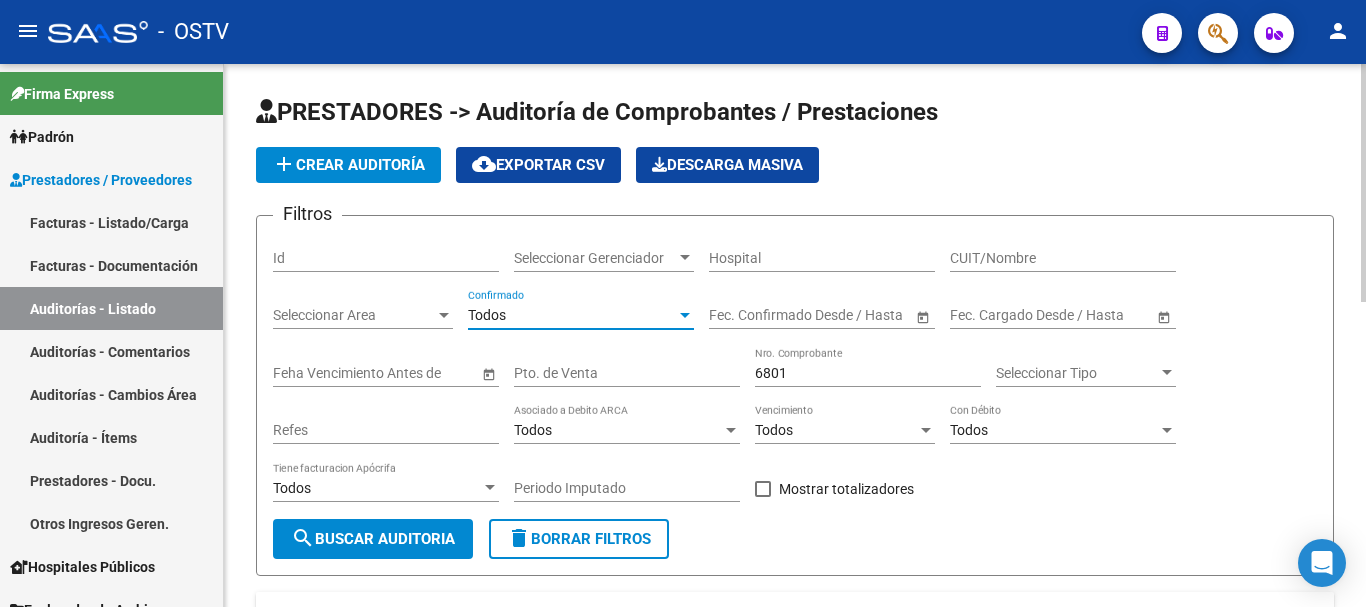 click on "Pto. de Venta" at bounding box center [627, 373] 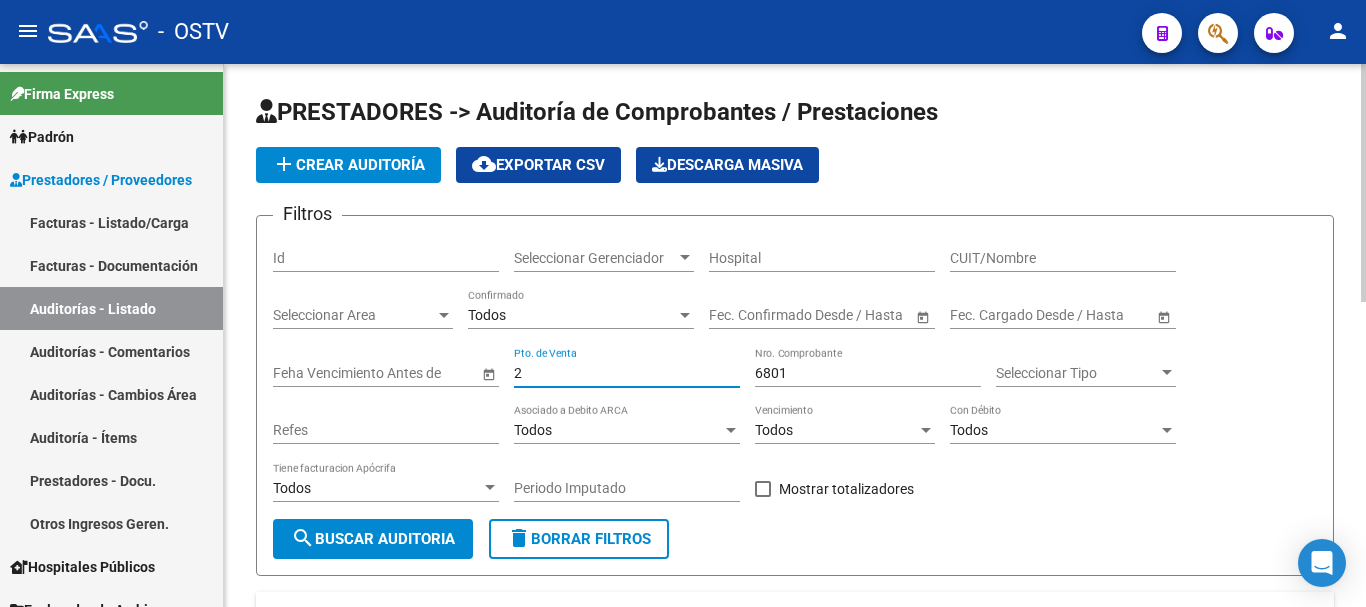 type on "2" 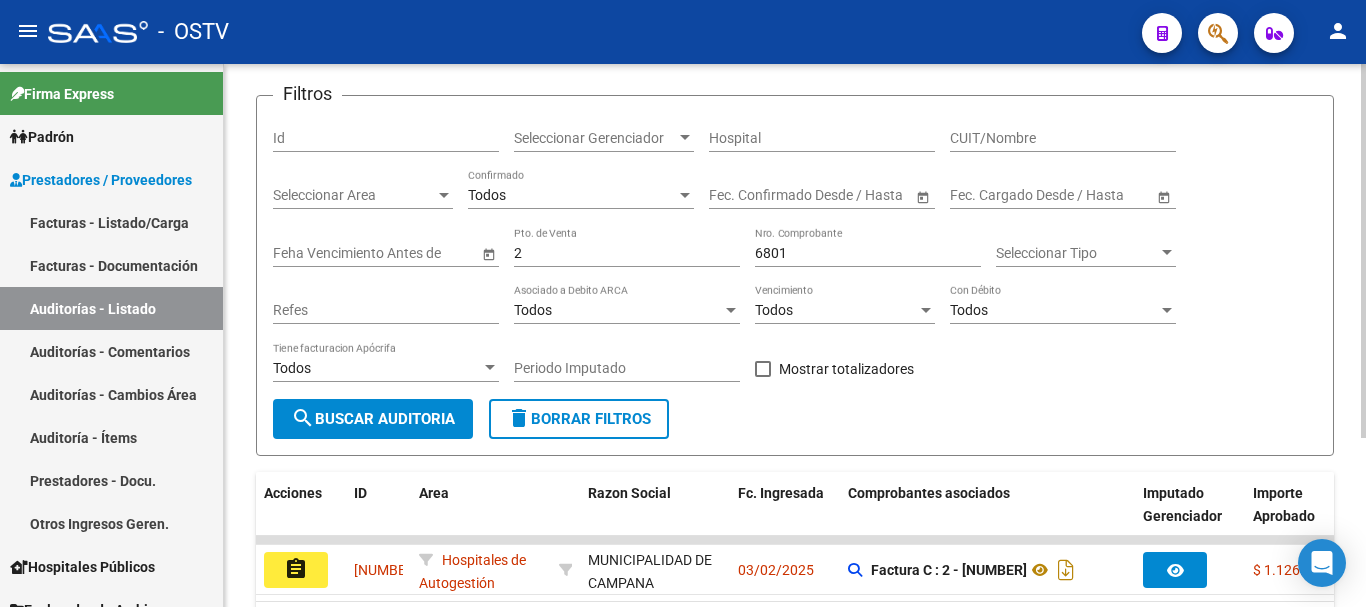 scroll, scrollTop: 200, scrollLeft: 0, axis: vertical 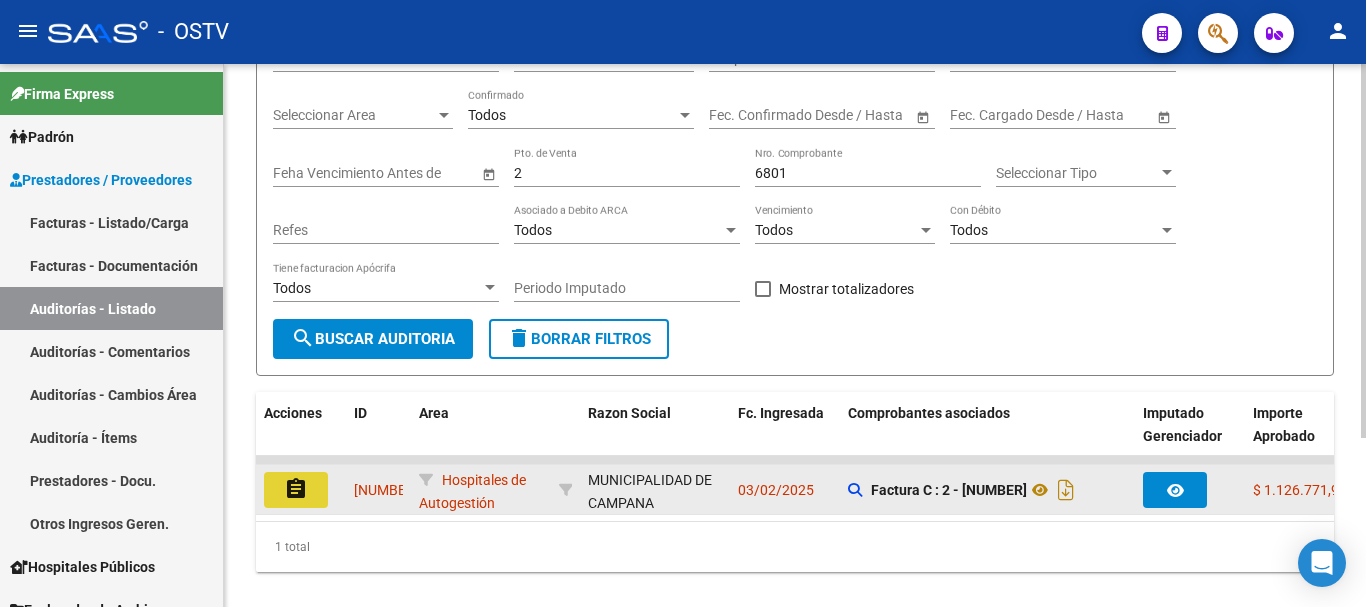 click on "assignment" 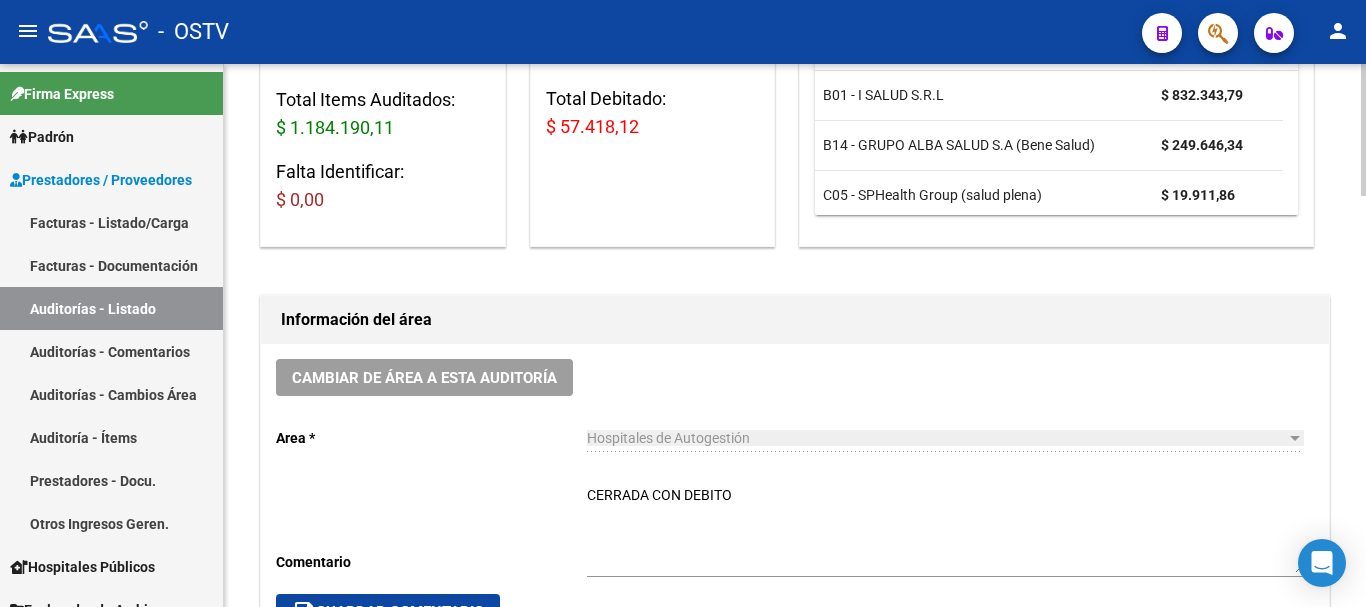 scroll, scrollTop: 400, scrollLeft: 0, axis: vertical 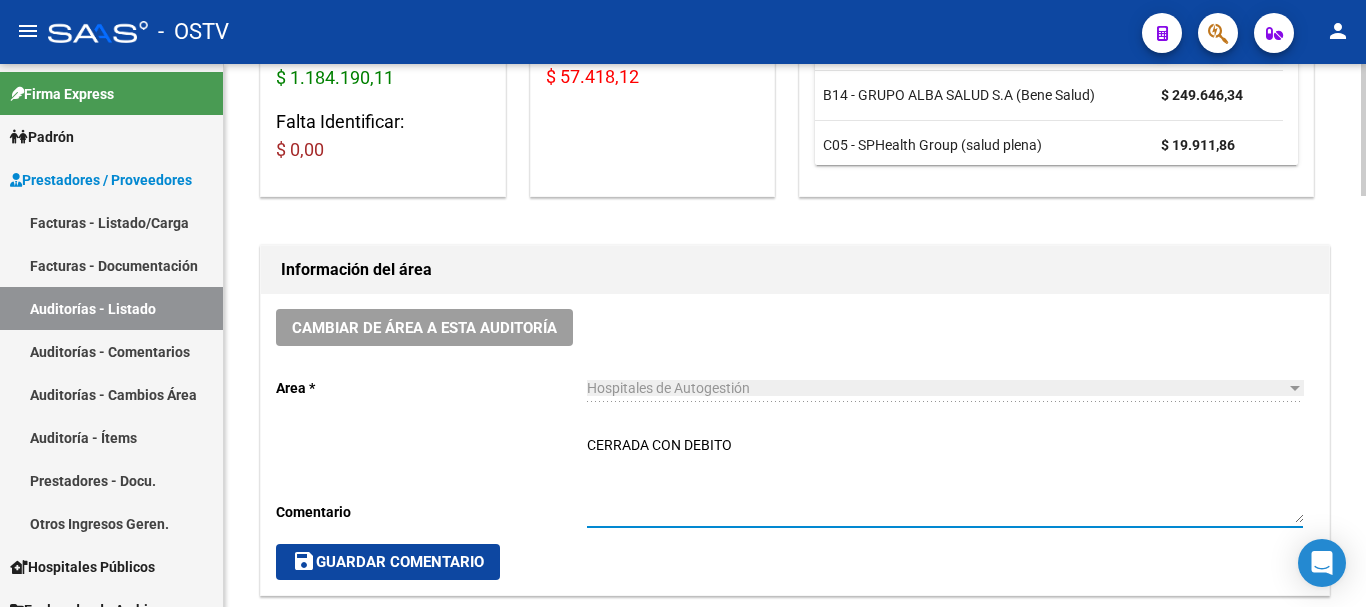 drag, startPoint x: 746, startPoint y: 439, endPoint x: 685, endPoint y: 431, distance: 61.522354 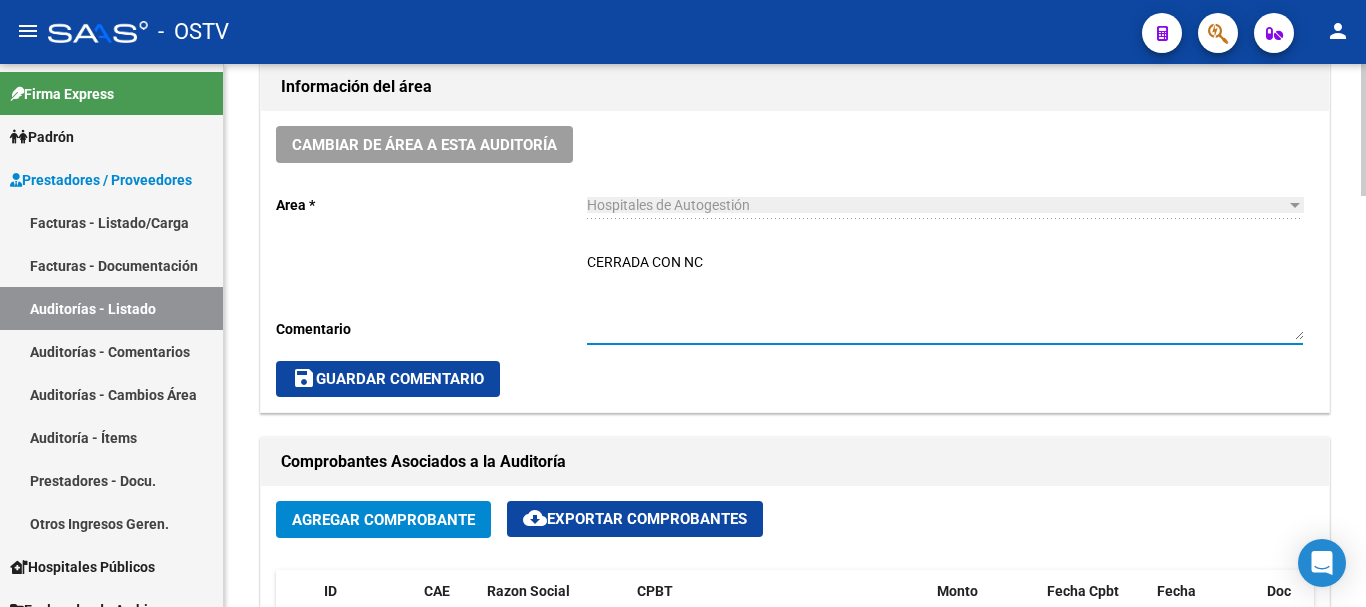 scroll, scrollTop: 600, scrollLeft: 0, axis: vertical 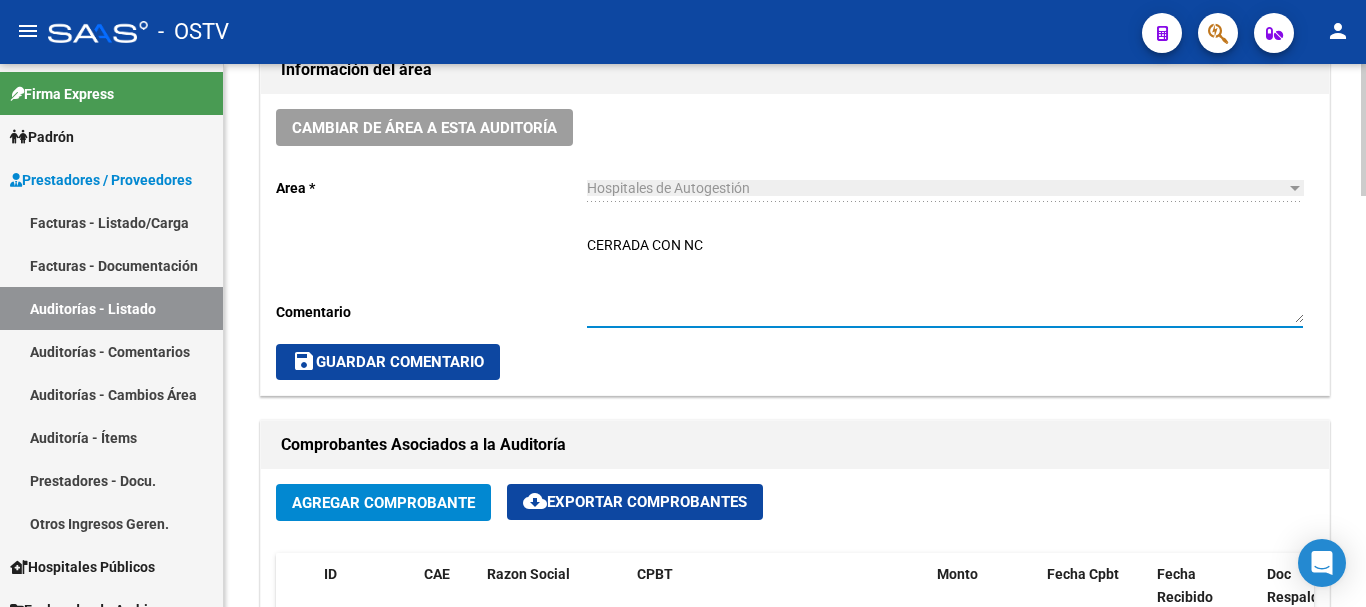 type on "CERRADA CON NC" 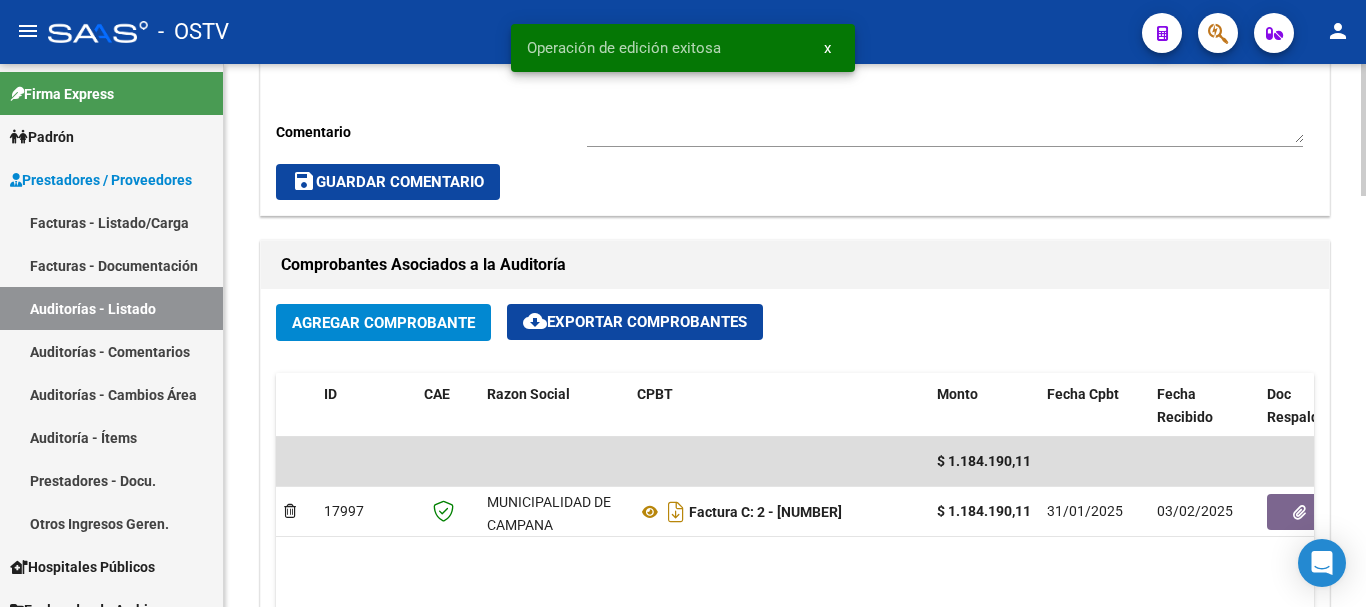 scroll, scrollTop: 900, scrollLeft: 0, axis: vertical 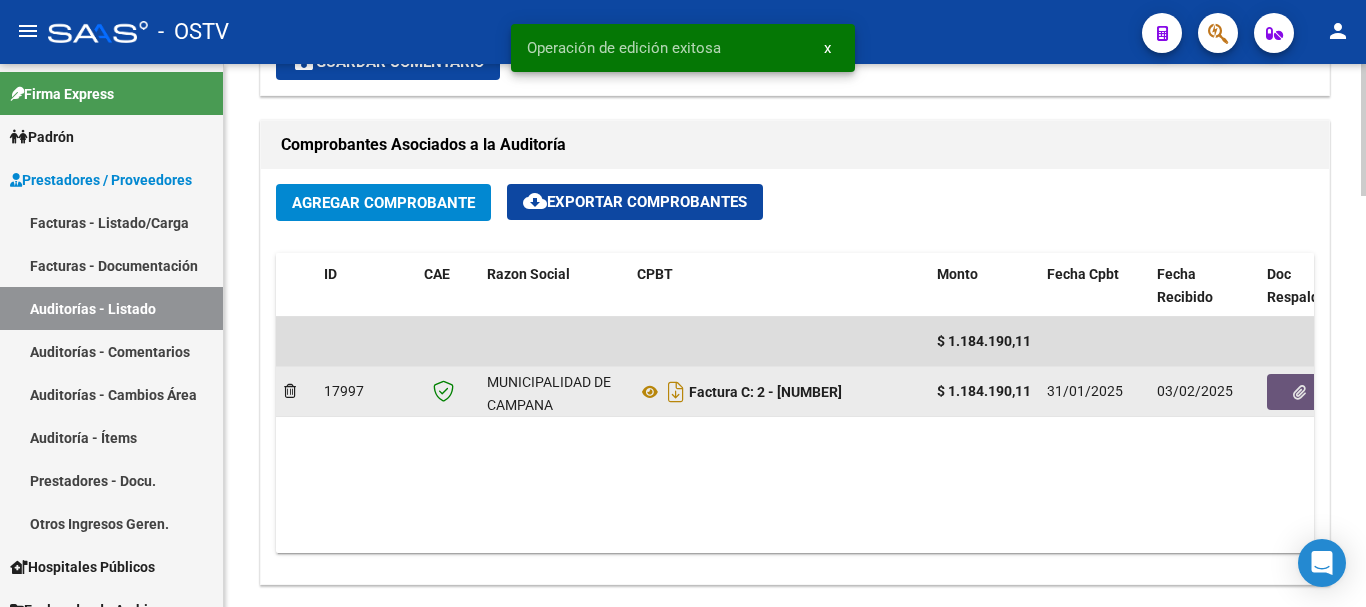 click 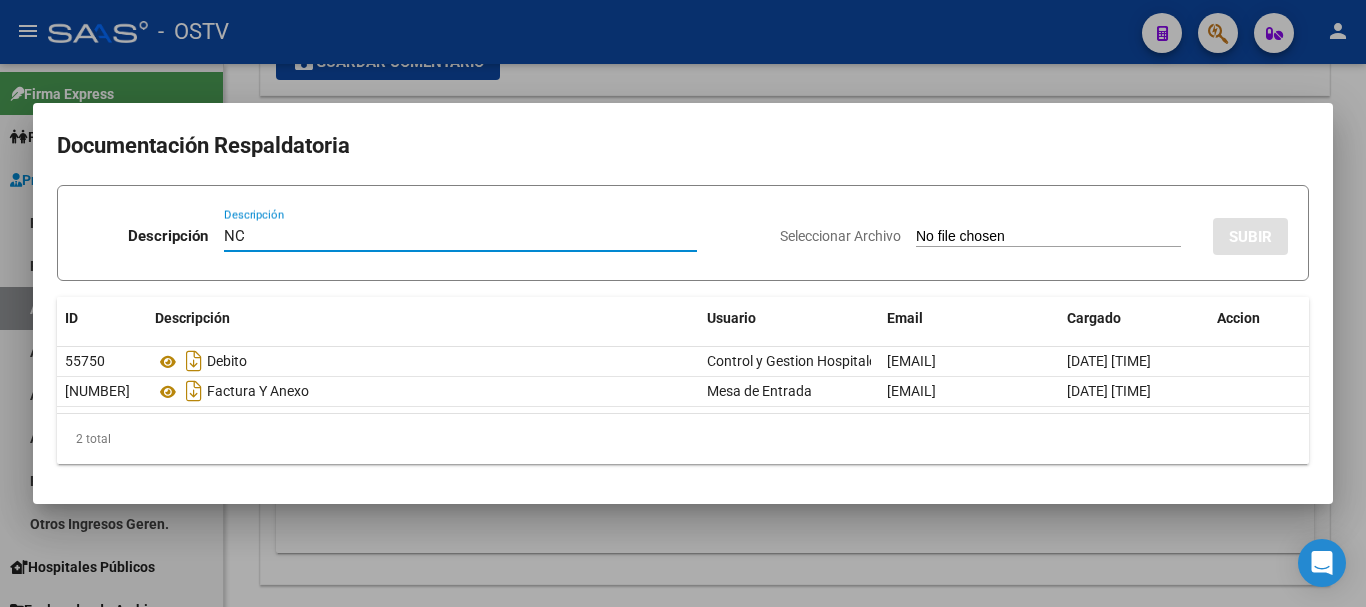 type on "NC" 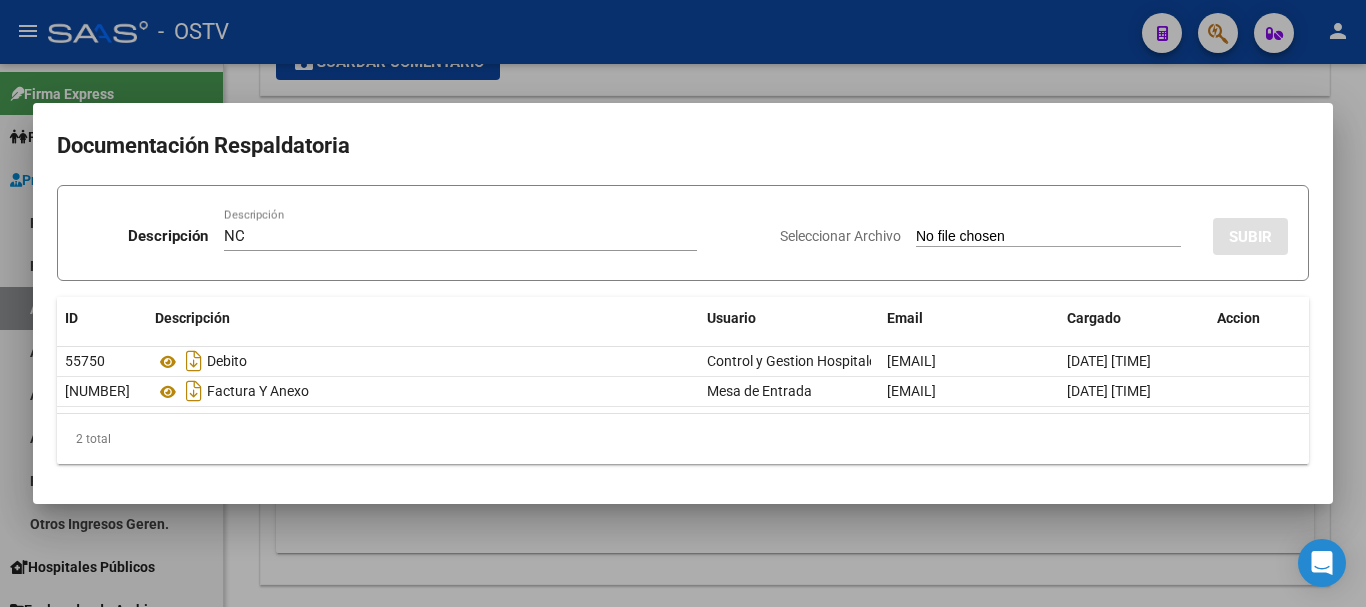 click on "Seleccionar Archivo SUBIR" at bounding box center [1034, 232] 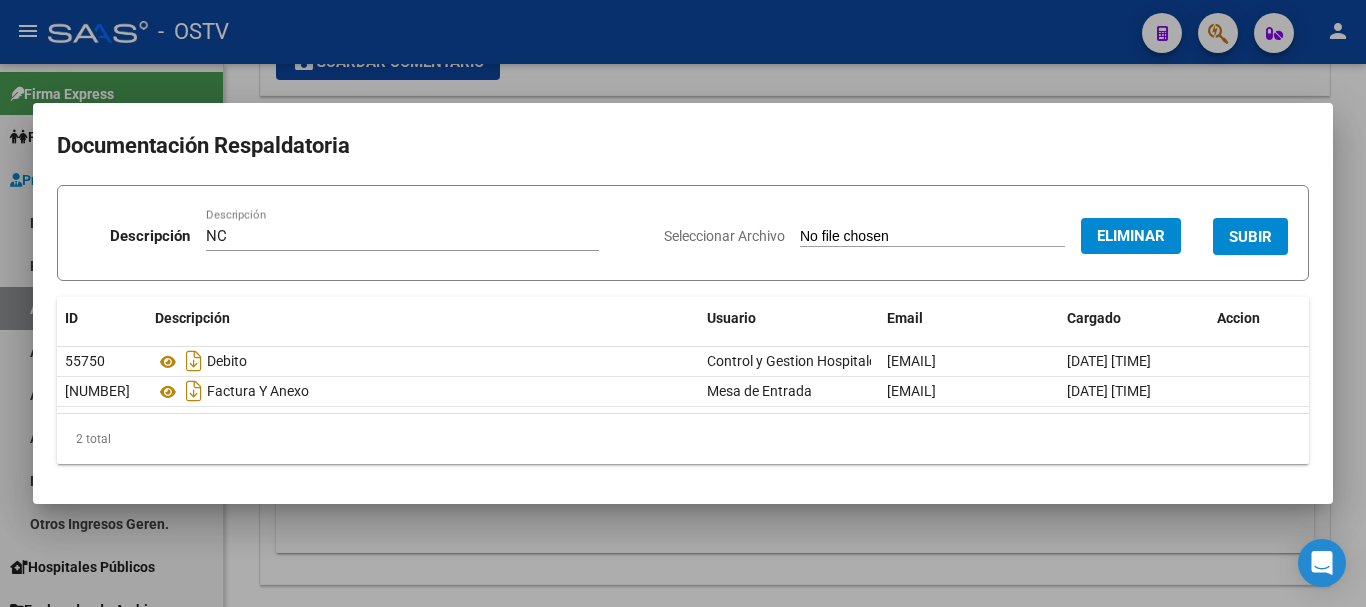 click on "SUBIR" at bounding box center [1250, 237] 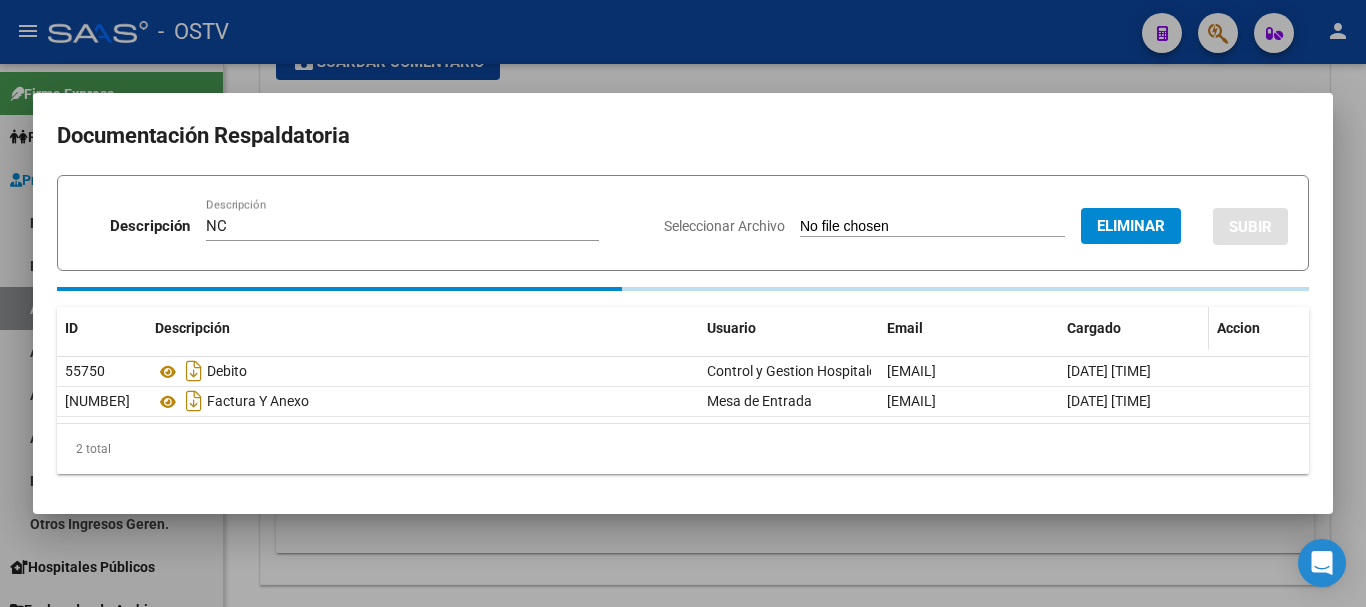 type 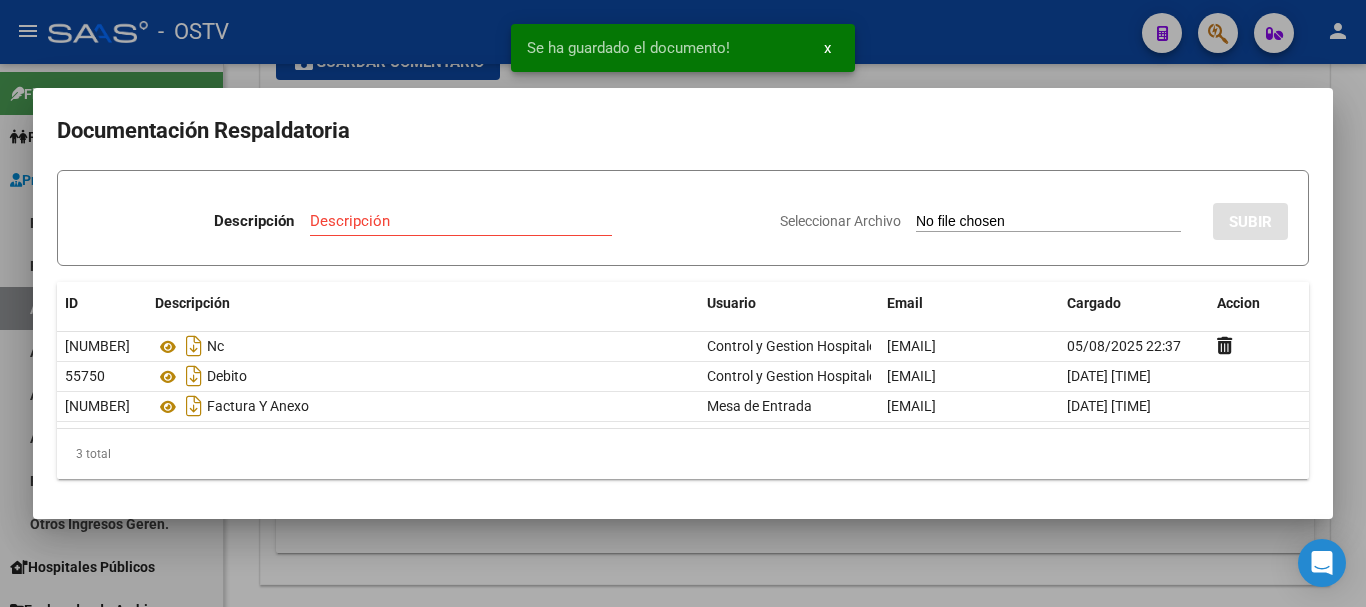 click at bounding box center (683, 303) 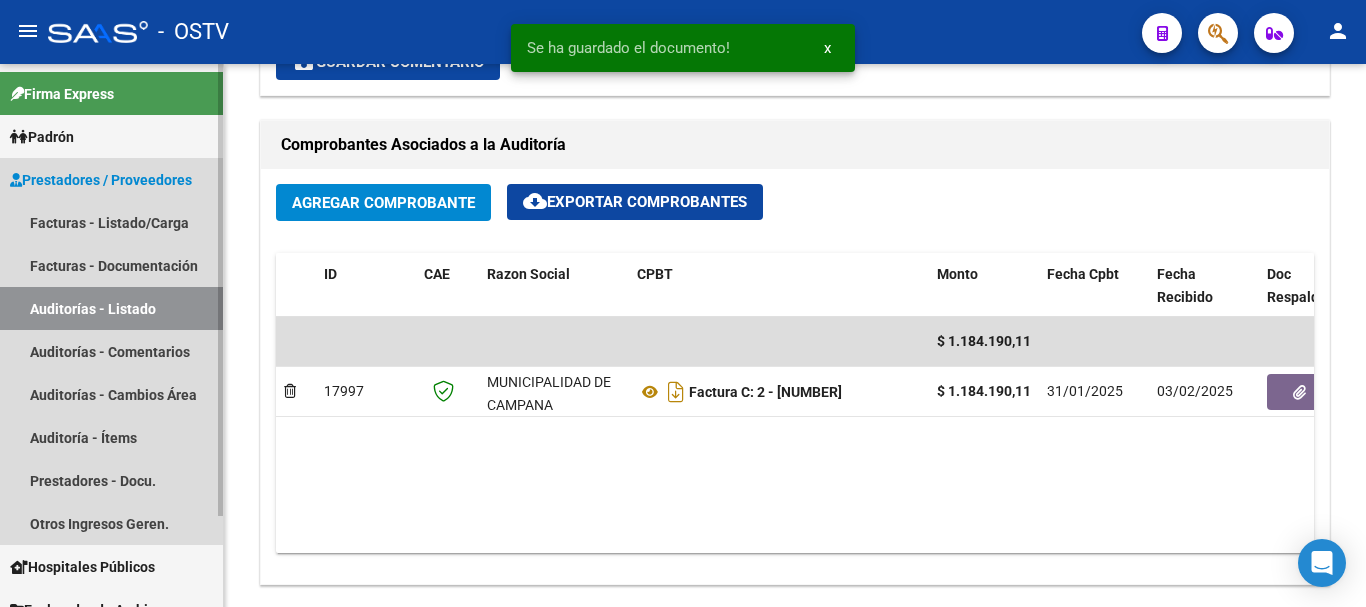 click on "Auditorías - Listado" at bounding box center [111, 308] 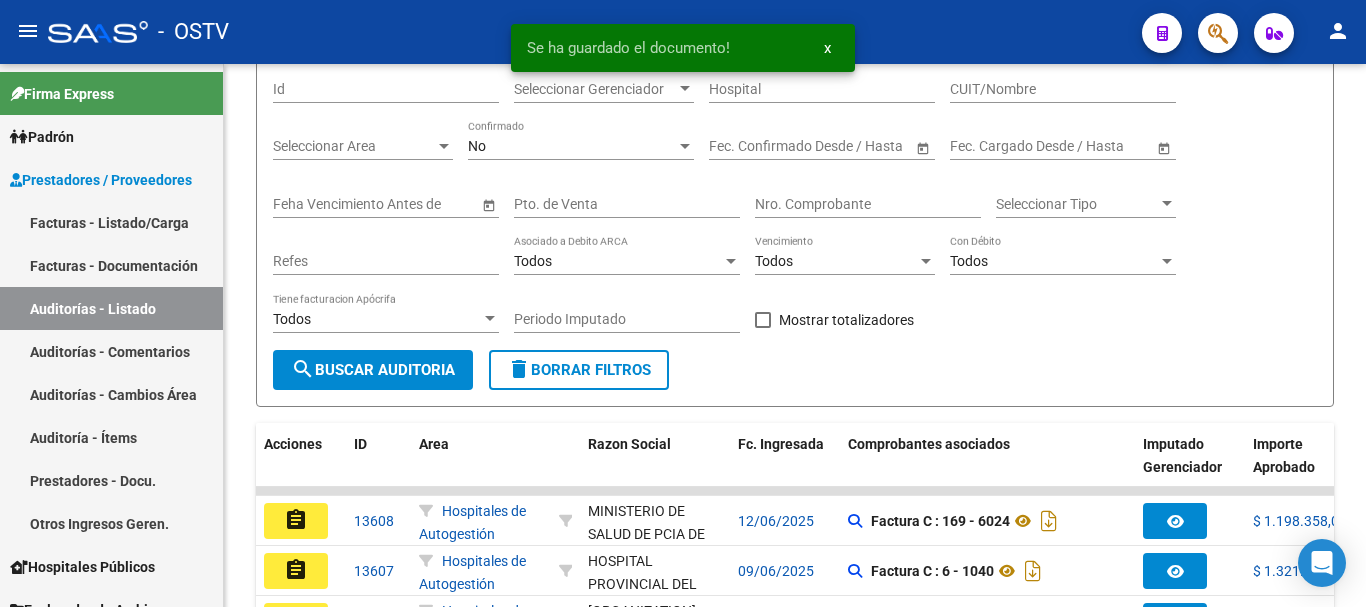 scroll, scrollTop: 695, scrollLeft: 0, axis: vertical 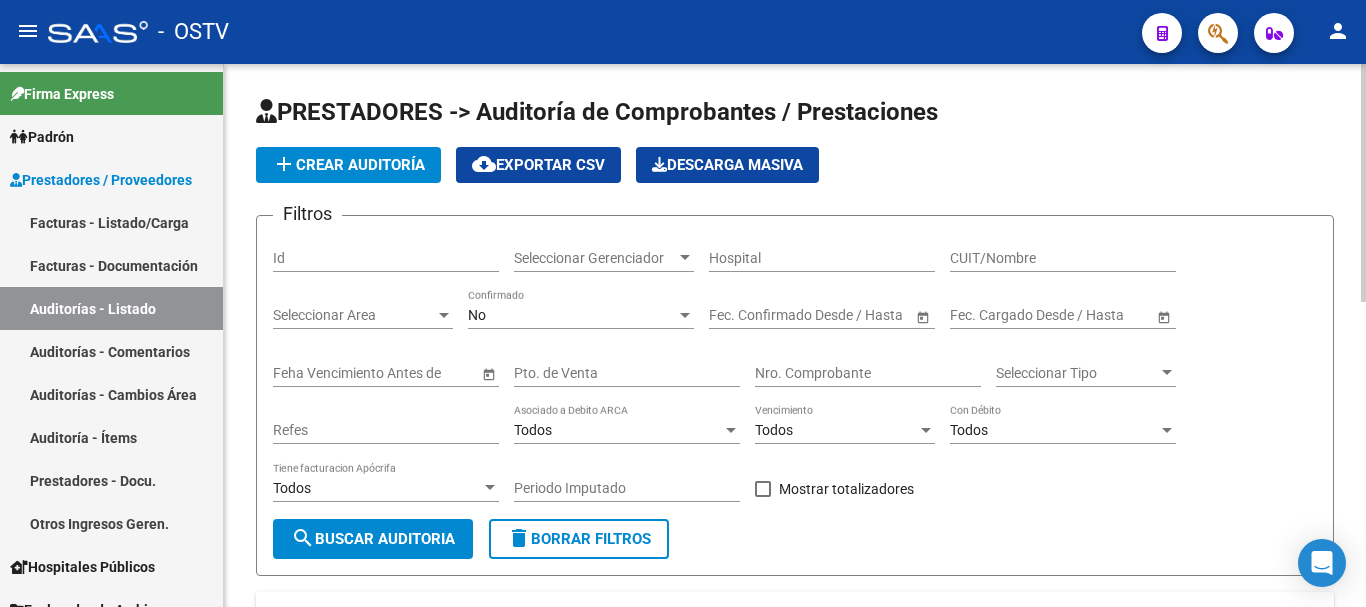 click on "No" at bounding box center (572, 315) 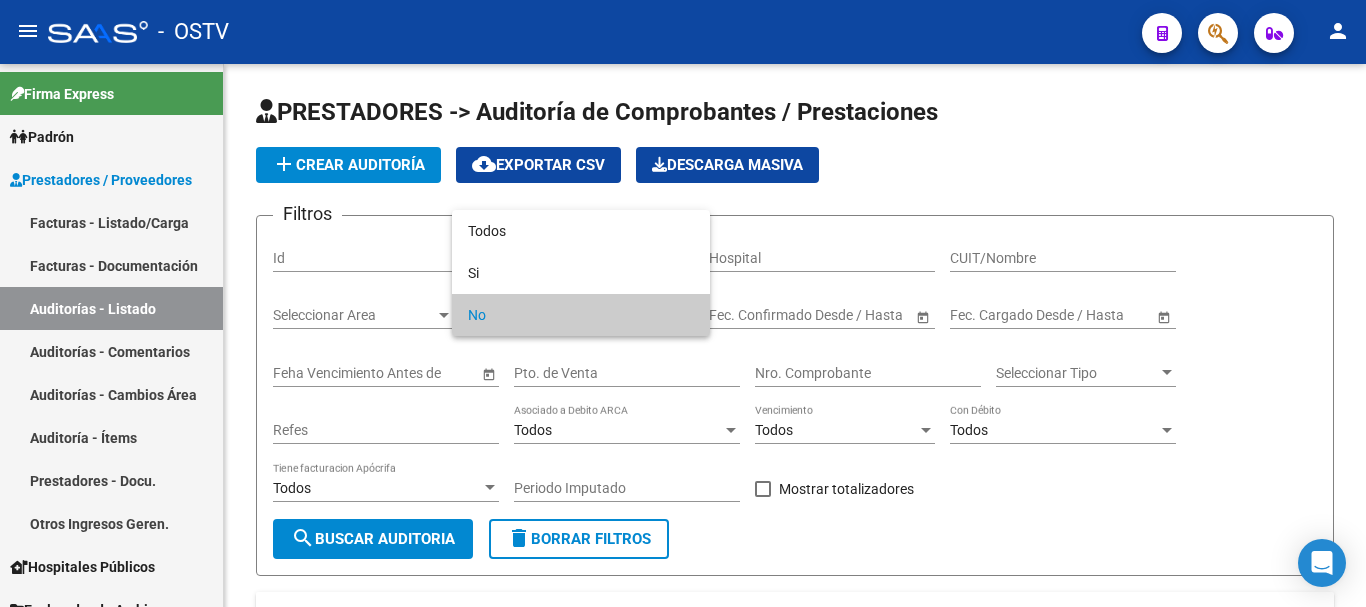 click at bounding box center (683, 303) 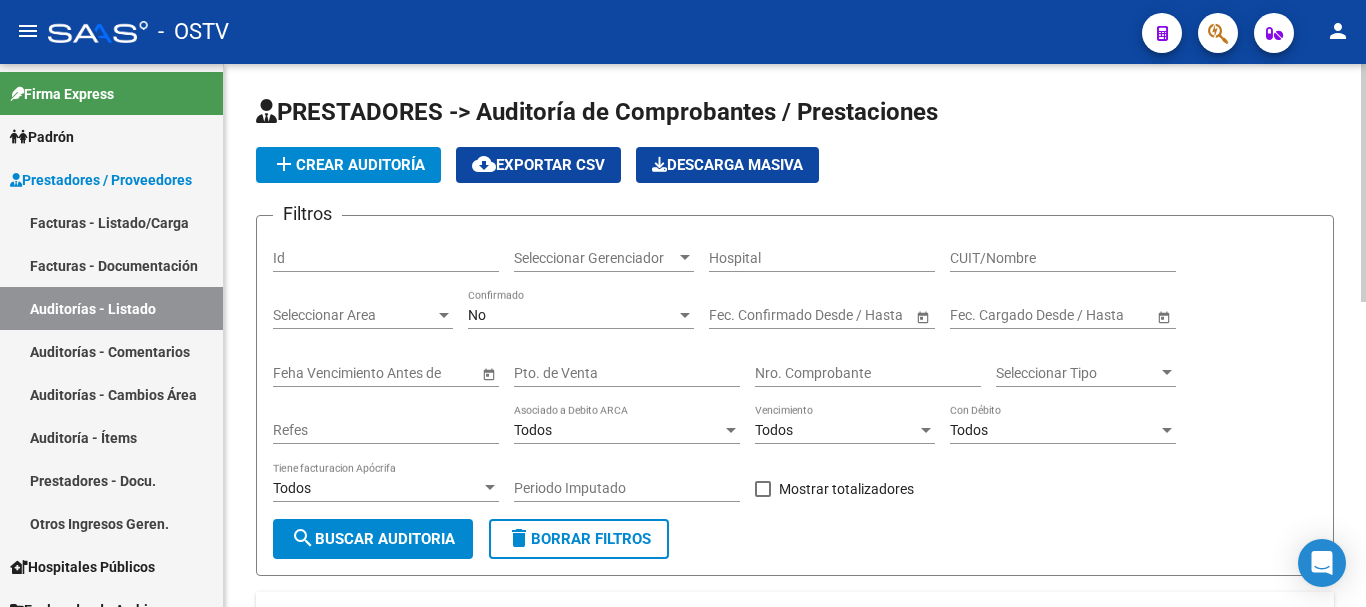 click on "delete  Borrar Filtros" 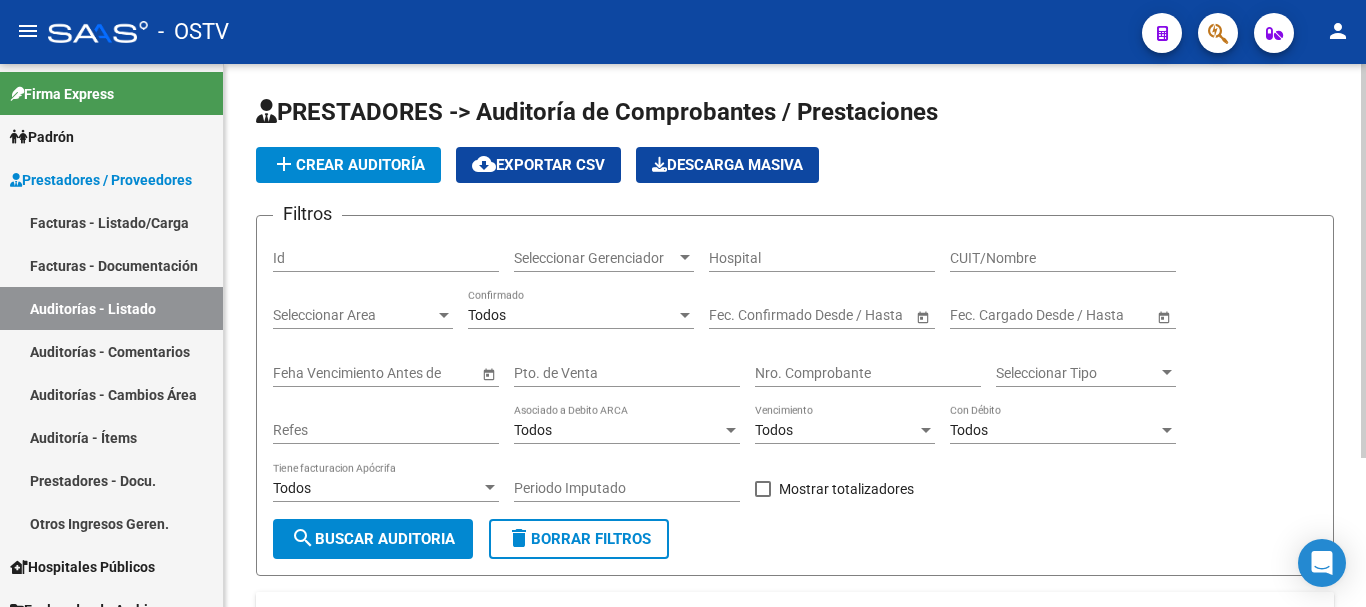 click on "Pto. de Venta" at bounding box center [627, 373] 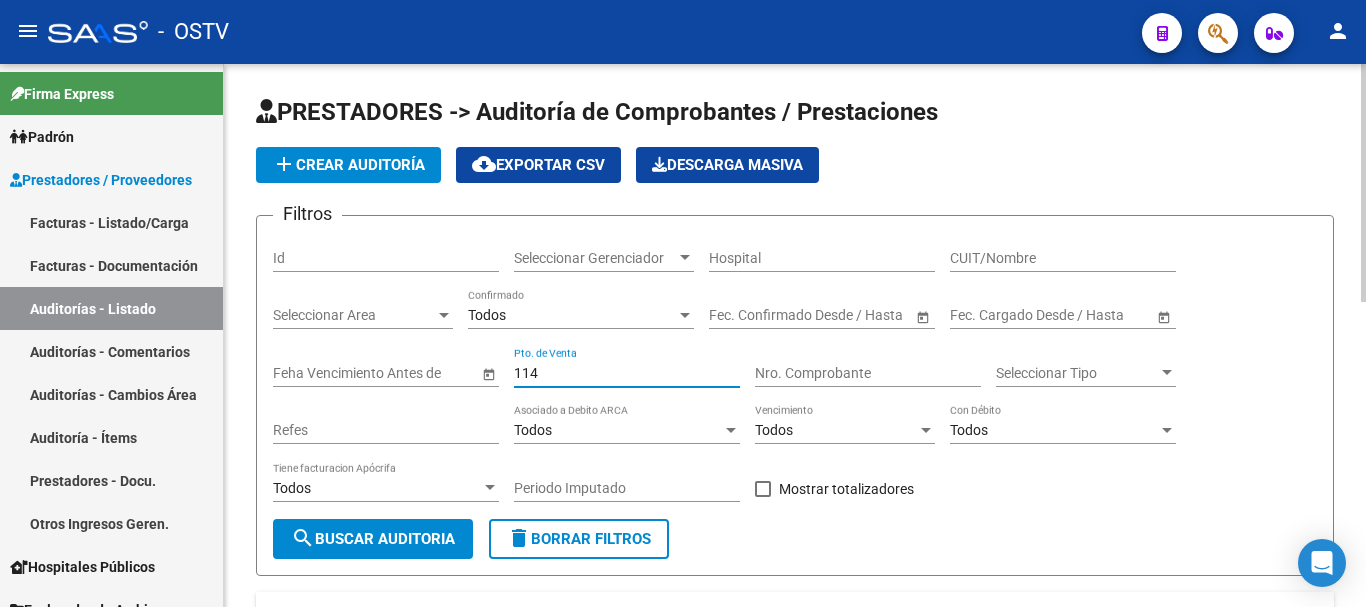 type on "114" 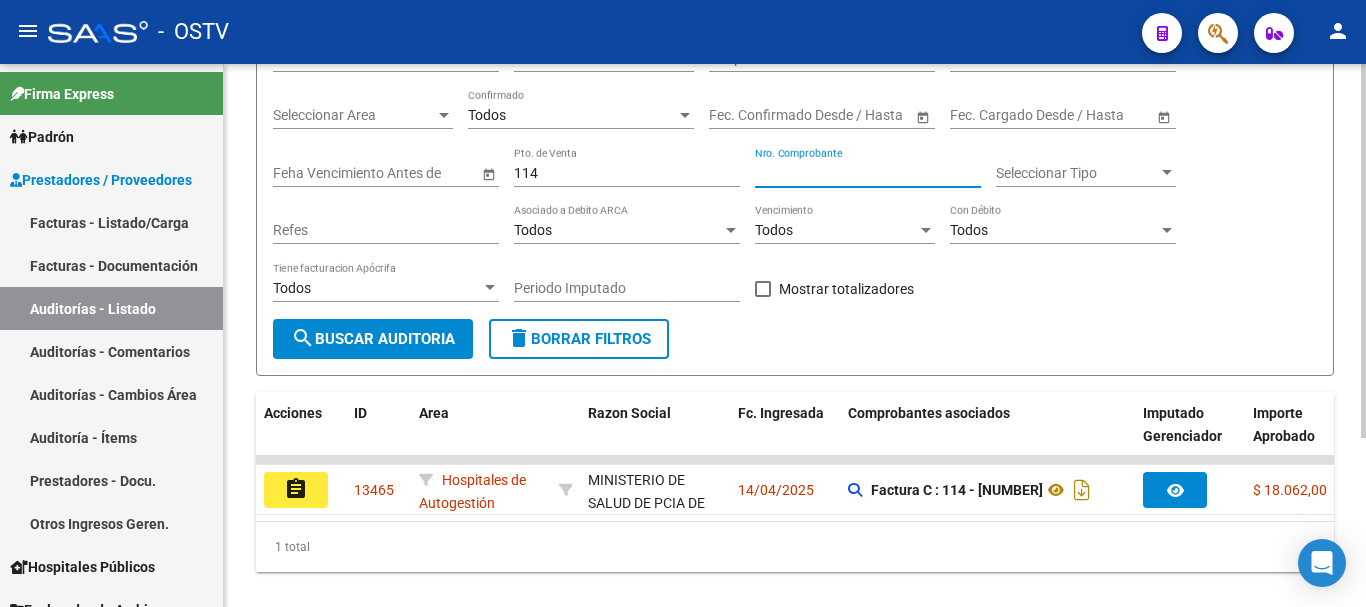 scroll, scrollTop: 245, scrollLeft: 0, axis: vertical 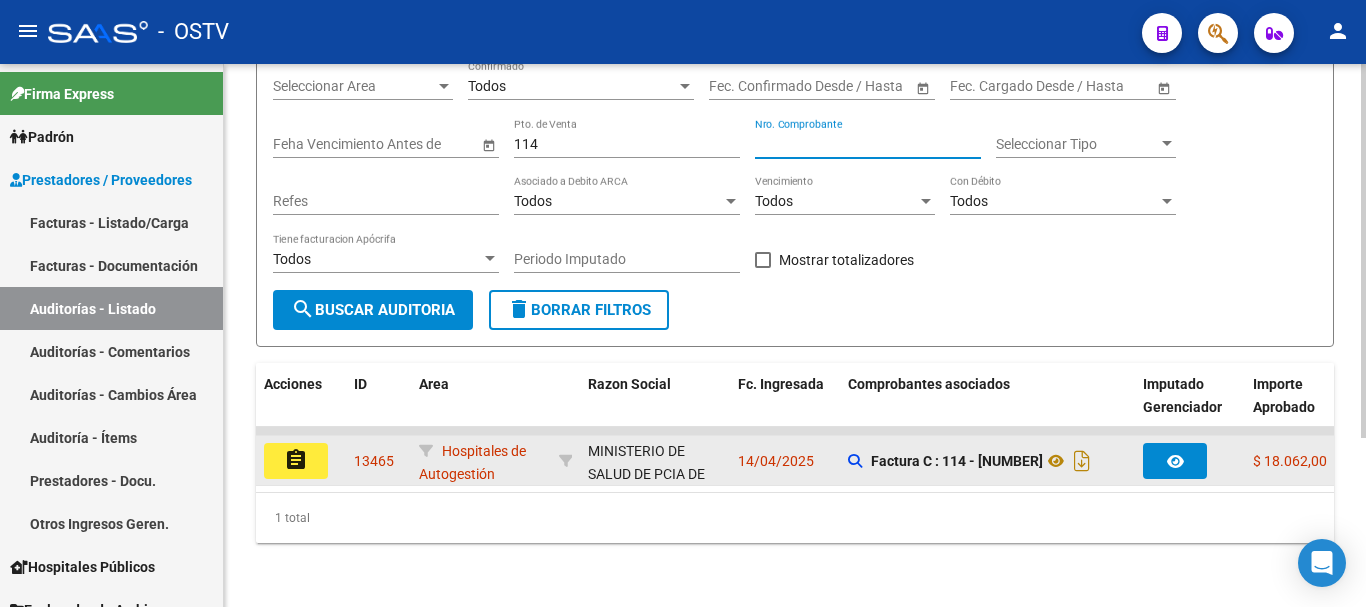 type on "[NUMBER]" 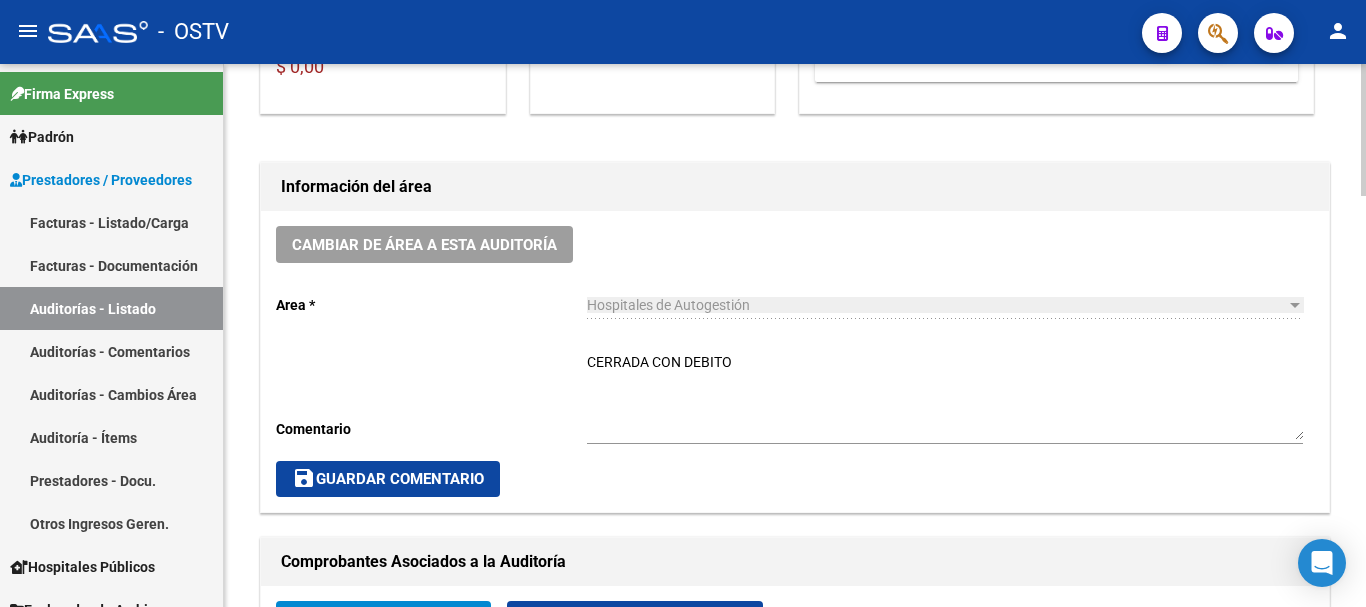 scroll, scrollTop: 600, scrollLeft: 0, axis: vertical 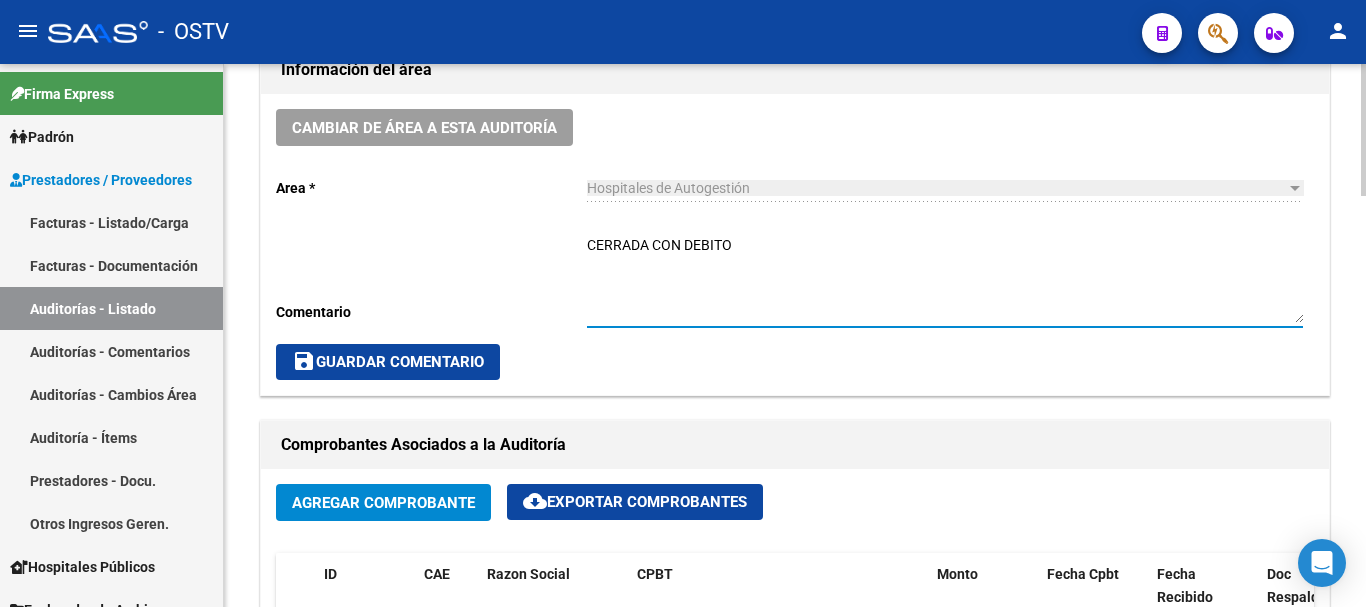 drag, startPoint x: 736, startPoint y: 240, endPoint x: 685, endPoint y: 256, distance: 53.450912 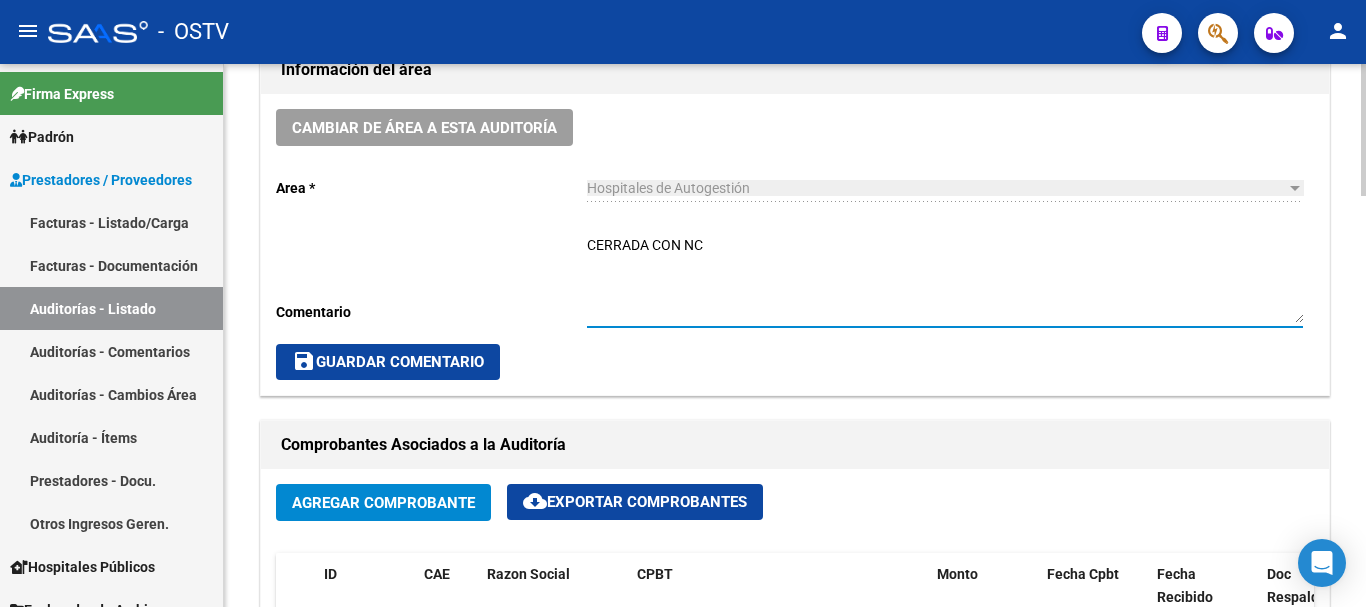 type on "CERRADA CON NC" 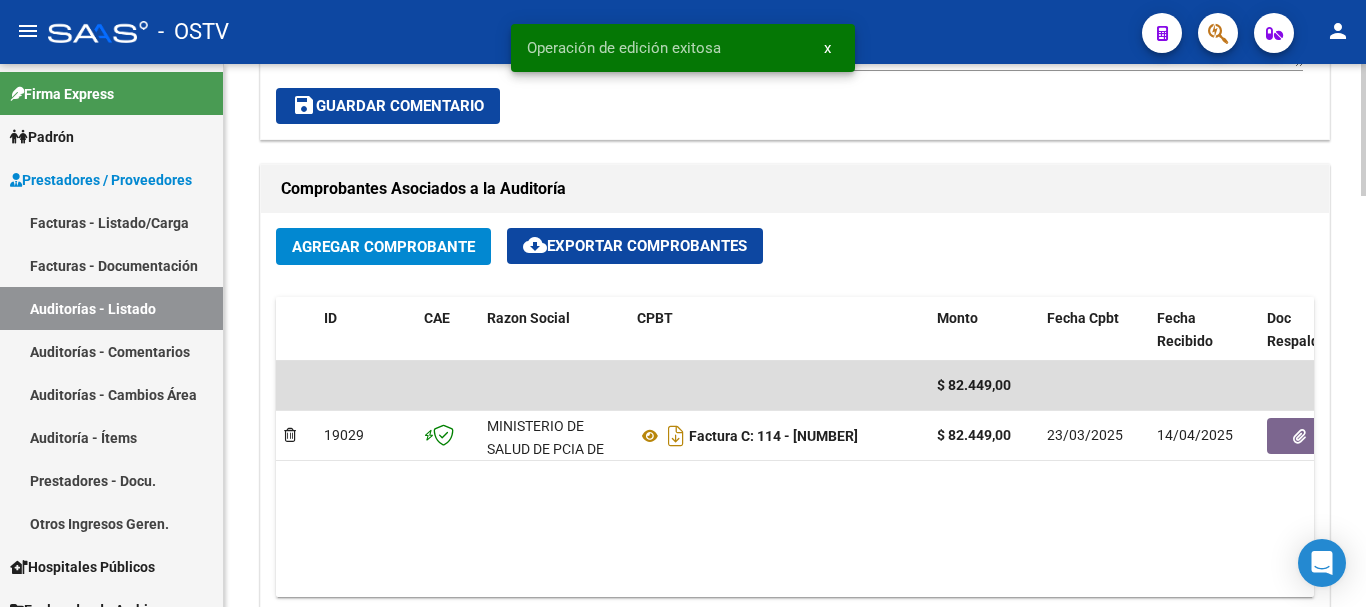 scroll, scrollTop: 900, scrollLeft: 0, axis: vertical 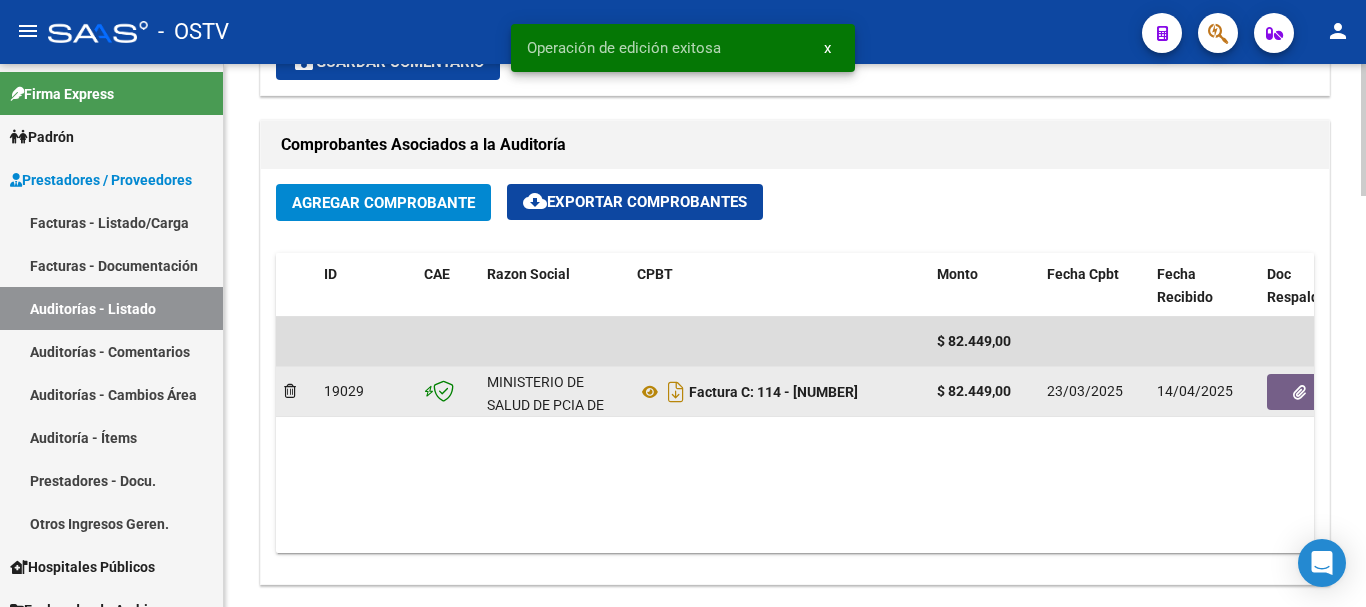 click 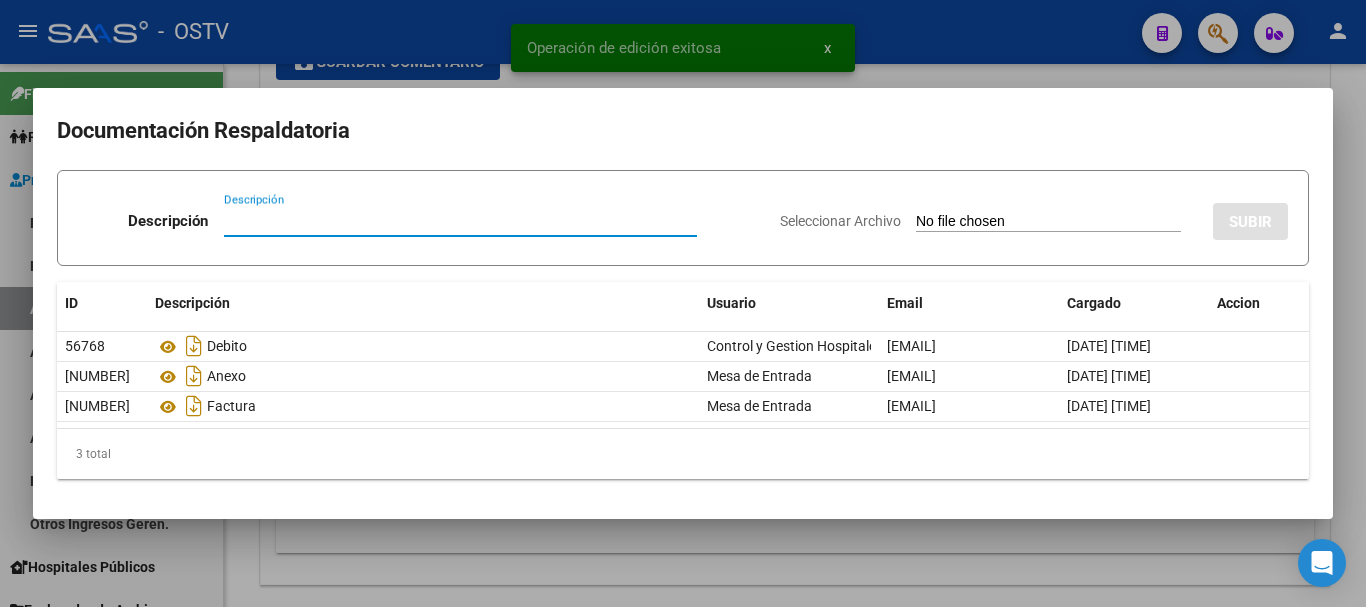 click on "Descripción" at bounding box center [460, 221] 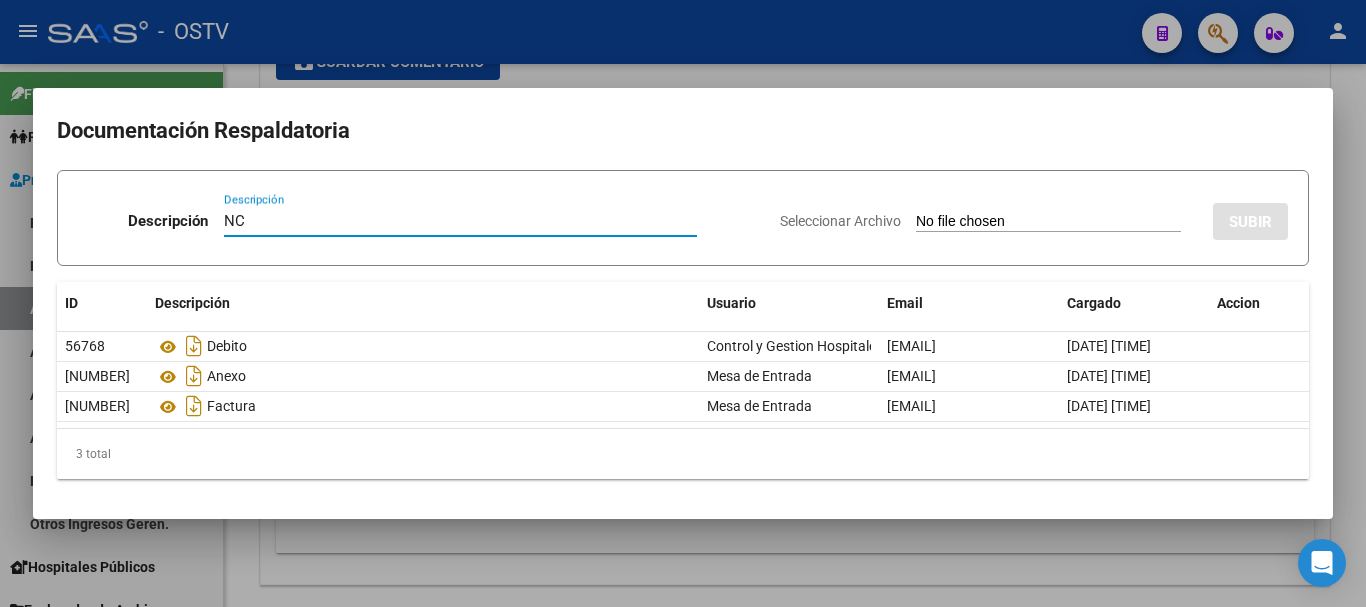 type on "NC" 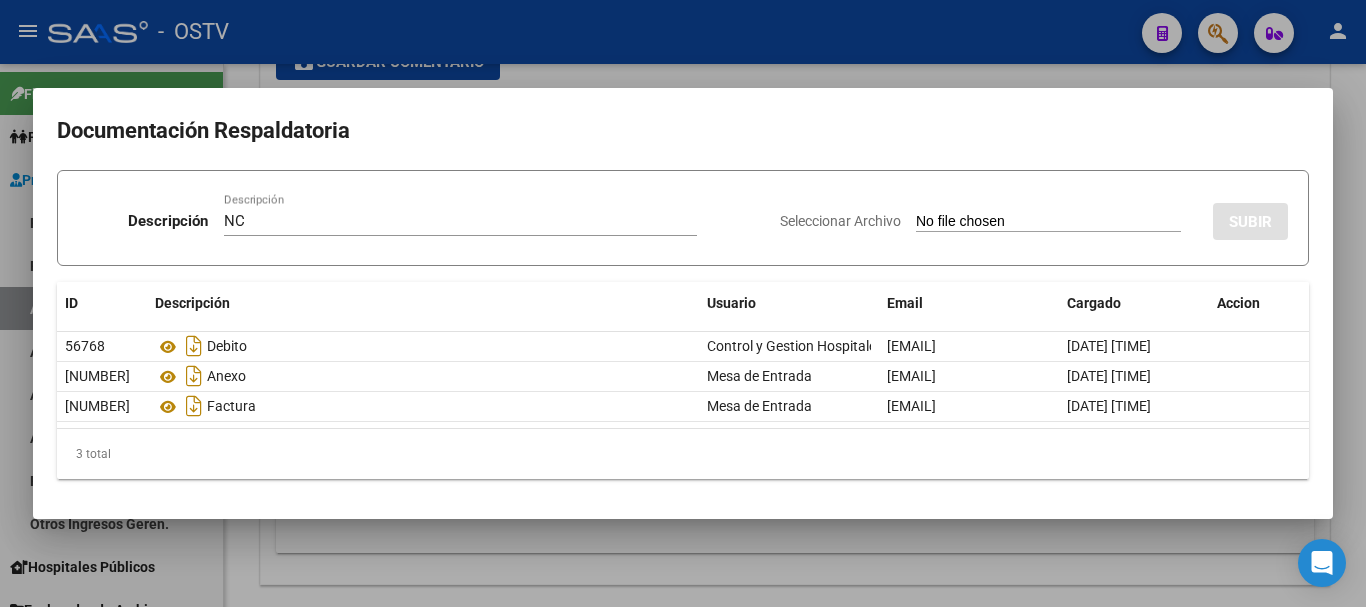 click on "Seleccionar Archivo" at bounding box center [1048, 222] 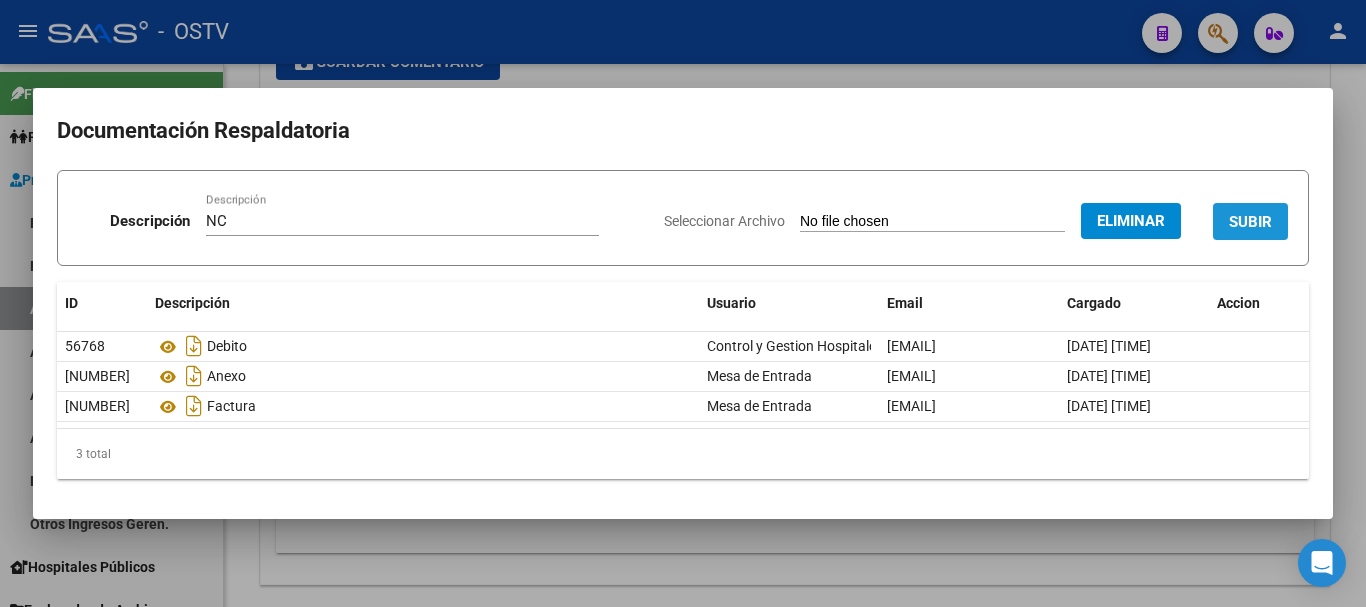 click on "SUBIR" at bounding box center [1250, 221] 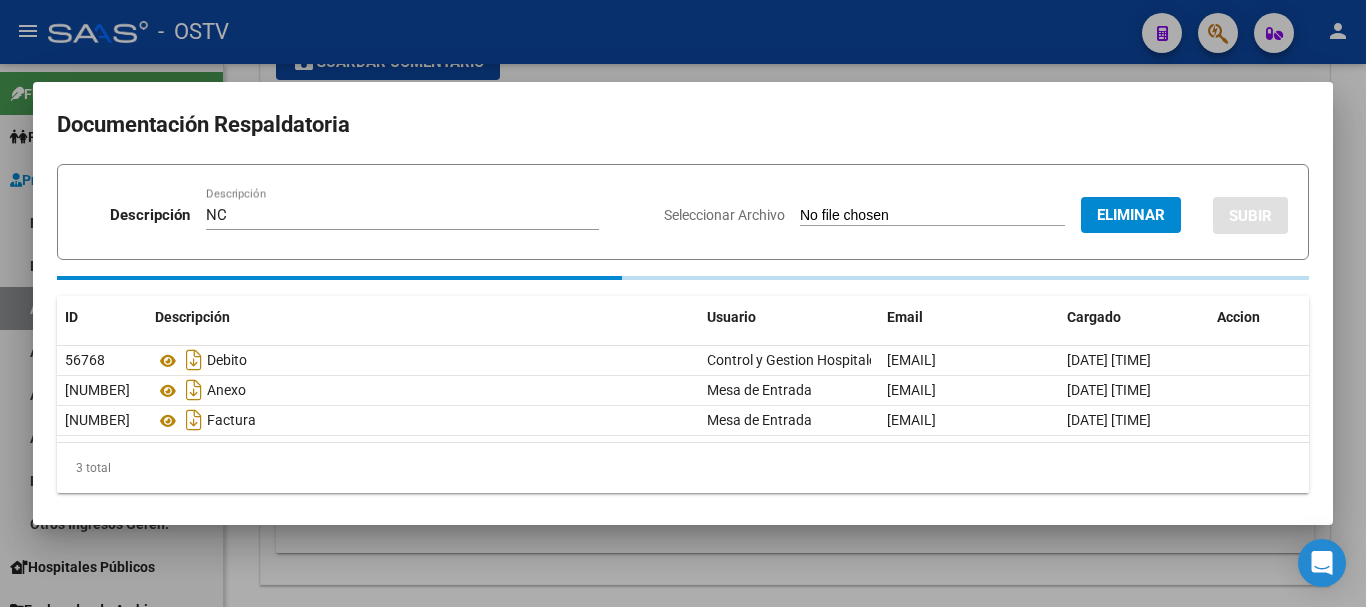 type 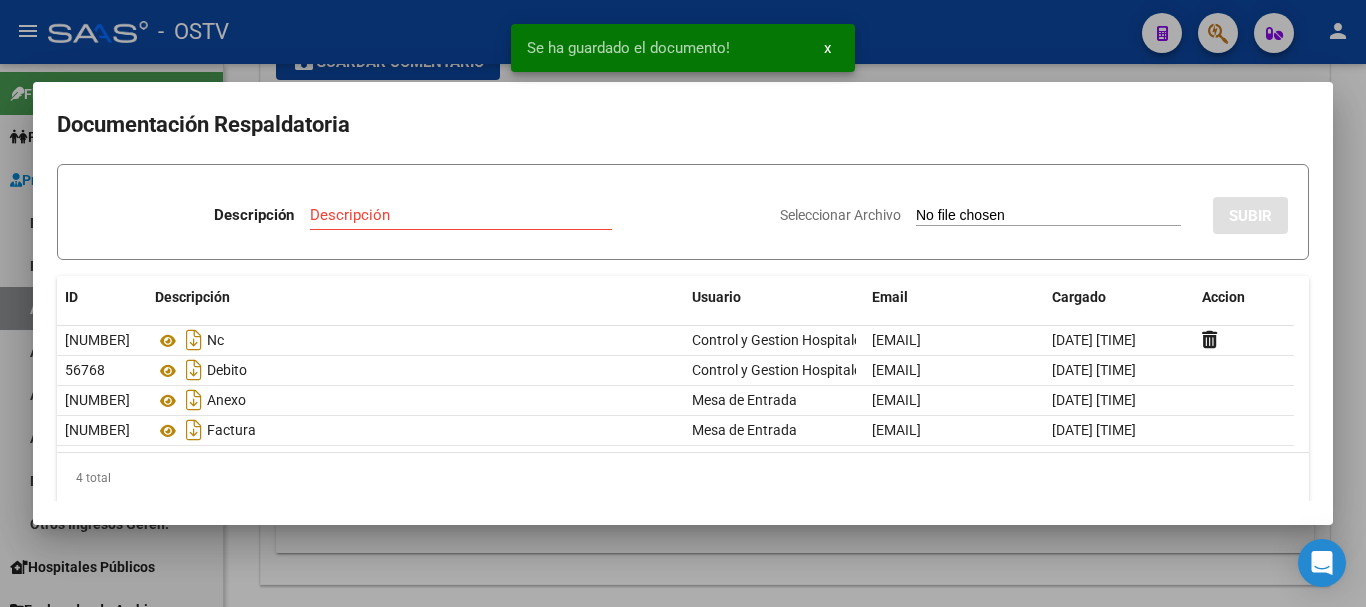 click at bounding box center (683, 303) 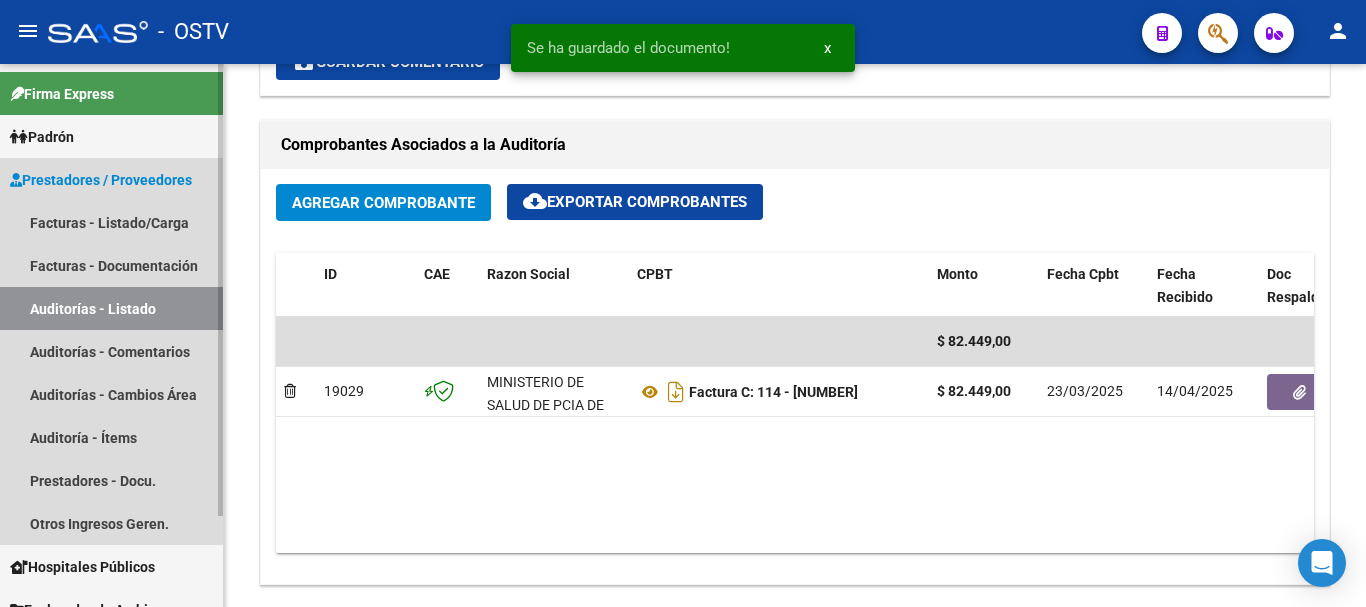 click on "Auditorías - Listado" at bounding box center [111, 308] 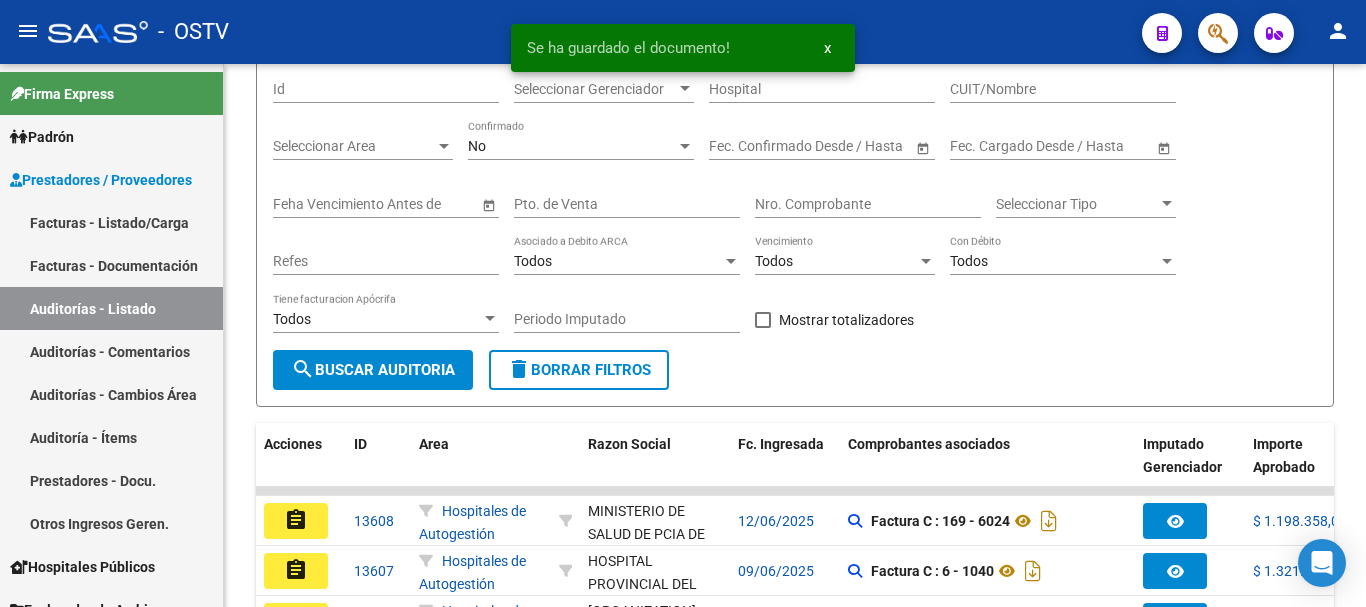 scroll, scrollTop: 695, scrollLeft: 0, axis: vertical 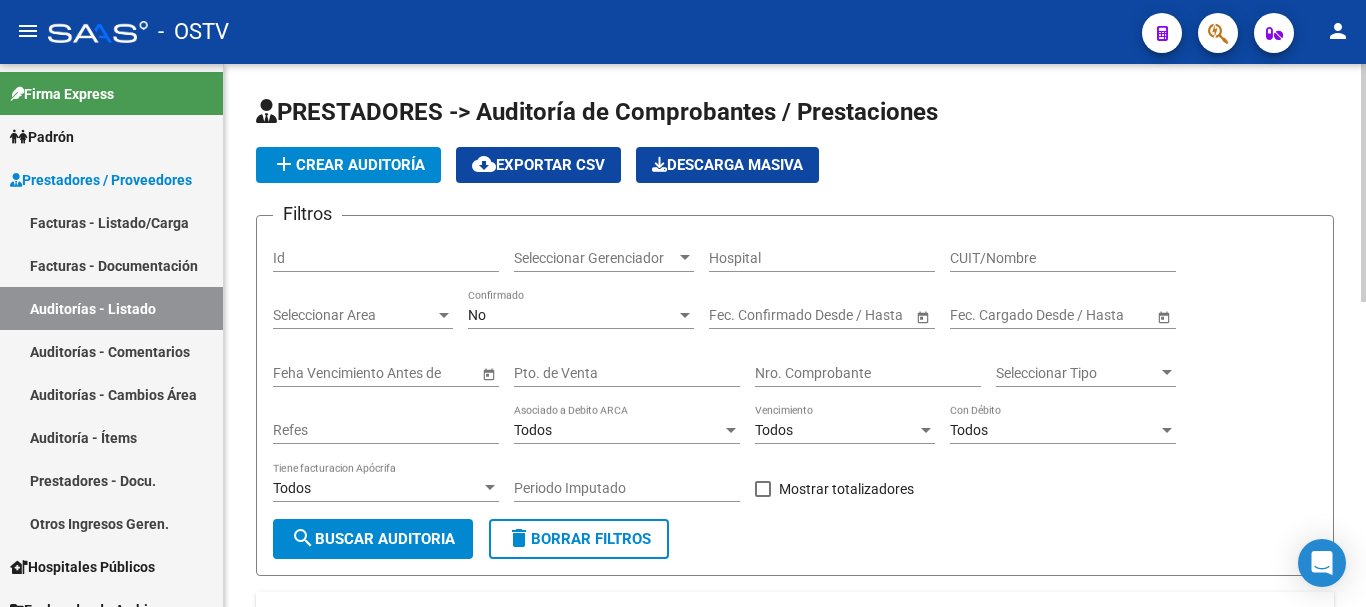 click on "delete  Borrar Filtros" 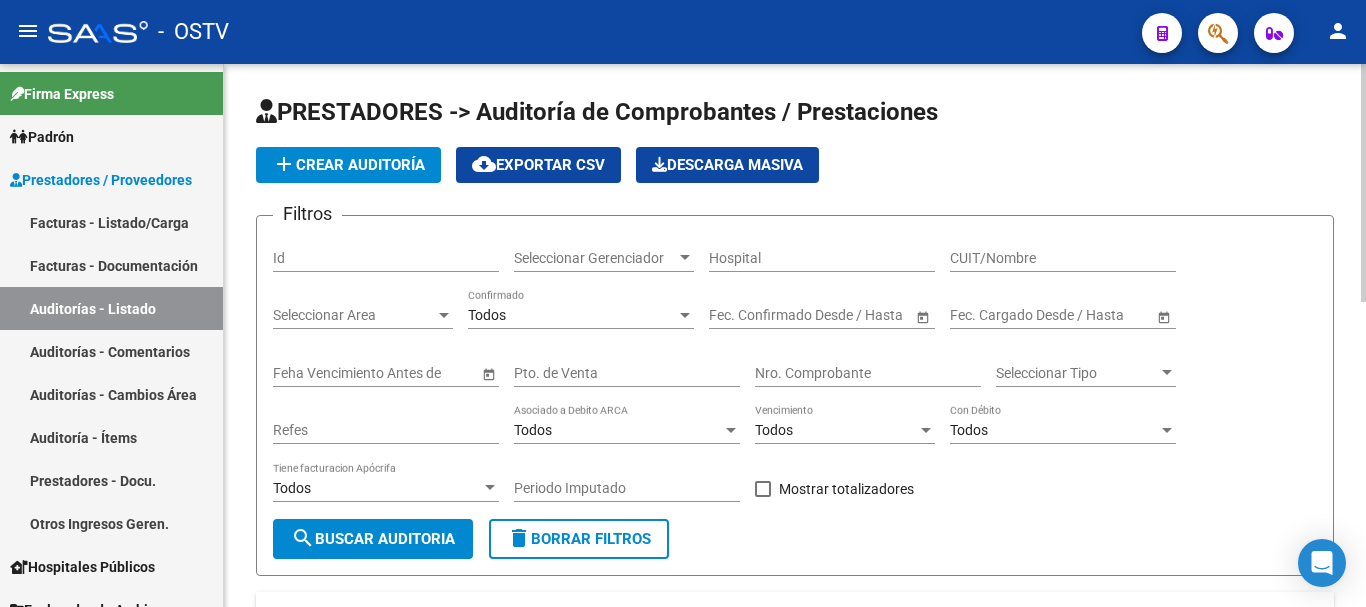 click on "Pto. de Venta" 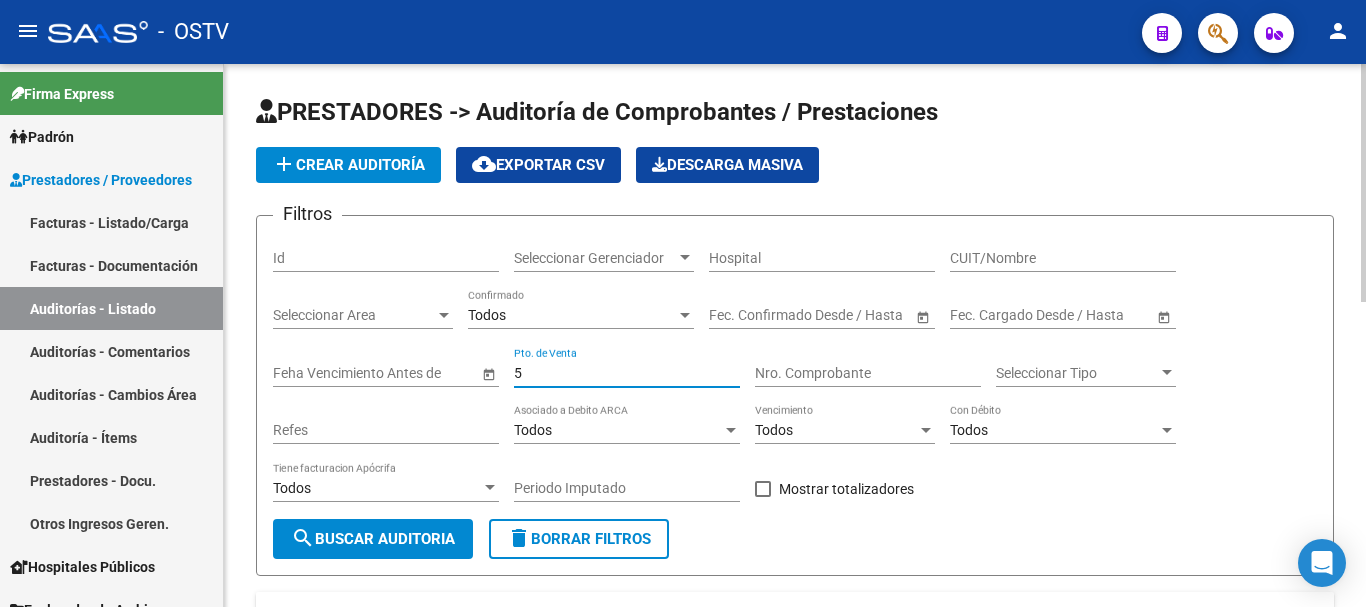 type on "5" 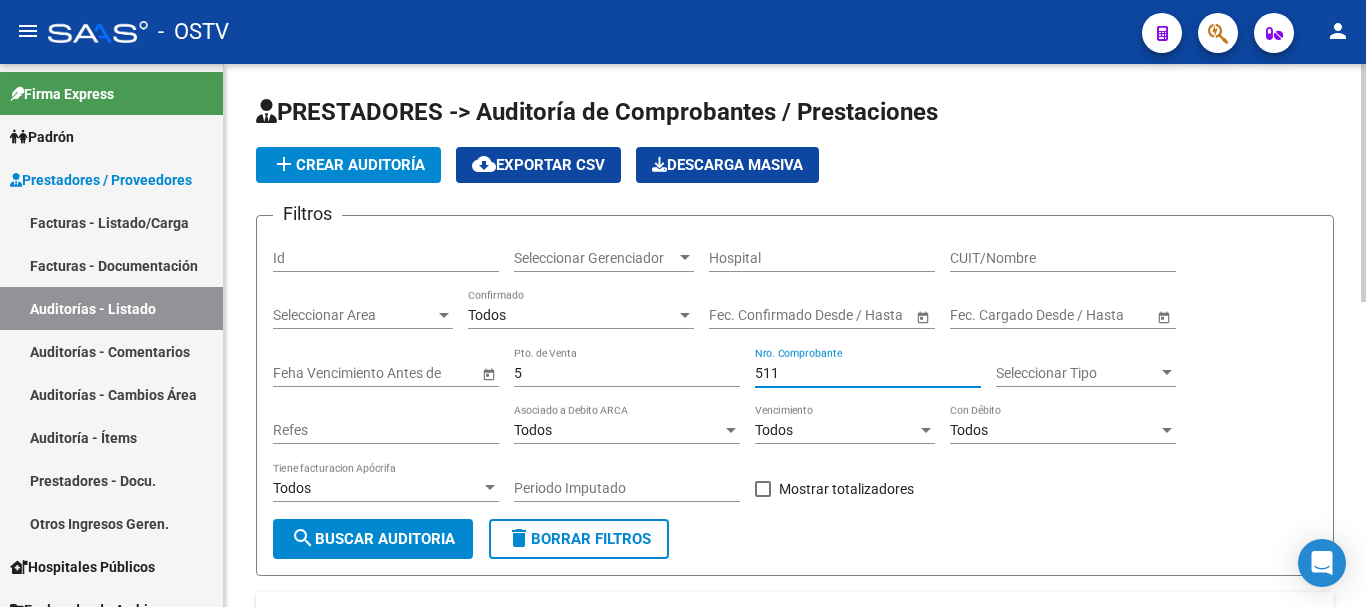 type on "511" 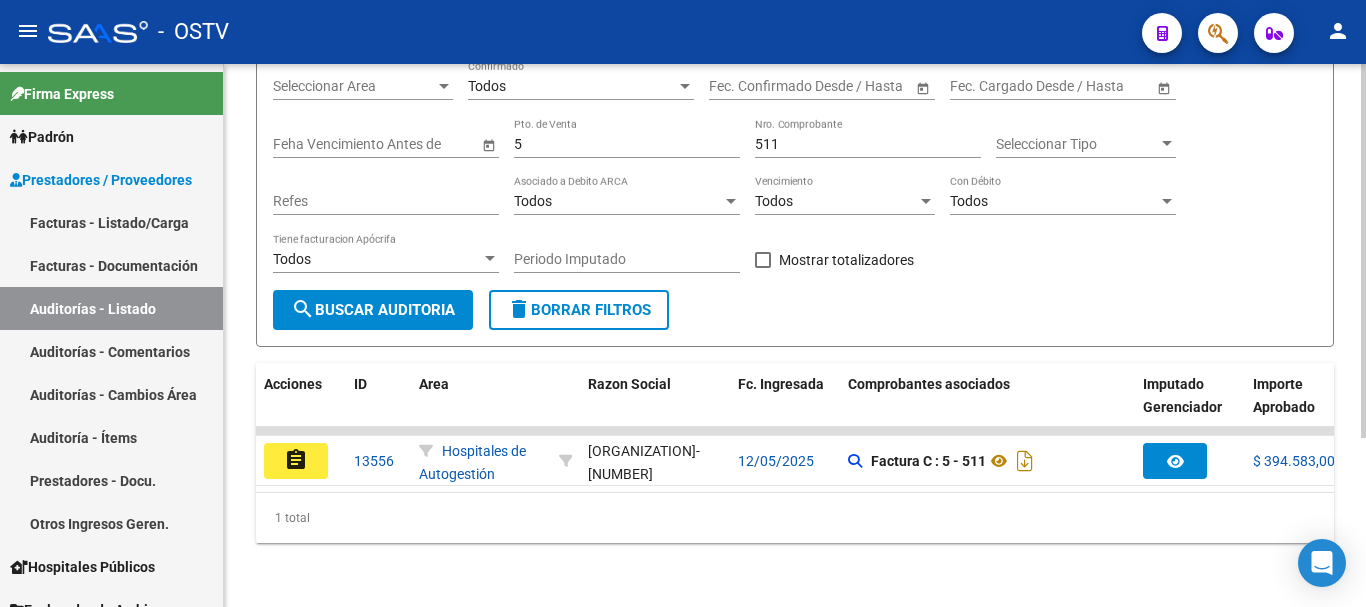 scroll, scrollTop: 245, scrollLeft: 0, axis: vertical 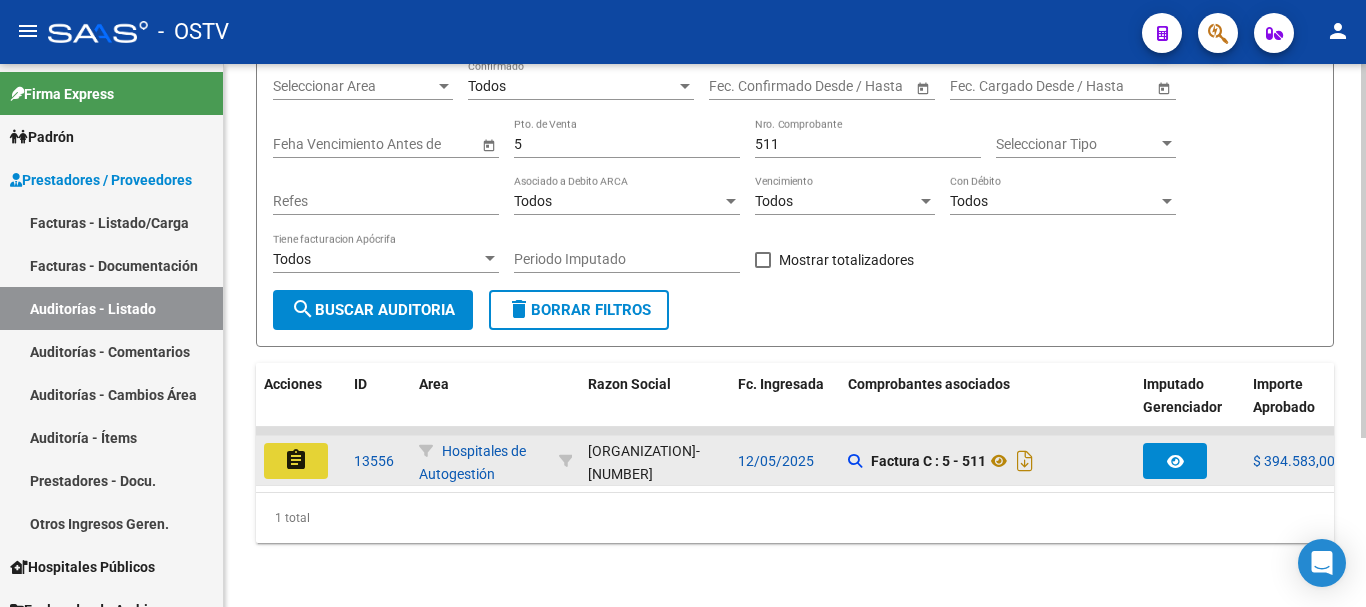click on "assignment" 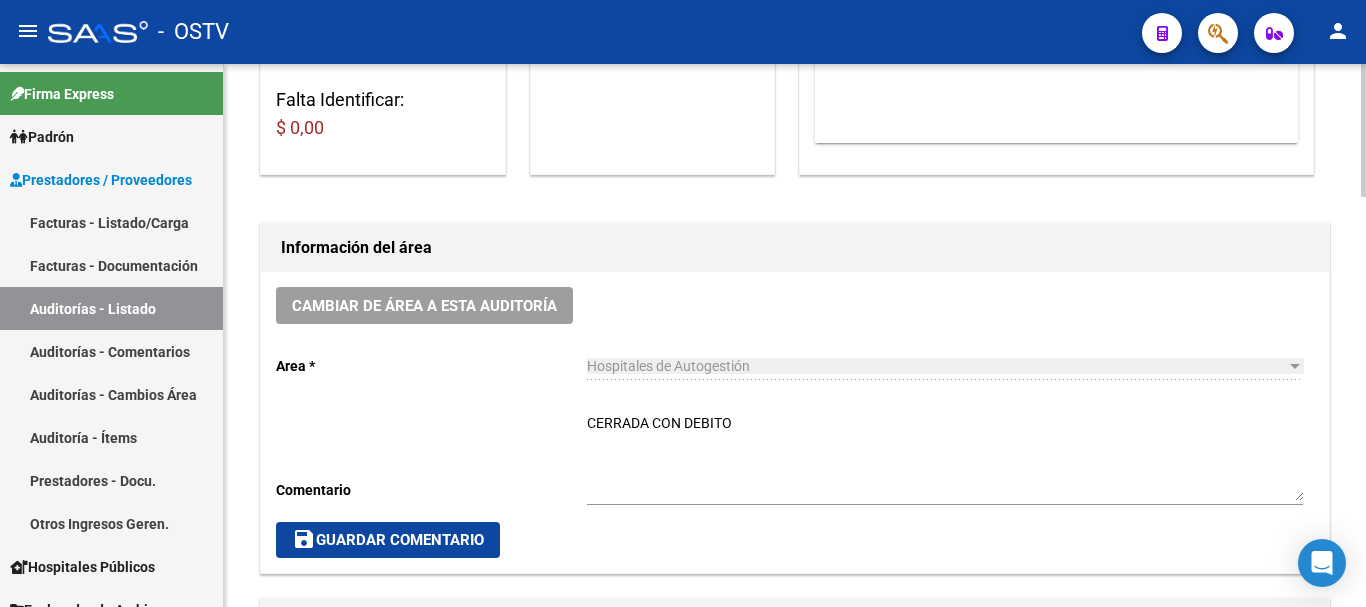 scroll, scrollTop: 500, scrollLeft: 0, axis: vertical 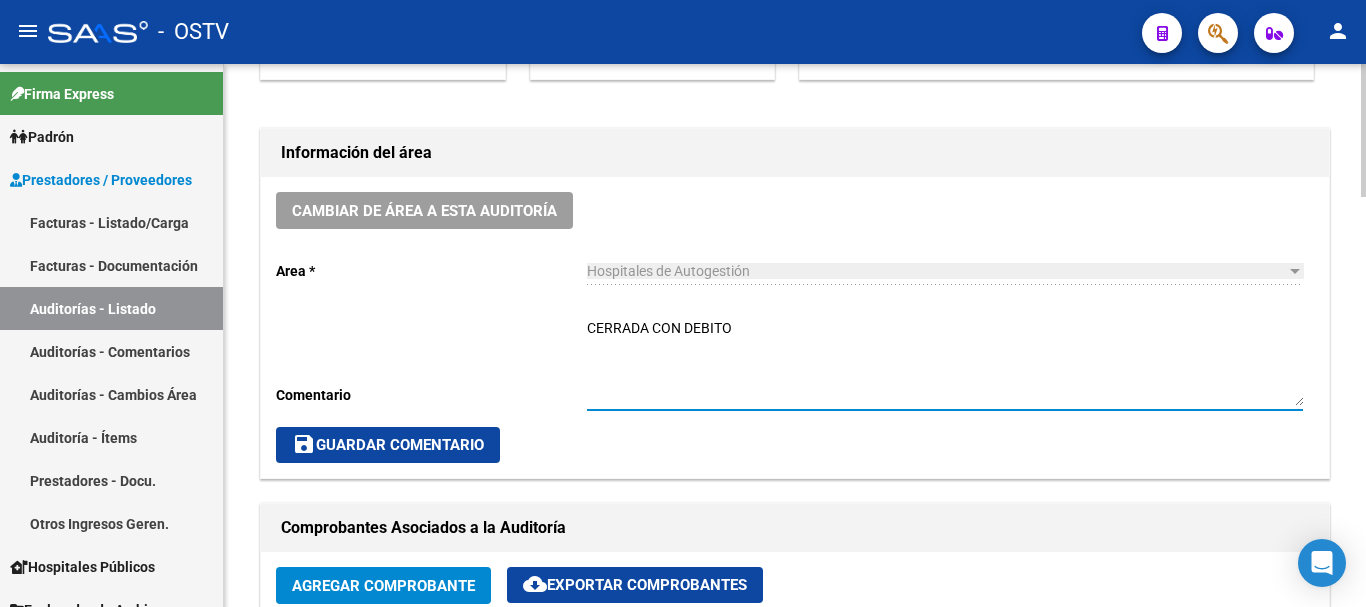 drag, startPoint x: 745, startPoint y: 334, endPoint x: 689, endPoint y: 333, distance: 56.008926 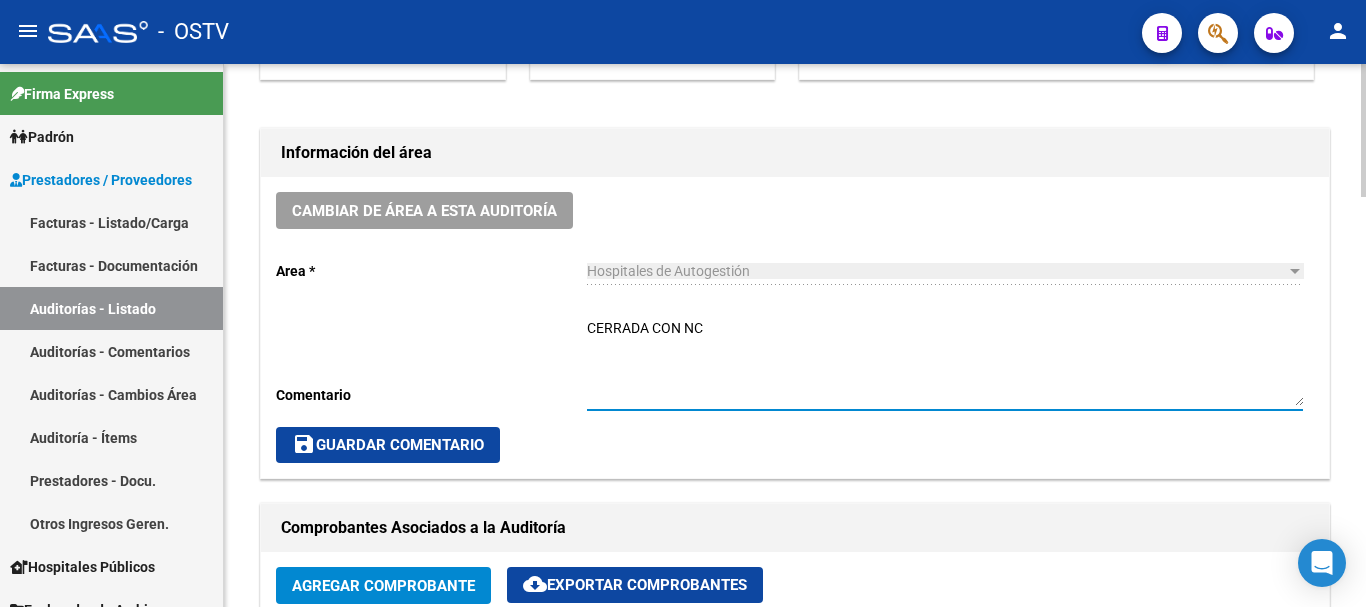 type on "CERRADA CON NC" 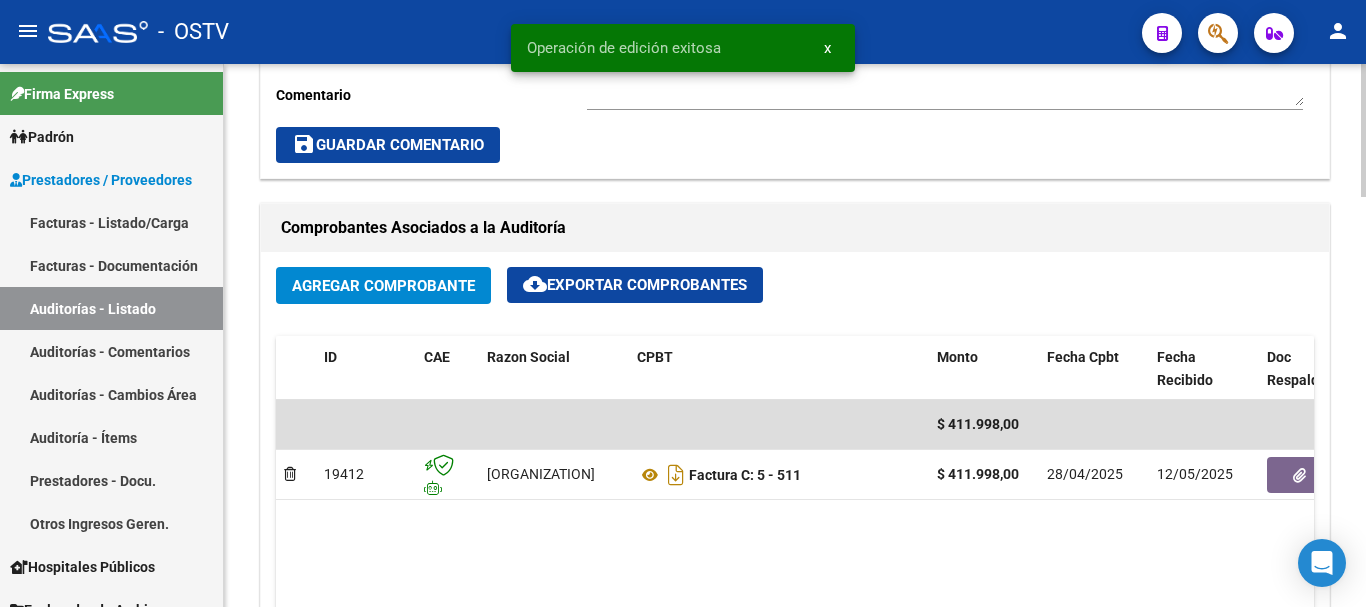 scroll, scrollTop: 900, scrollLeft: 0, axis: vertical 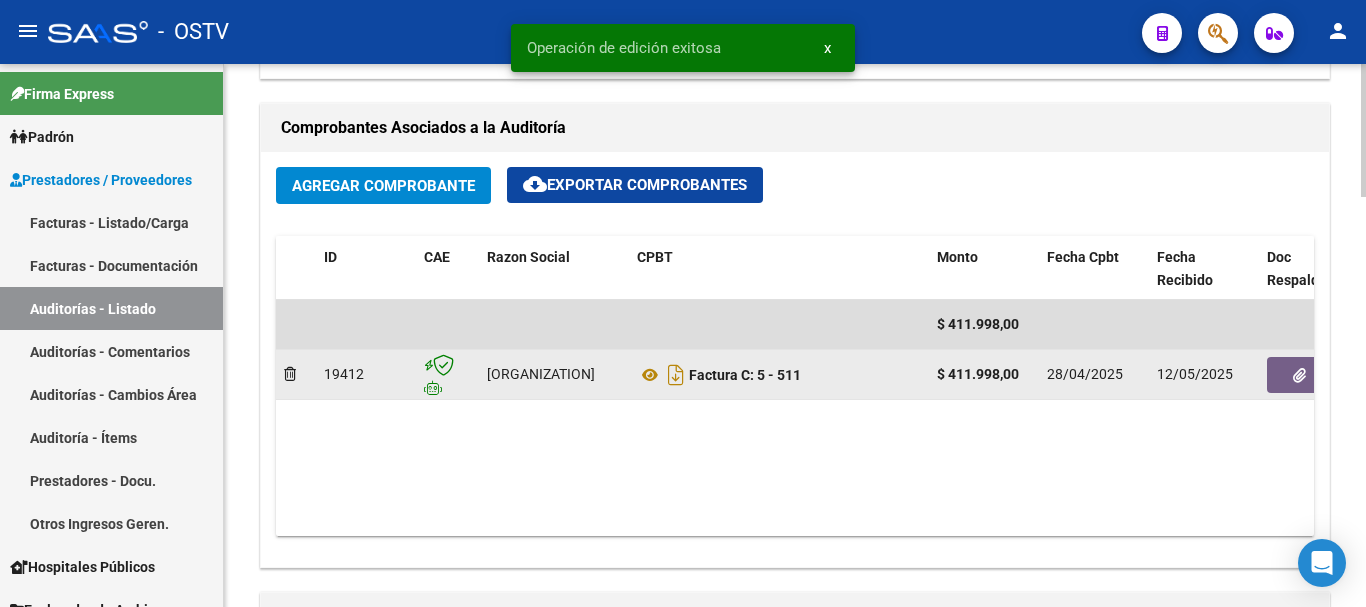 click 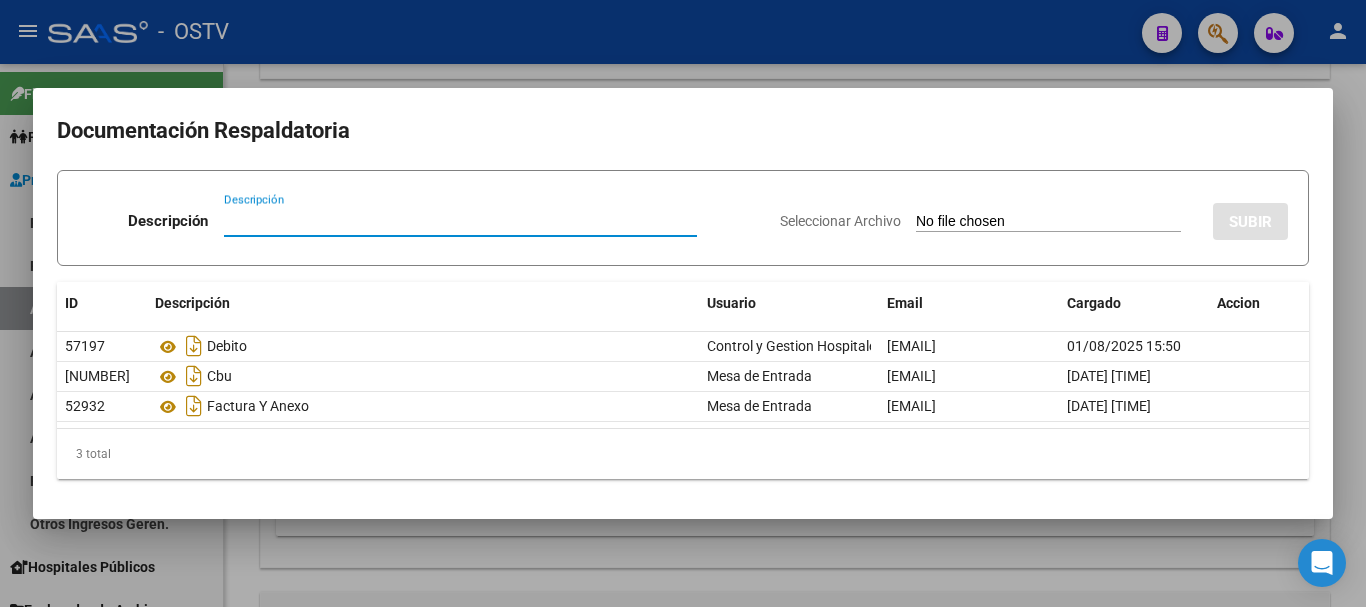 click on "Descripción" at bounding box center [460, 221] 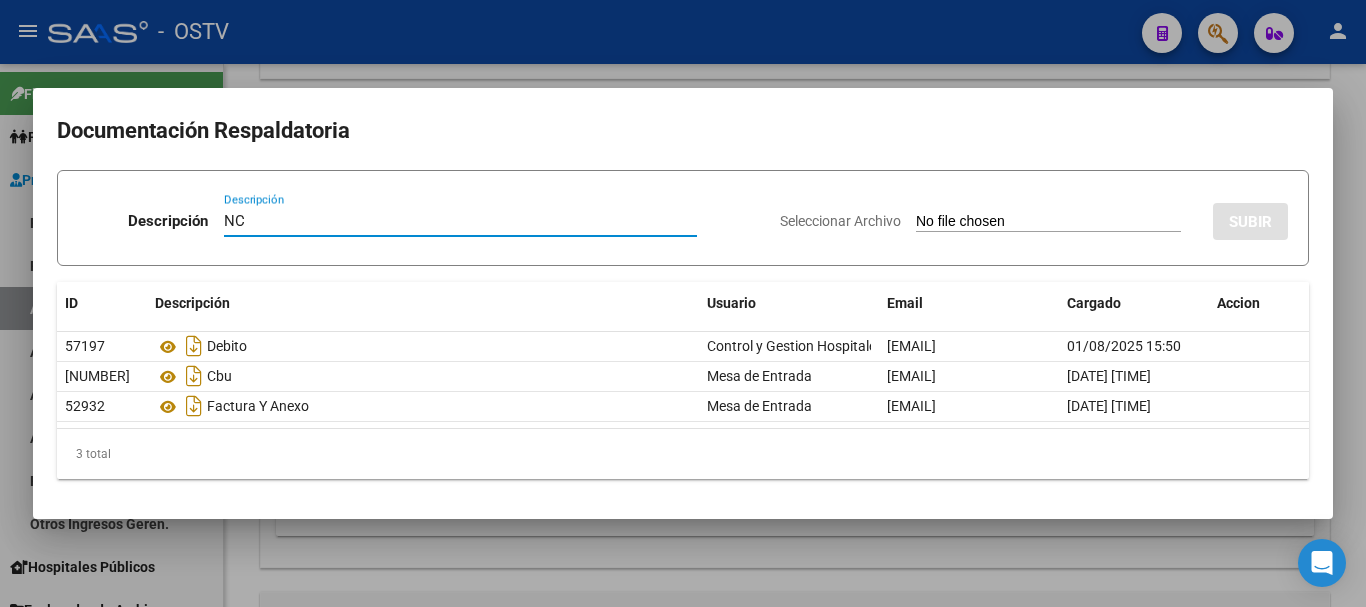 type on "NC" 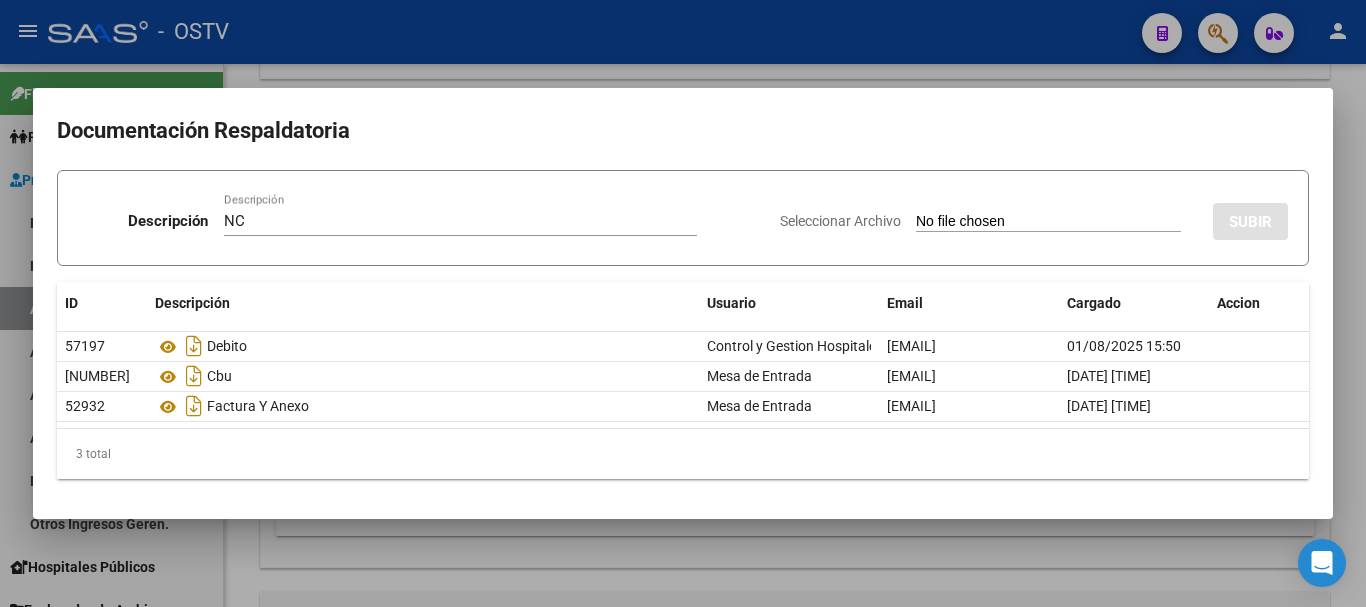 click on "Seleccionar Archivo SUBIR" at bounding box center (1034, 217) 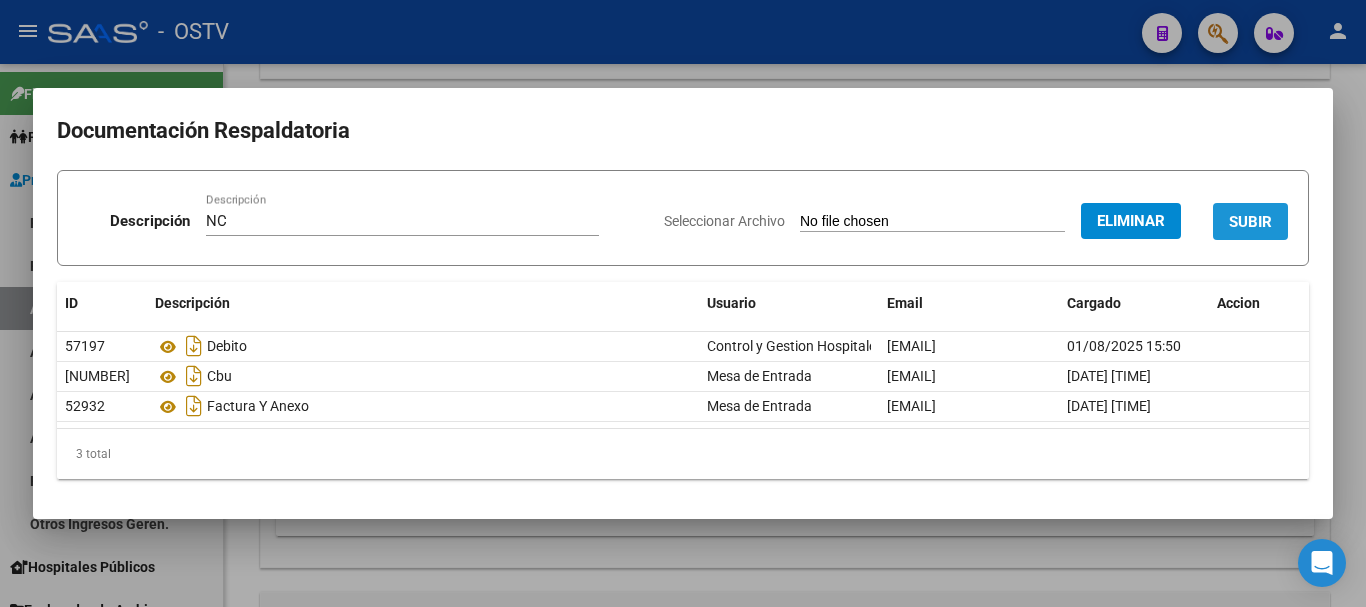 click on "SUBIR" at bounding box center [1250, 222] 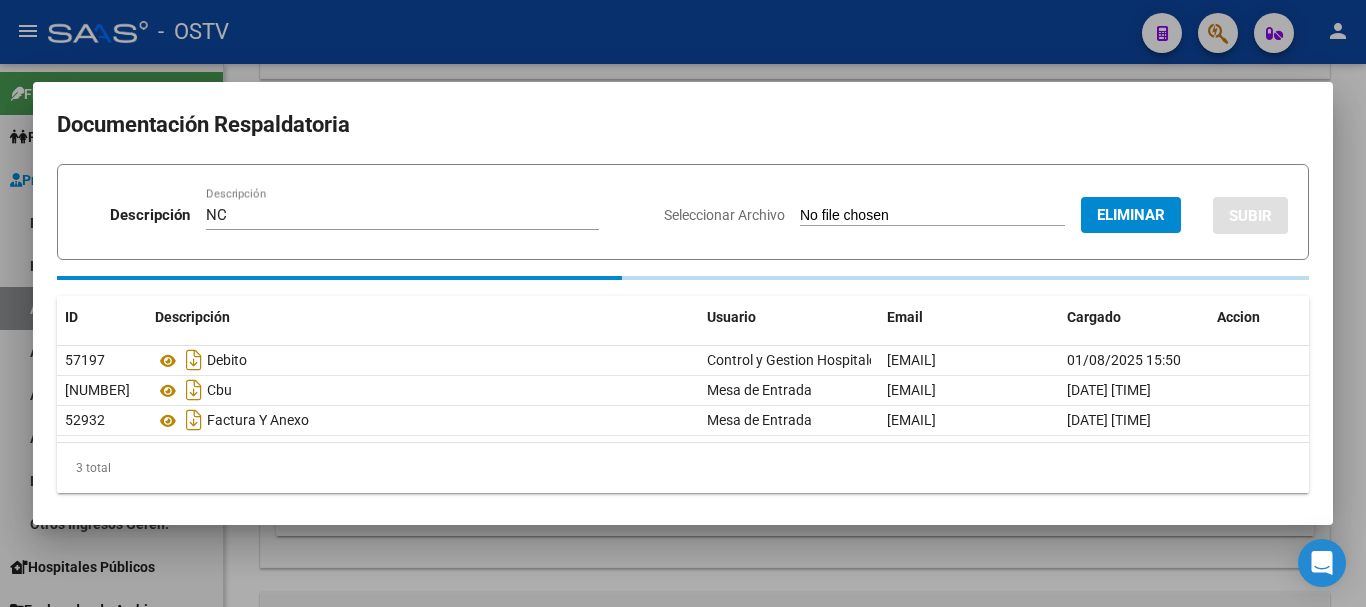 type 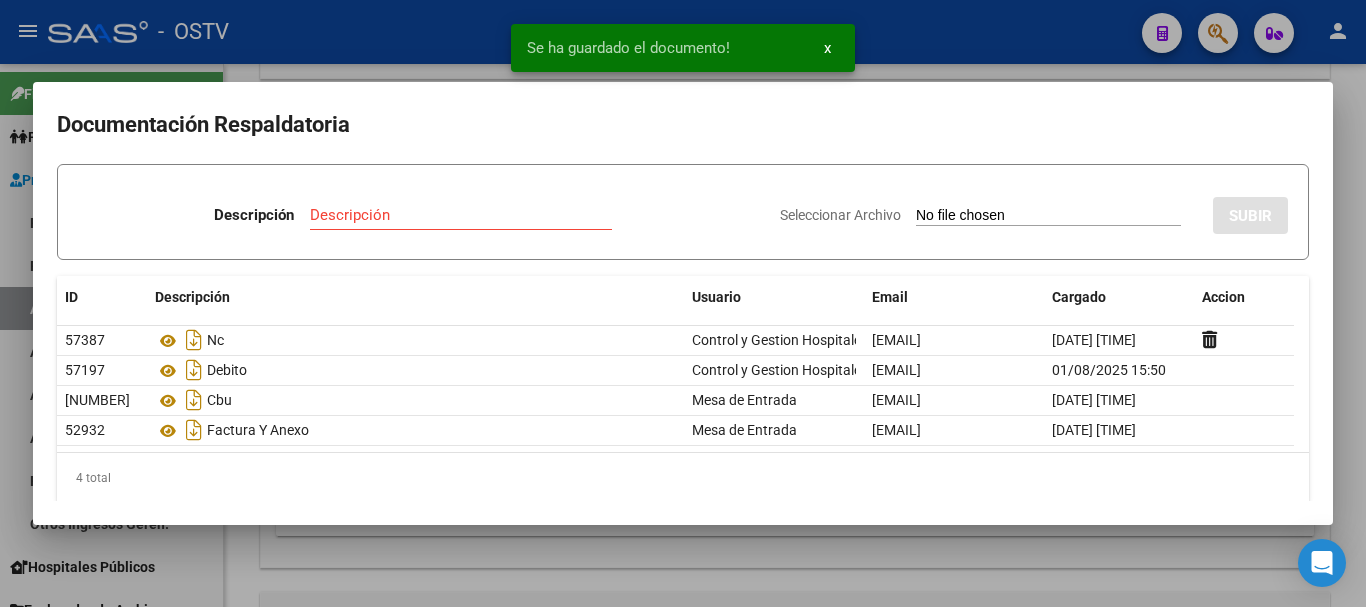 click at bounding box center [683, 303] 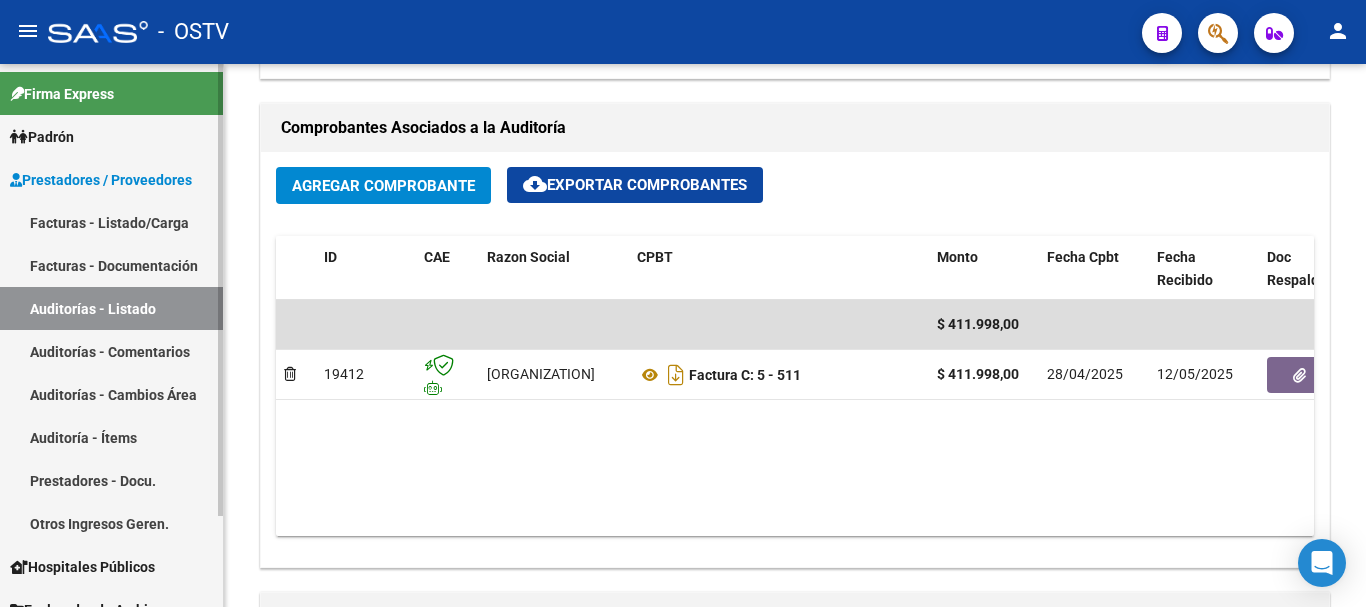 click on "Auditorías - Listado" at bounding box center [111, 308] 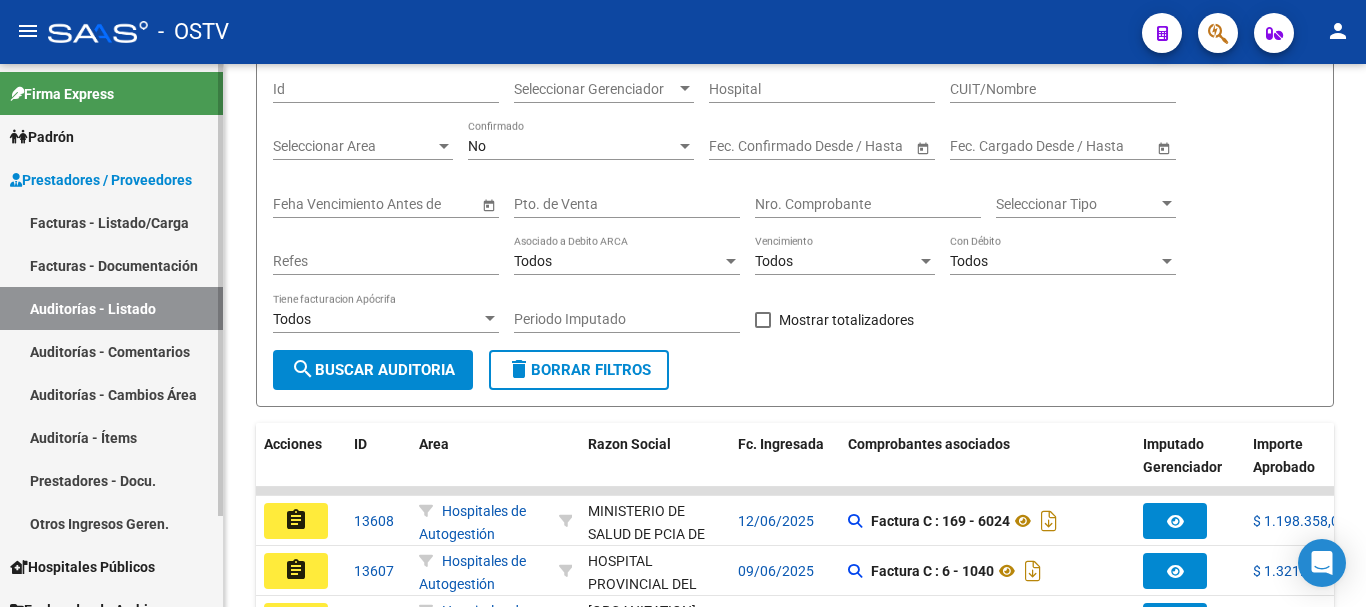 scroll, scrollTop: 695, scrollLeft: 0, axis: vertical 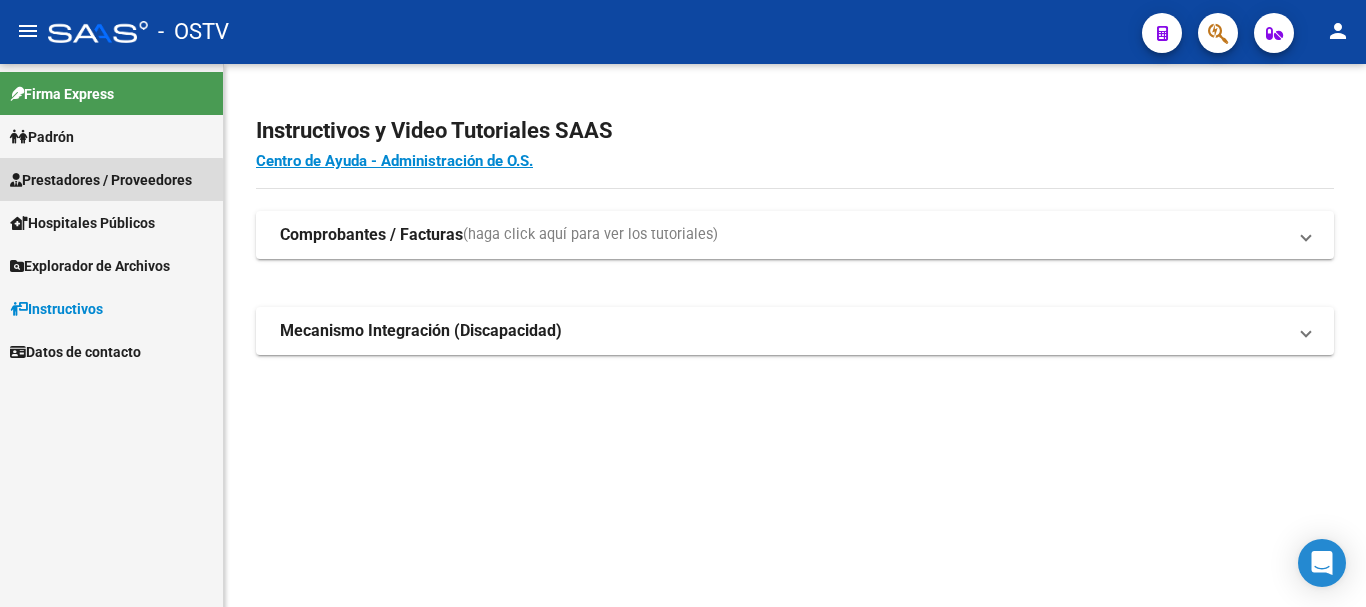 click on "Prestadores / Proveedores" at bounding box center (101, 180) 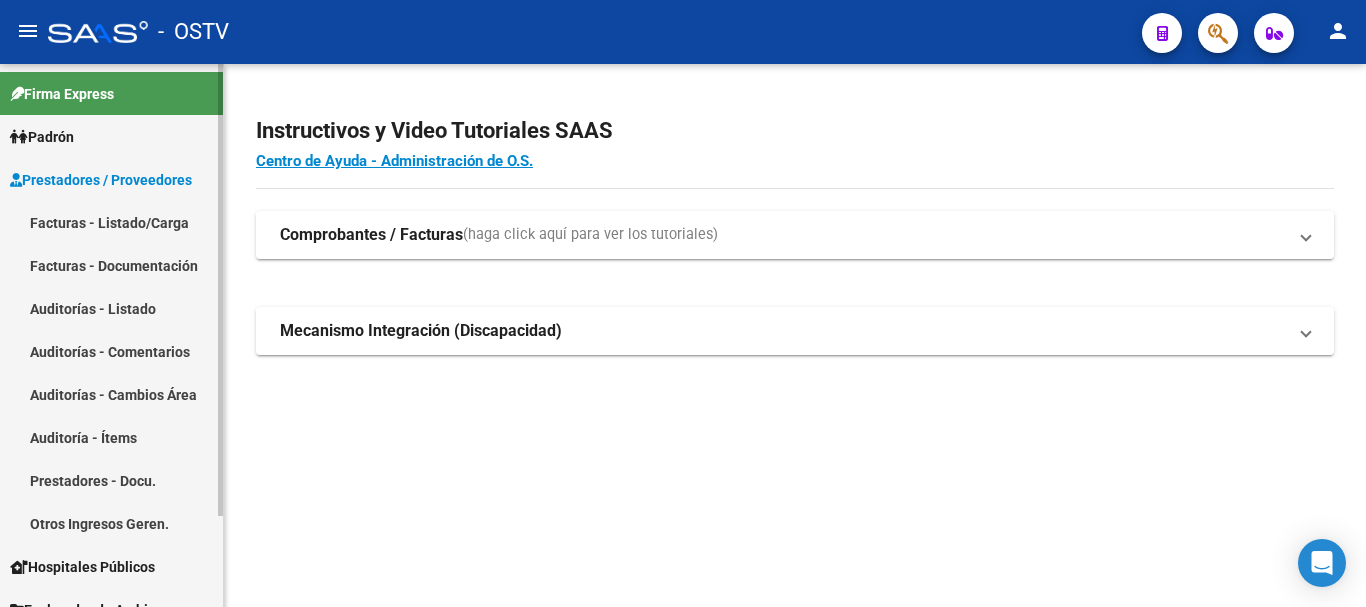 click on "Auditorías - Listado" at bounding box center [111, 308] 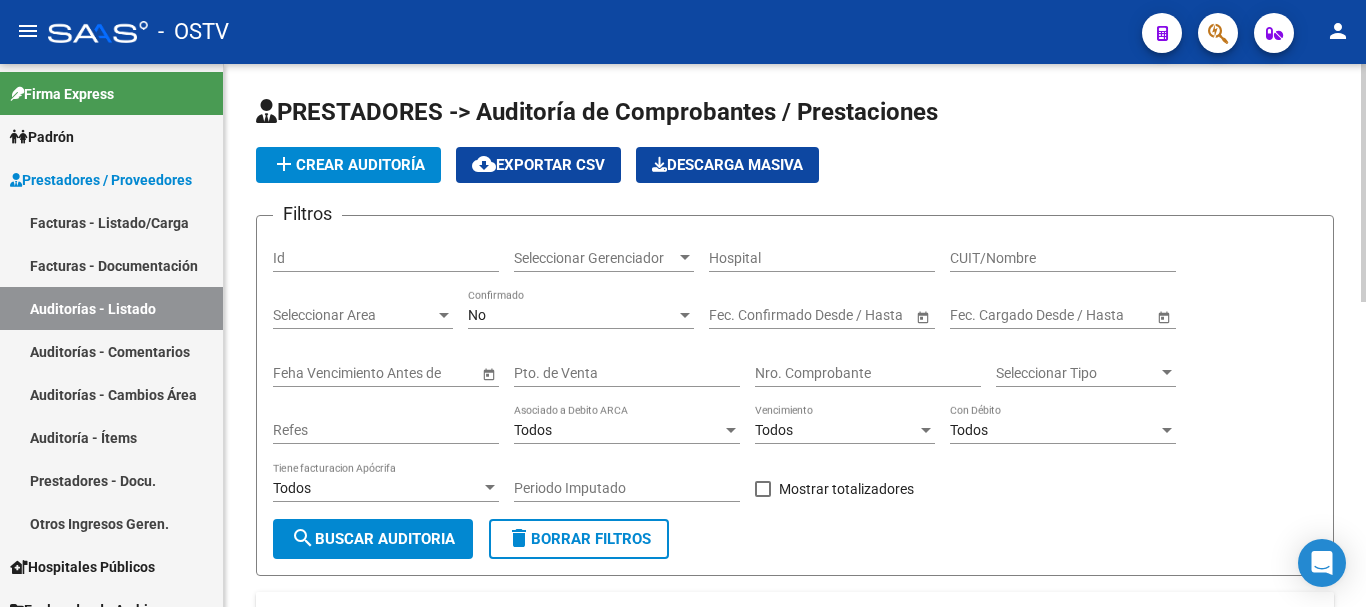 click on "No" at bounding box center (572, 315) 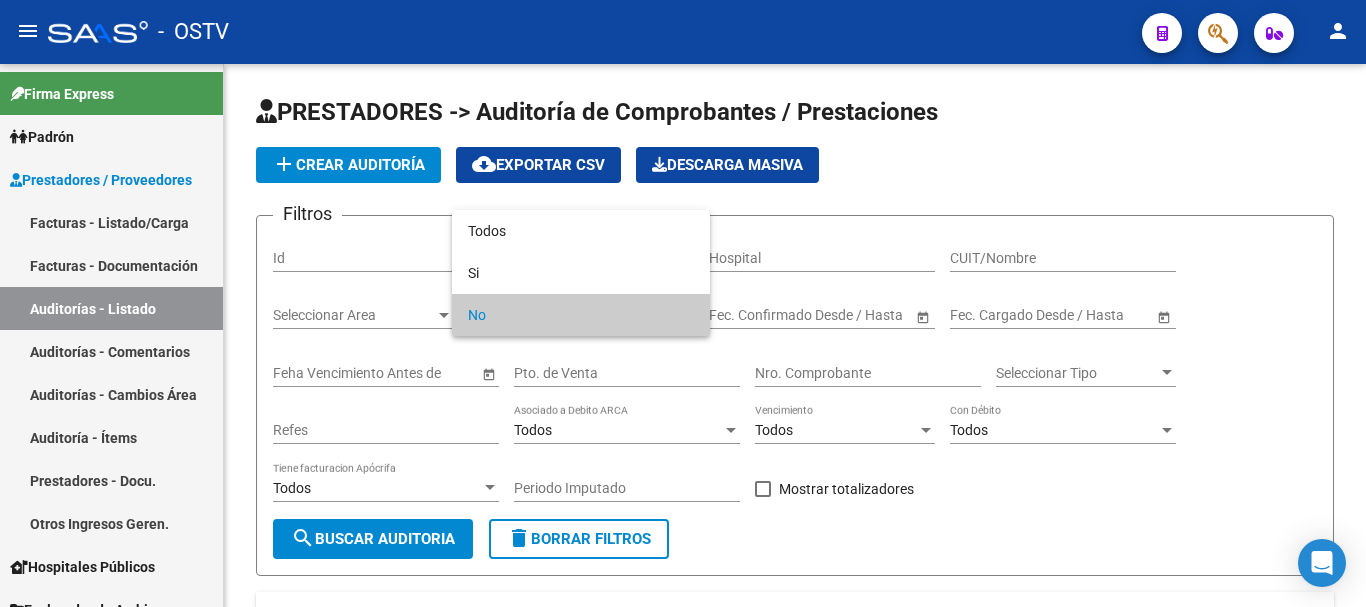 click on "No" at bounding box center (581, 315) 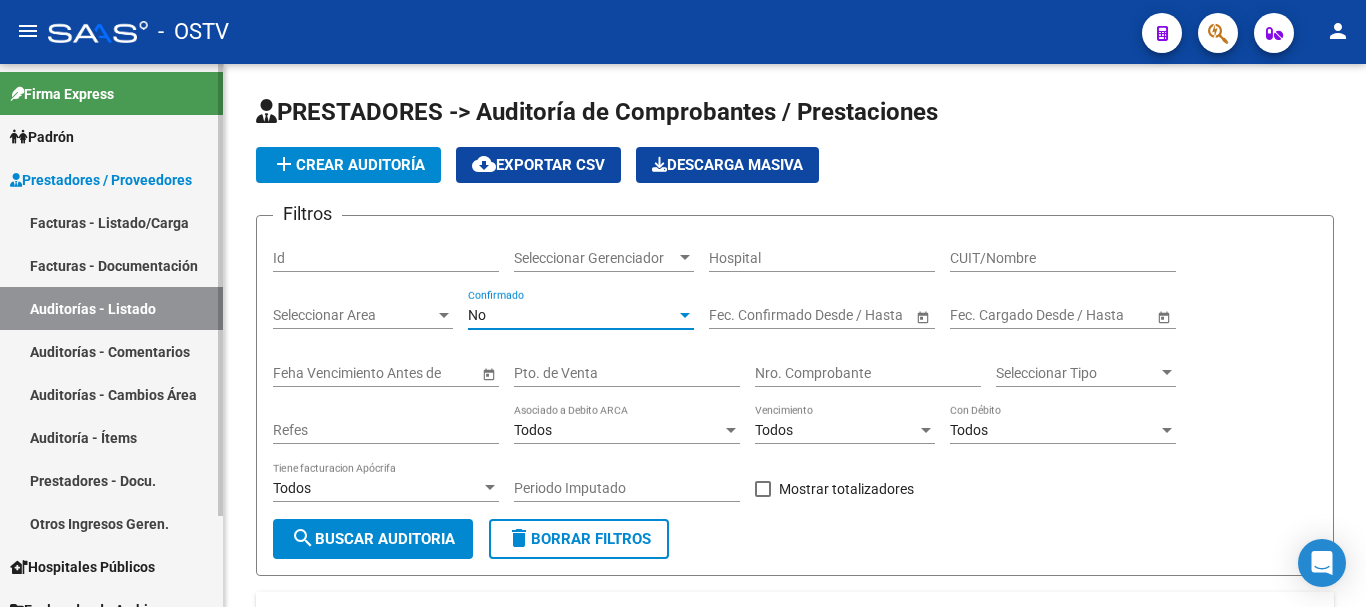 click on "Facturas - Listado/Carga" at bounding box center (111, 222) 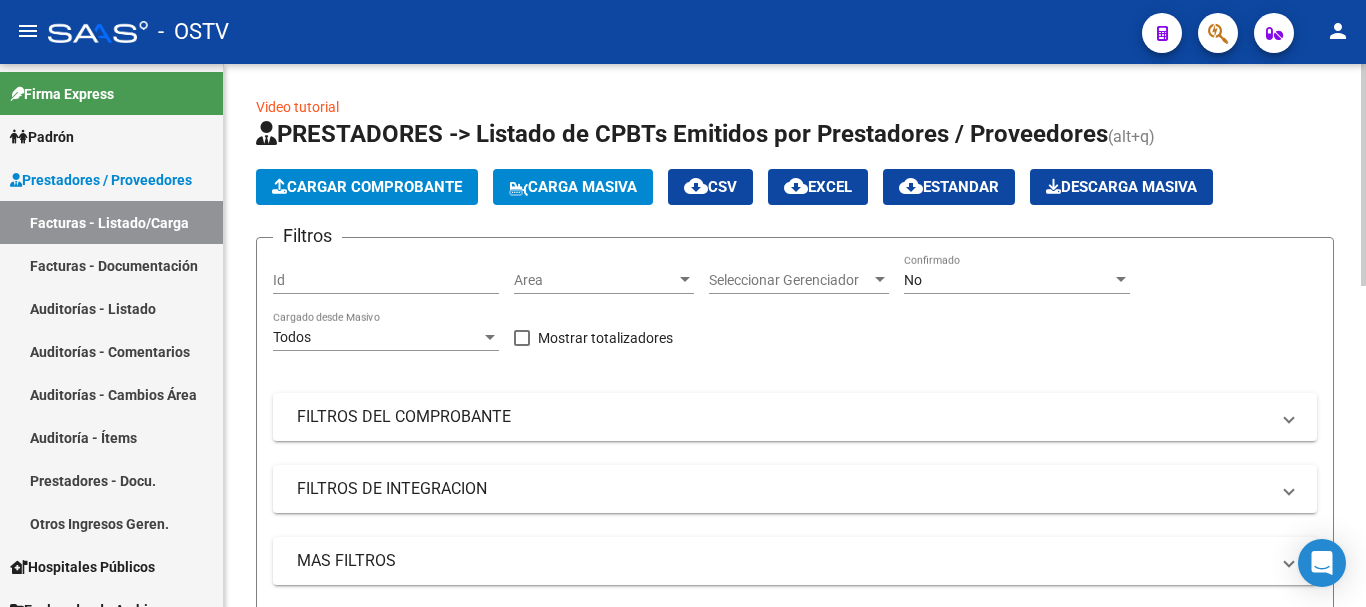 click on "Area Area" 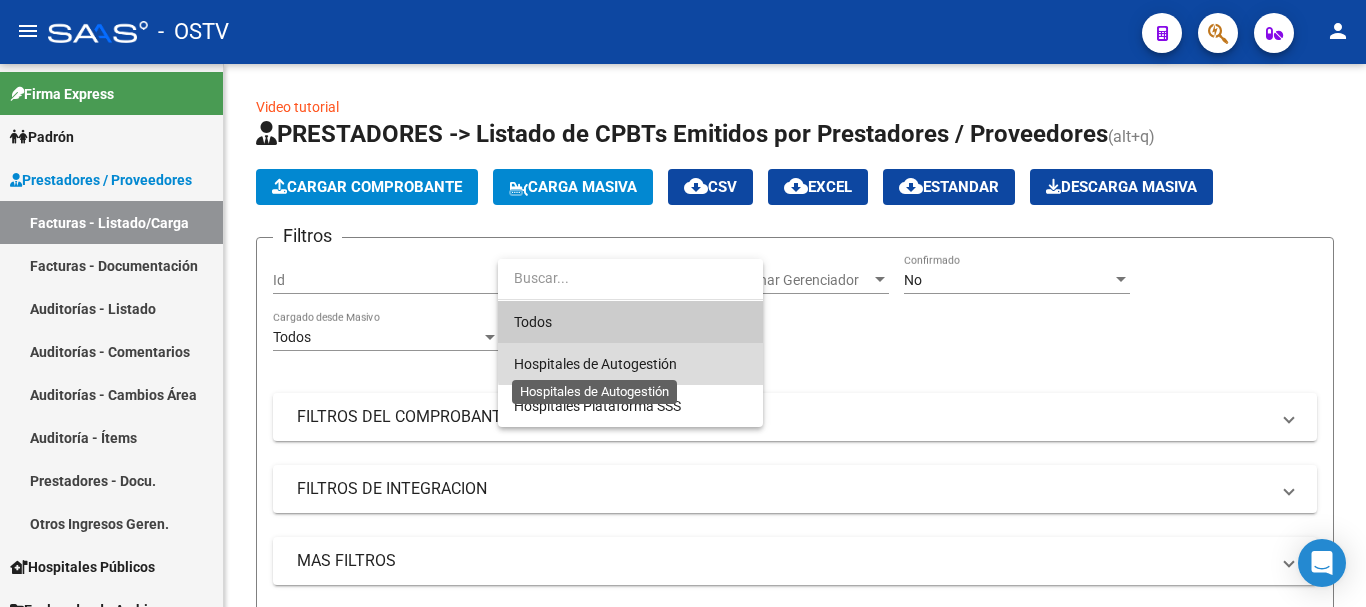 click on "Hospitales de Autogestión" at bounding box center [595, 364] 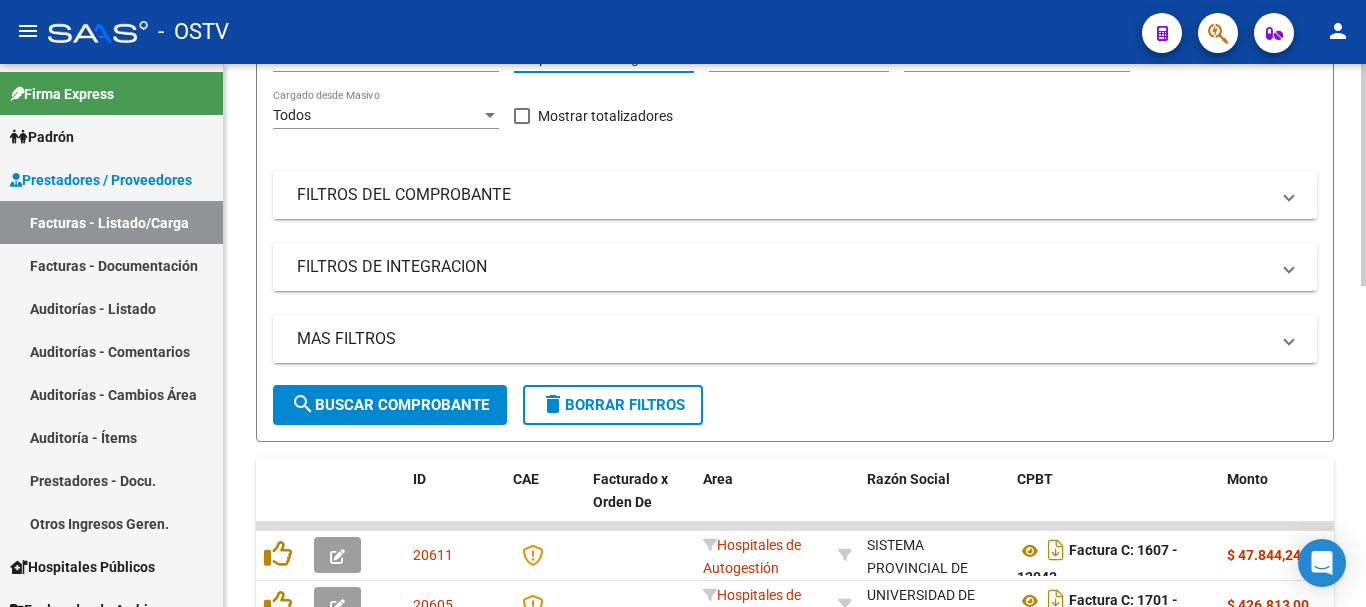 scroll, scrollTop: 300, scrollLeft: 0, axis: vertical 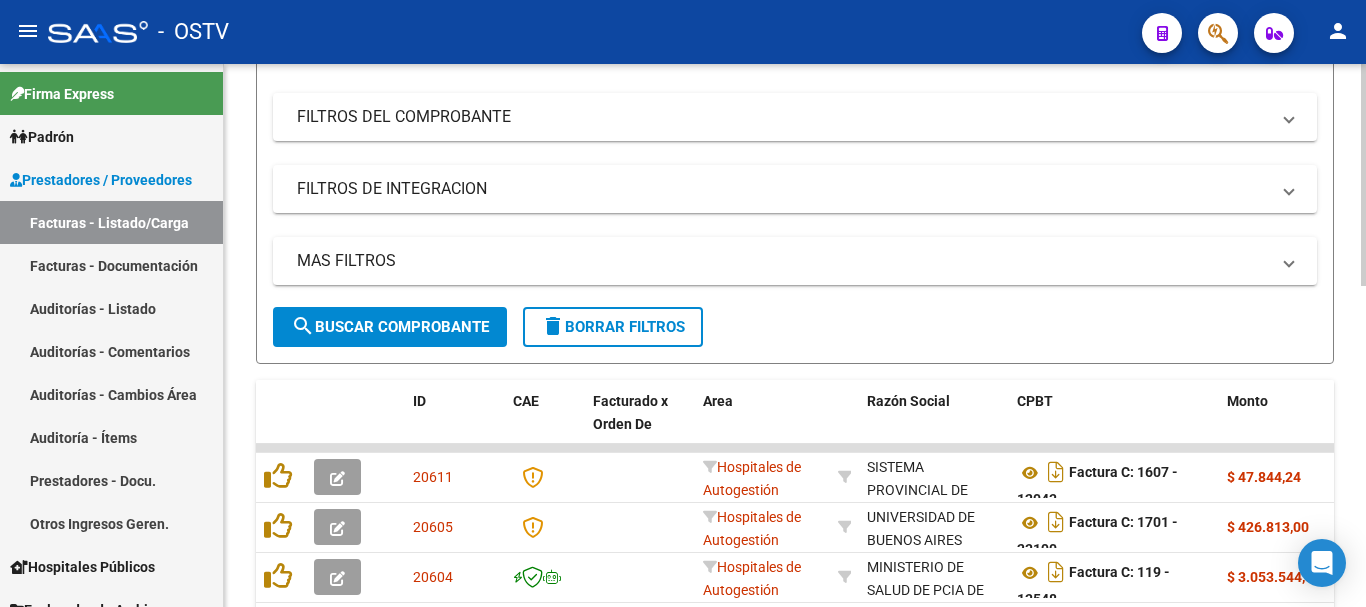 click on "search  Buscar Comprobante" 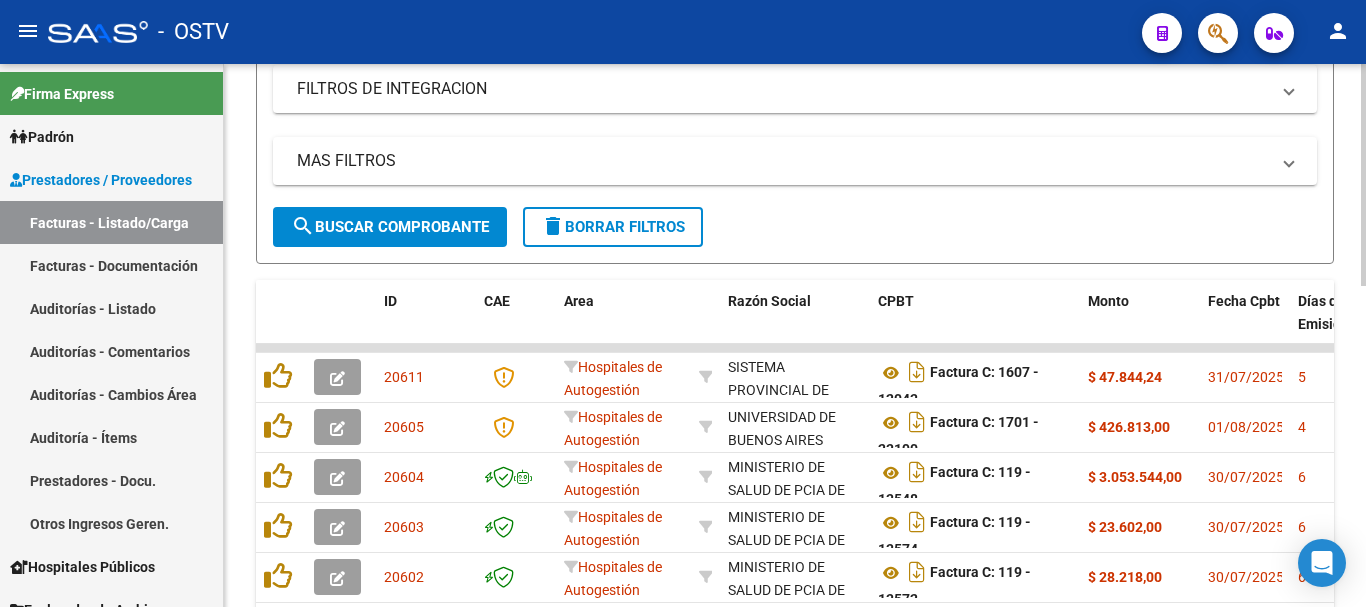 scroll, scrollTop: 500, scrollLeft: 0, axis: vertical 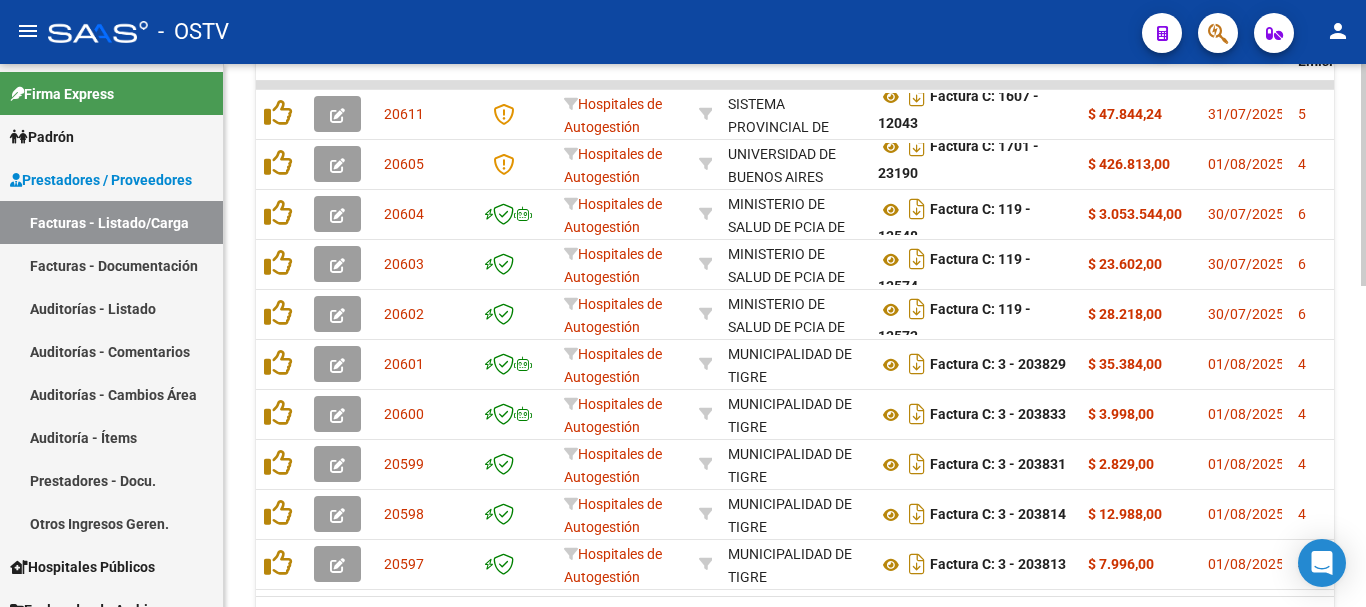 click 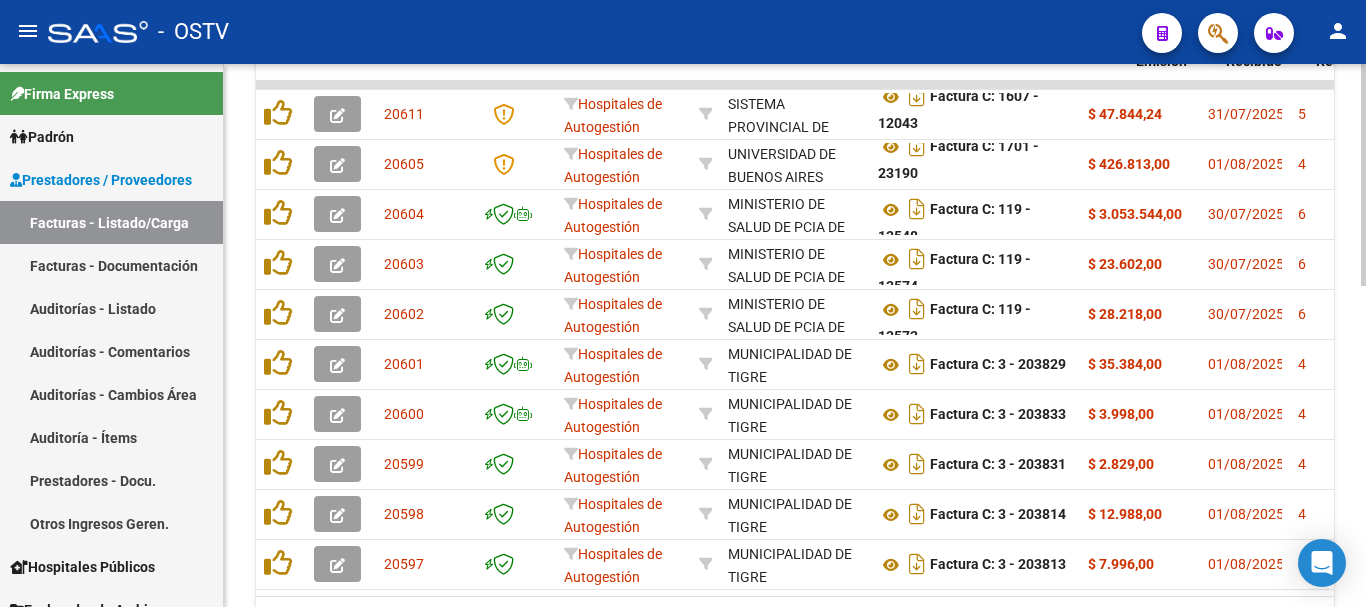 scroll, scrollTop: 0, scrollLeft: 177, axis: horizontal 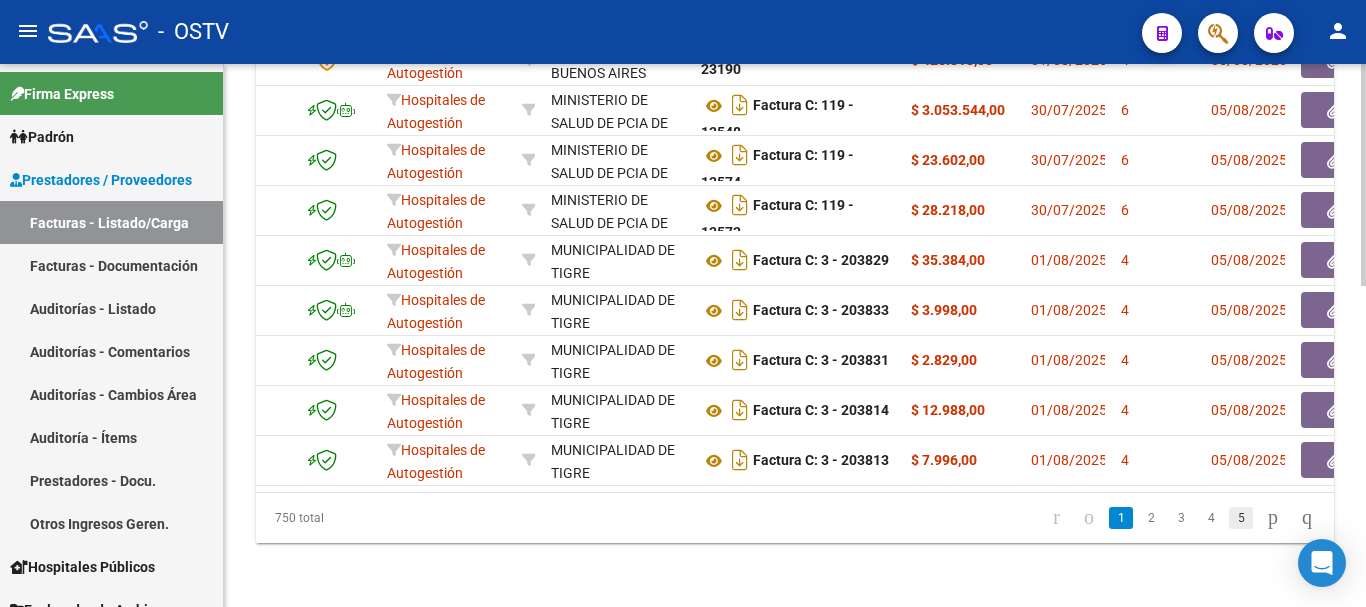 click on "5" 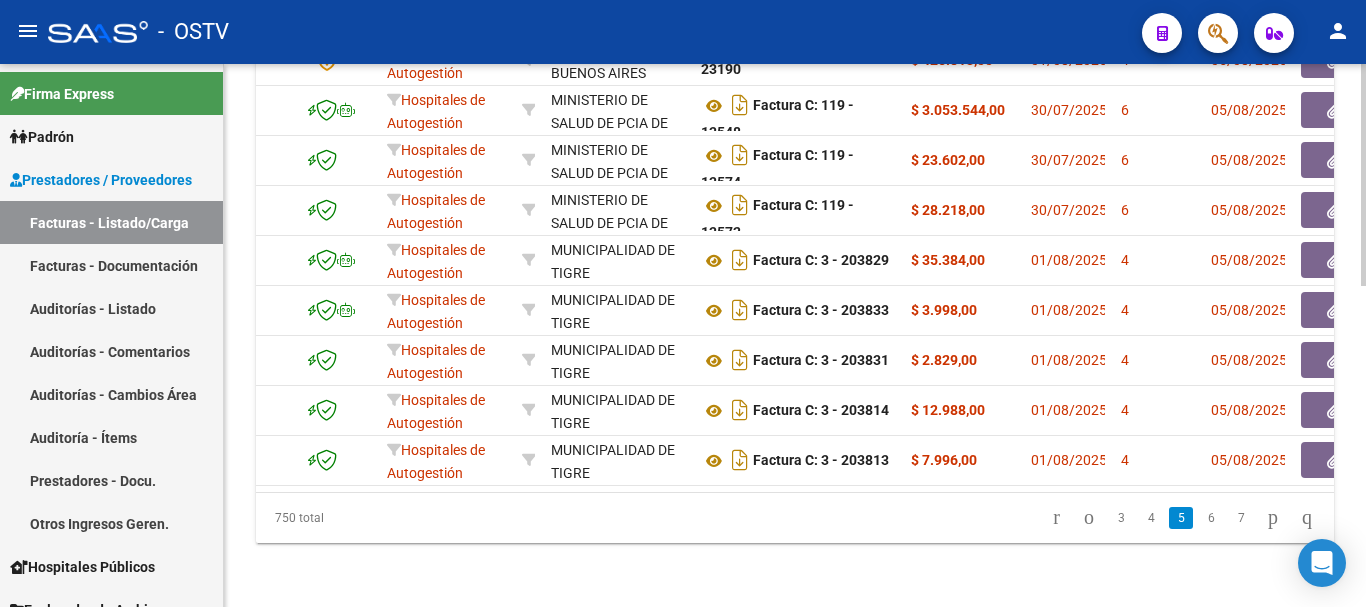 scroll, scrollTop: 788, scrollLeft: 0, axis: vertical 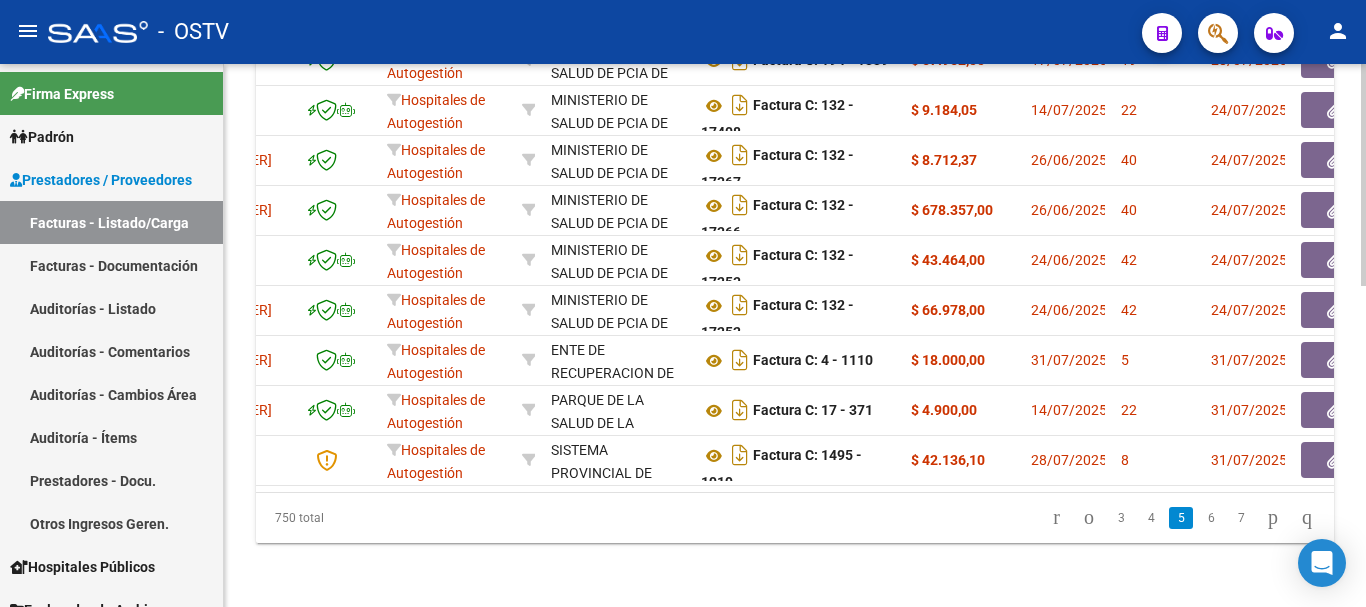 click on "7" 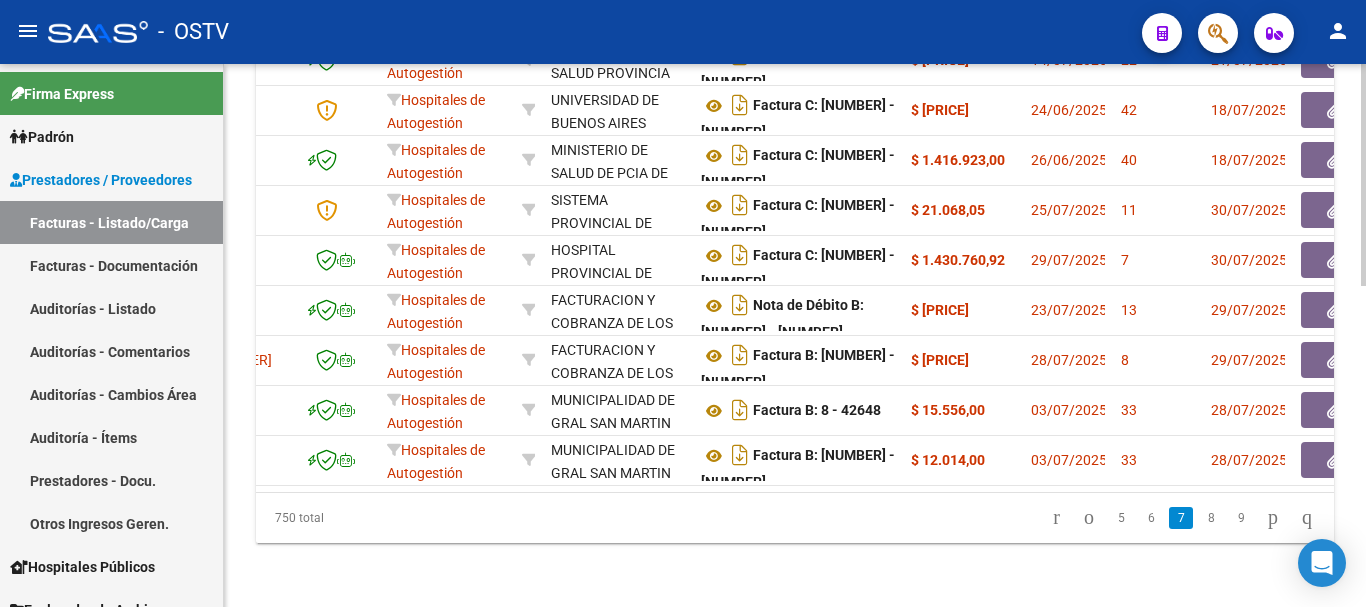 click on "9" 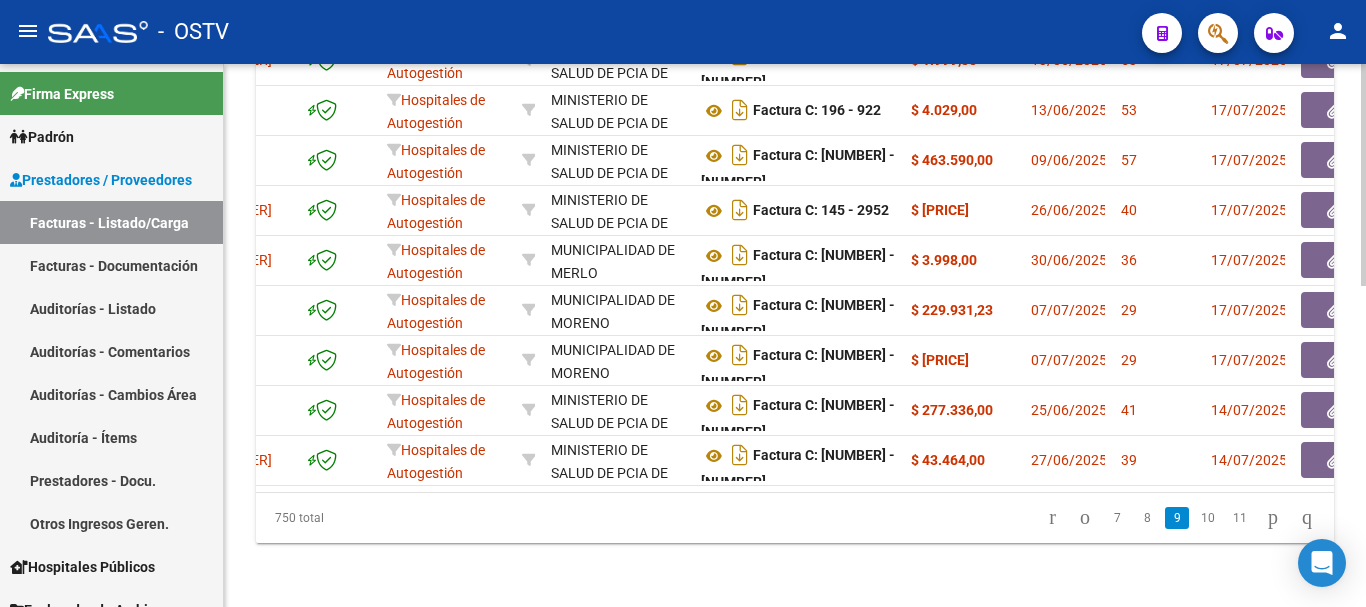 click on "11" 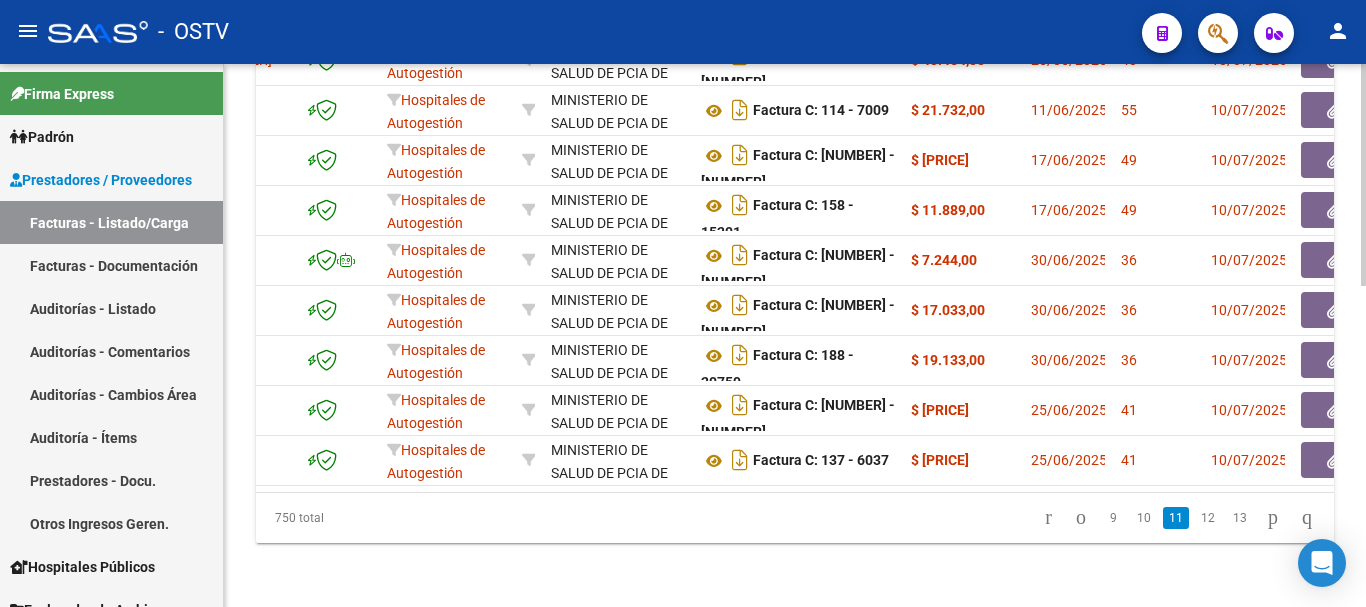click on "13" 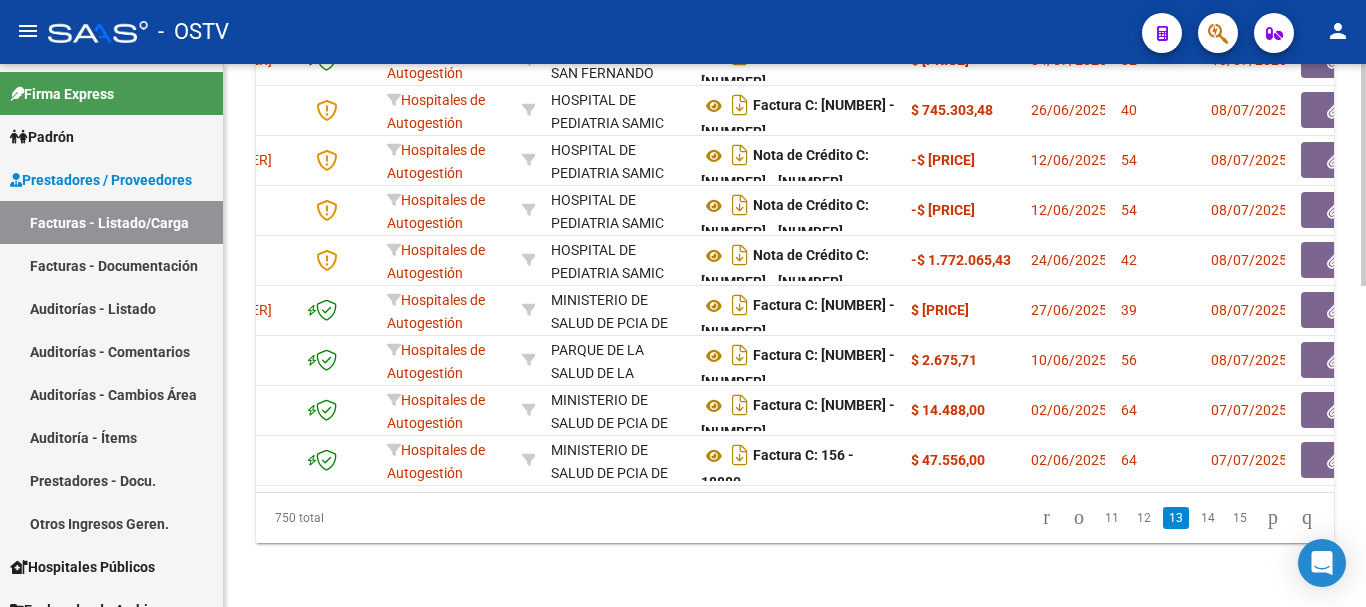 click on "15" 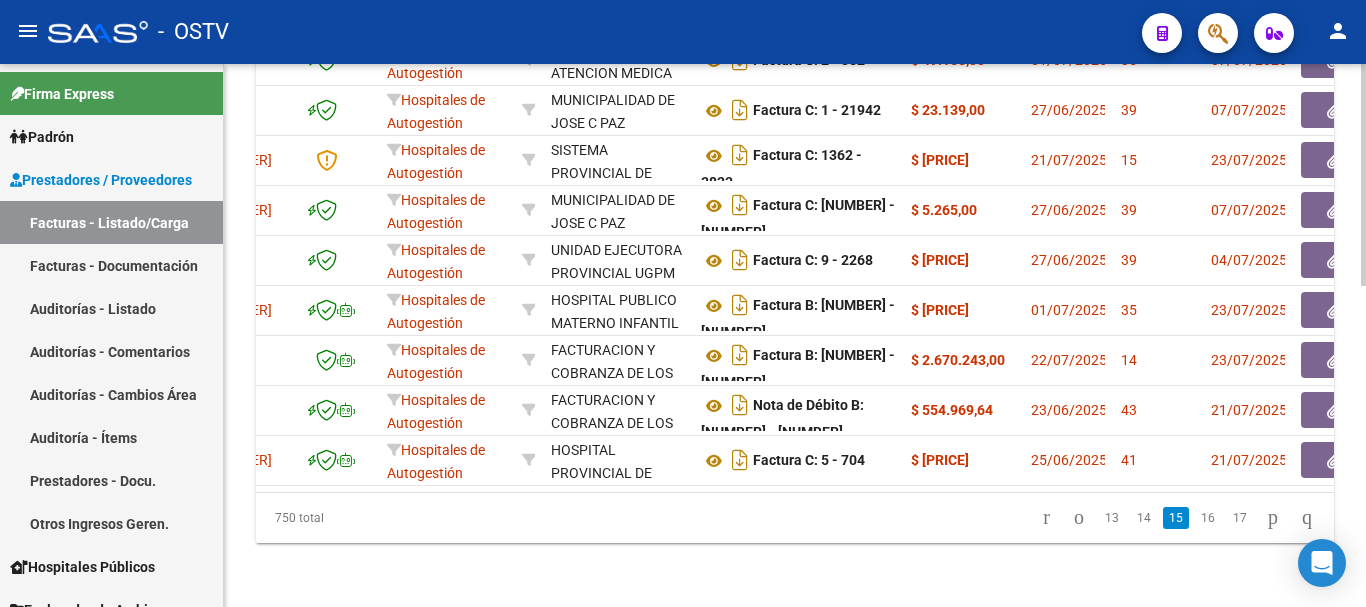 click on "17" 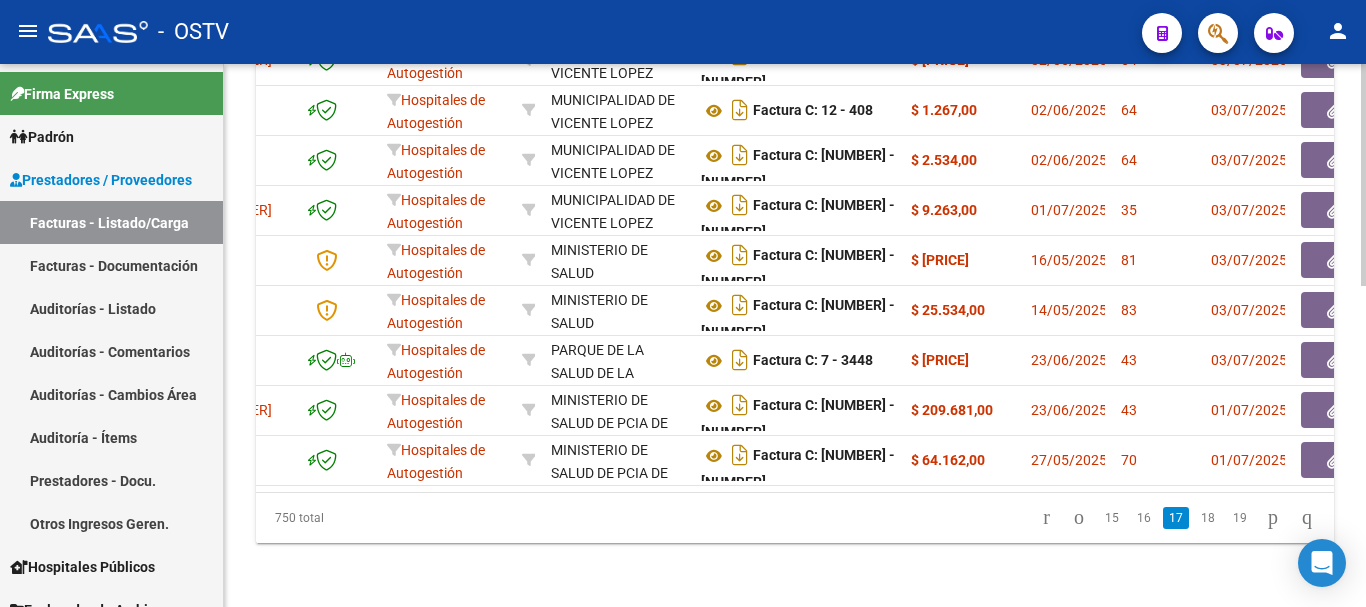 scroll, scrollTop: 783, scrollLeft: 0, axis: vertical 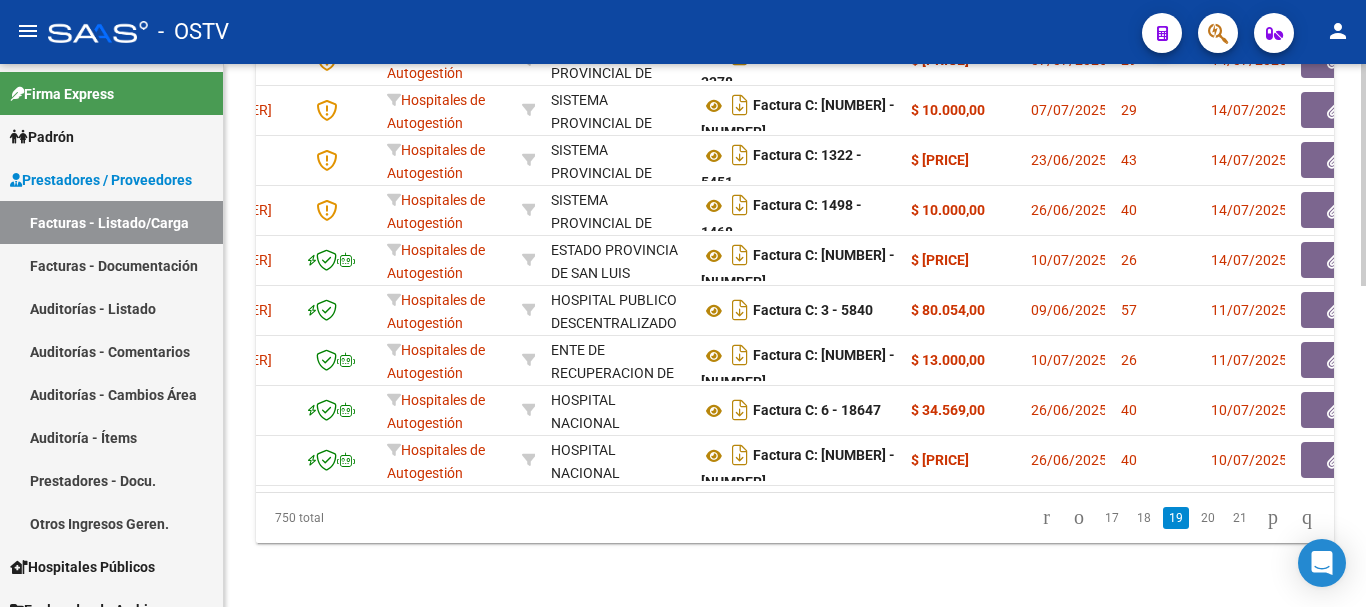 click on "21" 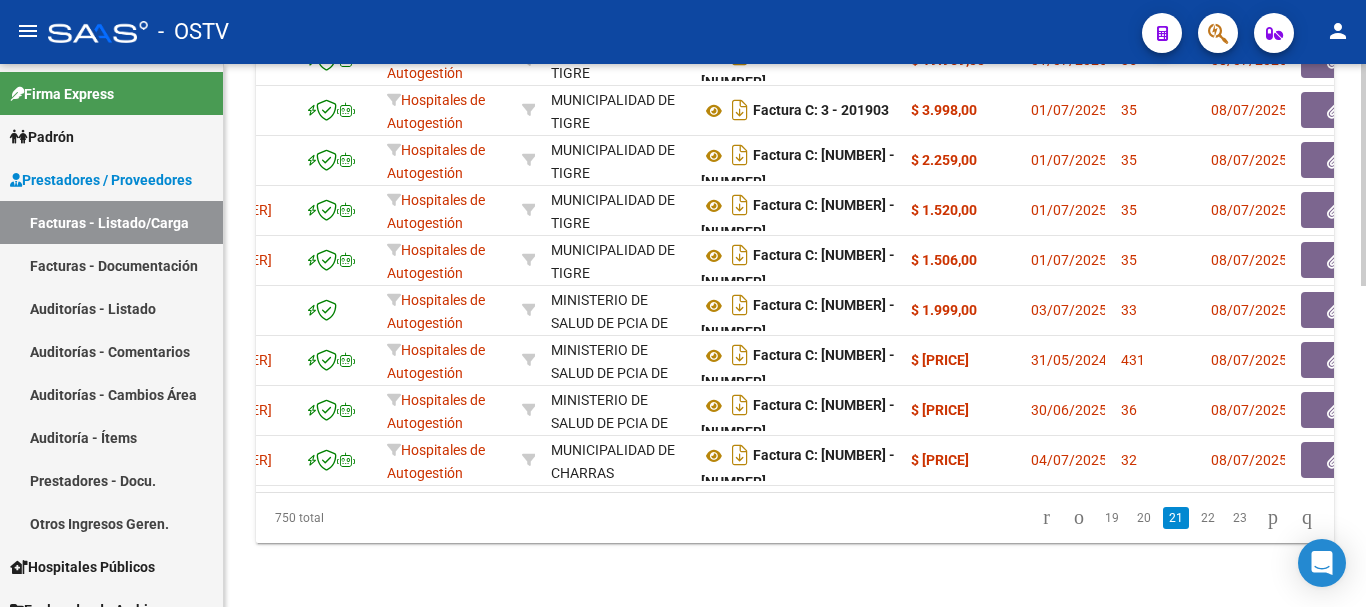 click on "23" 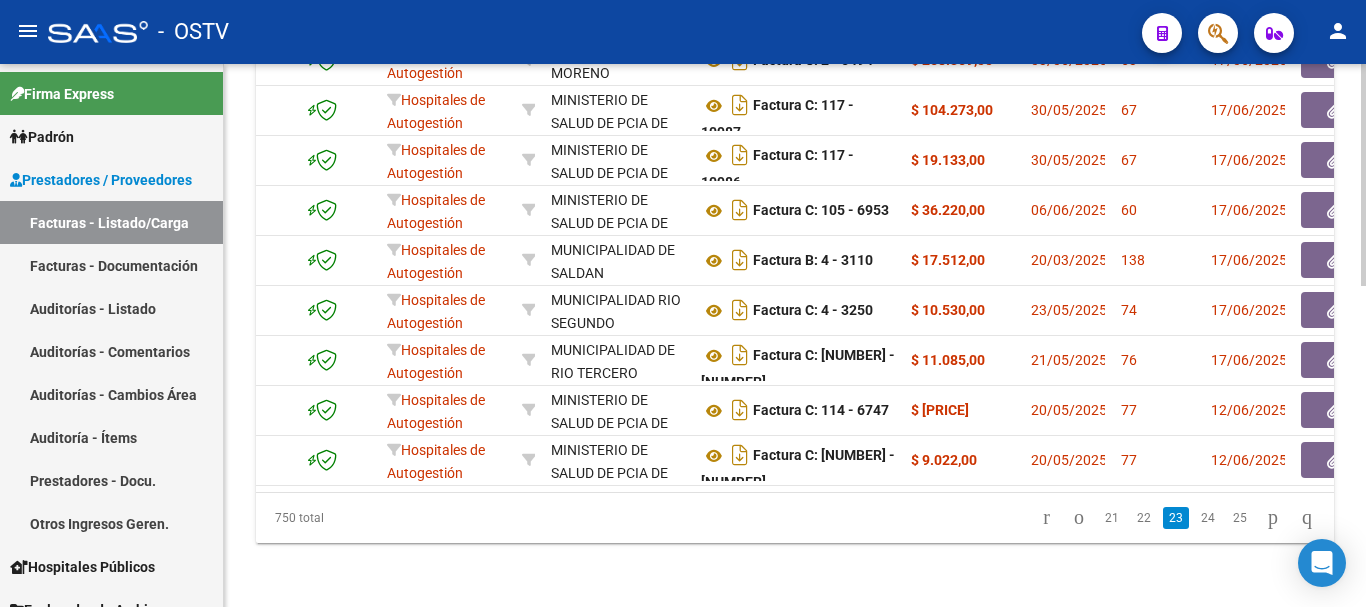 scroll, scrollTop: 783, scrollLeft: 0, axis: vertical 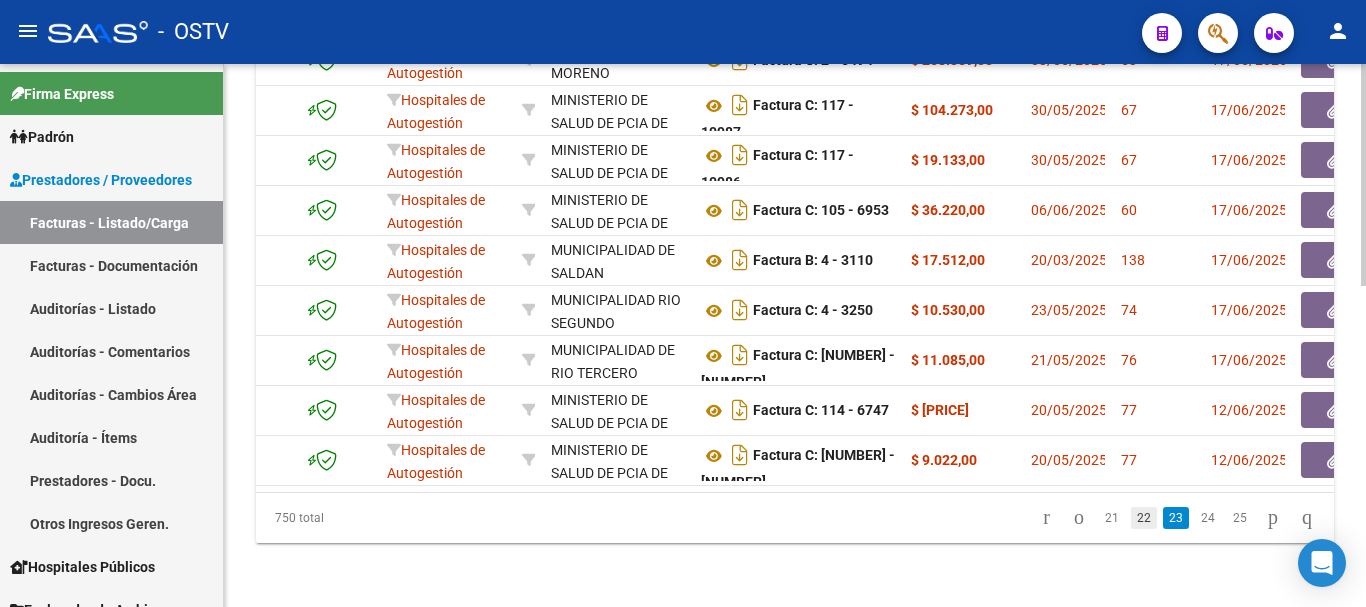 click on "22" 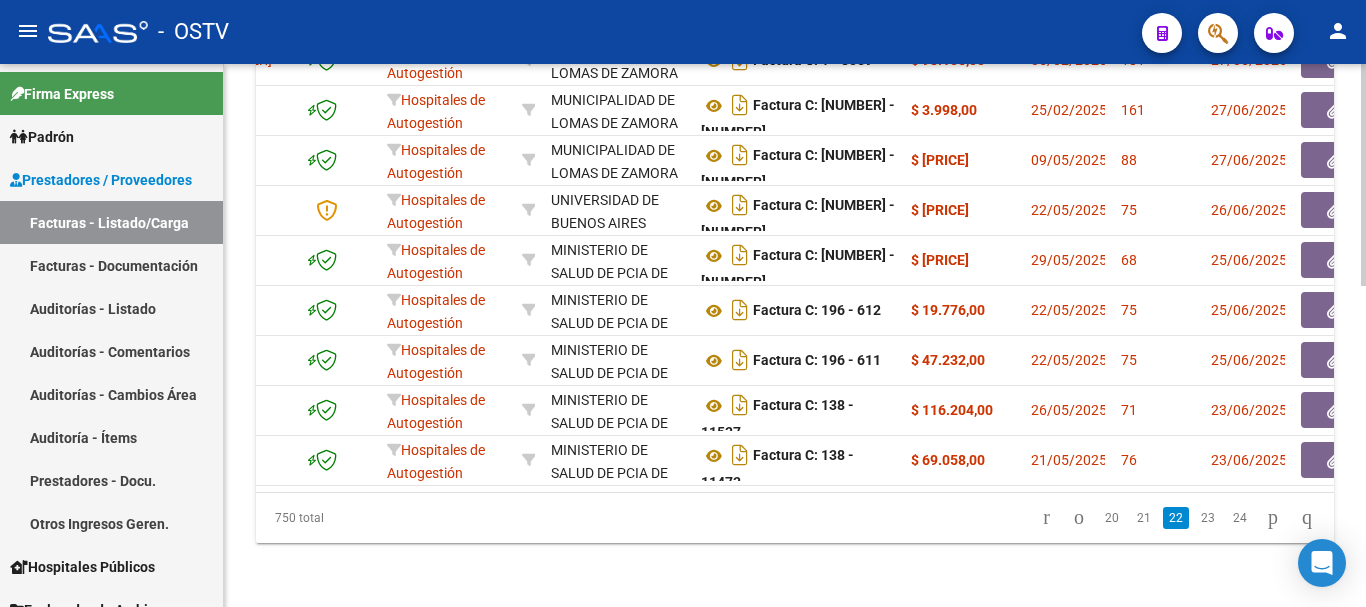 scroll, scrollTop: 783, scrollLeft: 0, axis: vertical 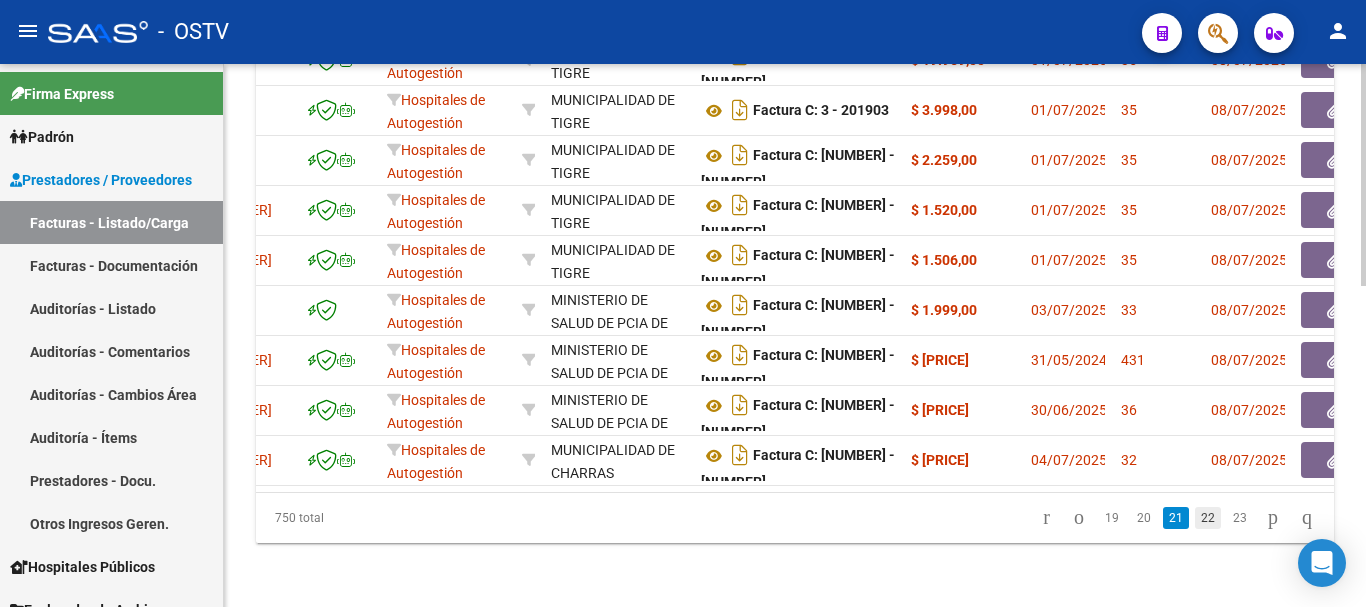 click on "22" 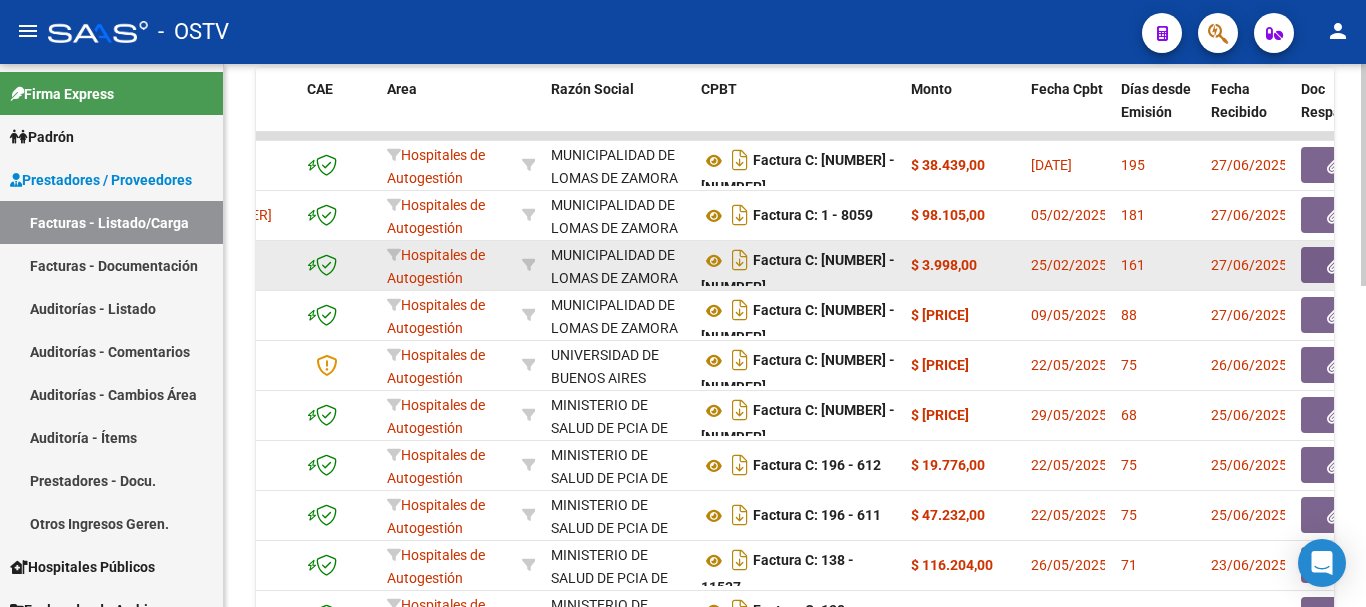 scroll, scrollTop: 583, scrollLeft: 0, axis: vertical 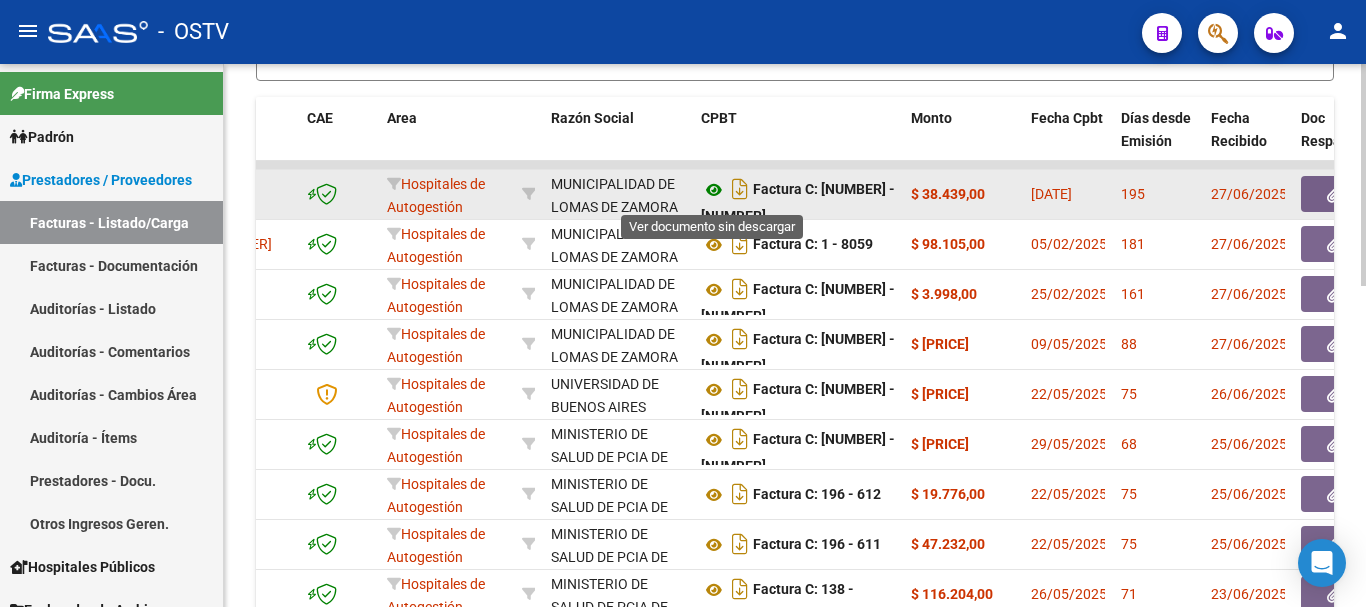 click 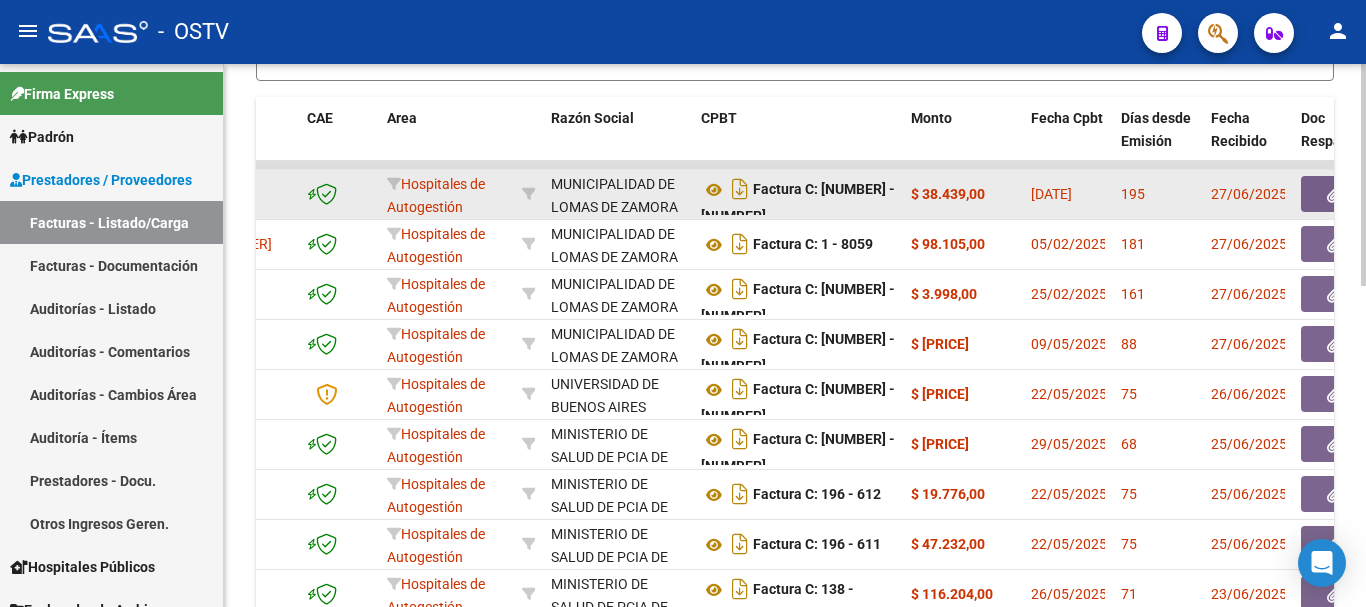 click 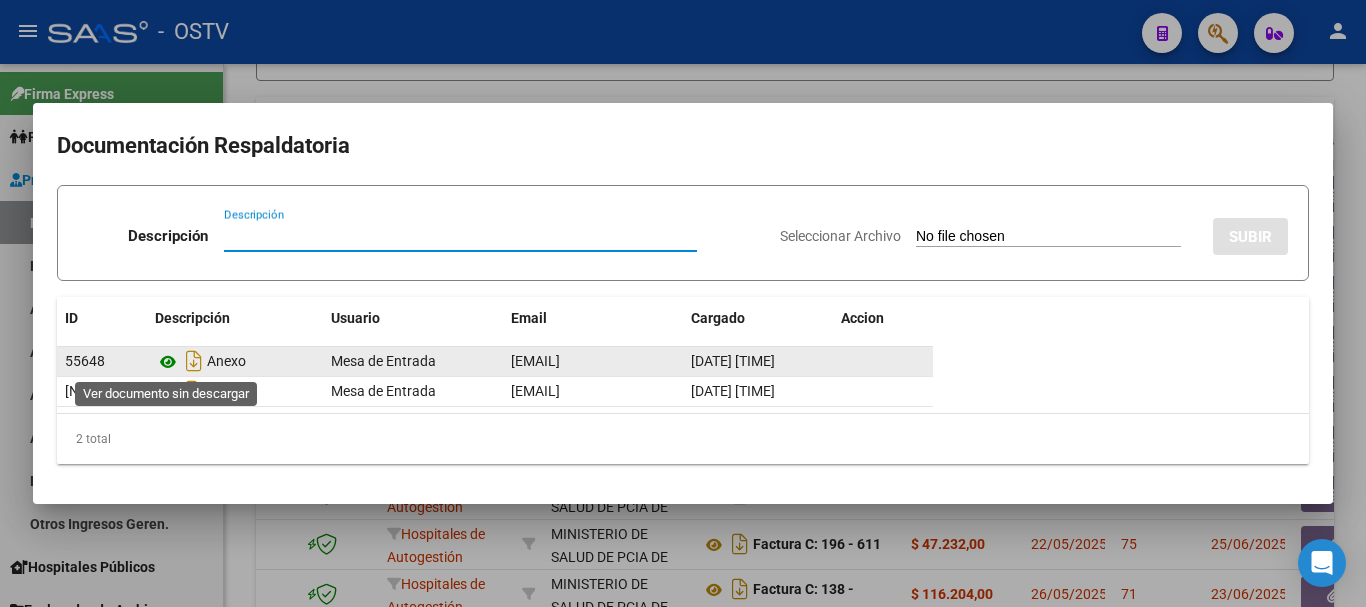click 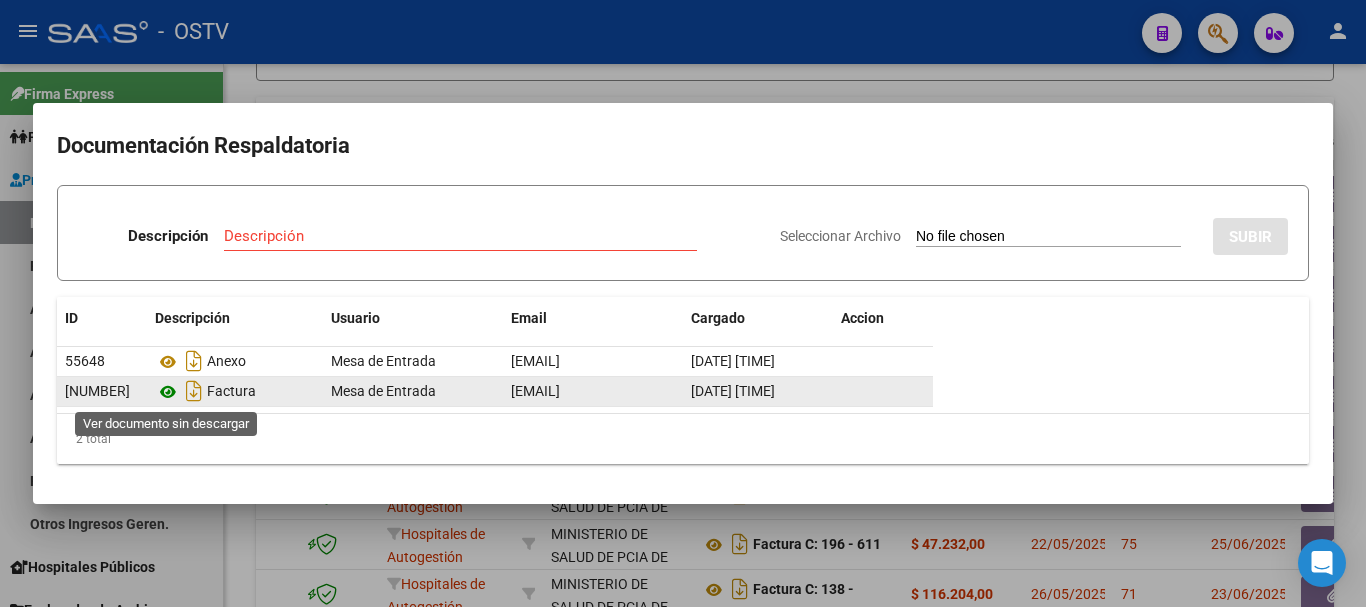 click 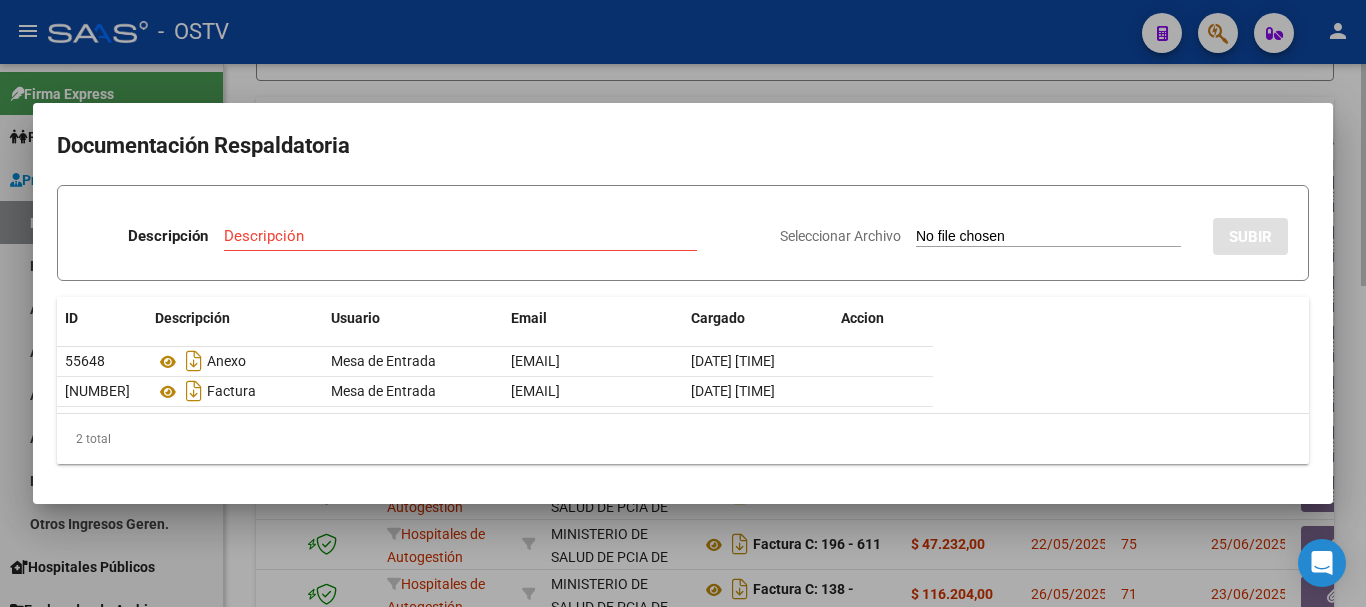 click at bounding box center [683, 303] 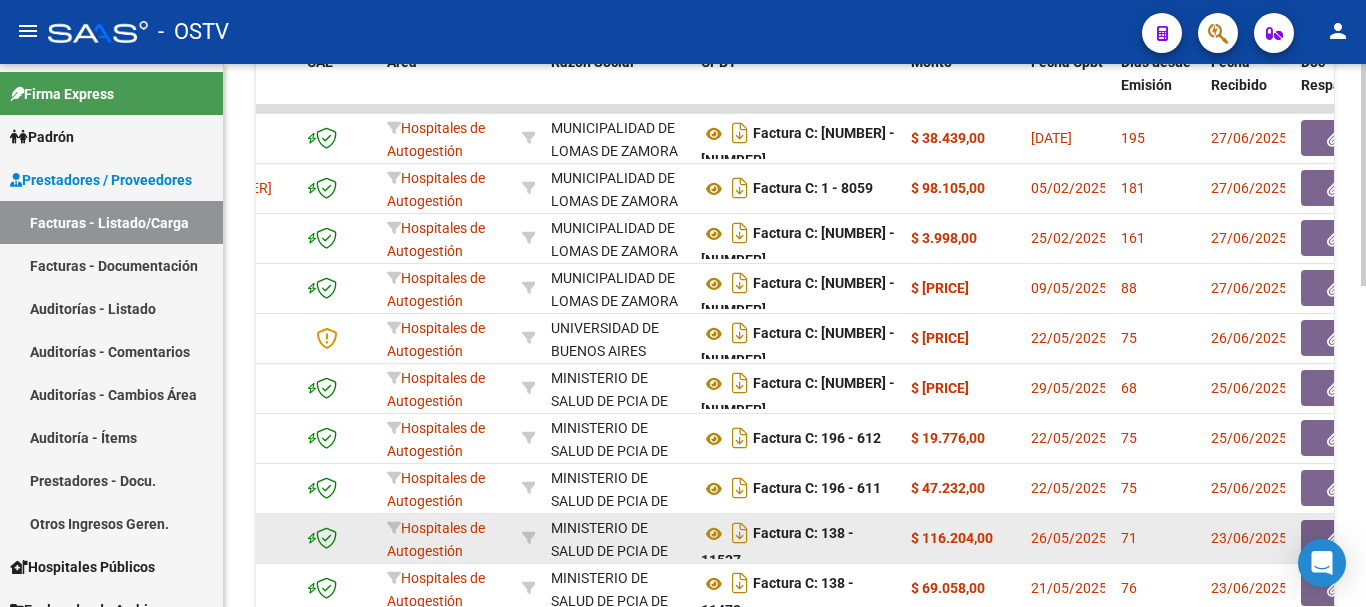 scroll, scrollTop: 683, scrollLeft: 0, axis: vertical 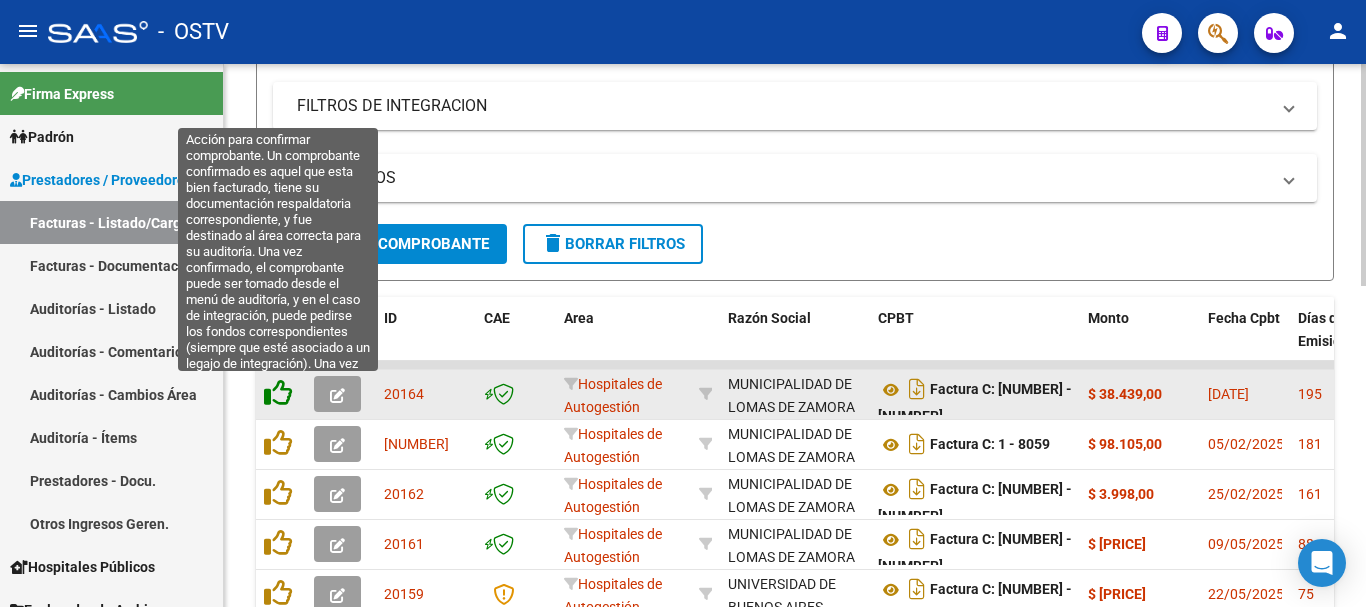 click 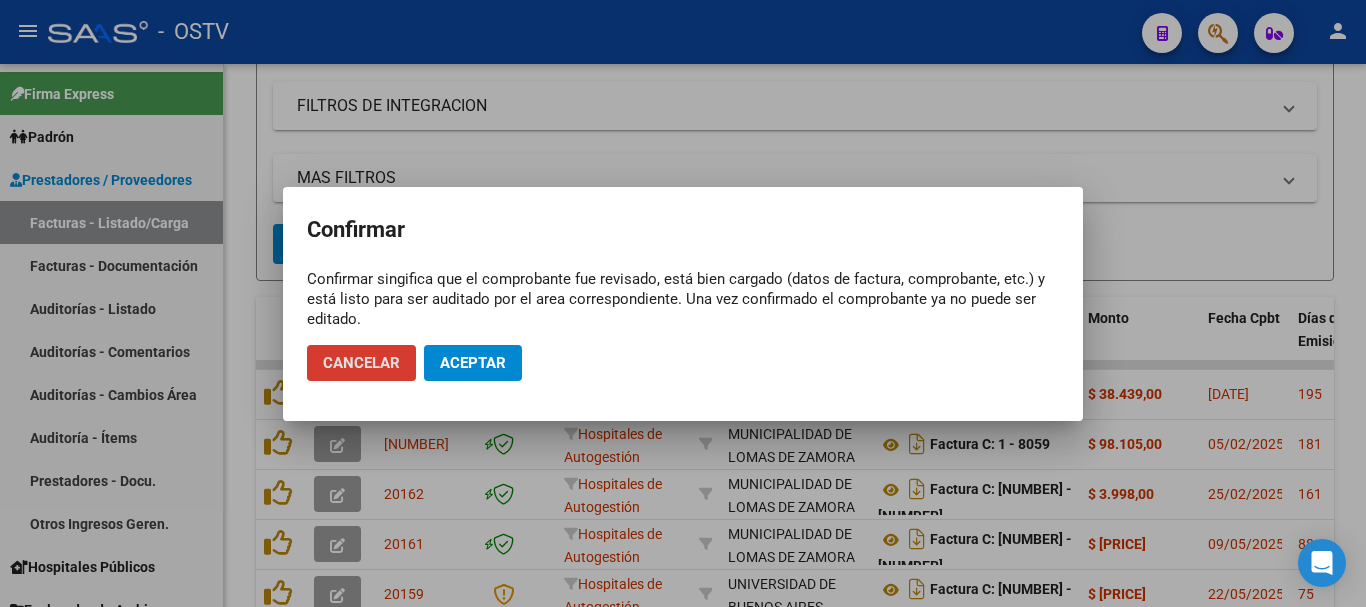 click on "Aceptar" 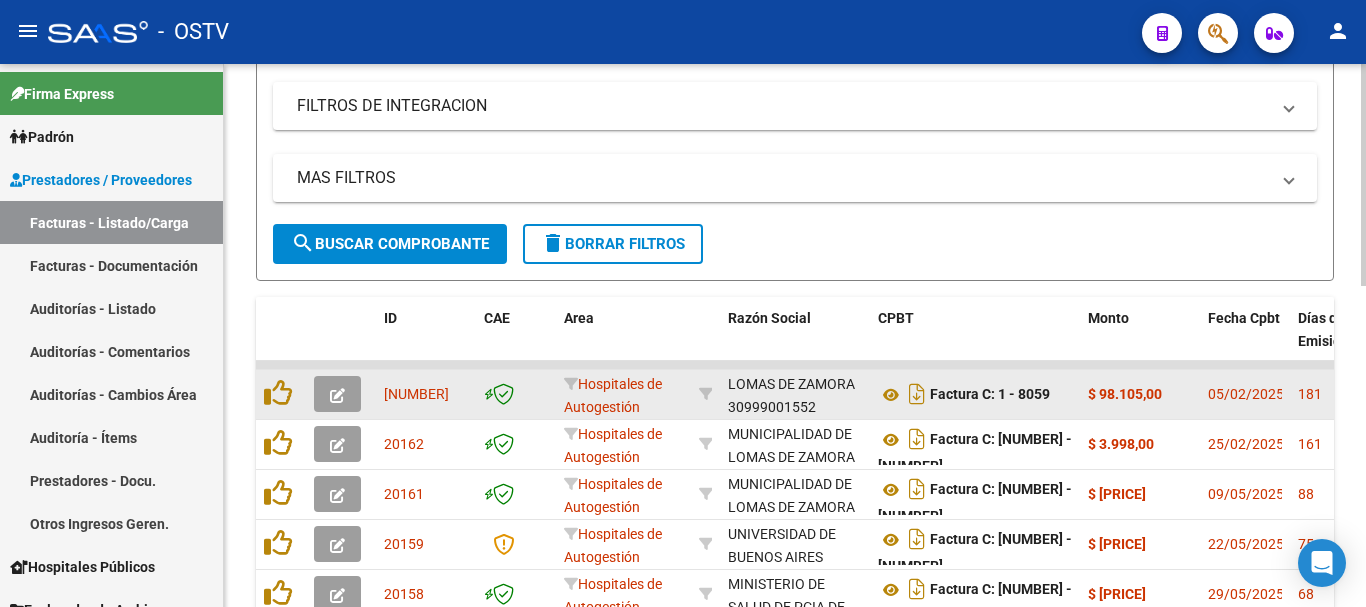 scroll, scrollTop: 26, scrollLeft: 0, axis: vertical 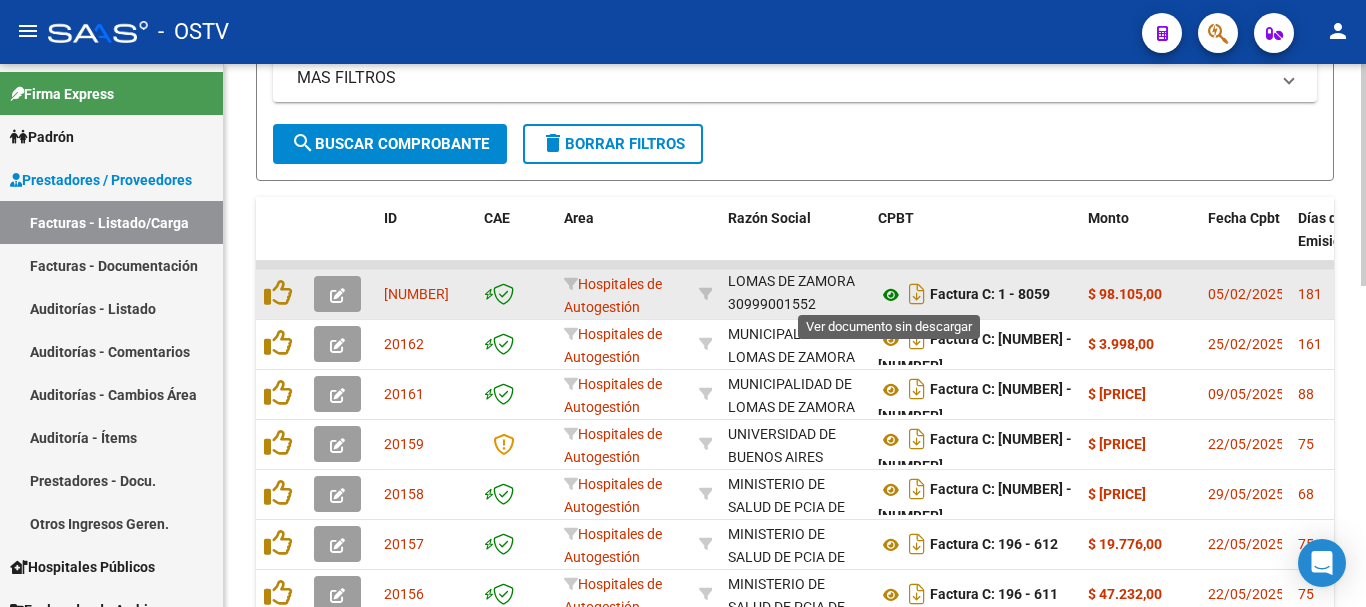 click 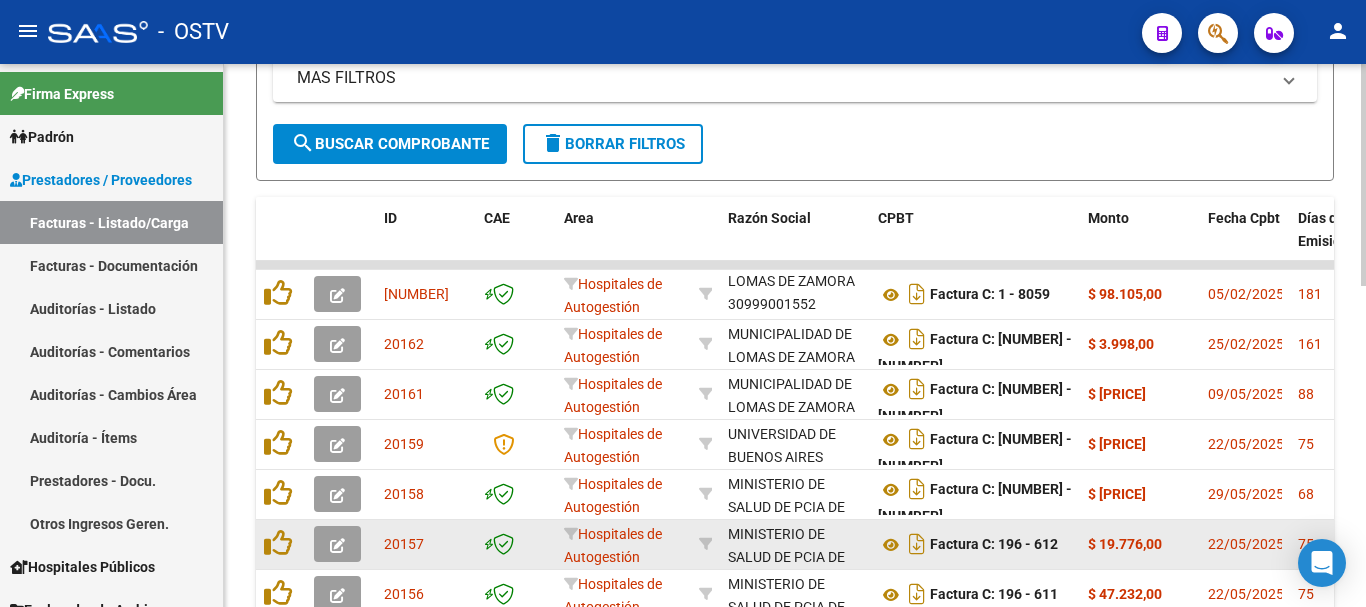 scroll, scrollTop: 583, scrollLeft: 0, axis: vertical 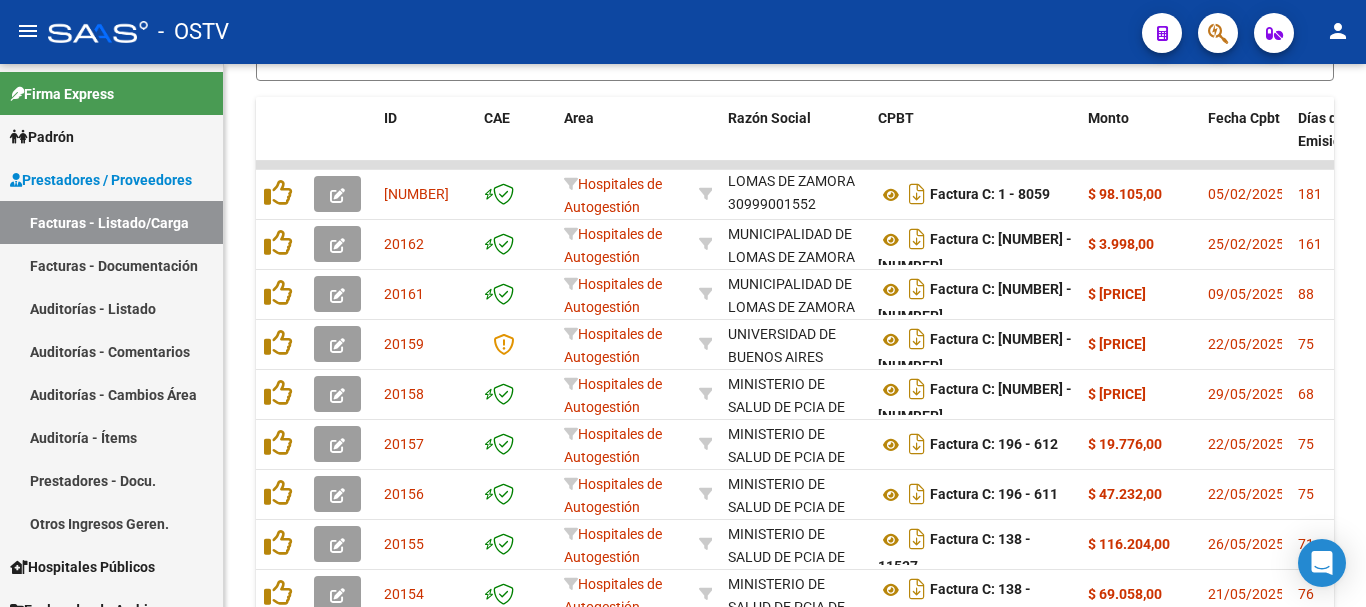drag, startPoint x: 994, startPoint y: 47, endPoint x: 943, endPoint y: 41, distance: 51.351727 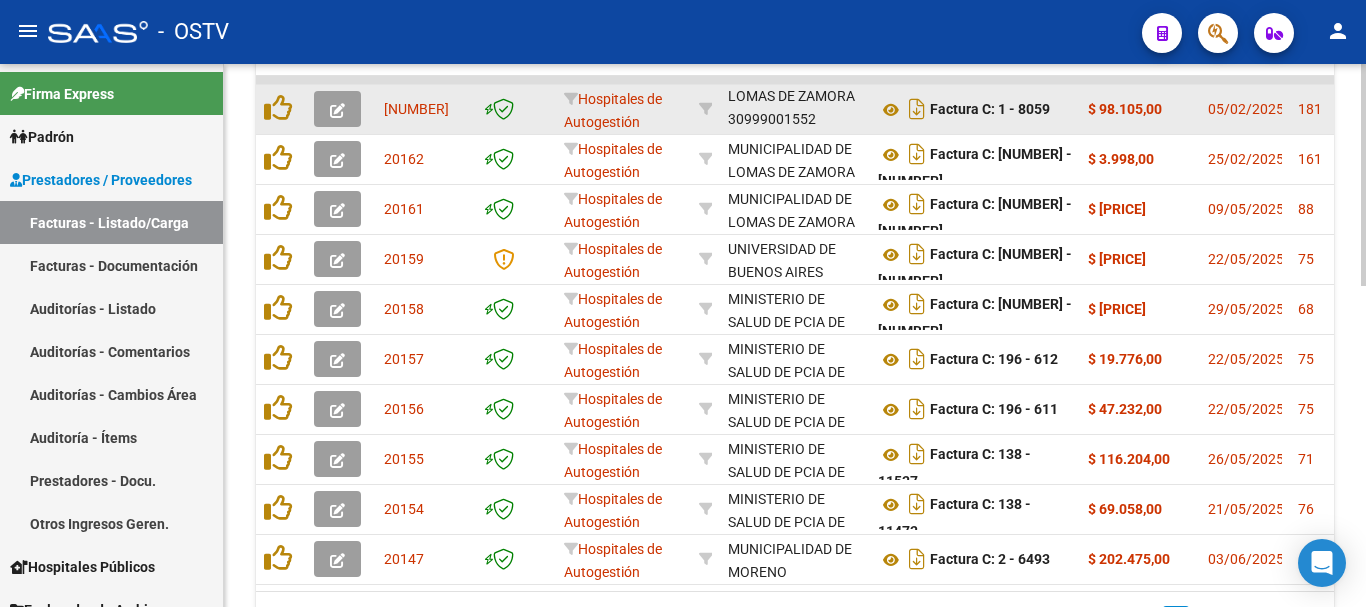 scroll, scrollTop: 783, scrollLeft: 0, axis: vertical 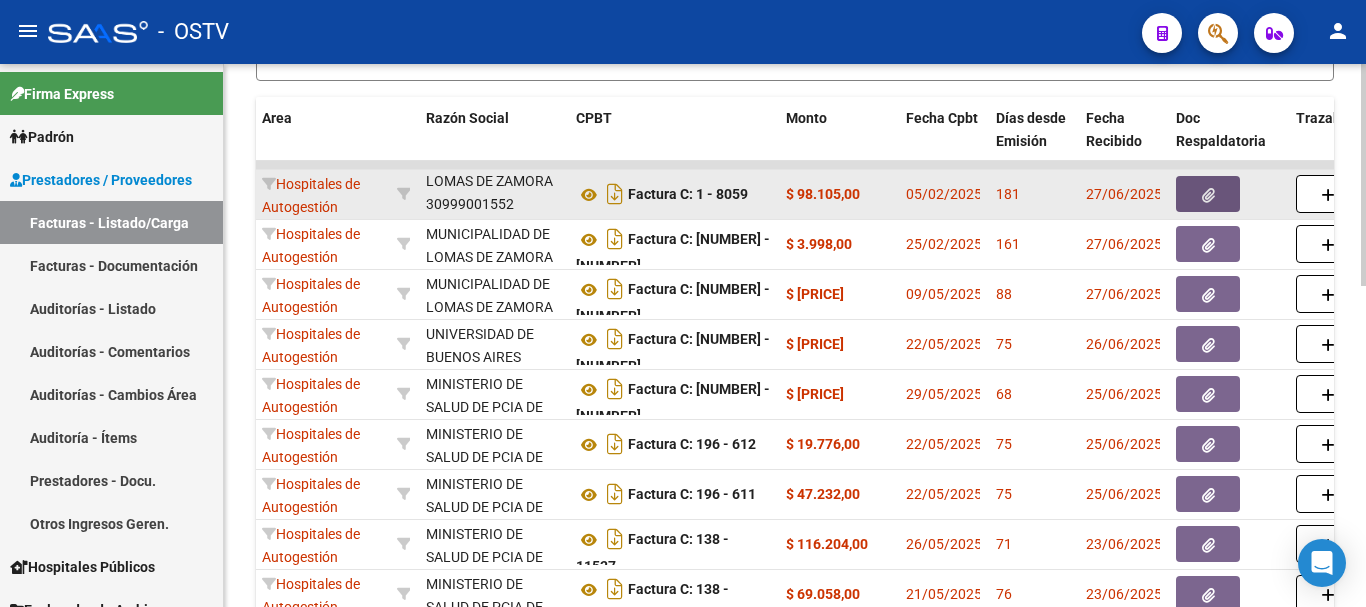 click 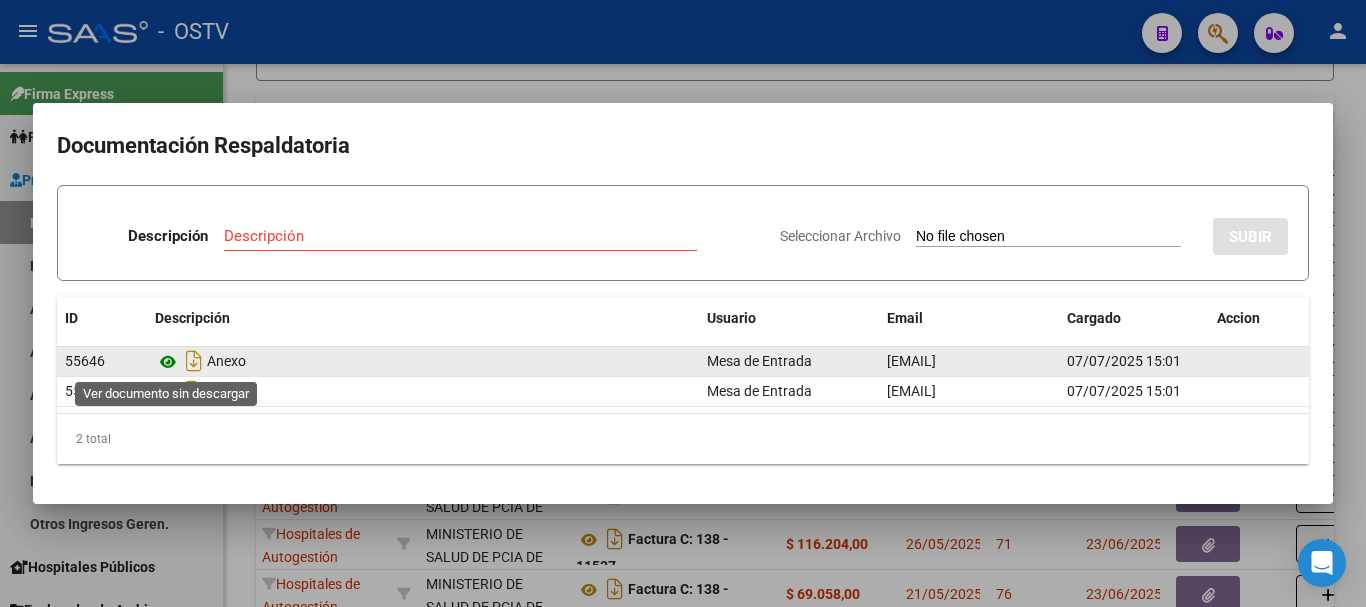 click 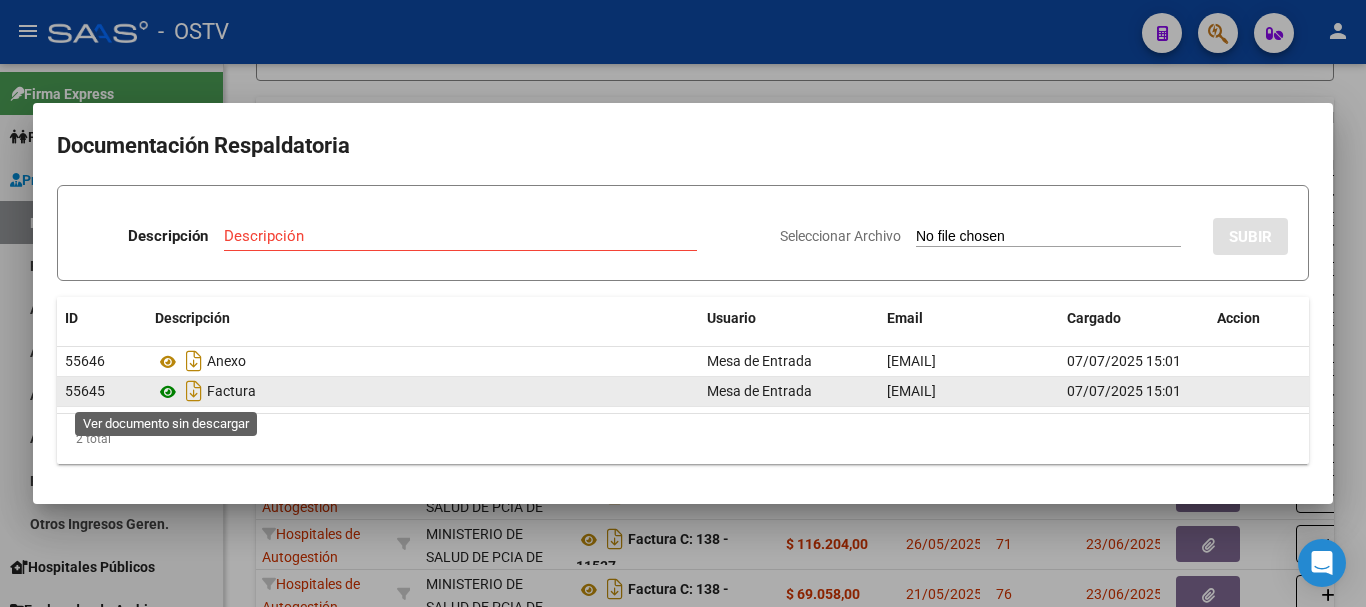 click 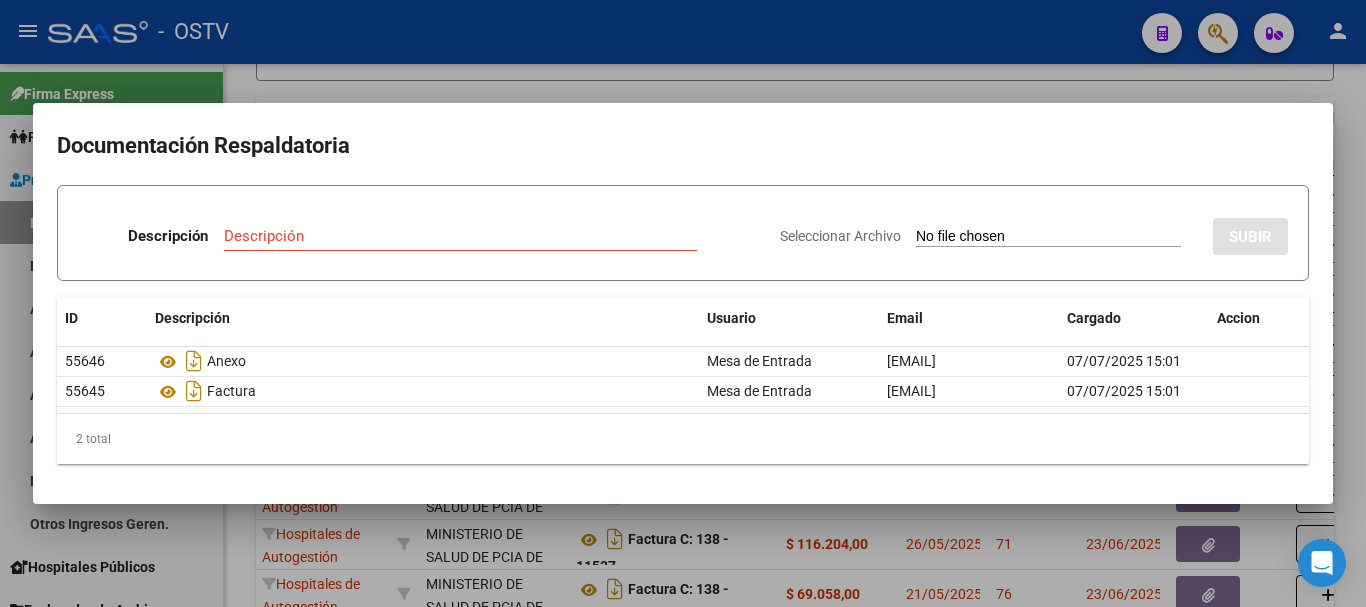 click at bounding box center [683, 303] 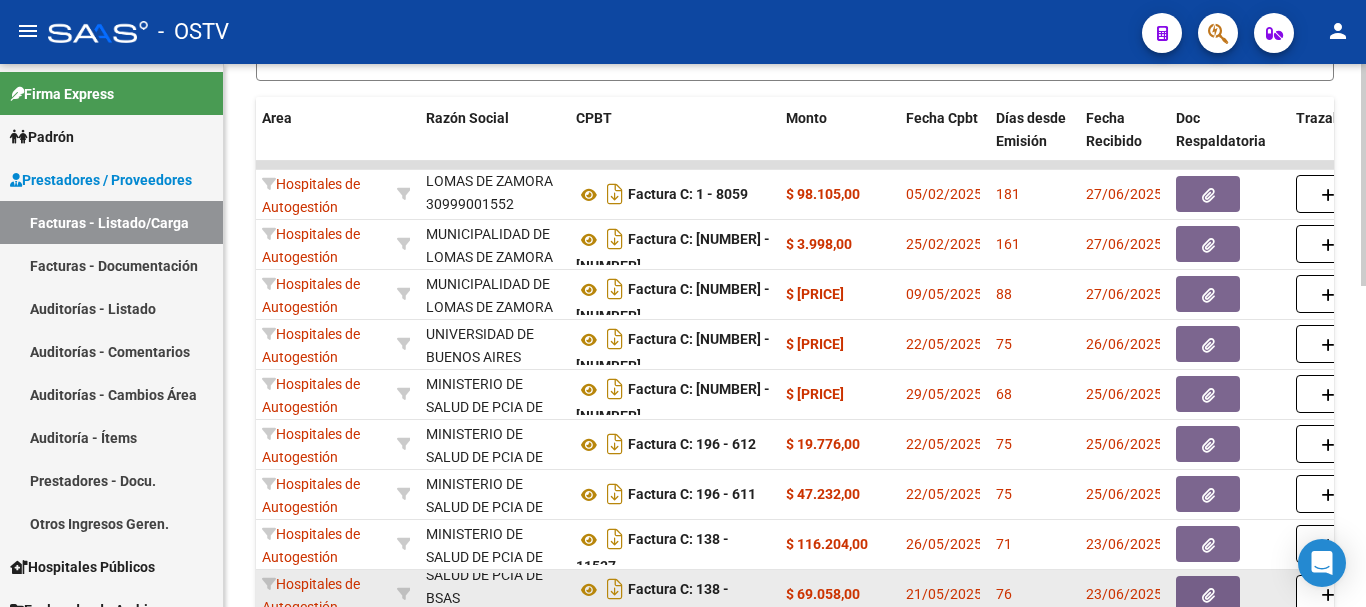 scroll, scrollTop: 49, scrollLeft: 0, axis: vertical 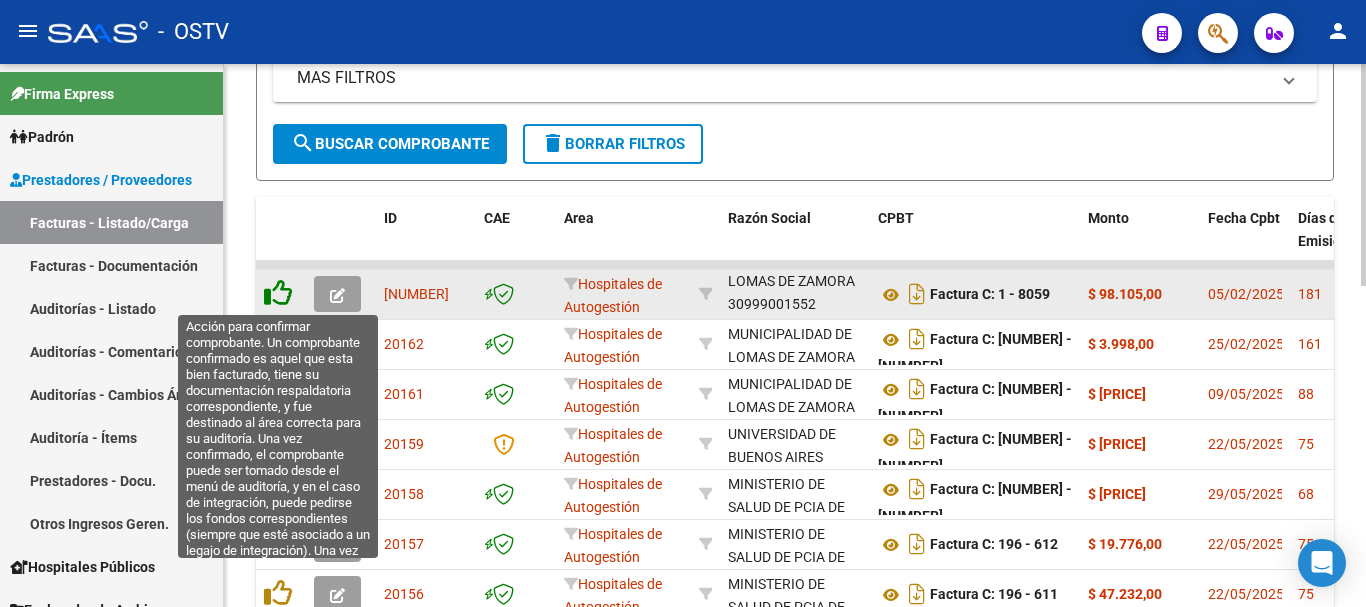 click 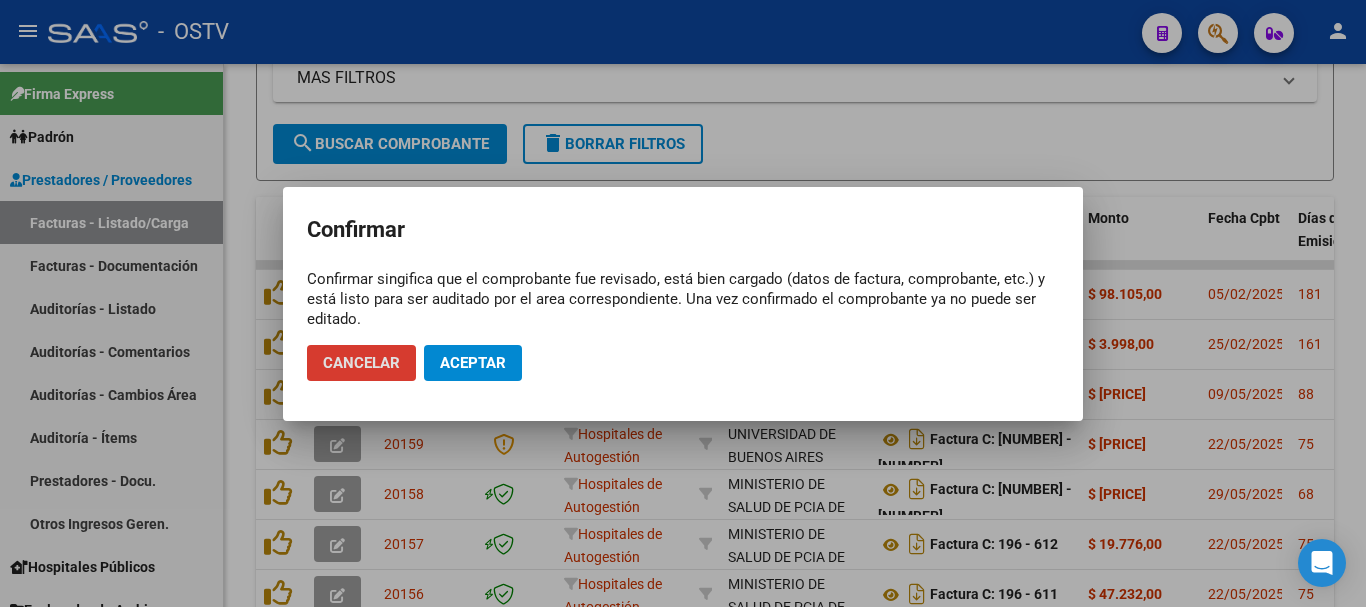 click on "Aceptar" 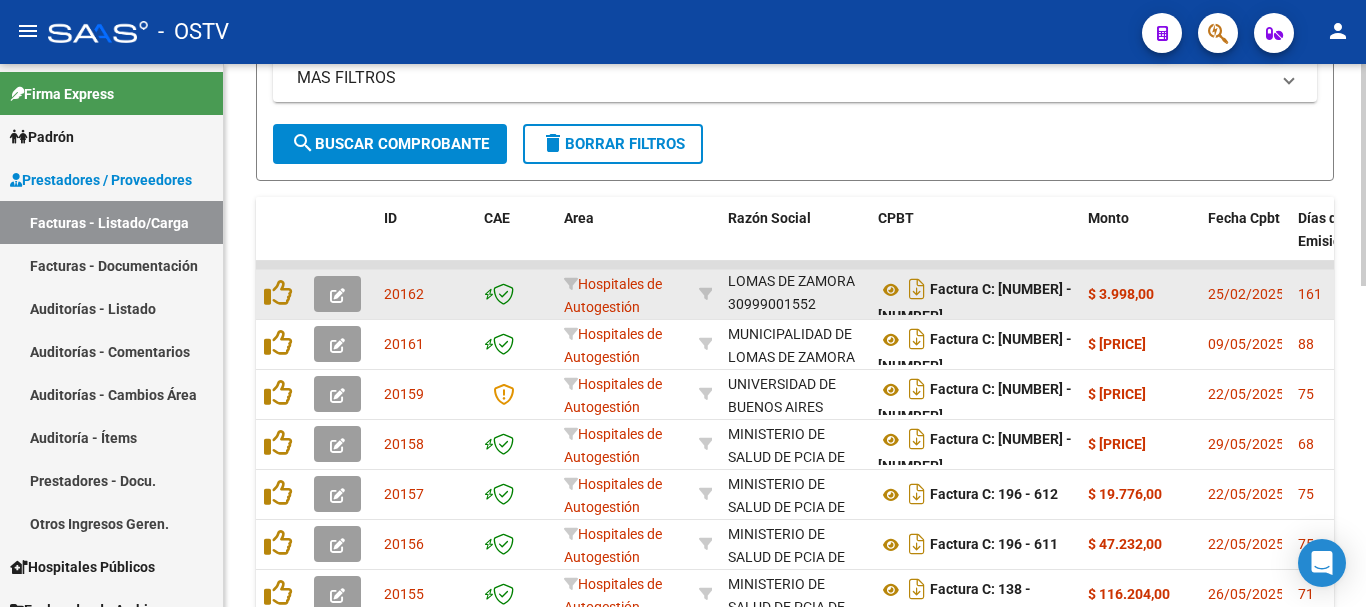 scroll, scrollTop: 26, scrollLeft: 0, axis: vertical 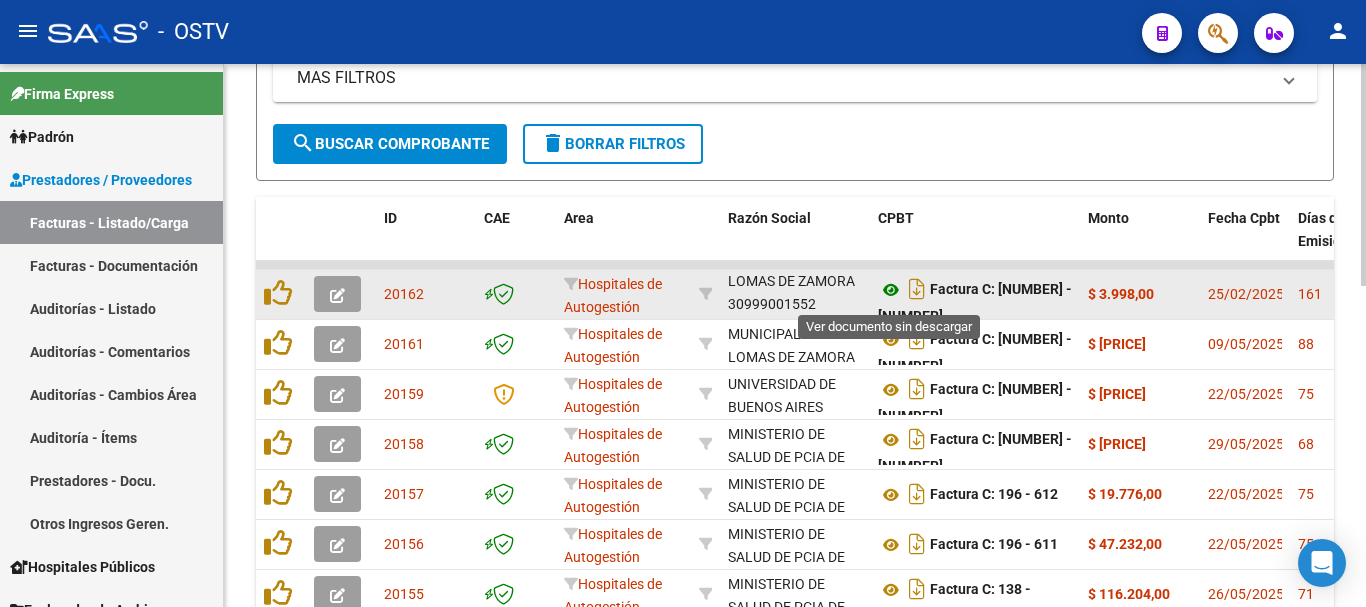 click 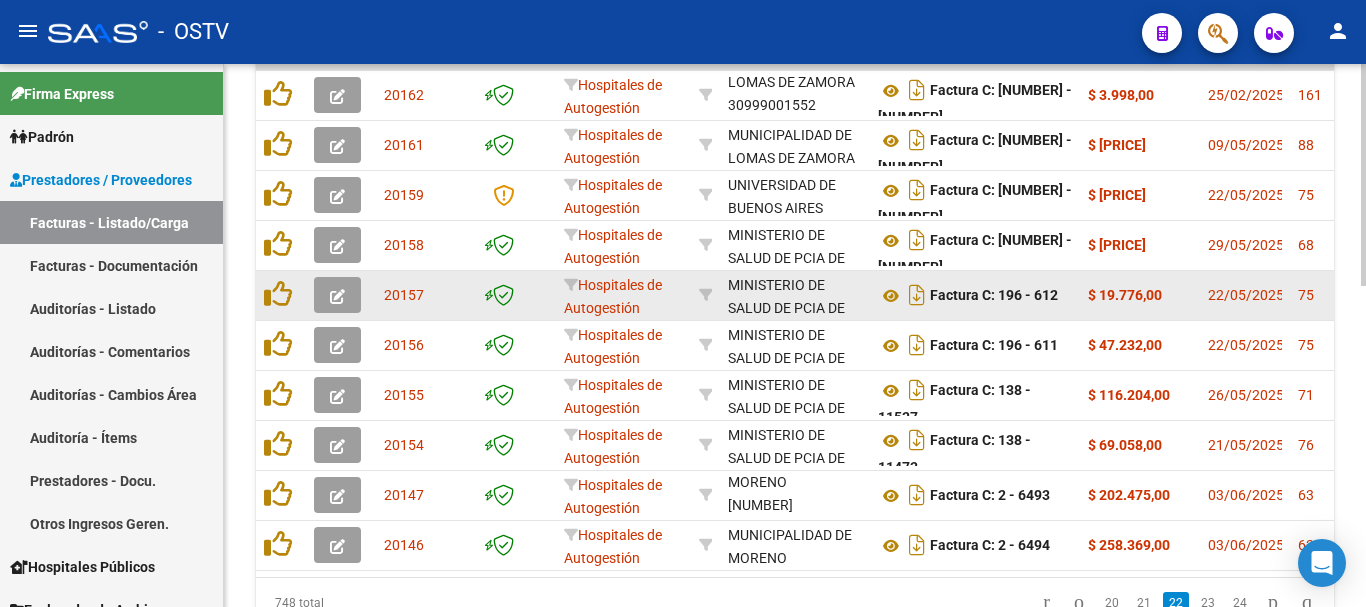 scroll, scrollTop: 683, scrollLeft: 0, axis: vertical 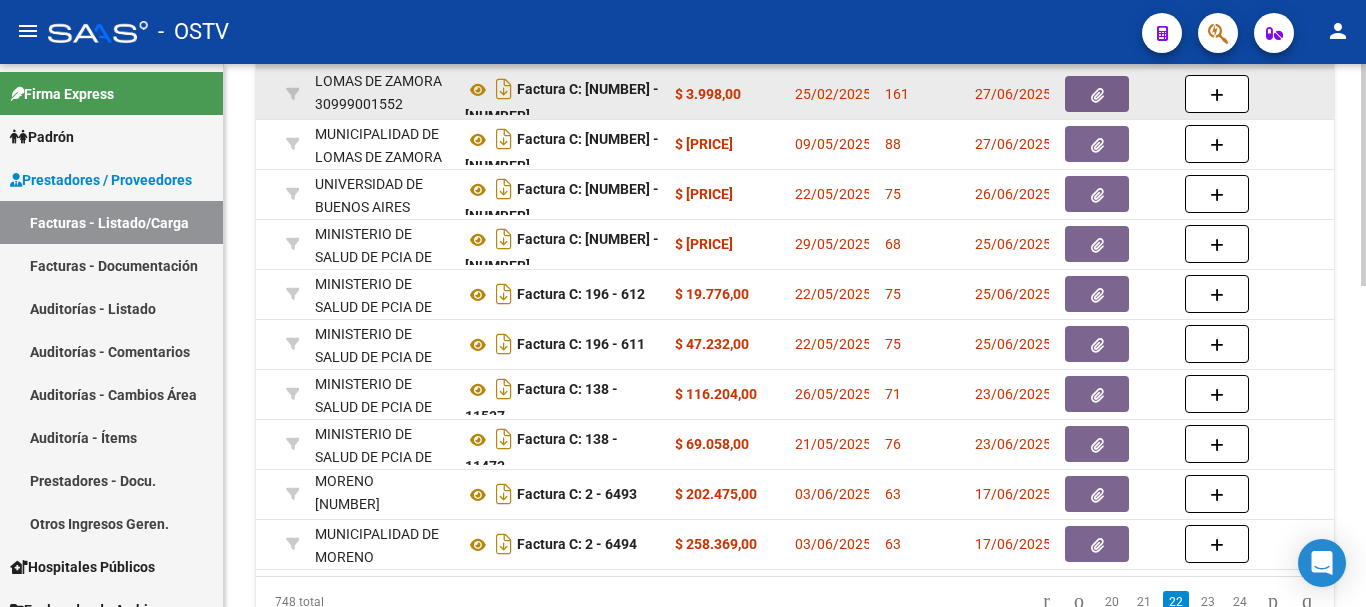 click 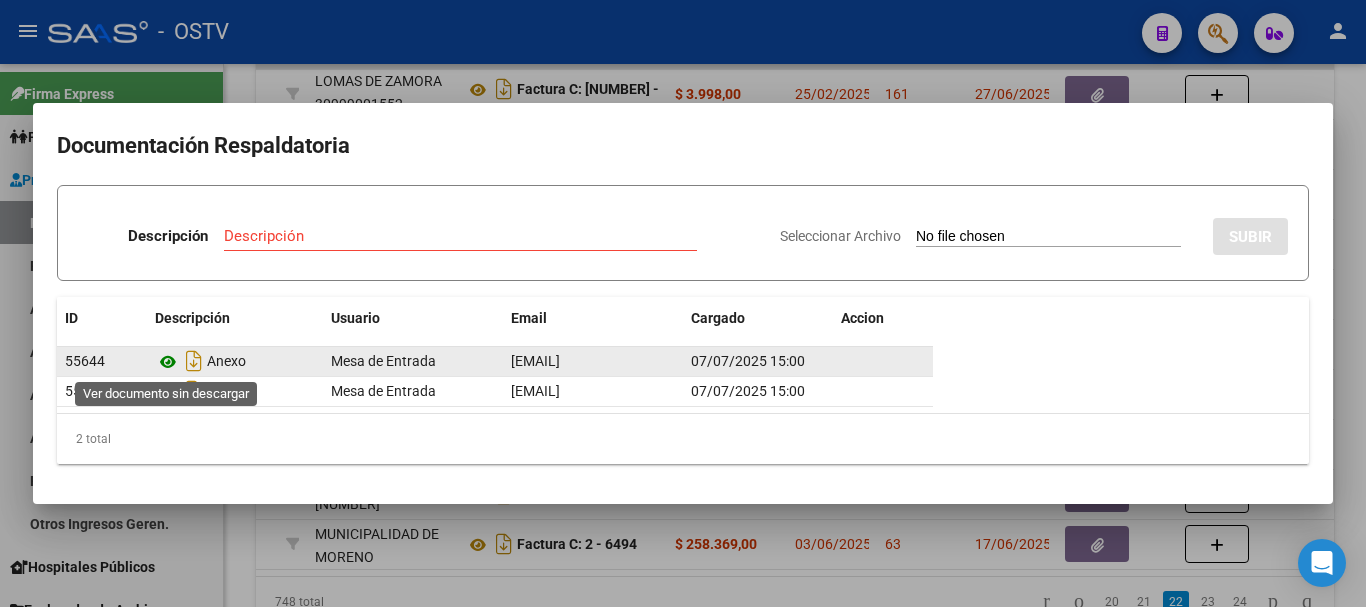 click 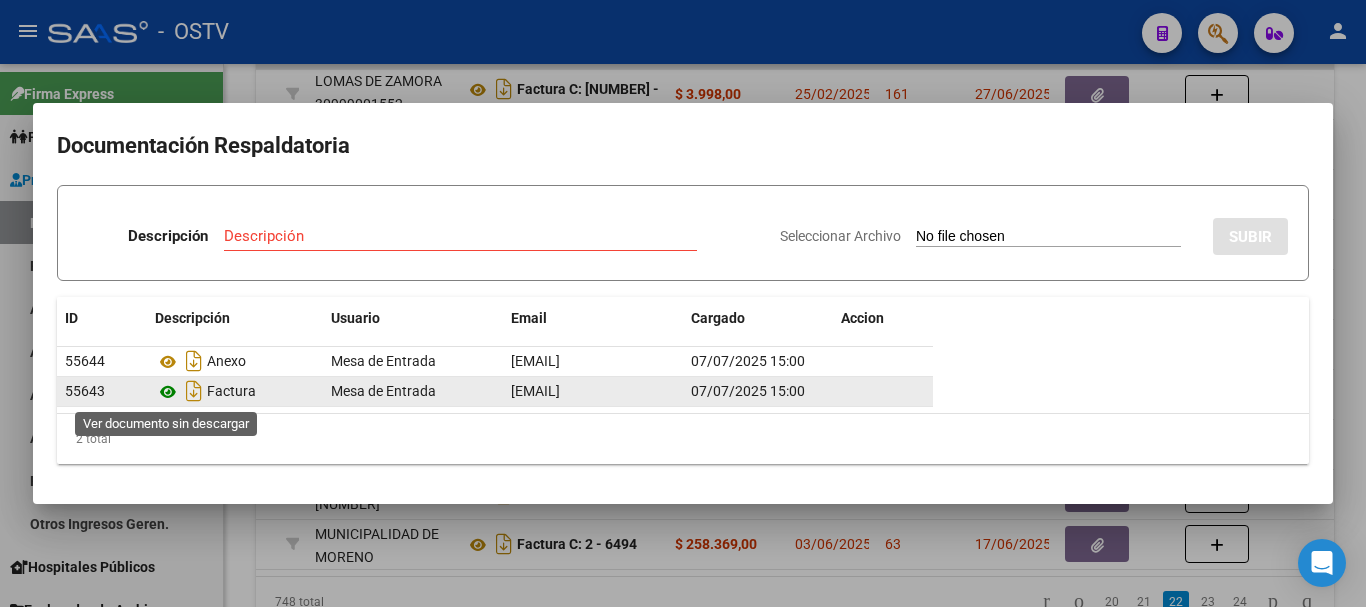 click 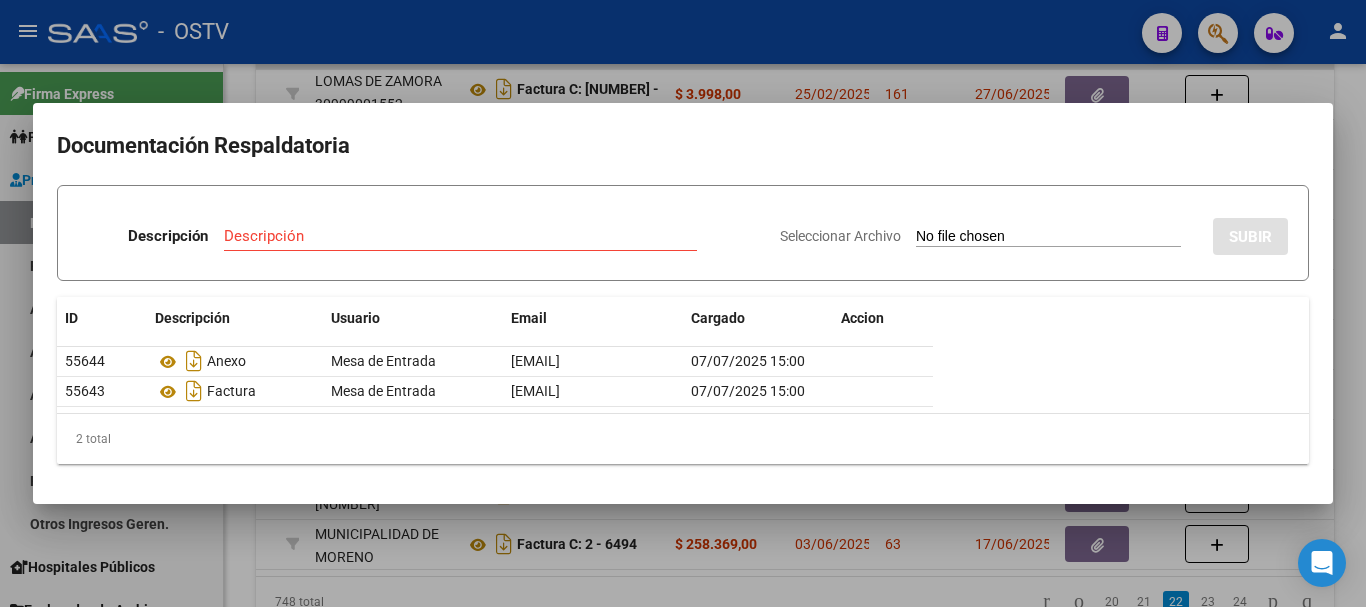 click at bounding box center [683, 303] 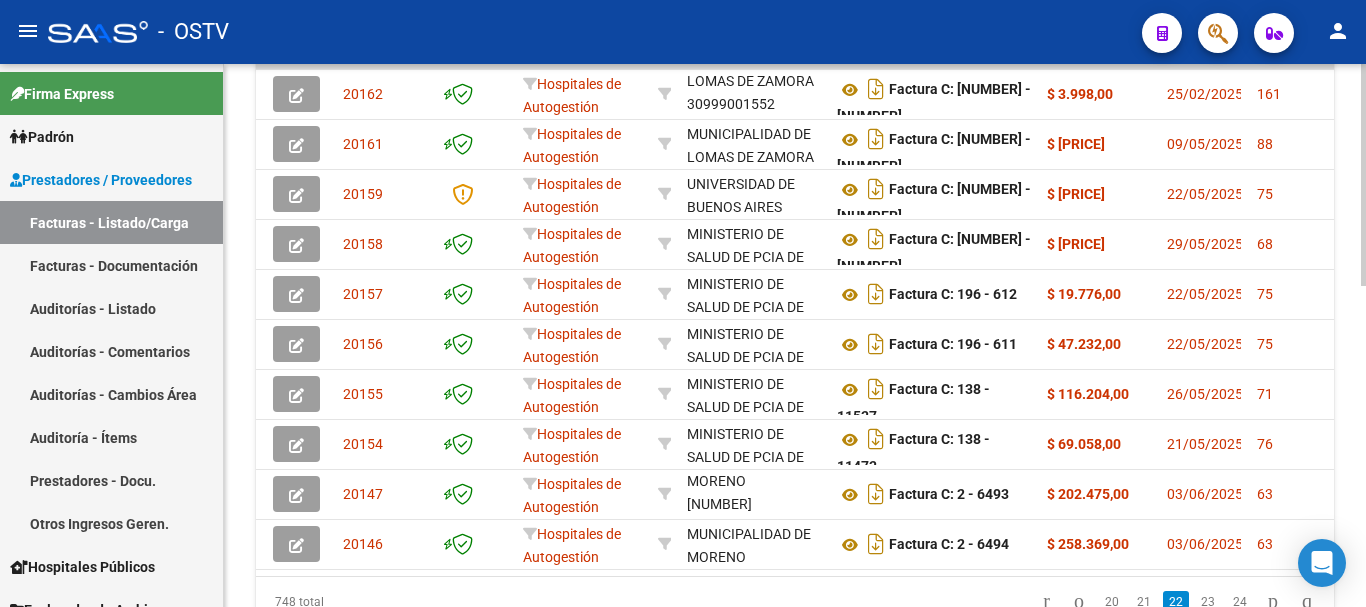 scroll, scrollTop: 0, scrollLeft: 0, axis: both 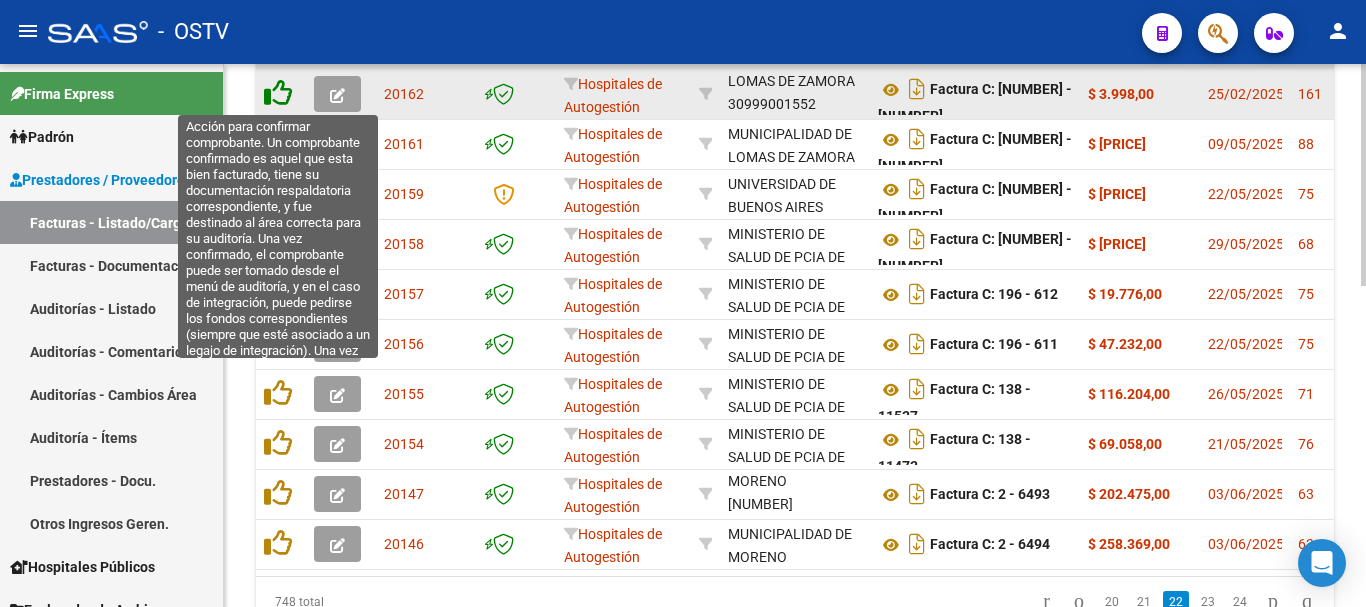 click 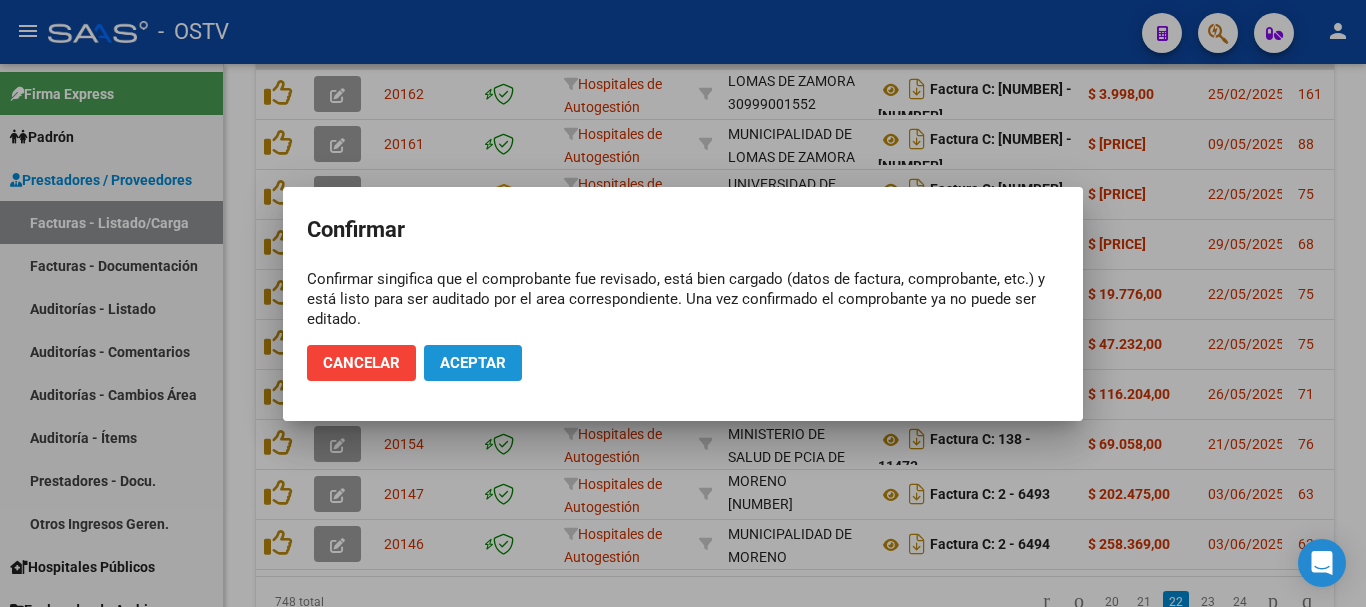 click on "Aceptar" 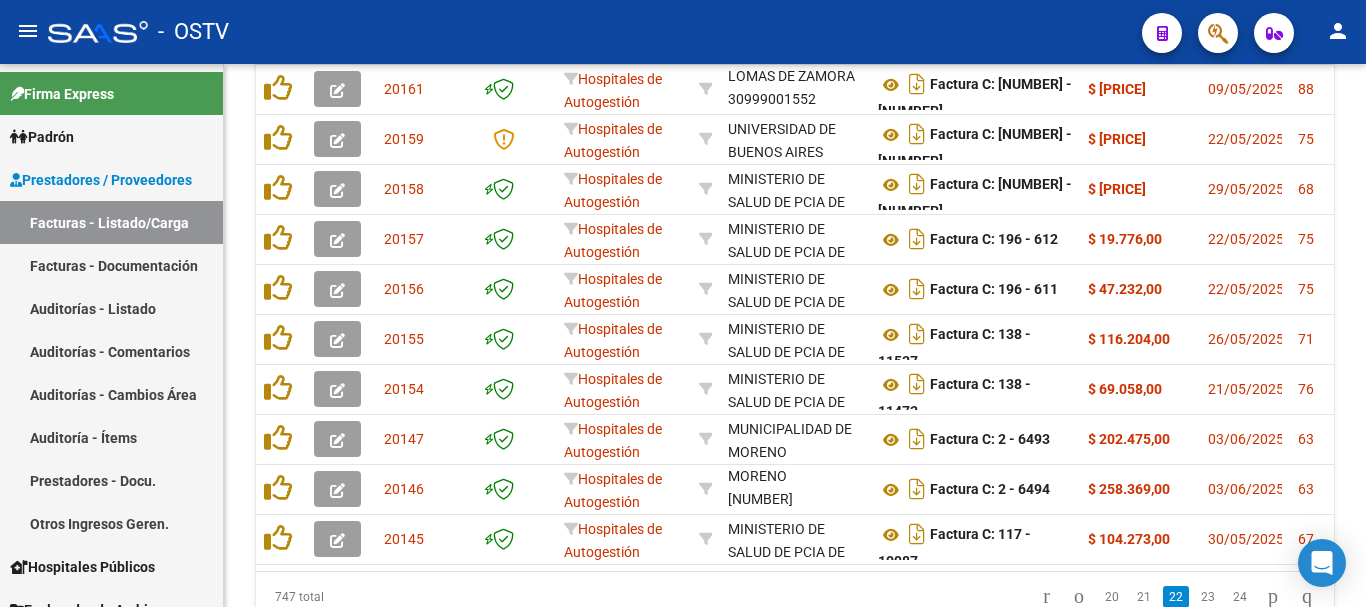 scroll, scrollTop: 683, scrollLeft: 0, axis: vertical 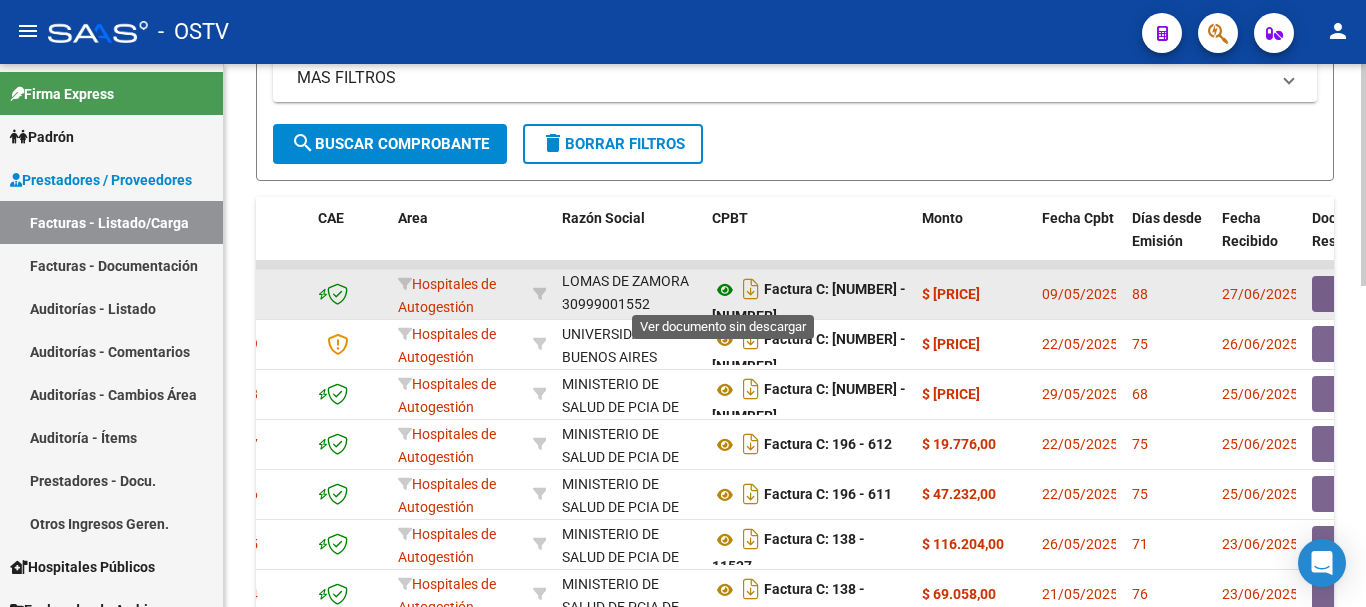 click 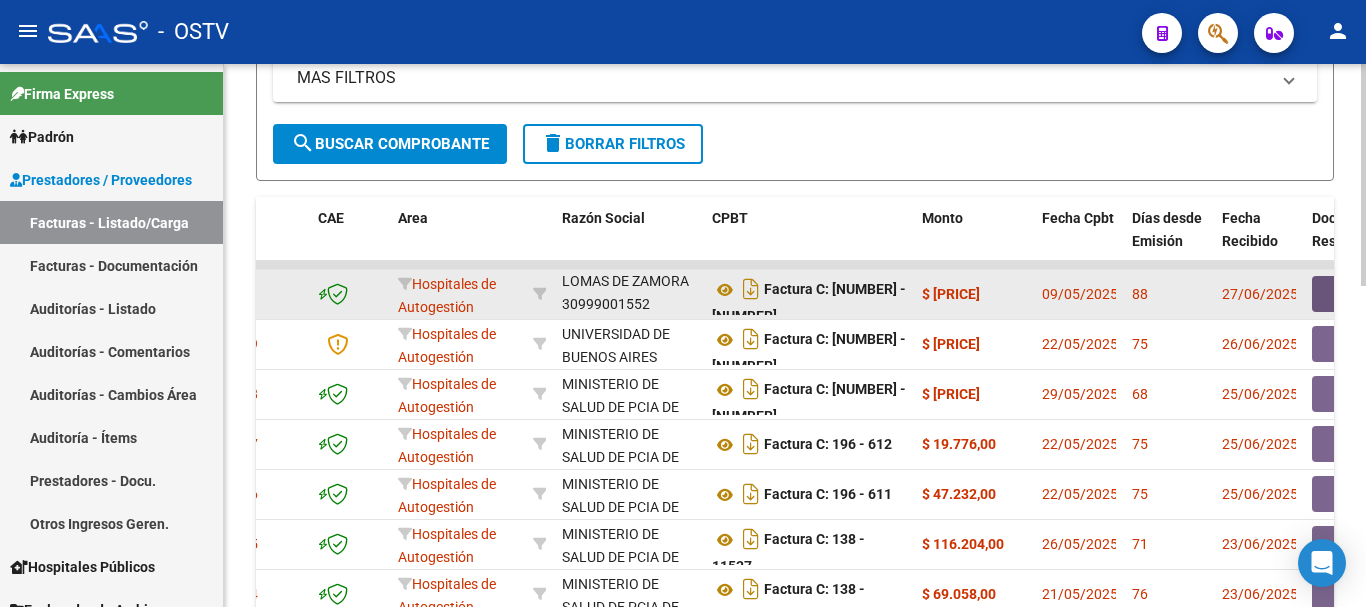 click 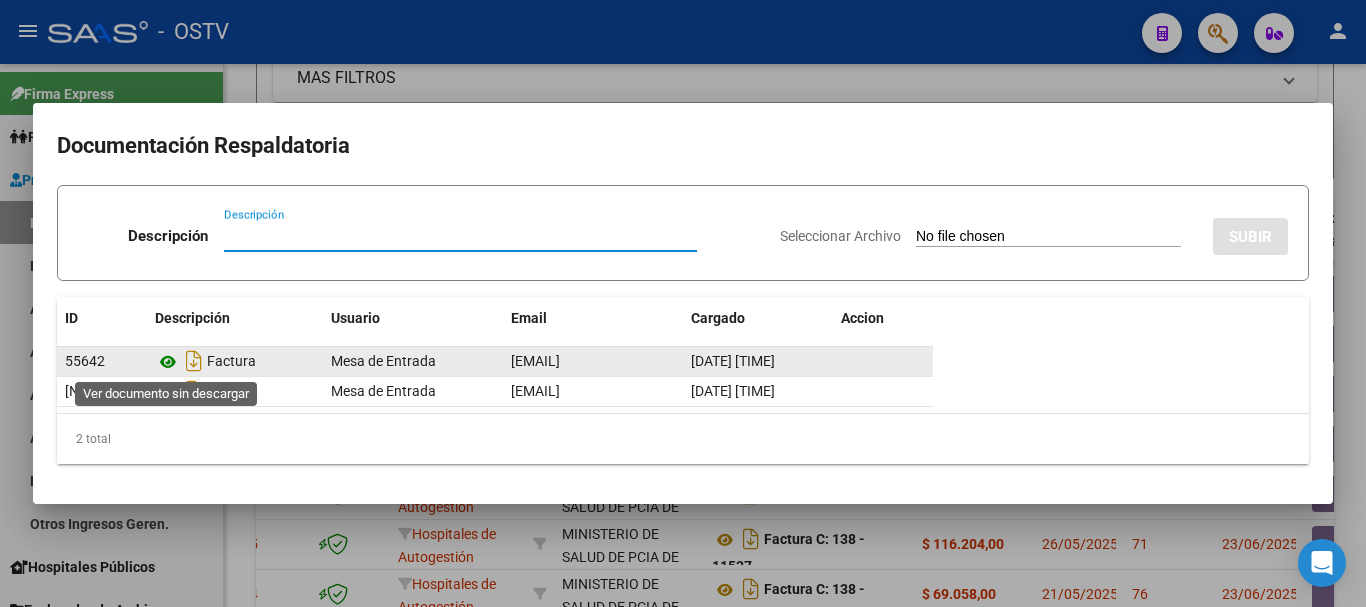 click 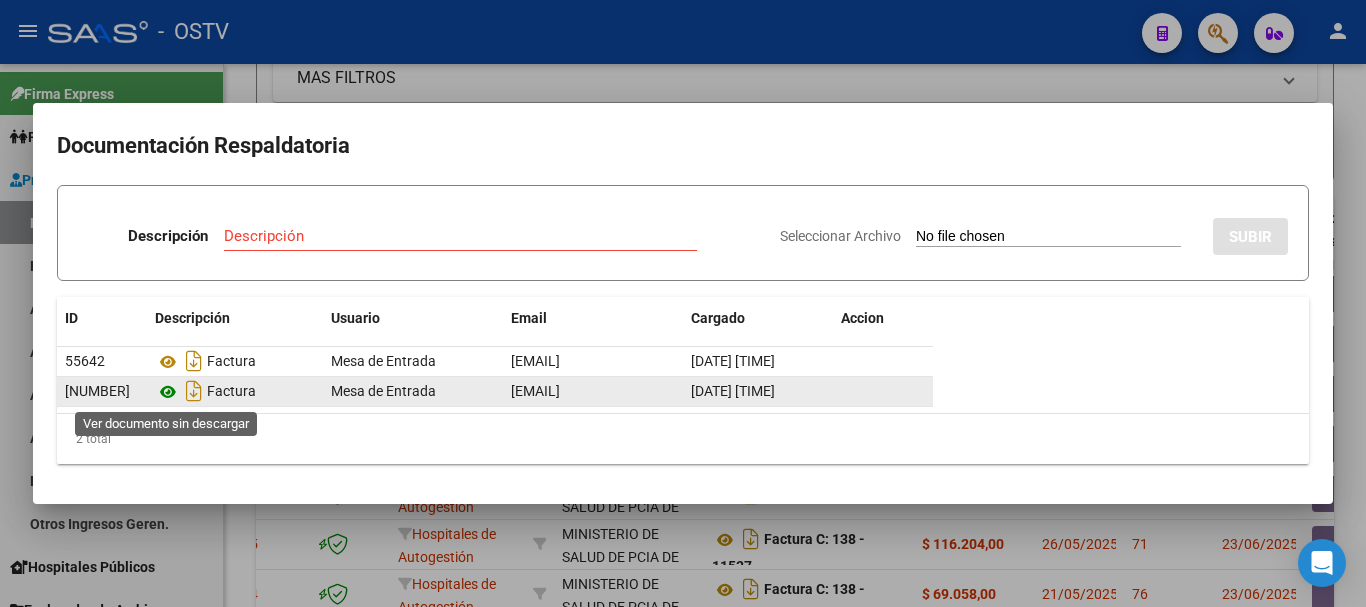 click 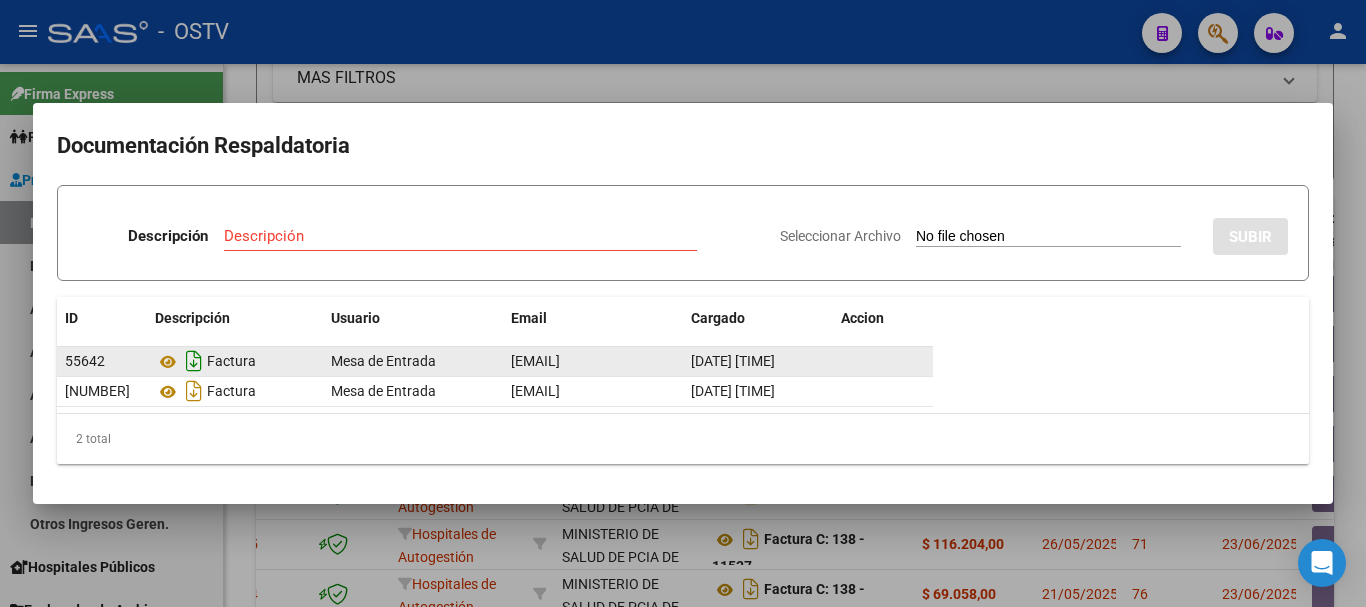 drag, startPoint x: 169, startPoint y: 357, endPoint x: 194, endPoint y: 361, distance: 25.317978 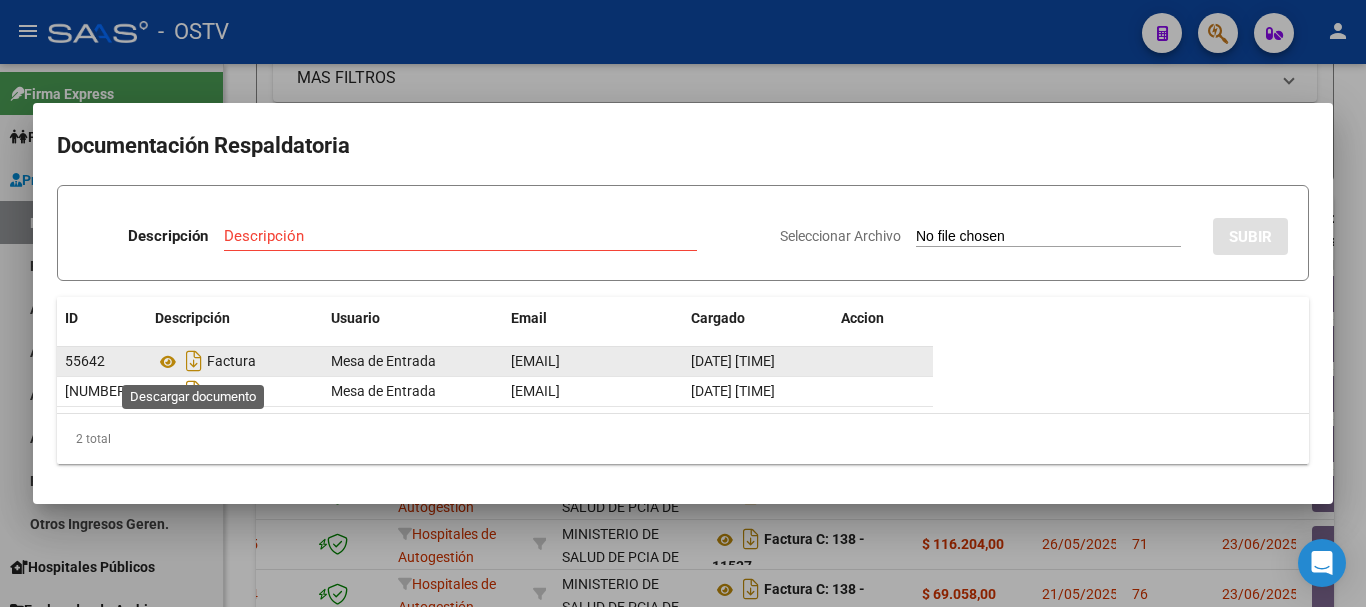 drag, startPoint x: 194, startPoint y: 361, endPoint x: 815, endPoint y: 358, distance: 621.00726 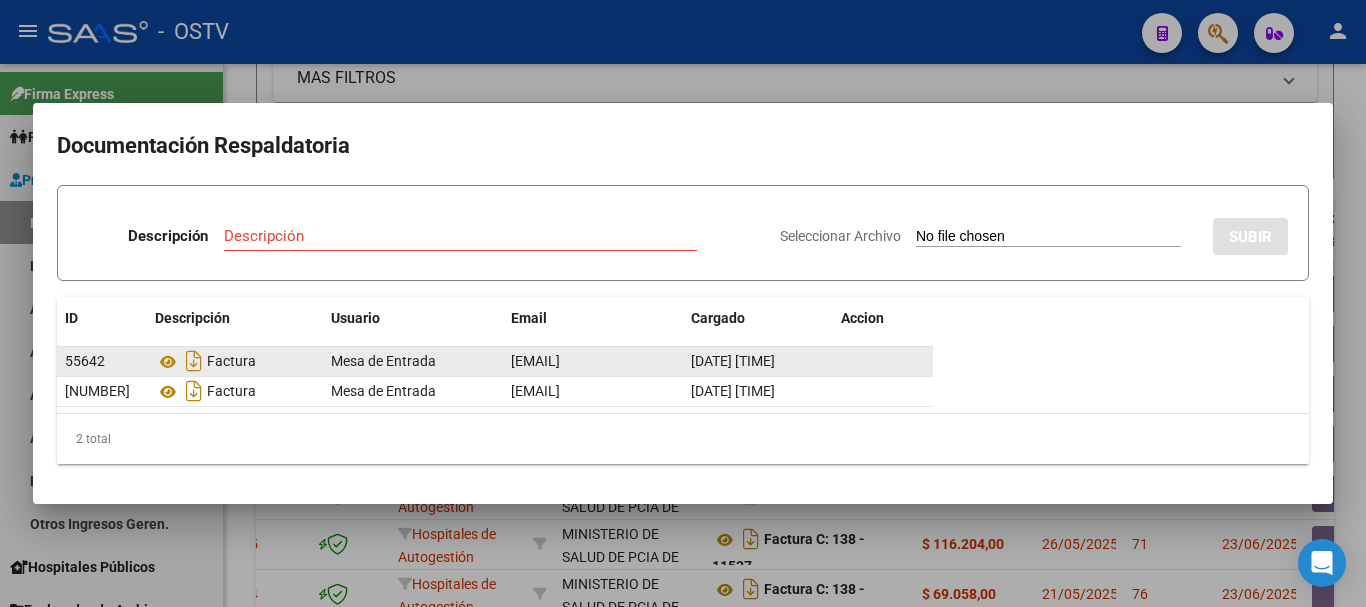 click on "55642" 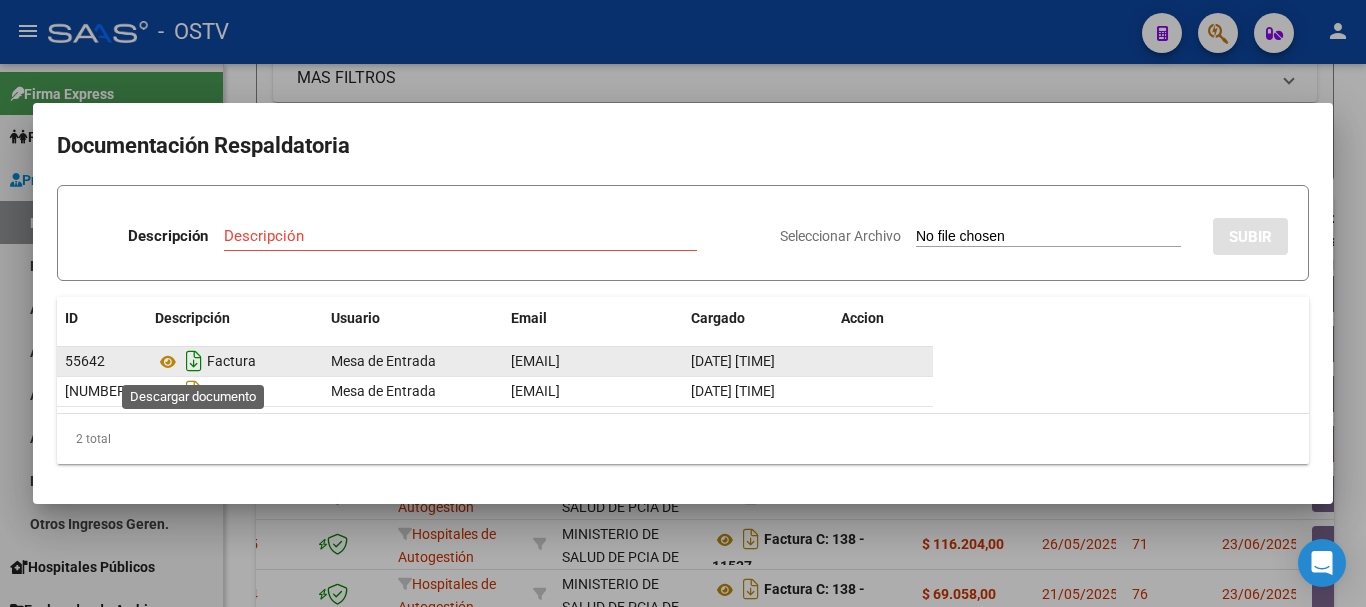 click 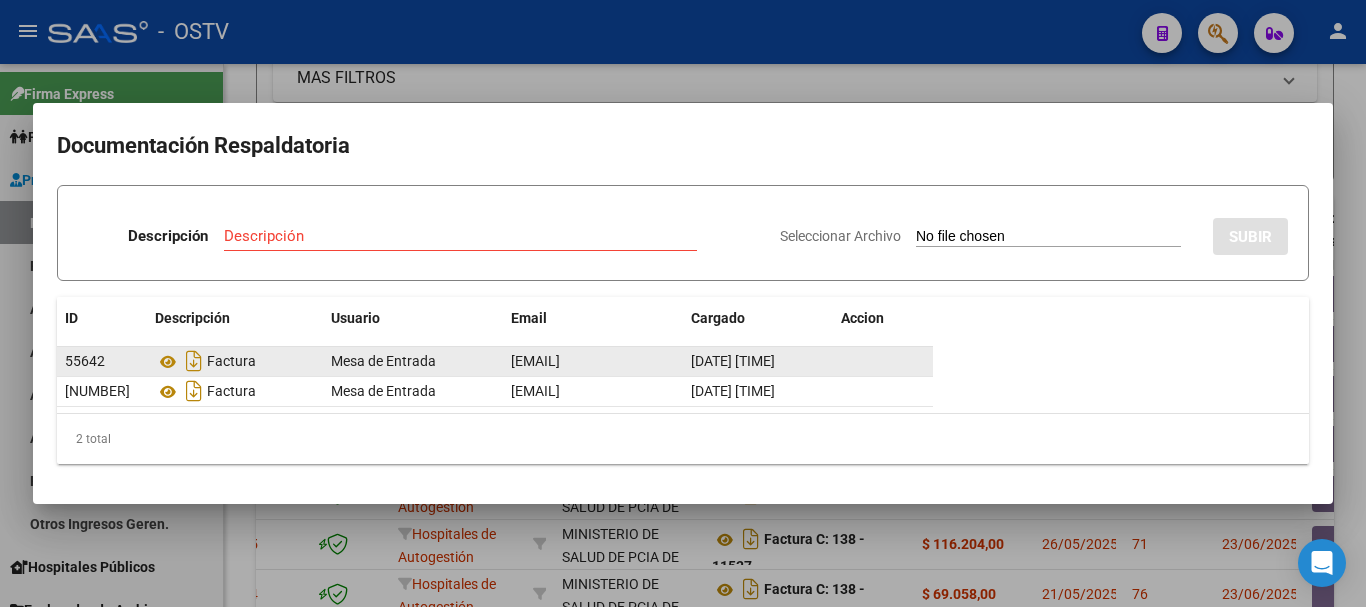 click at bounding box center [683, 303] 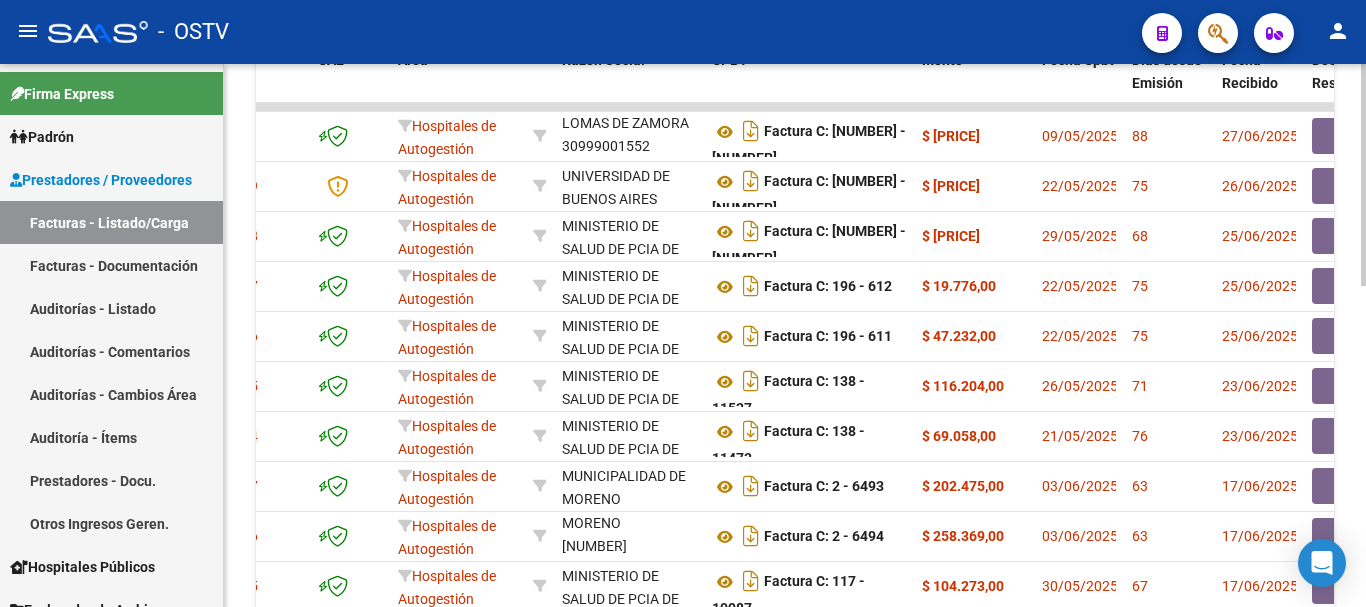 scroll, scrollTop: 683, scrollLeft: 0, axis: vertical 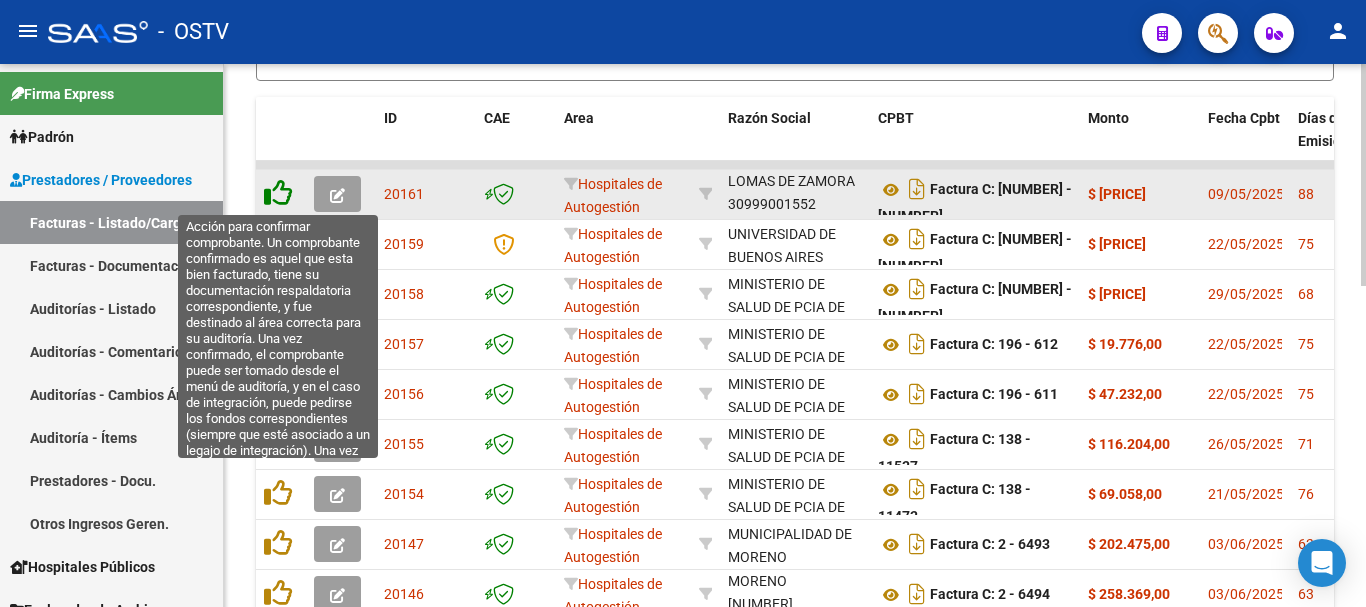 click 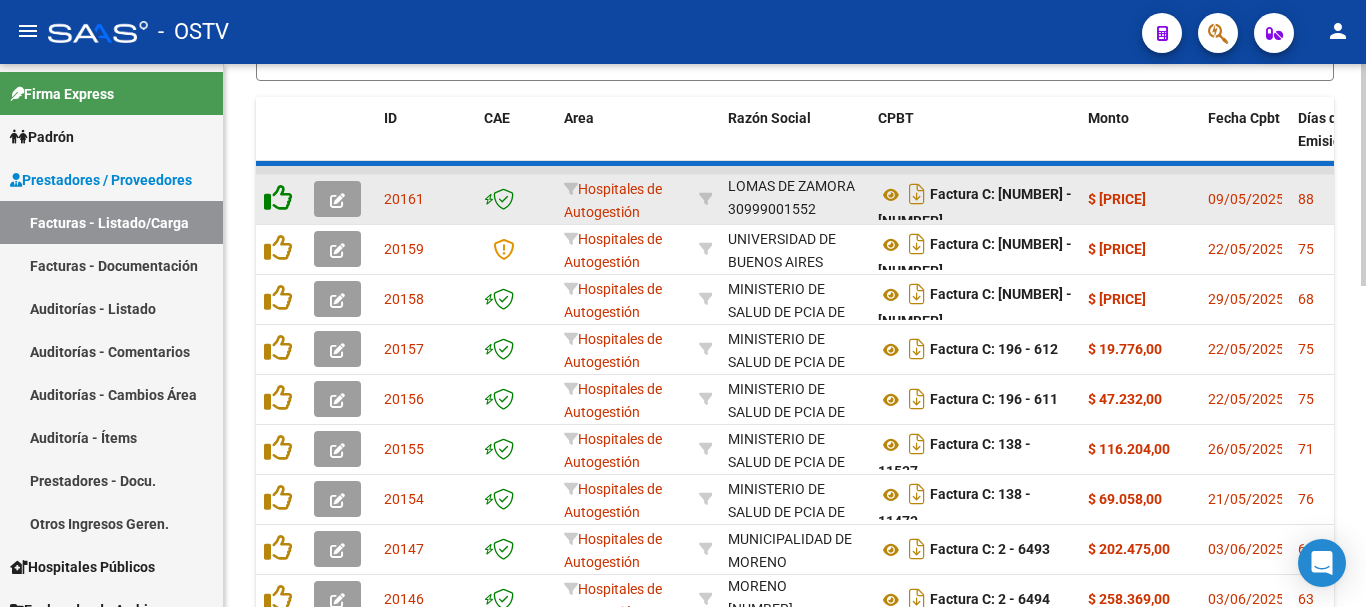 scroll, scrollTop: 49, scrollLeft: 0, axis: vertical 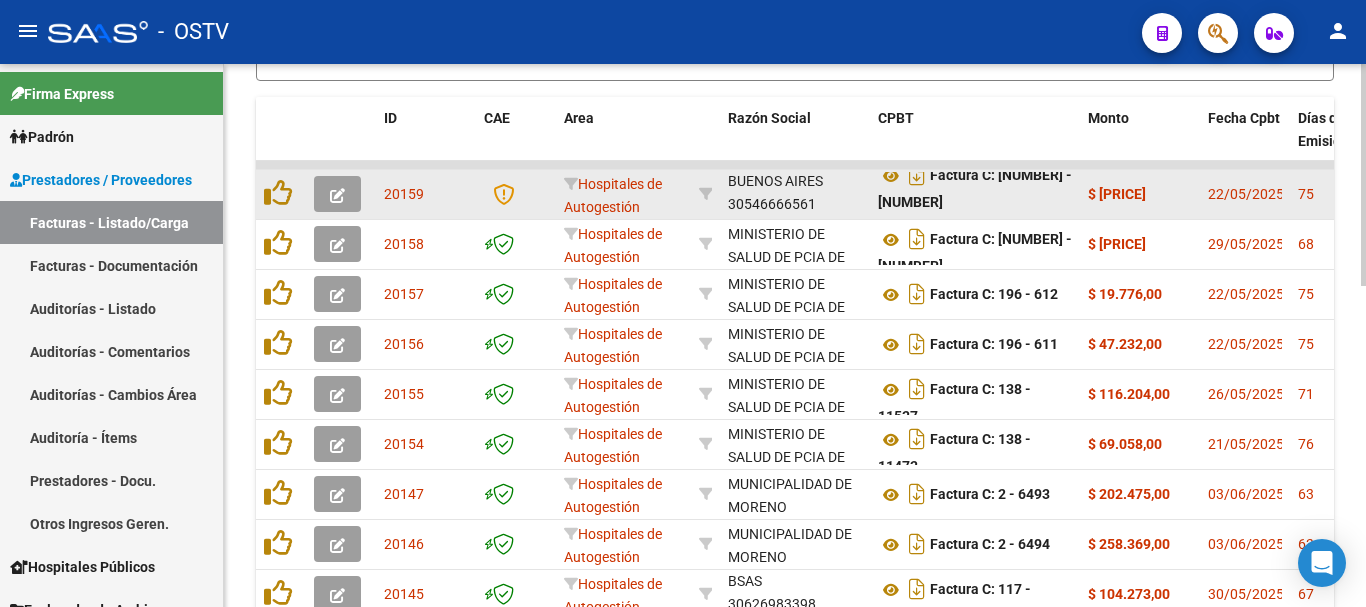 drag, startPoint x: 999, startPoint y: 189, endPoint x: 1009, endPoint y: 214, distance: 26.925823 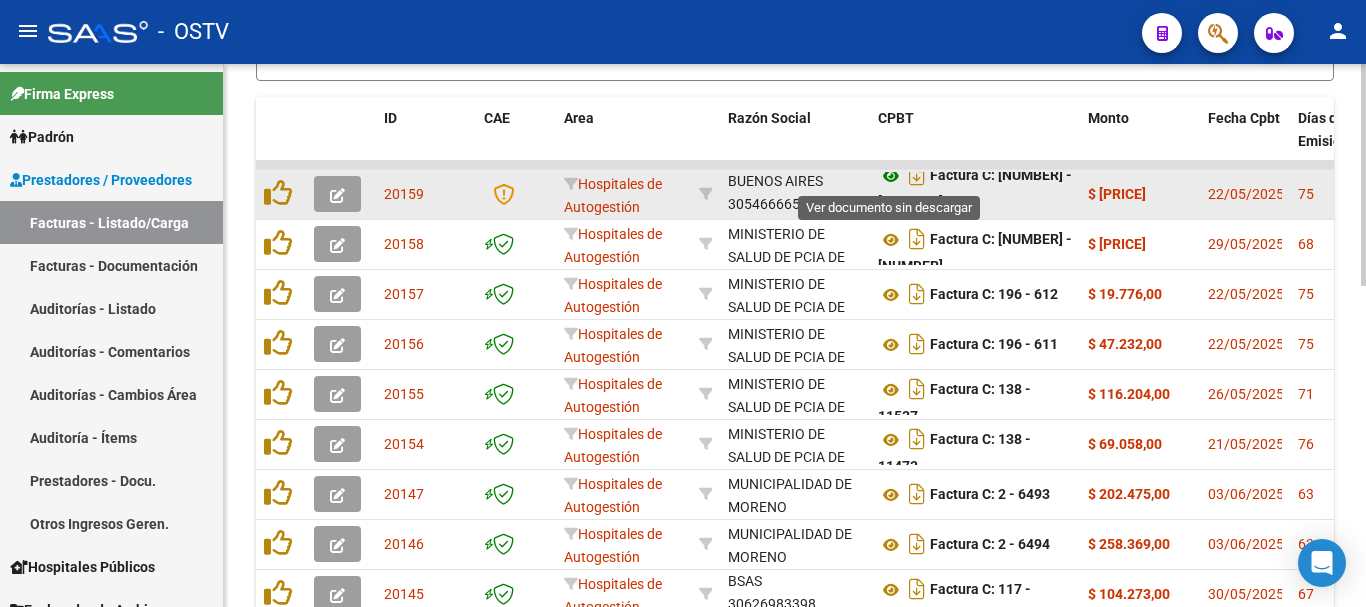 click 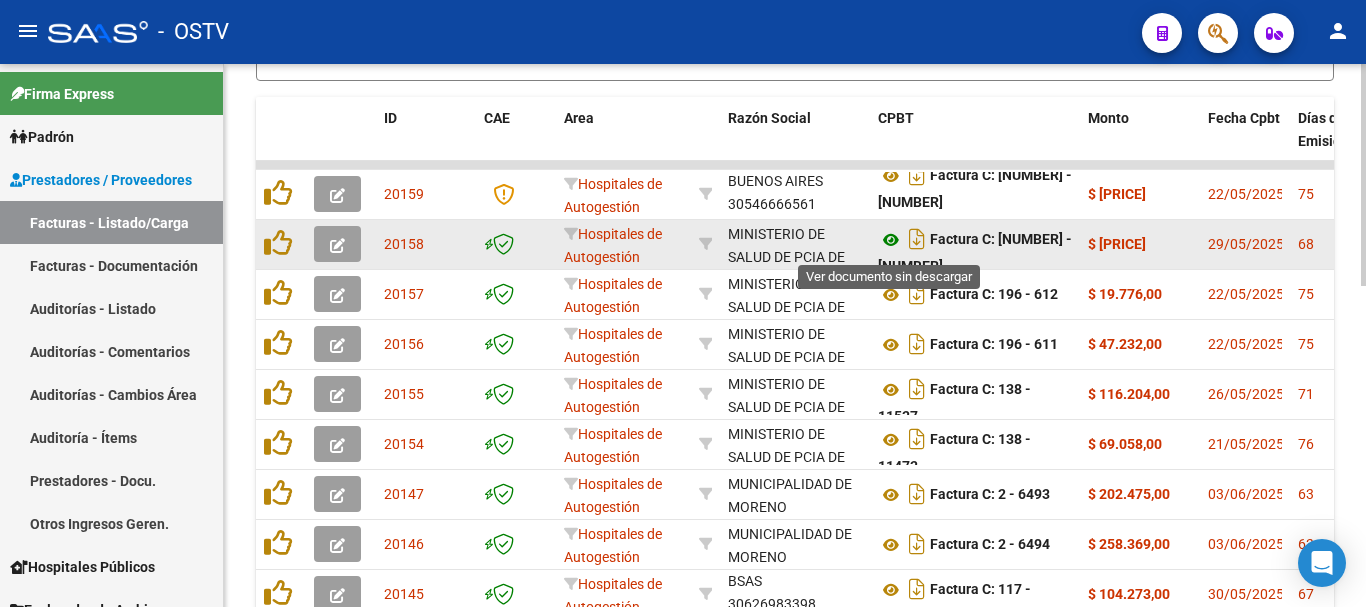 click 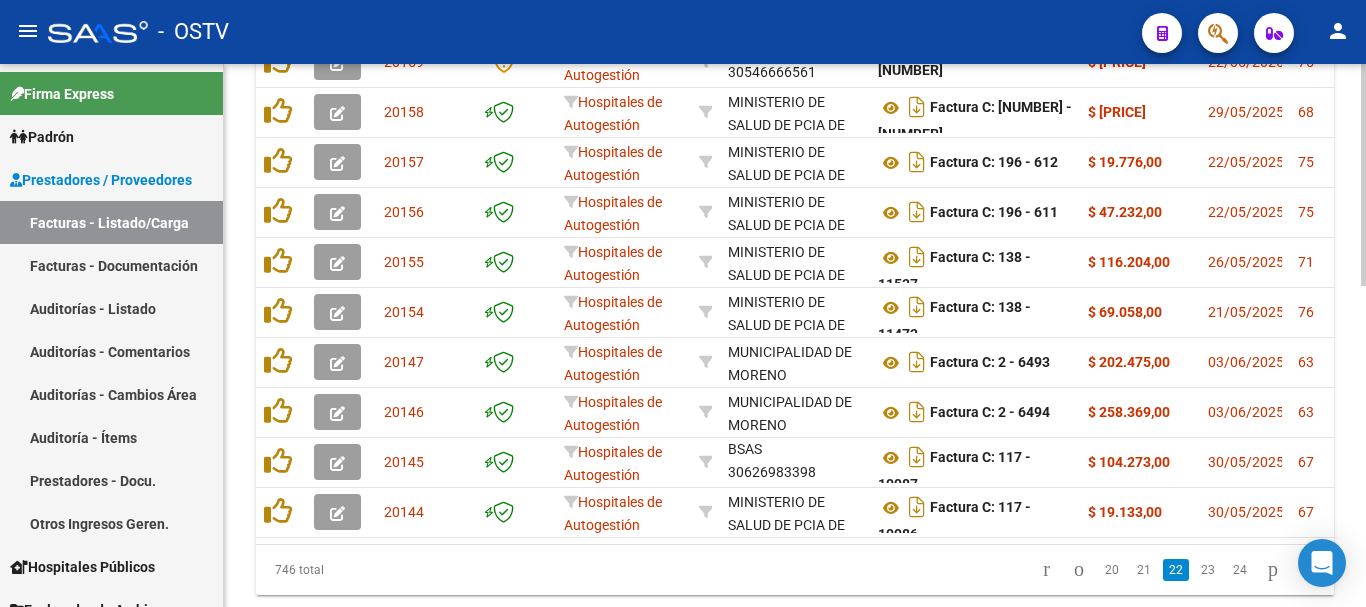 scroll, scrollTop: 783, scrollLeft: 0, axis: vertical 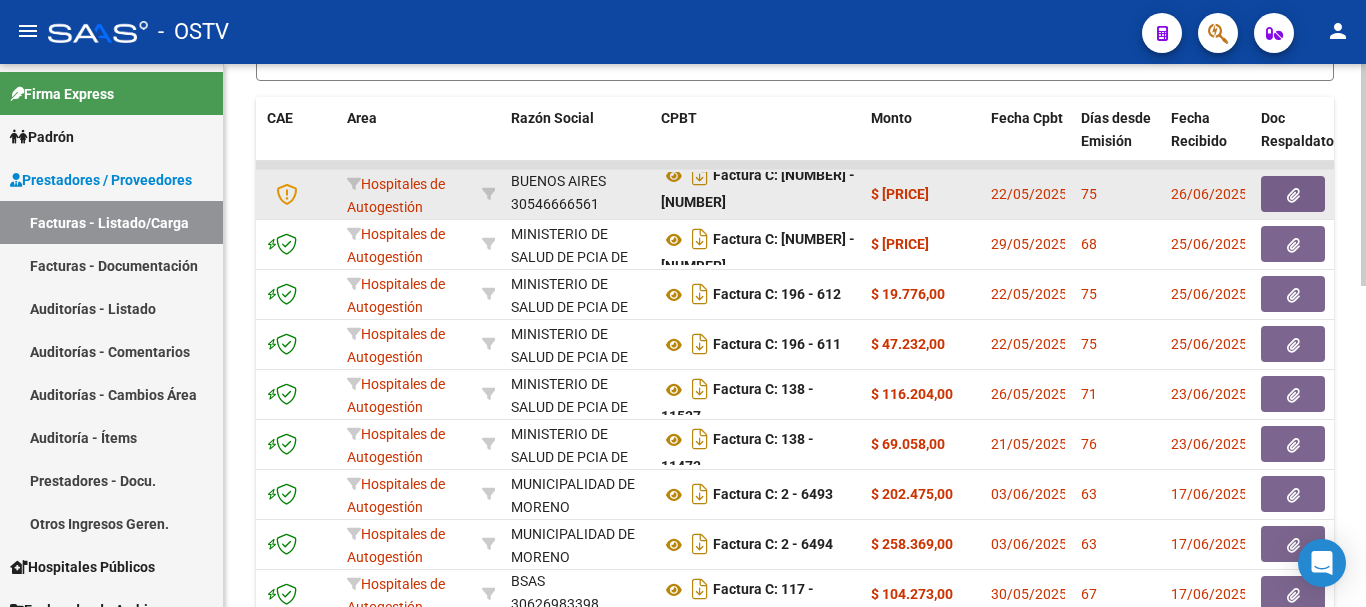 click 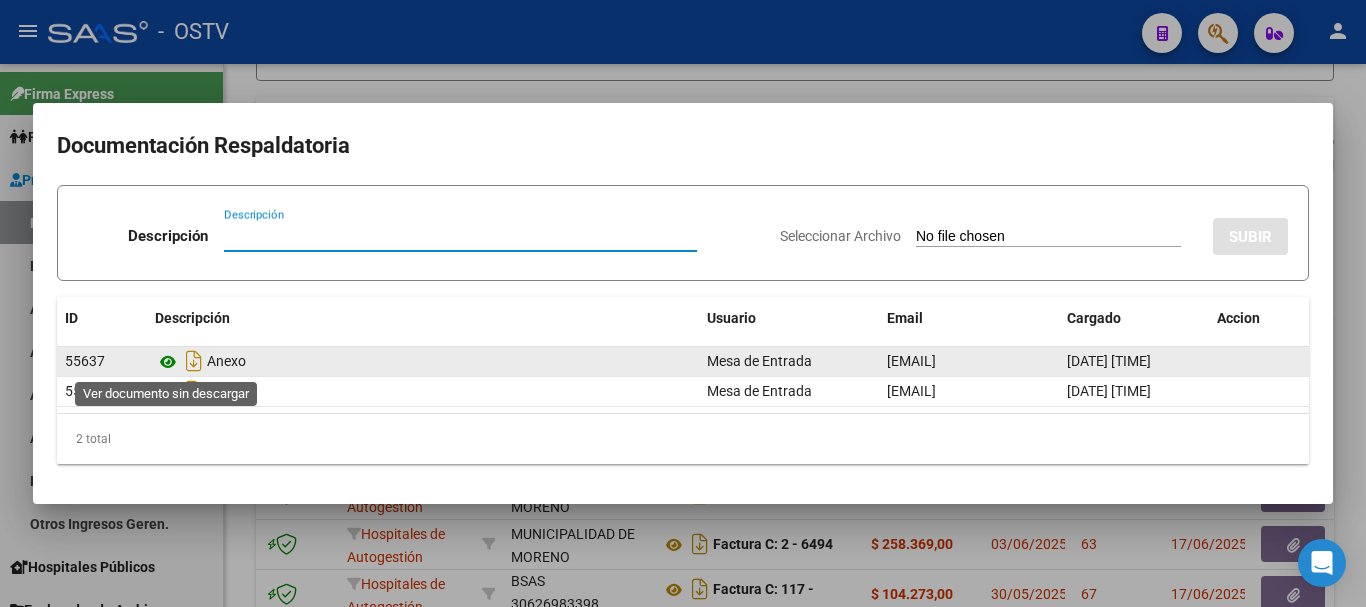click 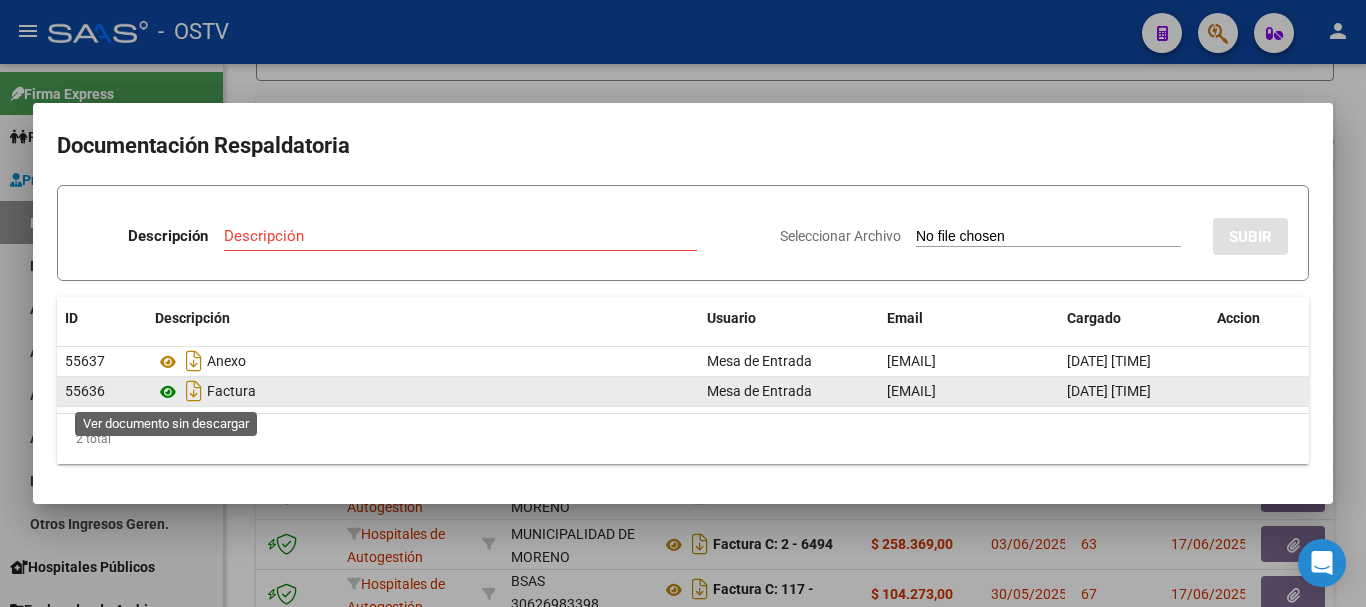 click 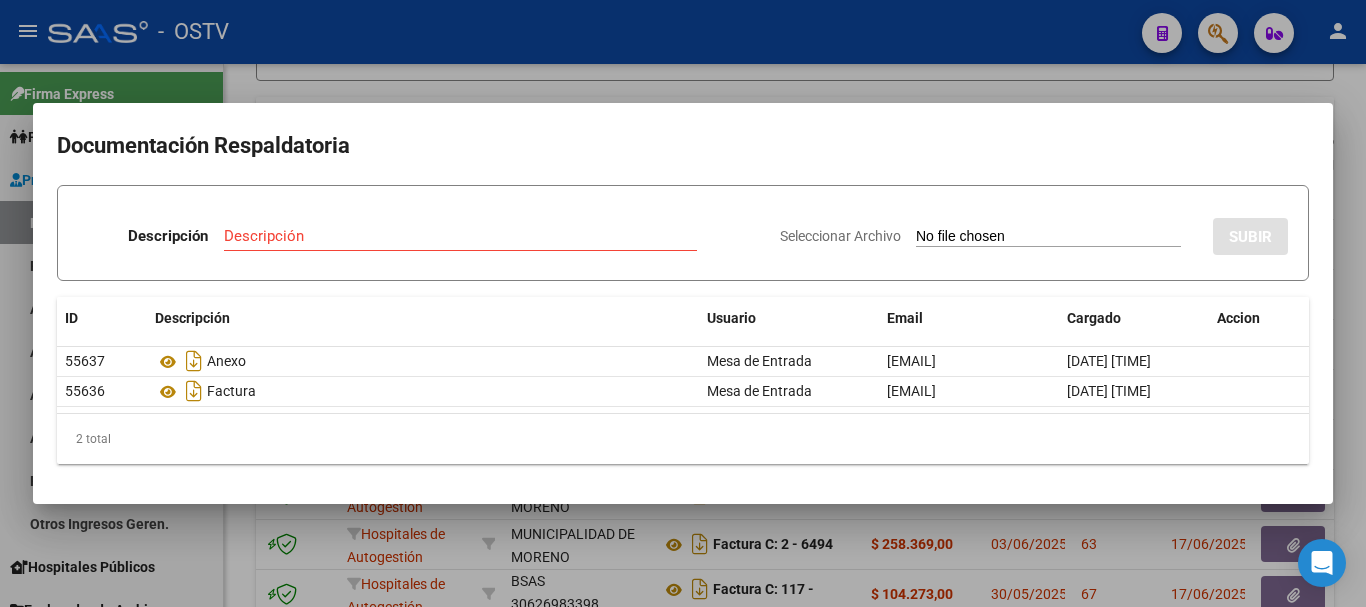 click at bounding box center (683, 303) 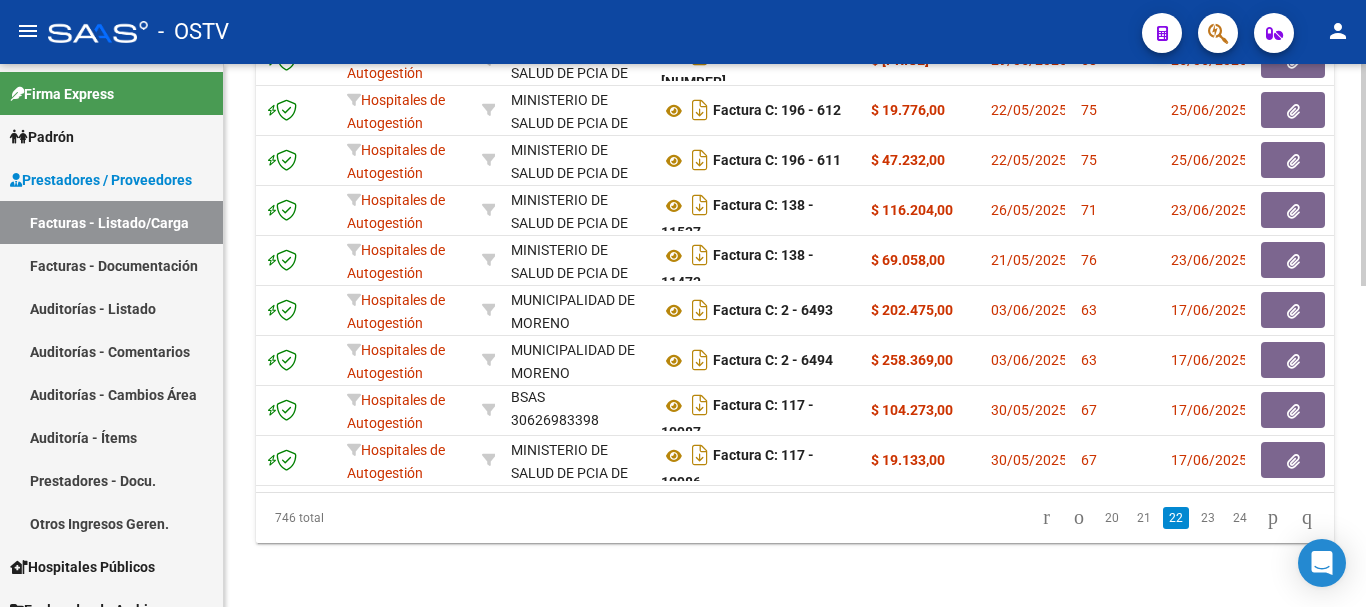 scroll, scrollTop: 783, scrollLeft: 0, axis: vertical 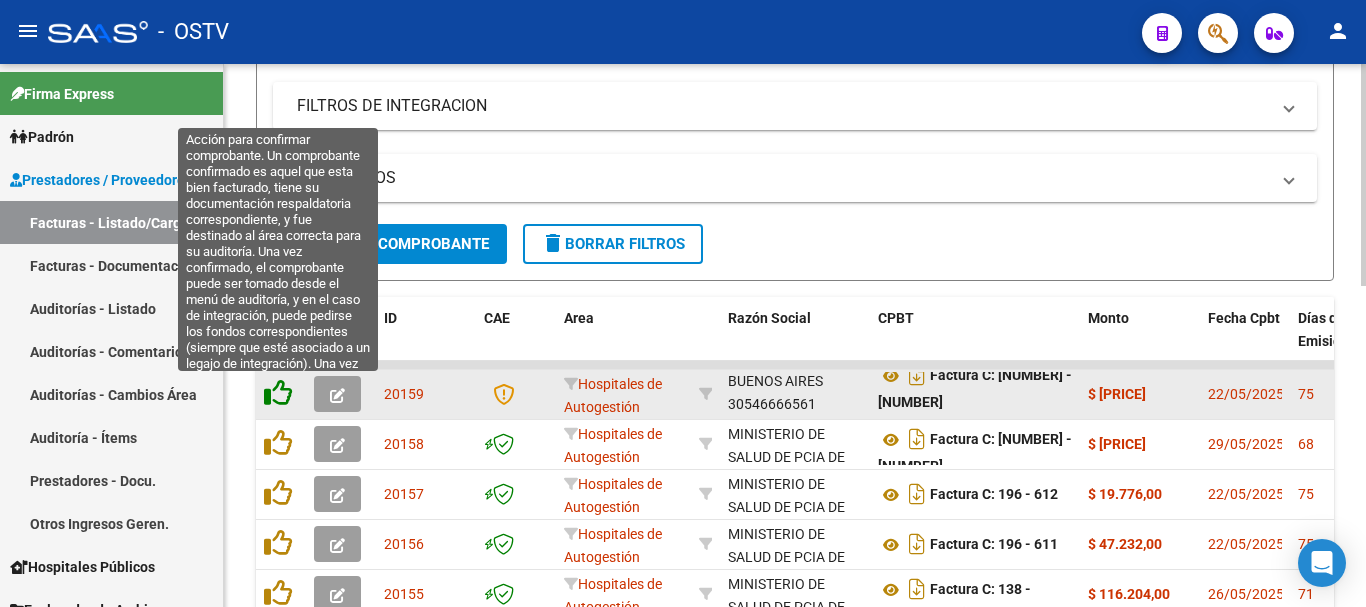 click 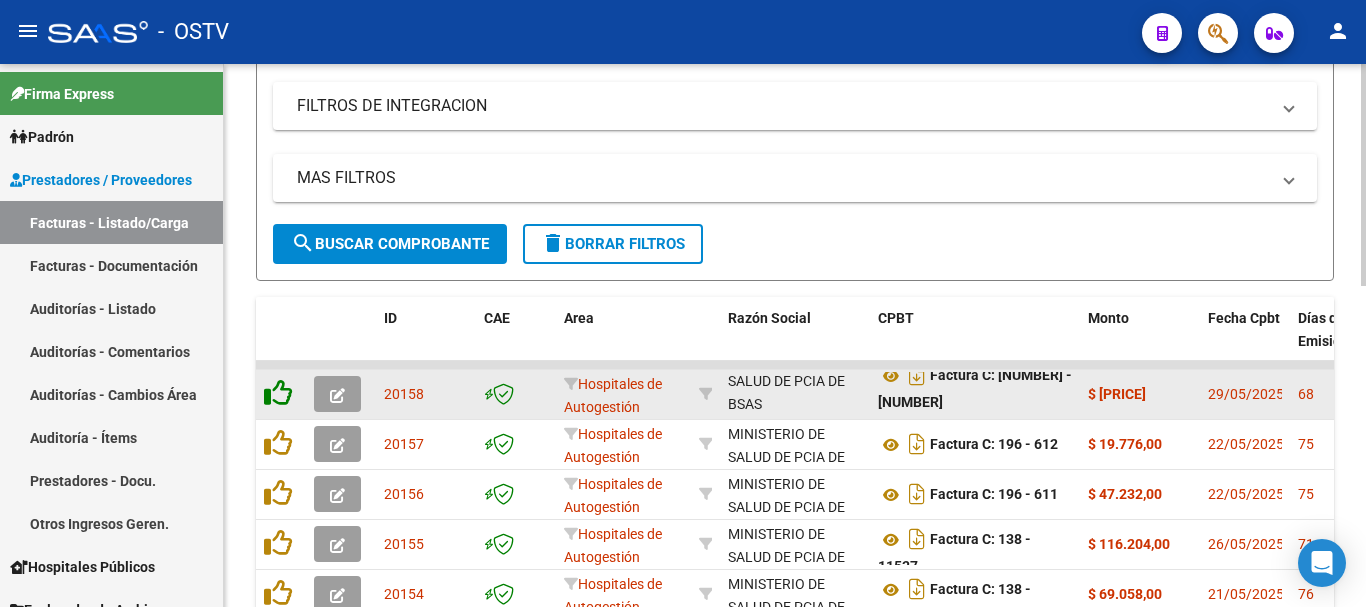 scroll, scrollTop: 0, scrollLeft: 0, axis: both 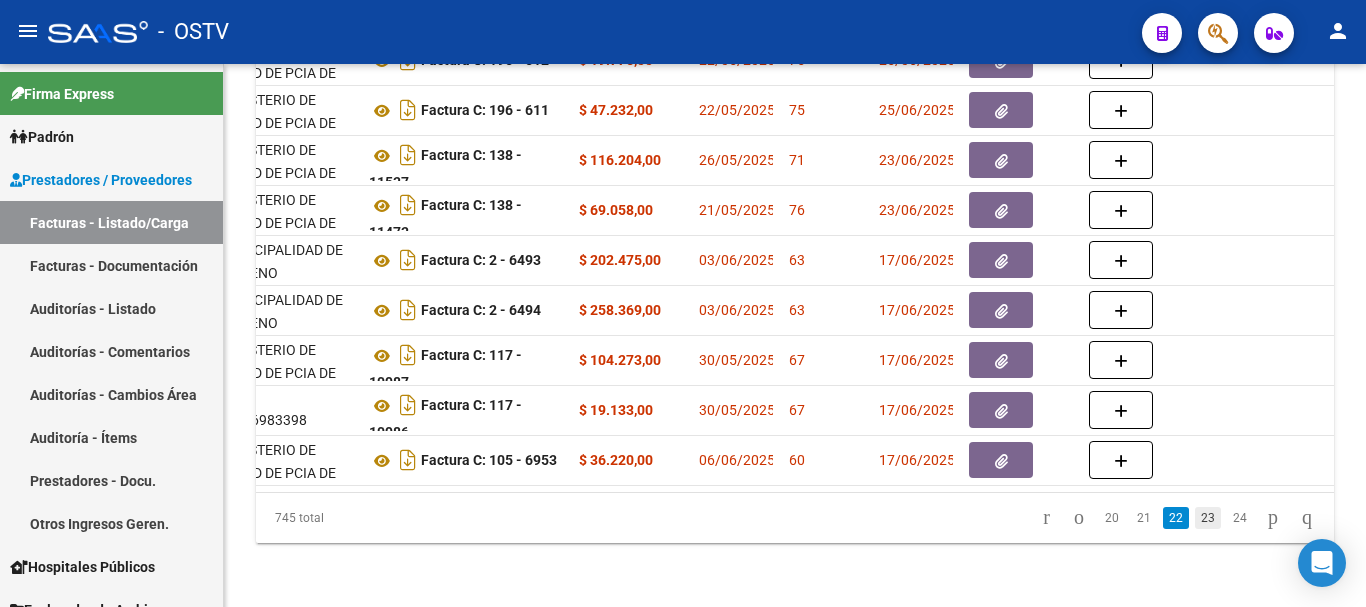 click on "23" 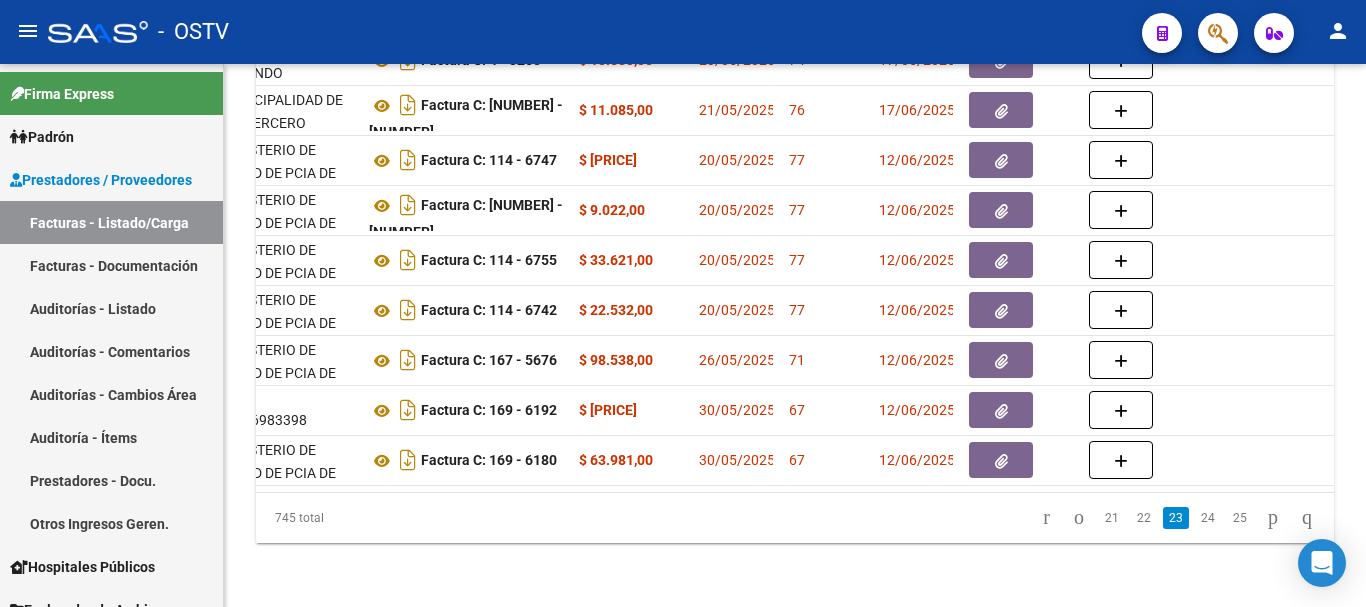 click on "24" 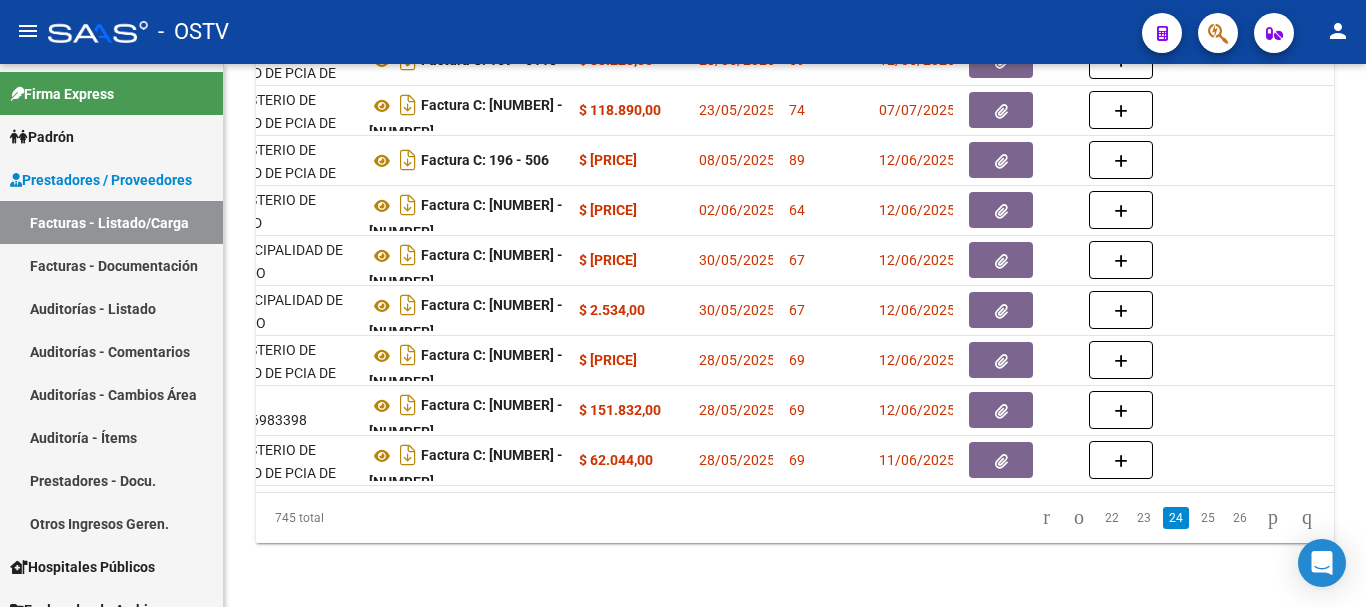 click on "25" 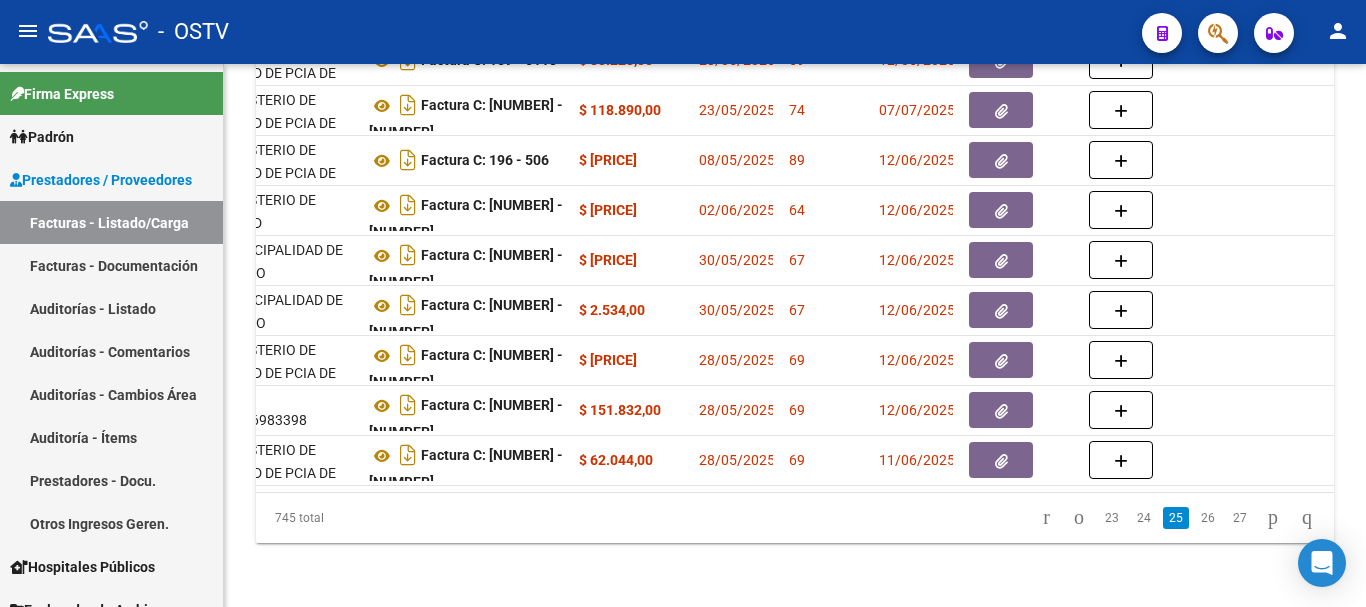 scroll, scrollTop: 788, scrollLeft: 0, axis: vertical 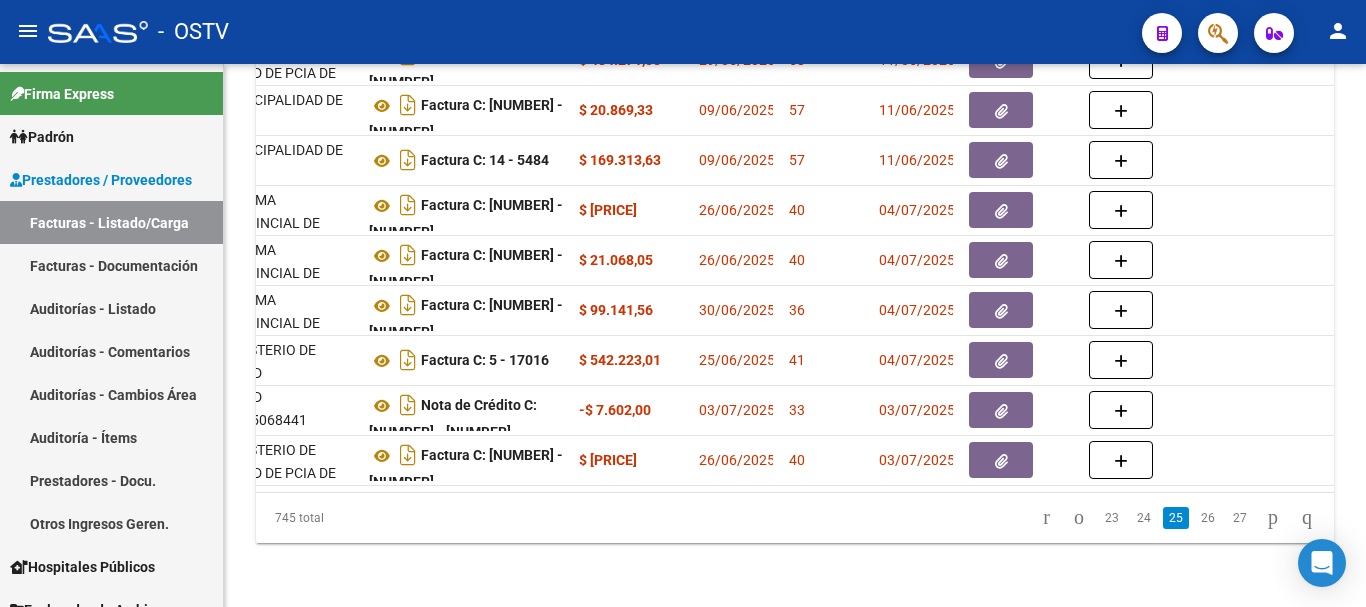 click on "26" 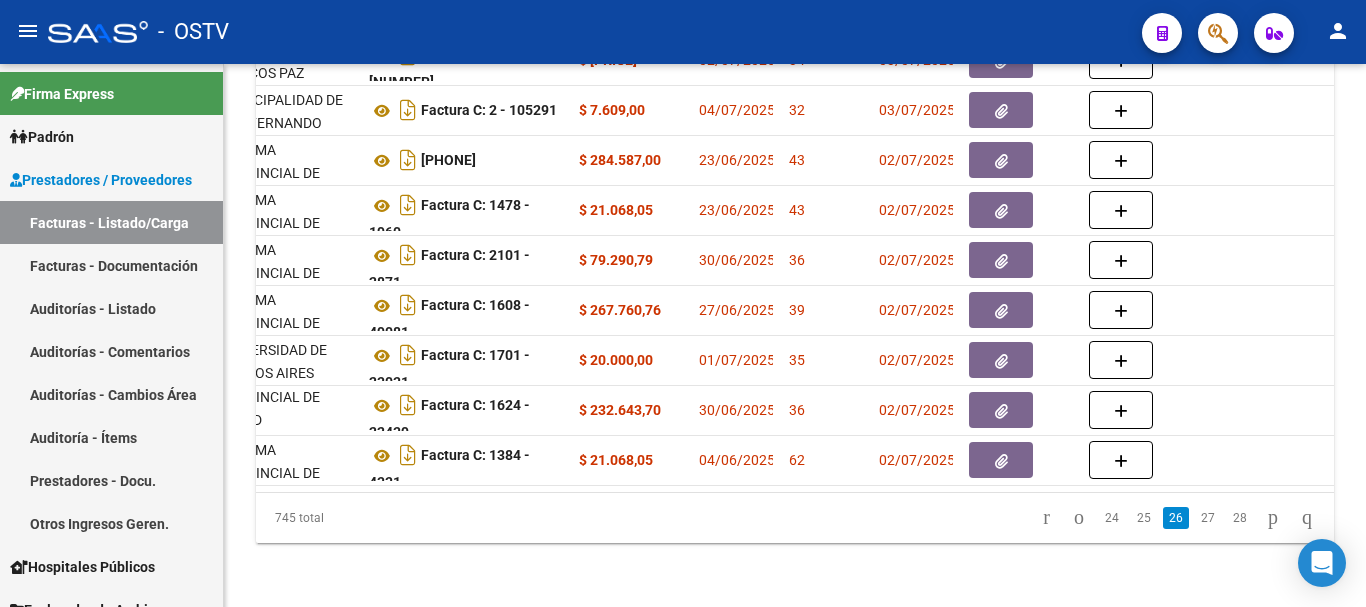 scroll, scrollTop: 783, scrollLeft: 0, axis: vertical 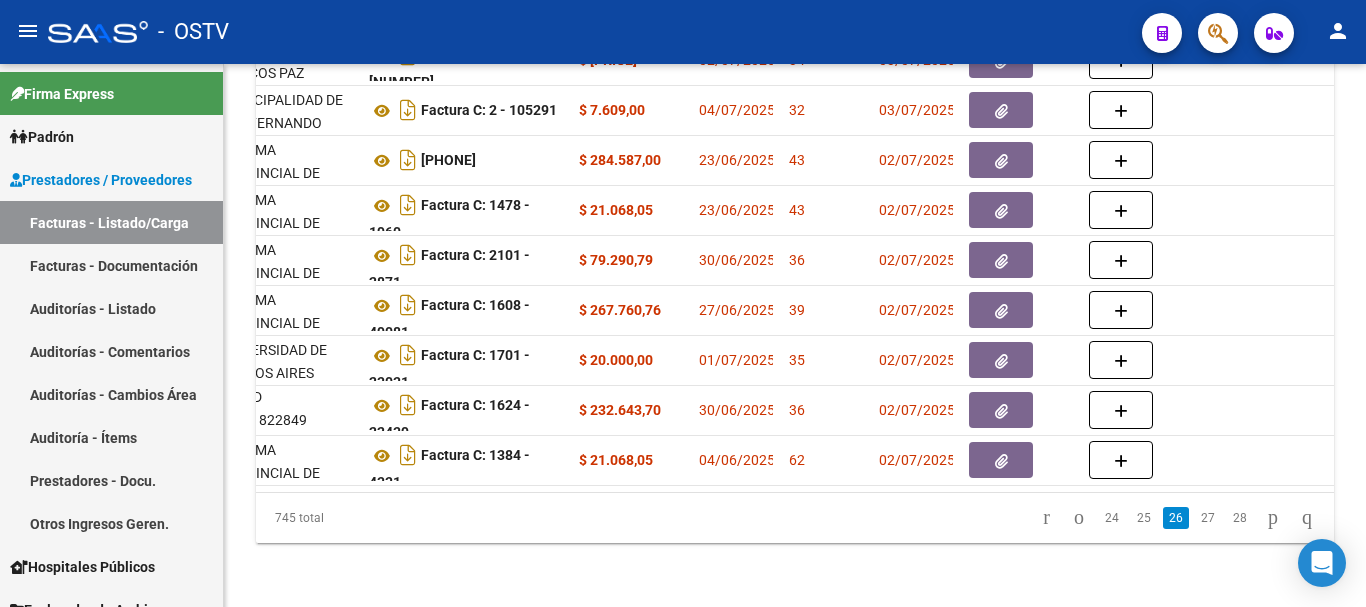 click on "27" 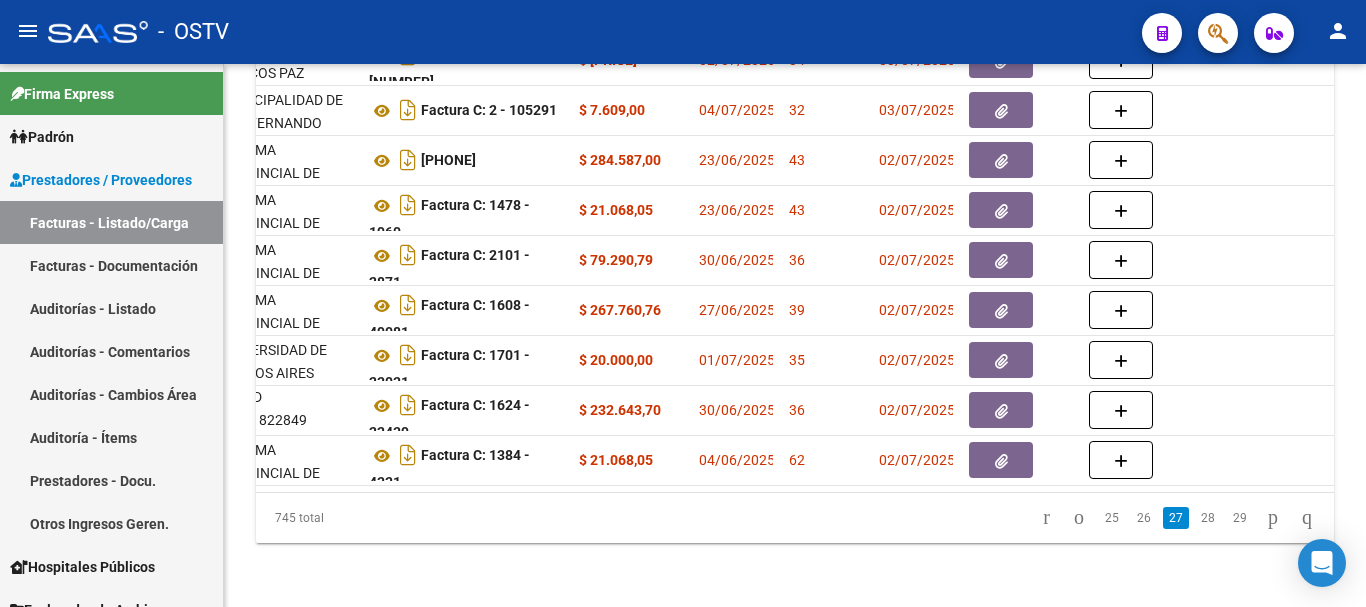 scroll, scrollTop: 788, scrollLeft: 0, axis: vertical 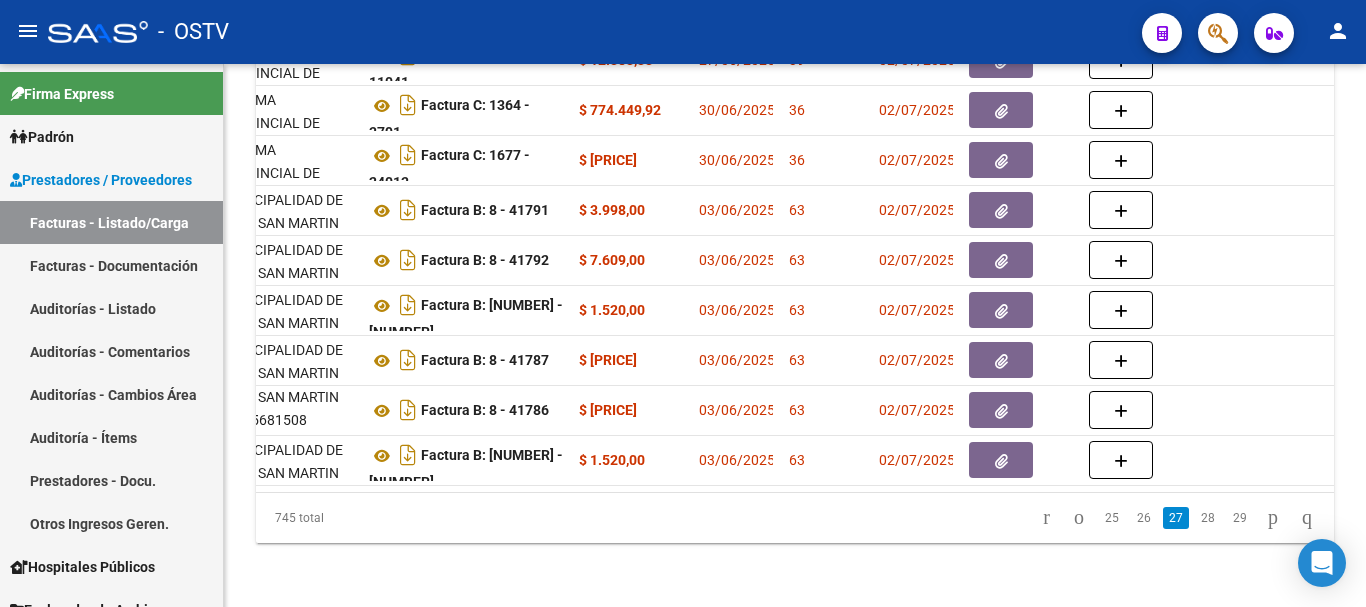 click on "28" 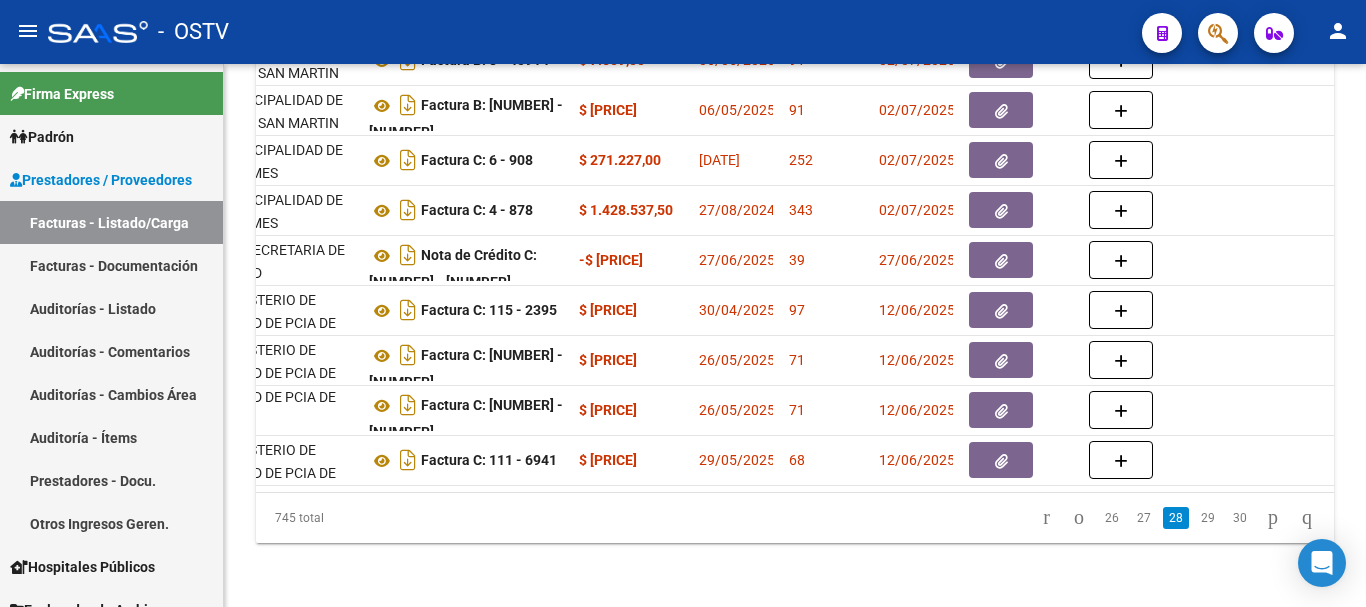 scroll, scrollTop: 783, scrollLeft: 0, axis: vertical 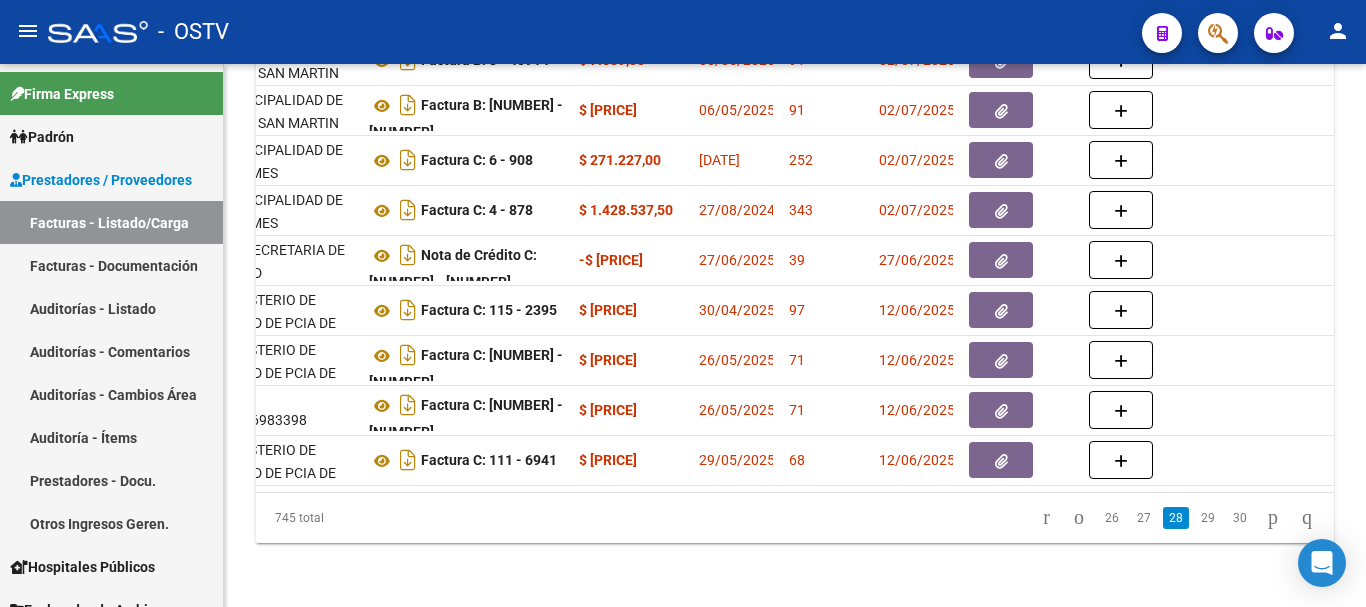 click on "29" 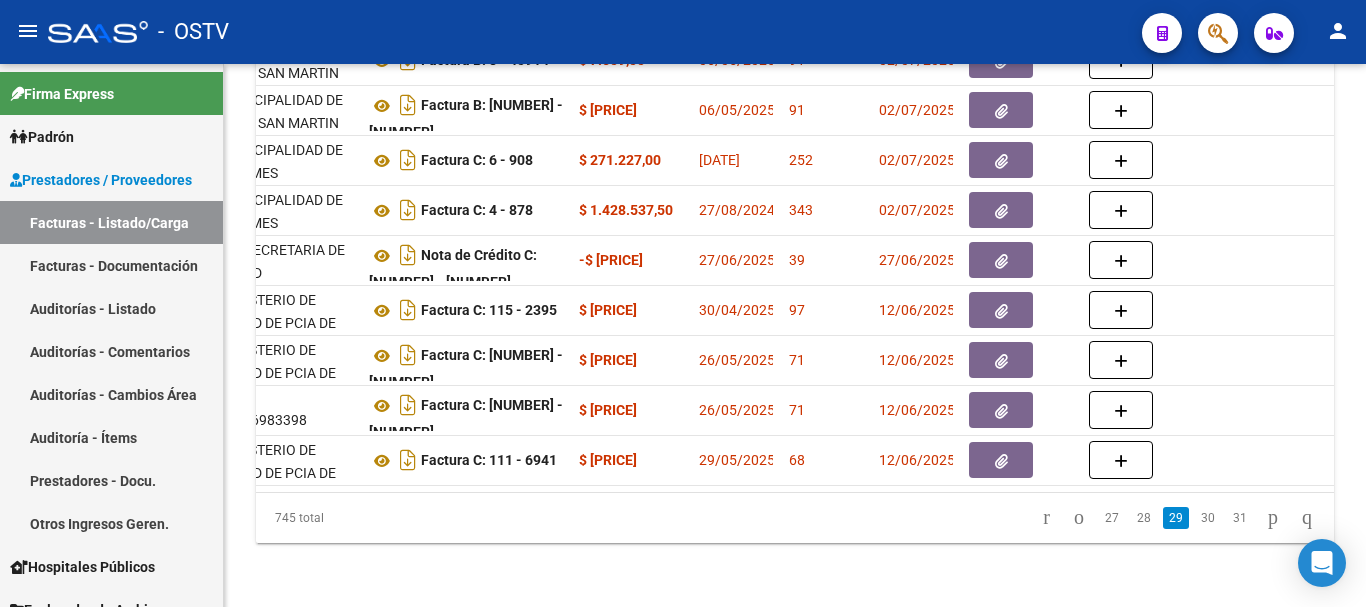scroll, scrollTop: 788, scrollLeft: 0, axis: vertical 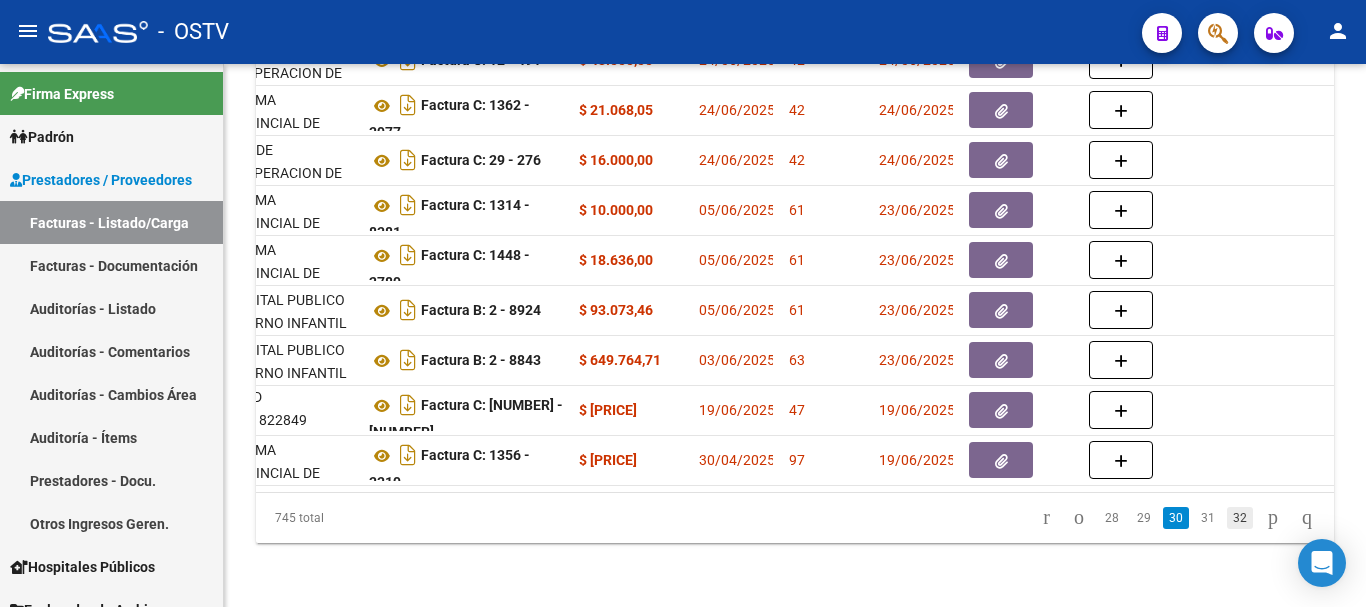 click on "32" 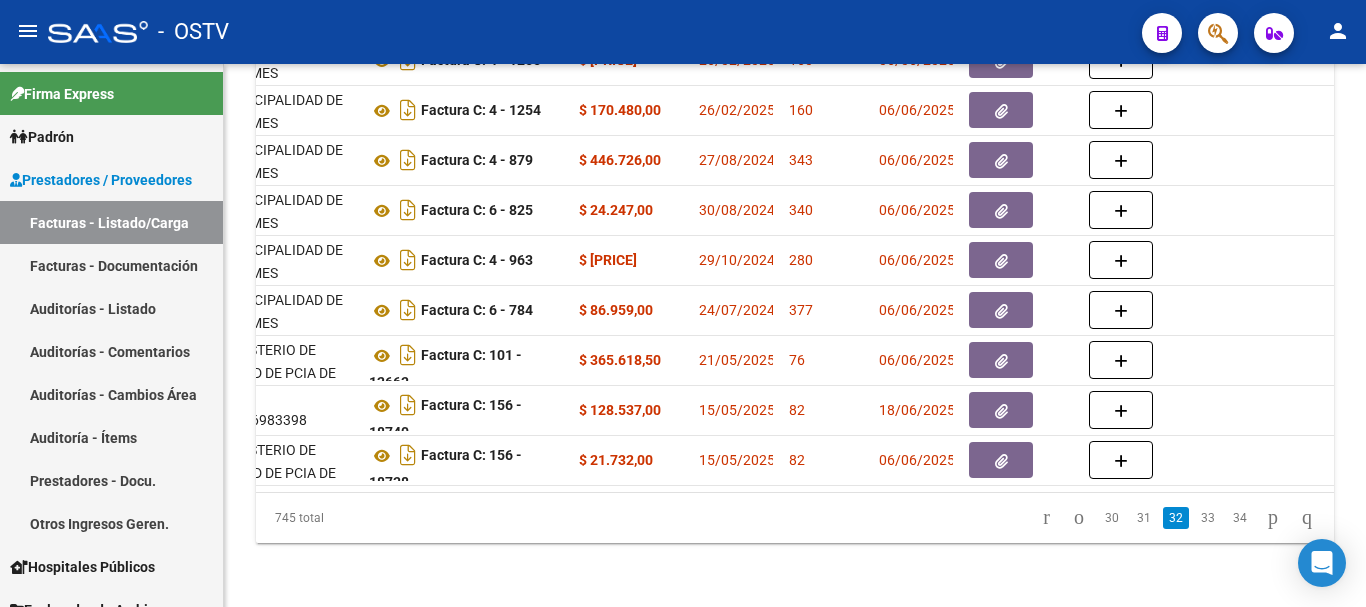 click on "34" 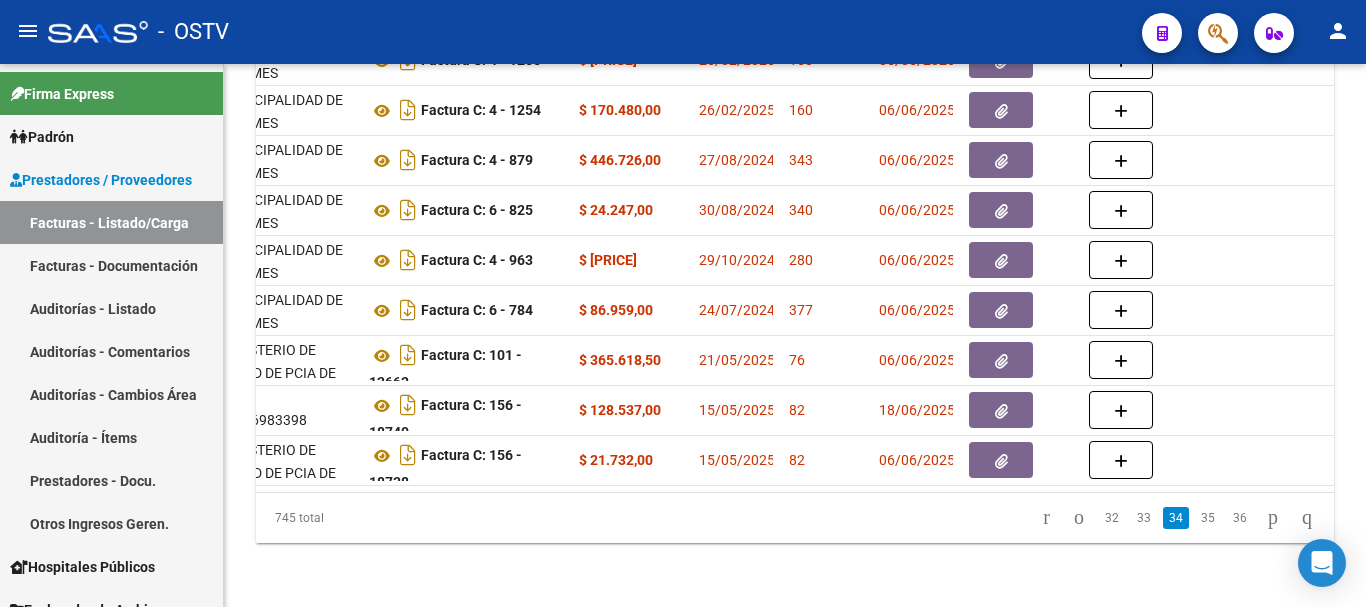 scroll, scrollTop: 788, scrollLeft: 0, axis: vertical 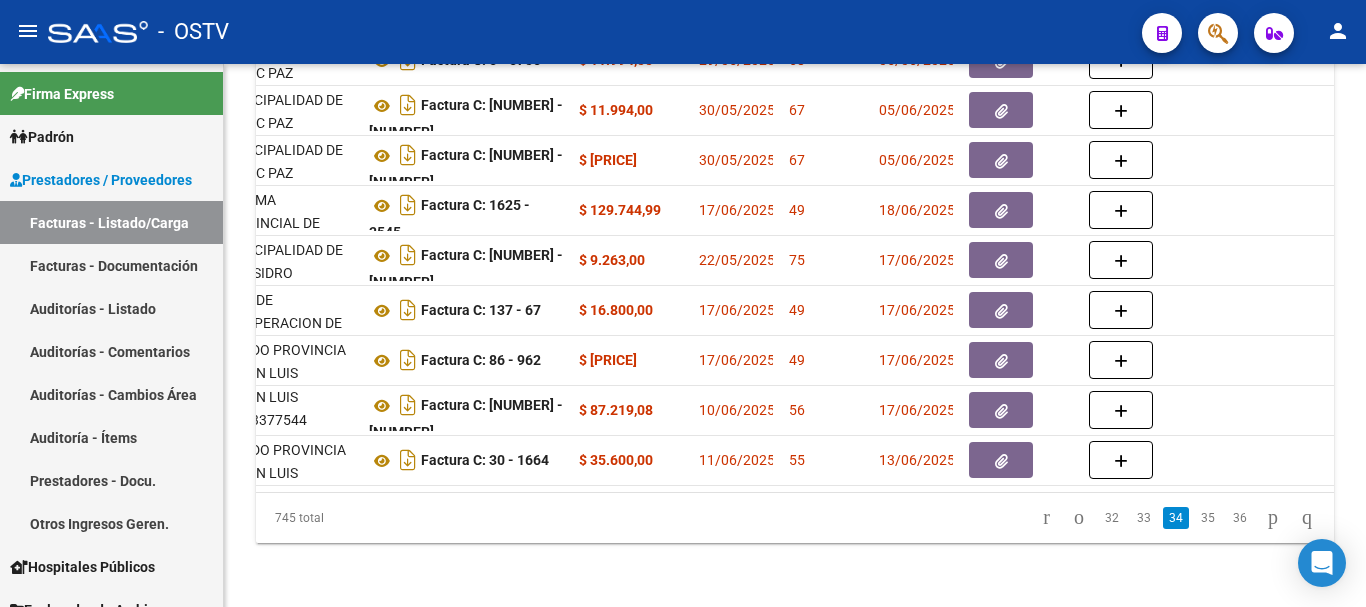 click on "36" 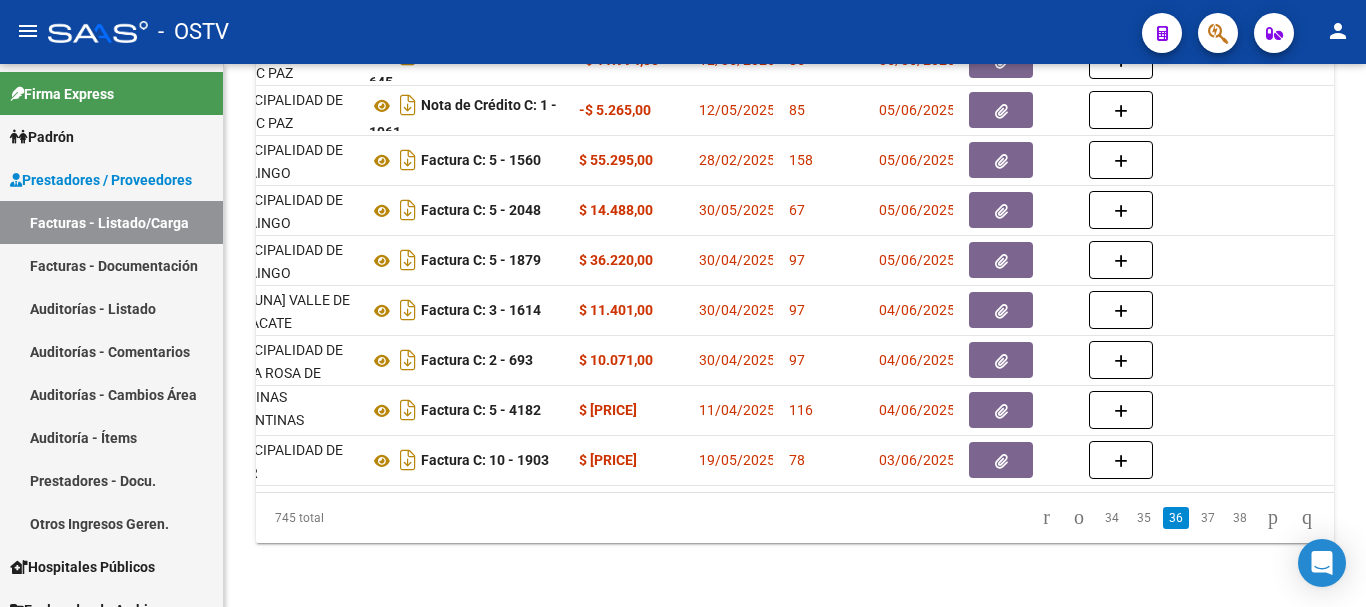scroll, scrollTop: 783, scrollLeft: 0, axis: vertical 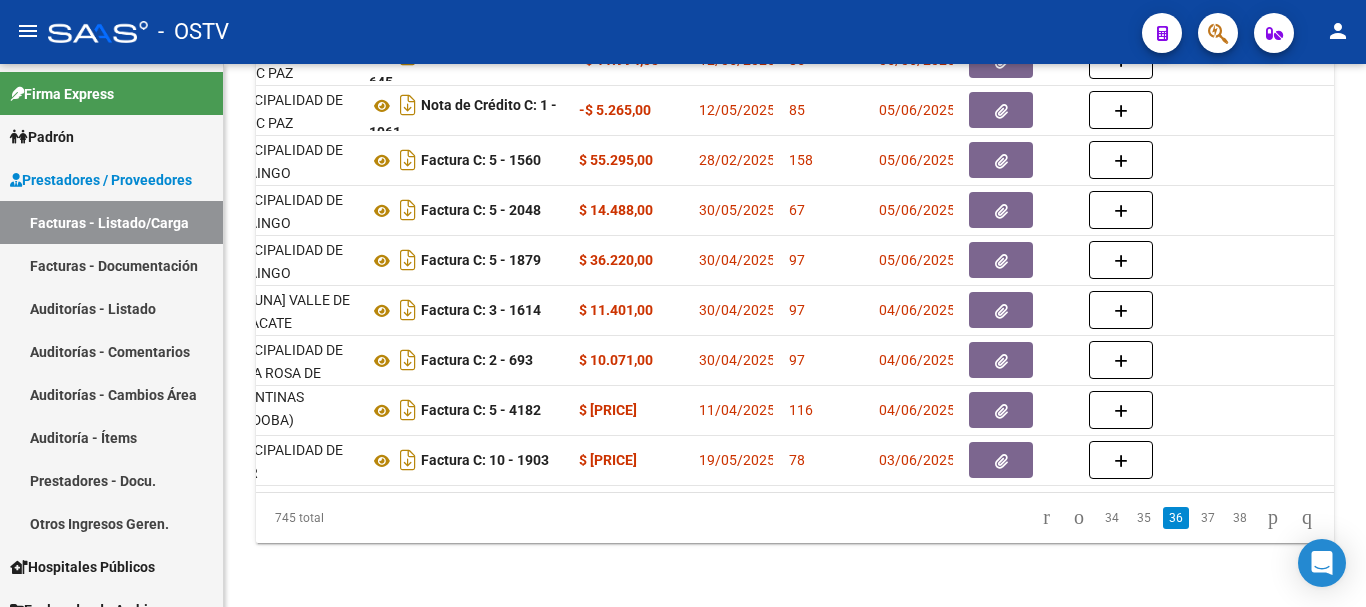 click on "38" 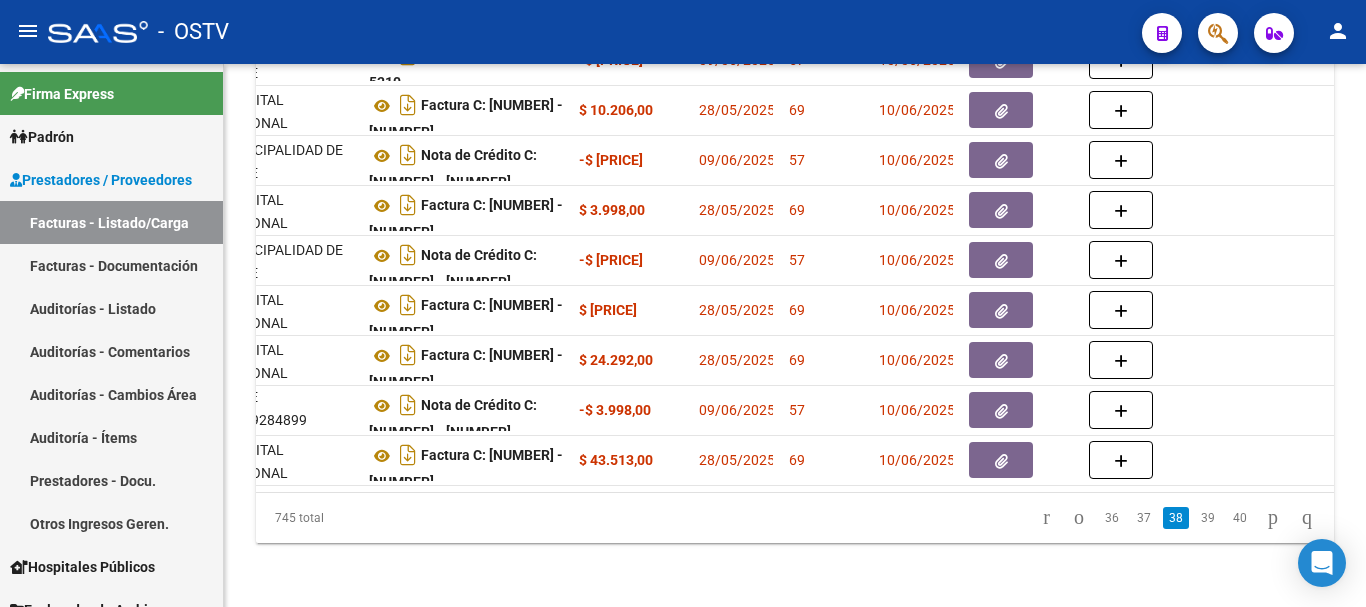 scroll, scrollTop: 26, scrollLeft: 0, axis: vertical 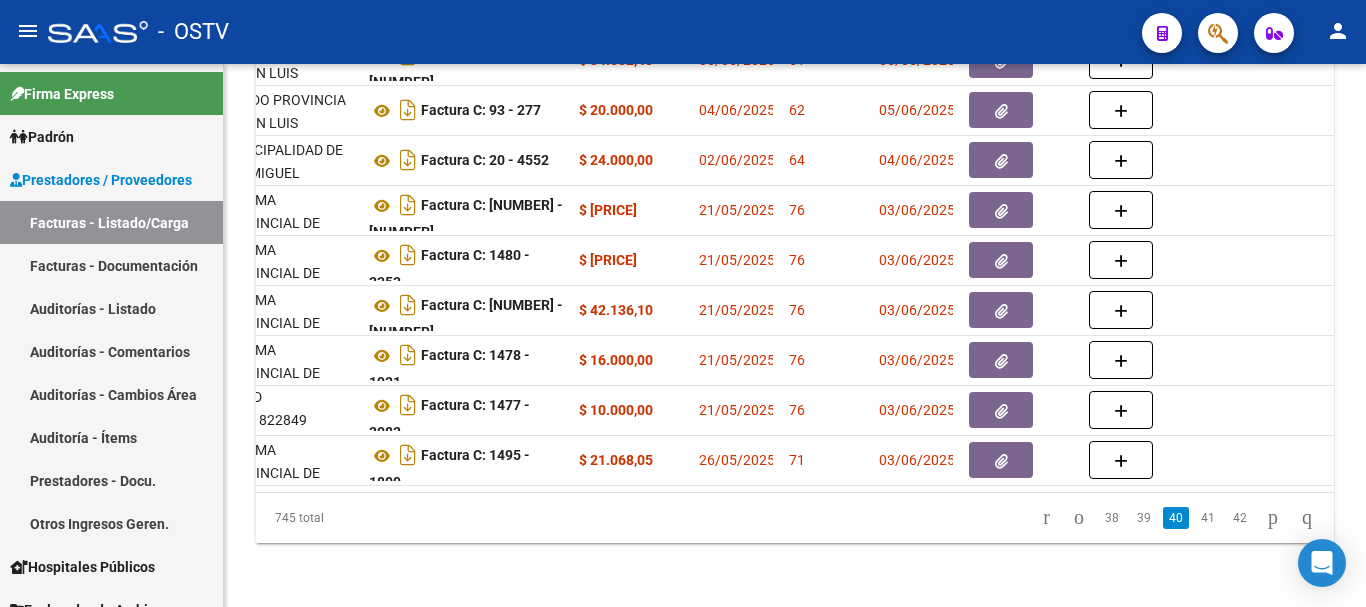 click on "42" 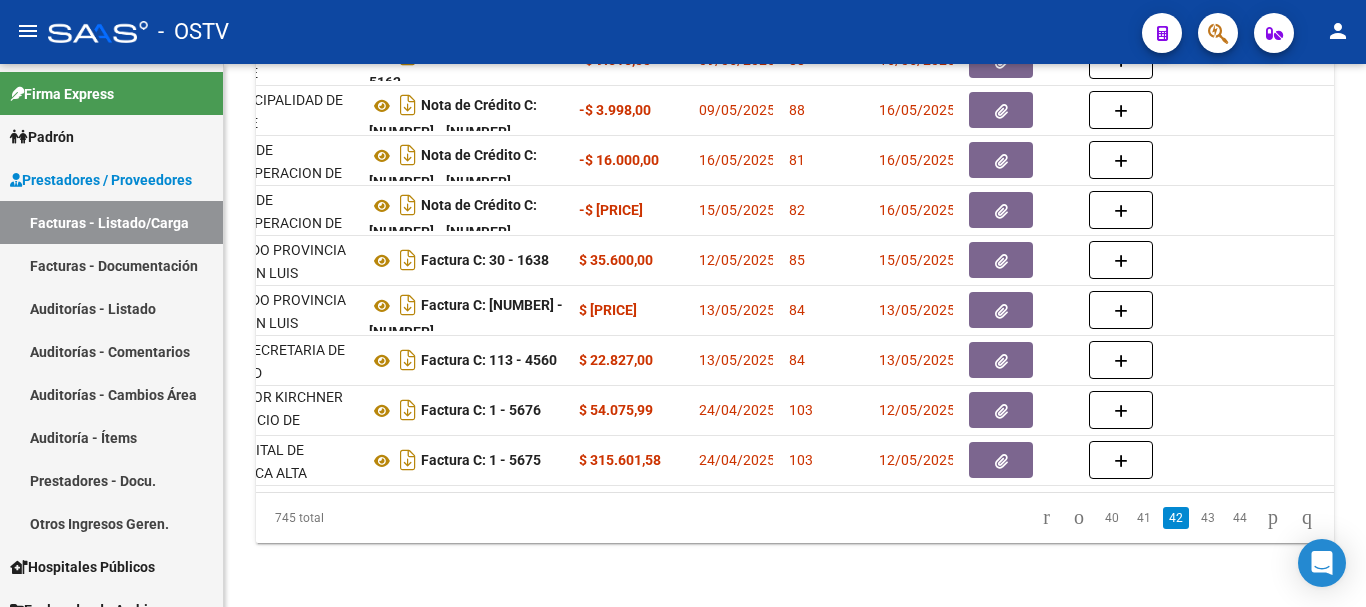 scroll 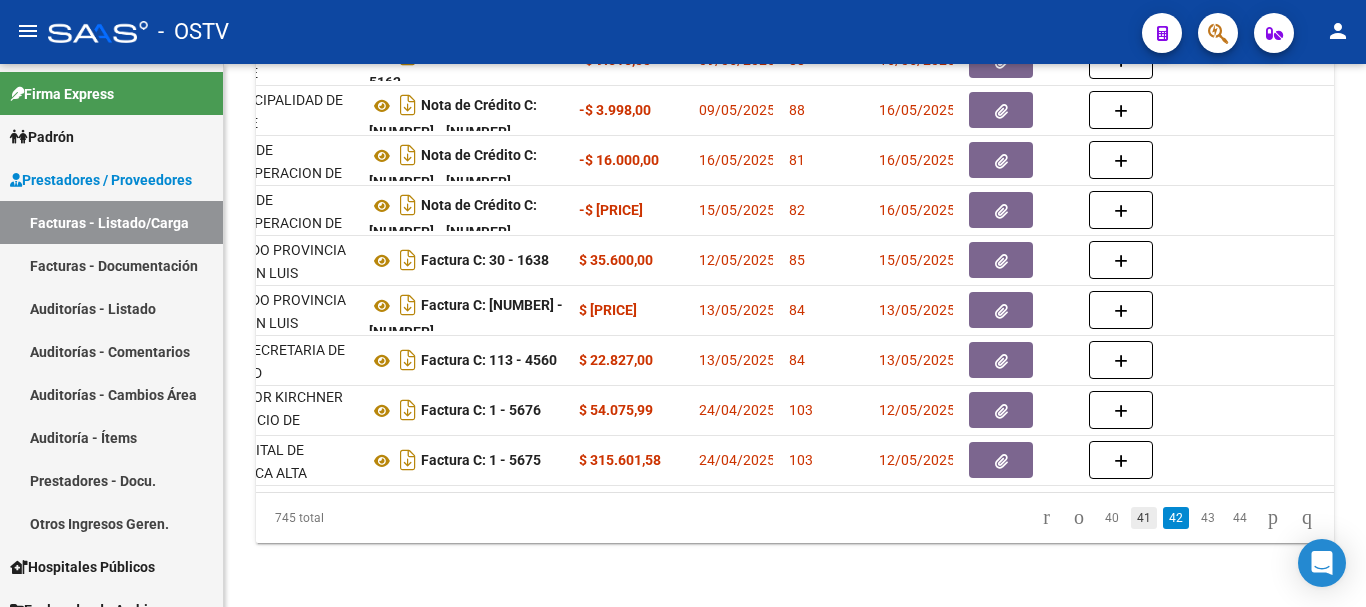 click on "41" 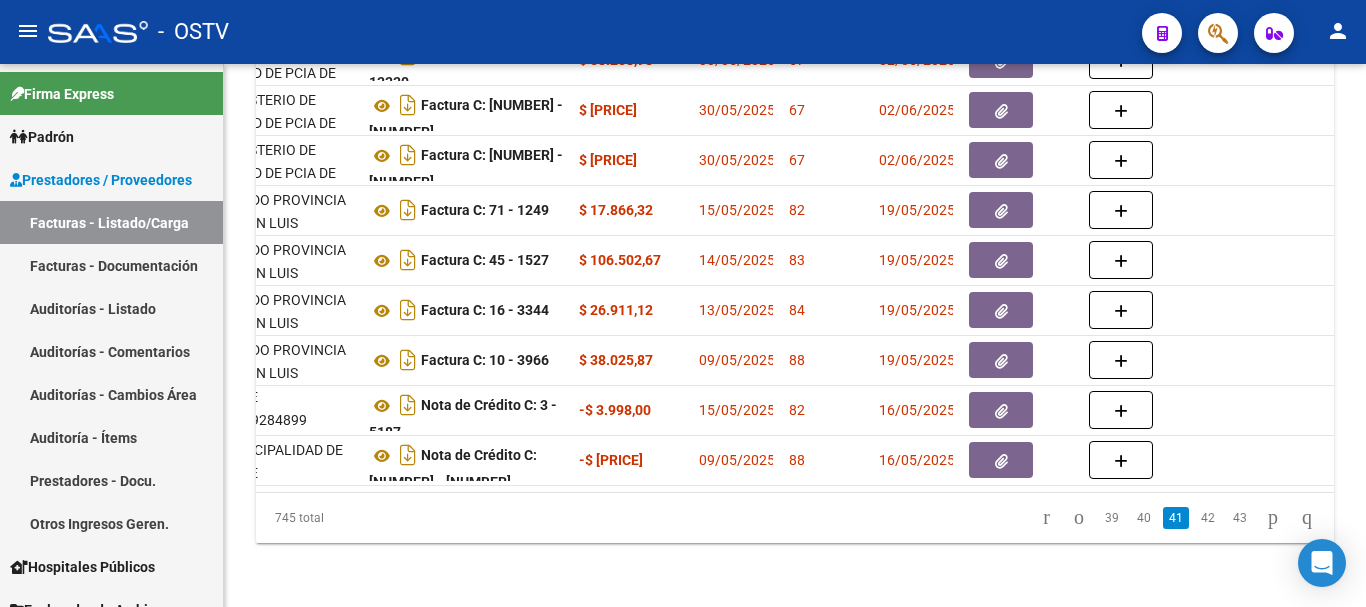 click on "40" 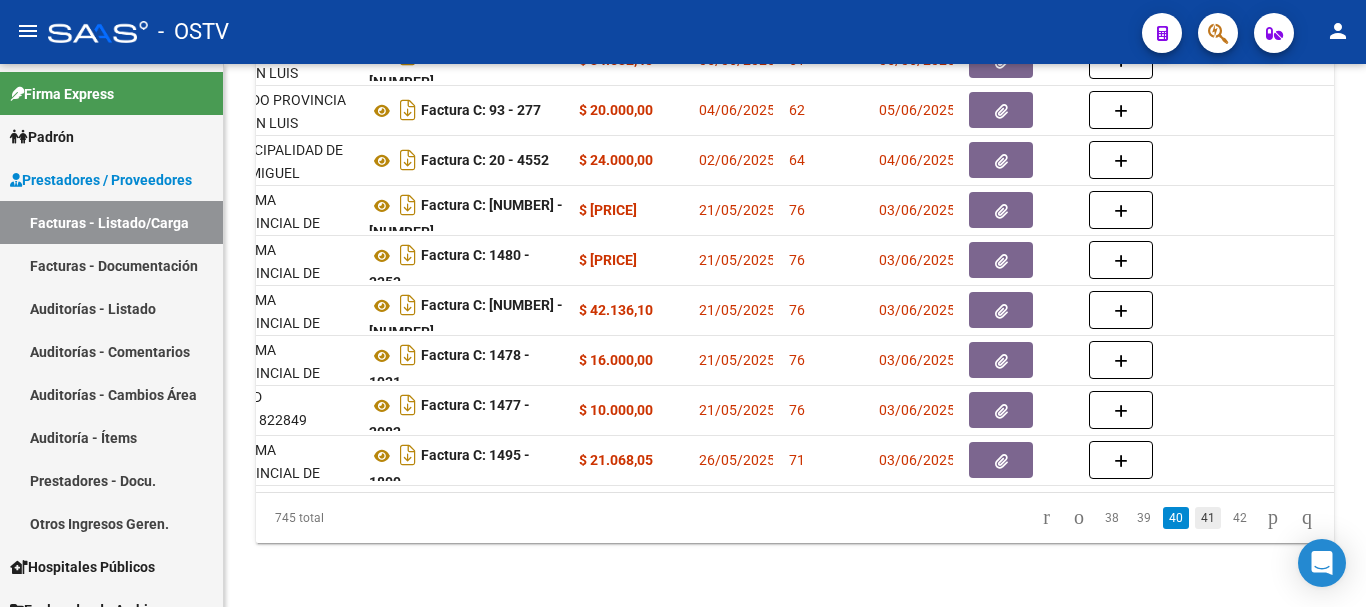 click on "41" 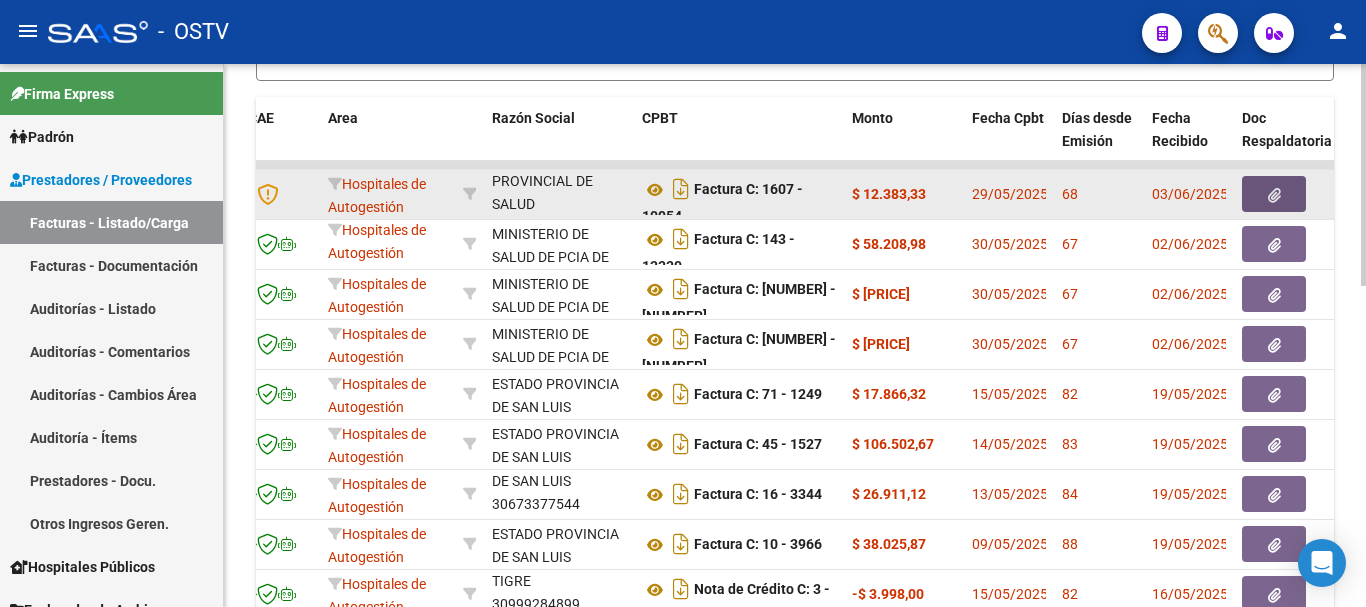 click 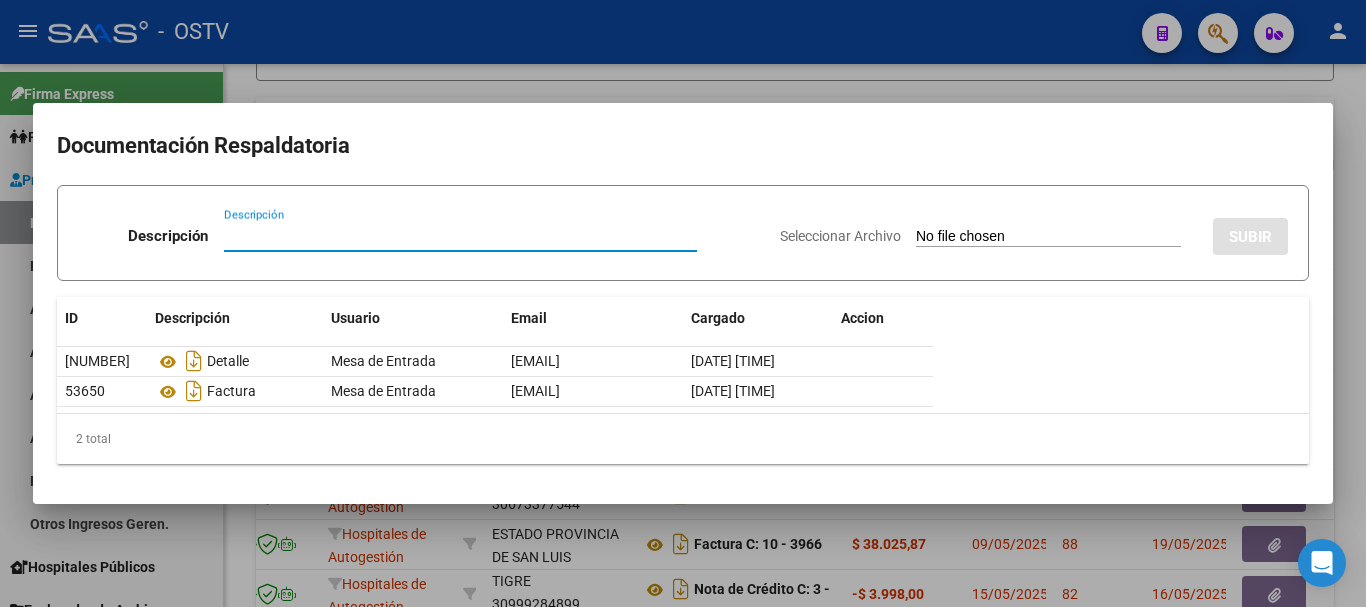 click at bounding box center (683, 303) 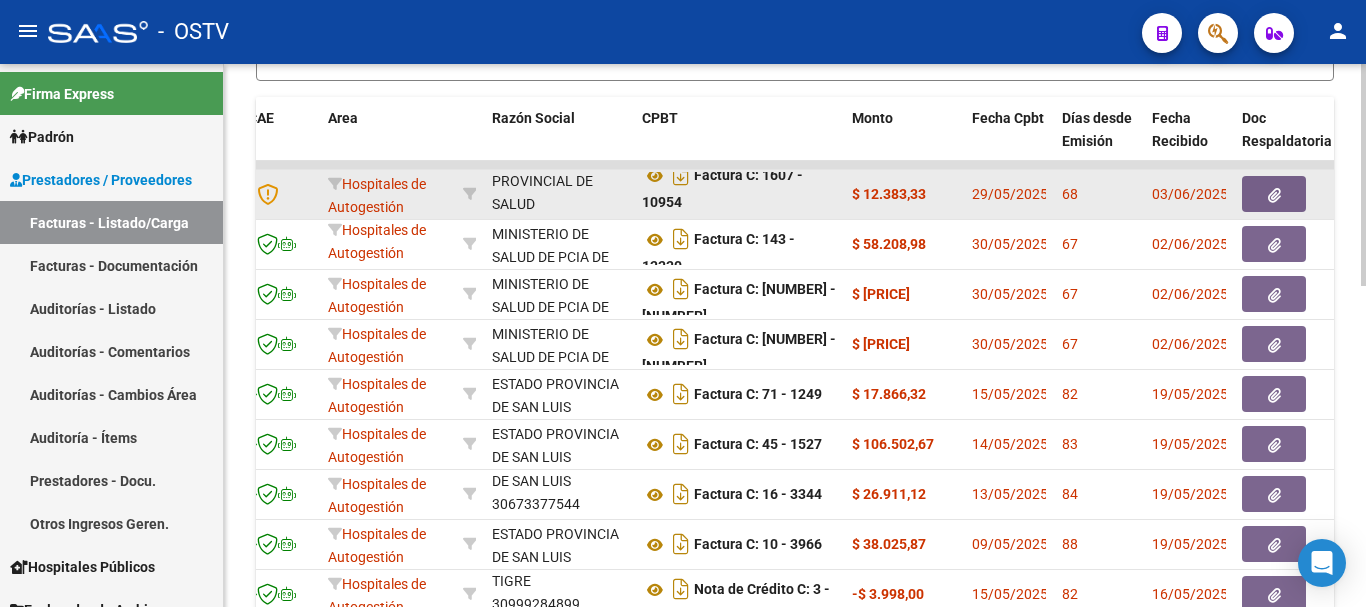 drag, startPoint x: 708, startPoint y: 186, endPoint x: 751, endPoint y: 212, distance: 50.24938 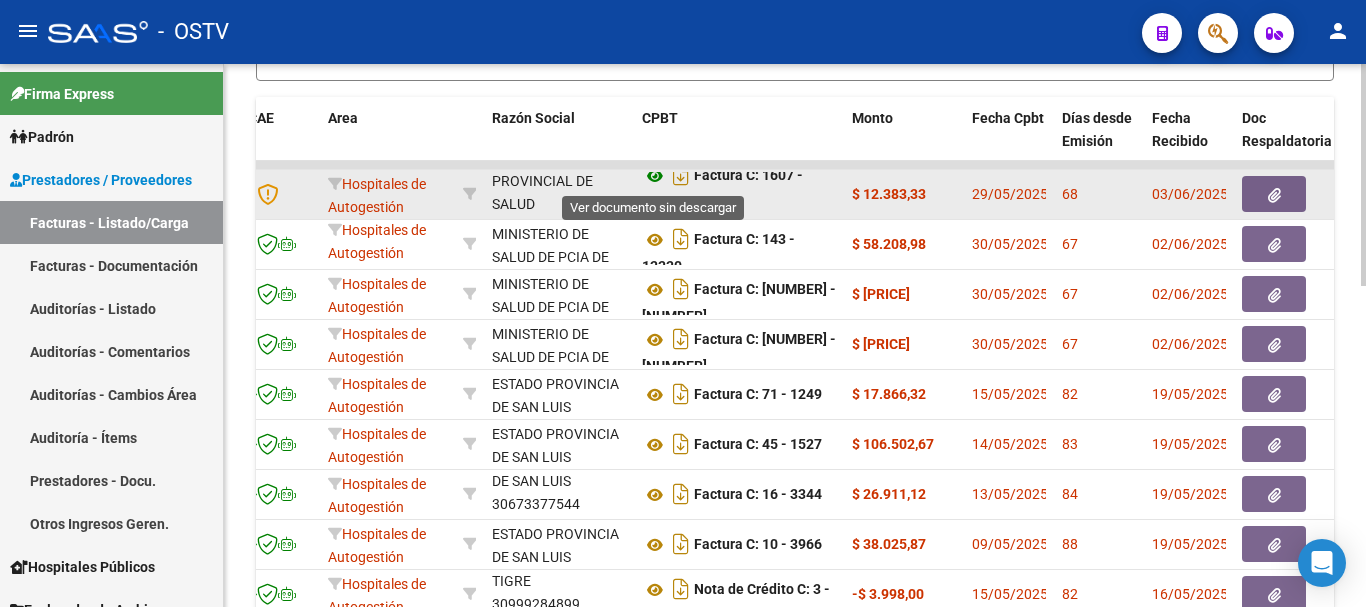 click 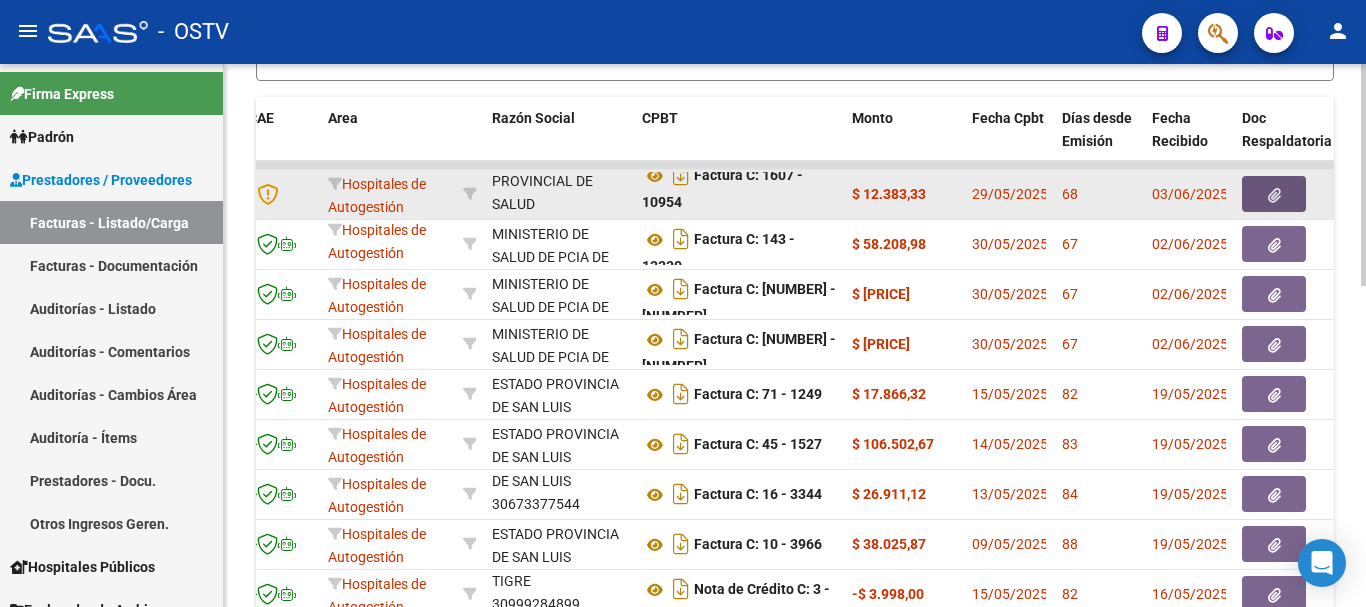 click 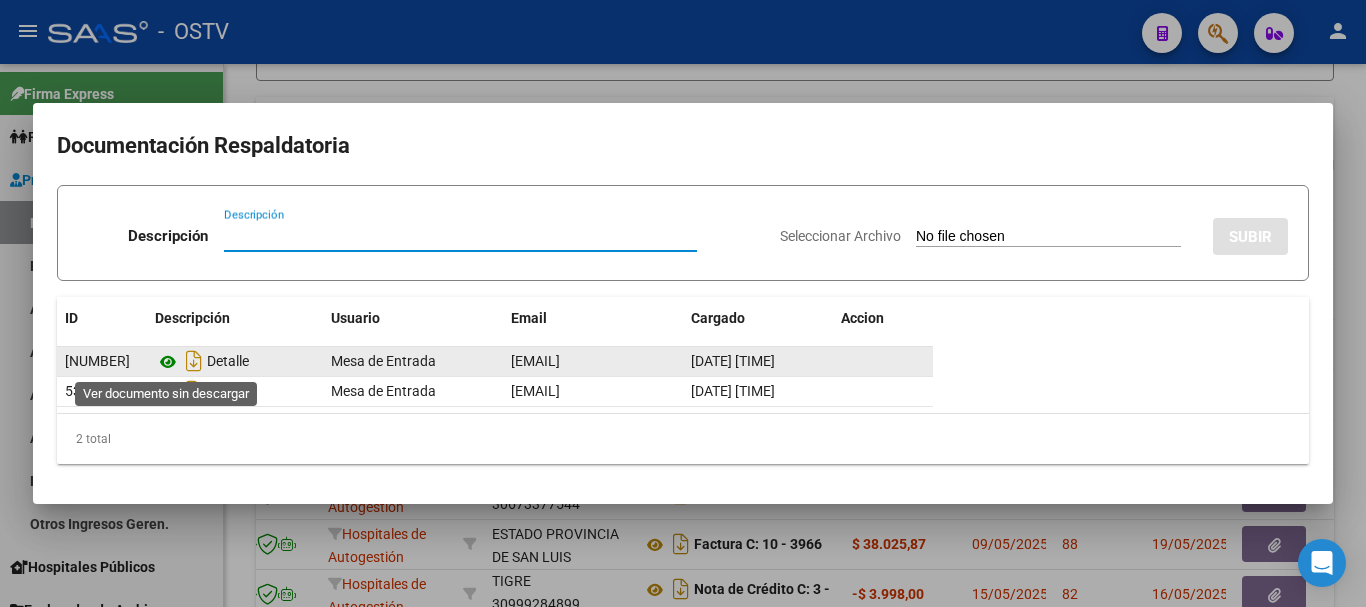 click 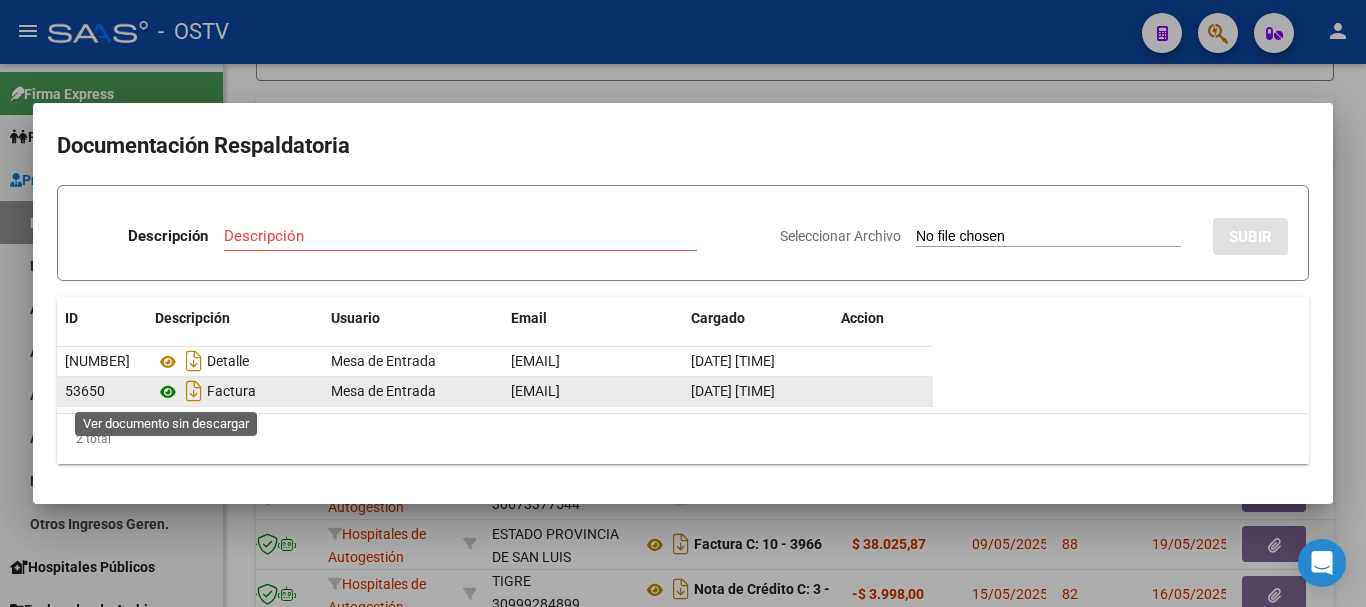 click 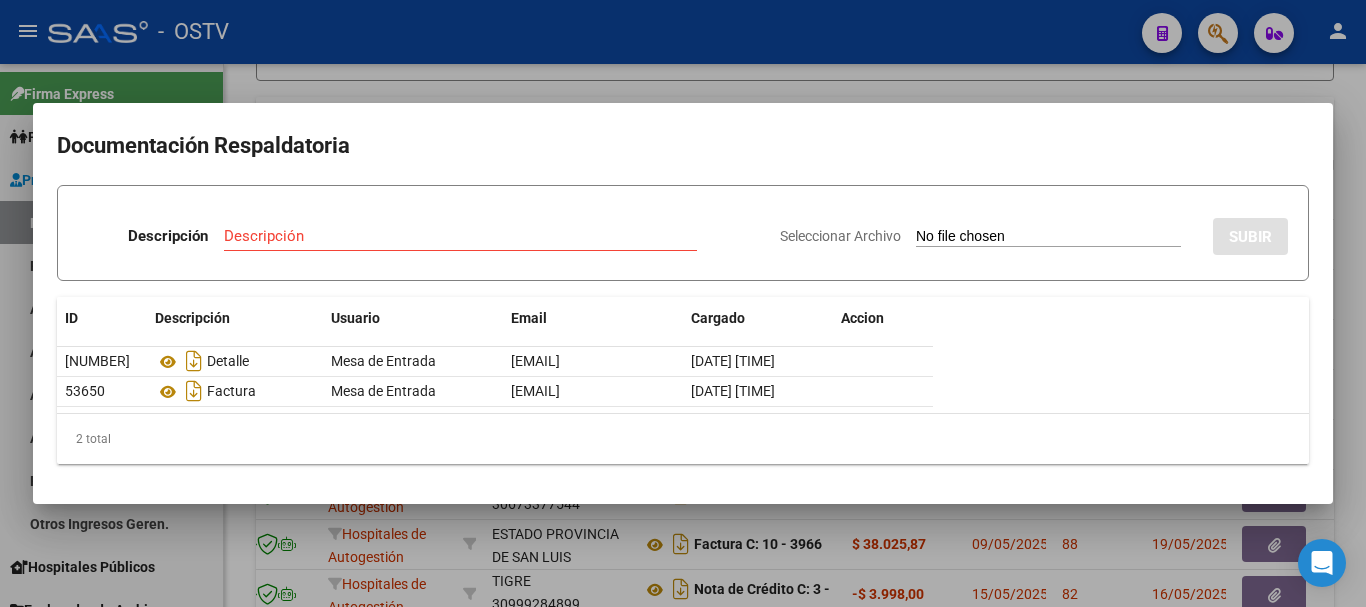 click at bounding box center [683, 303] 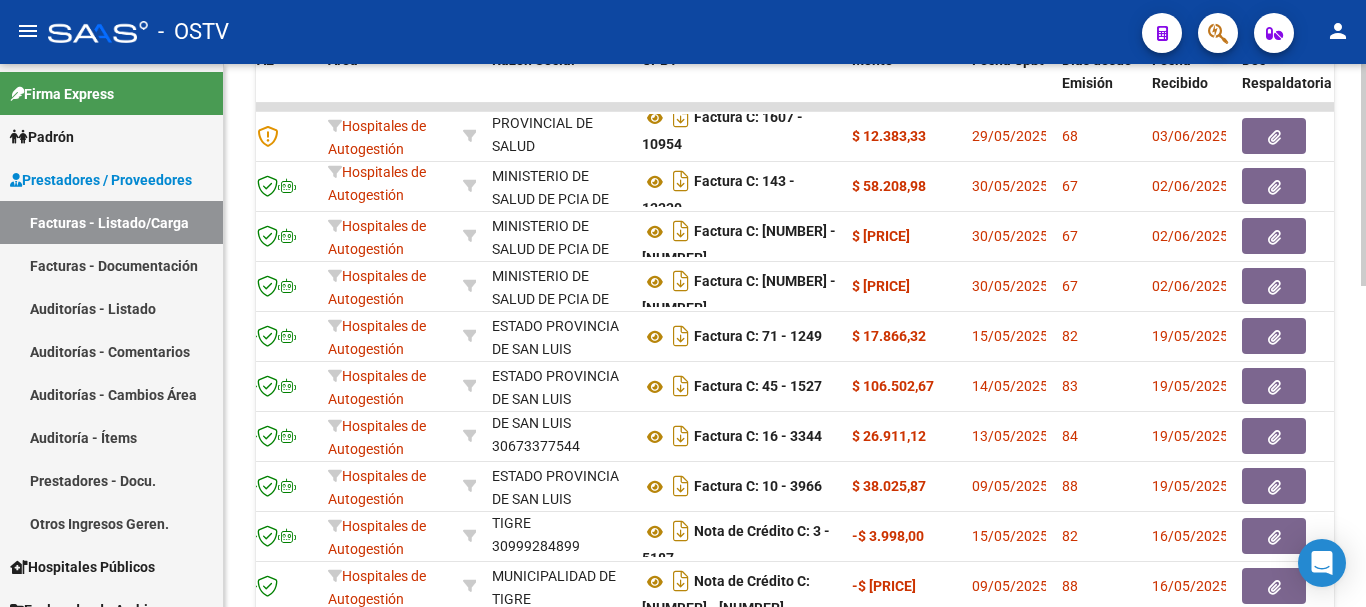 scroll, scrollTop: 683, scrollLeft: 0, axis: vertical 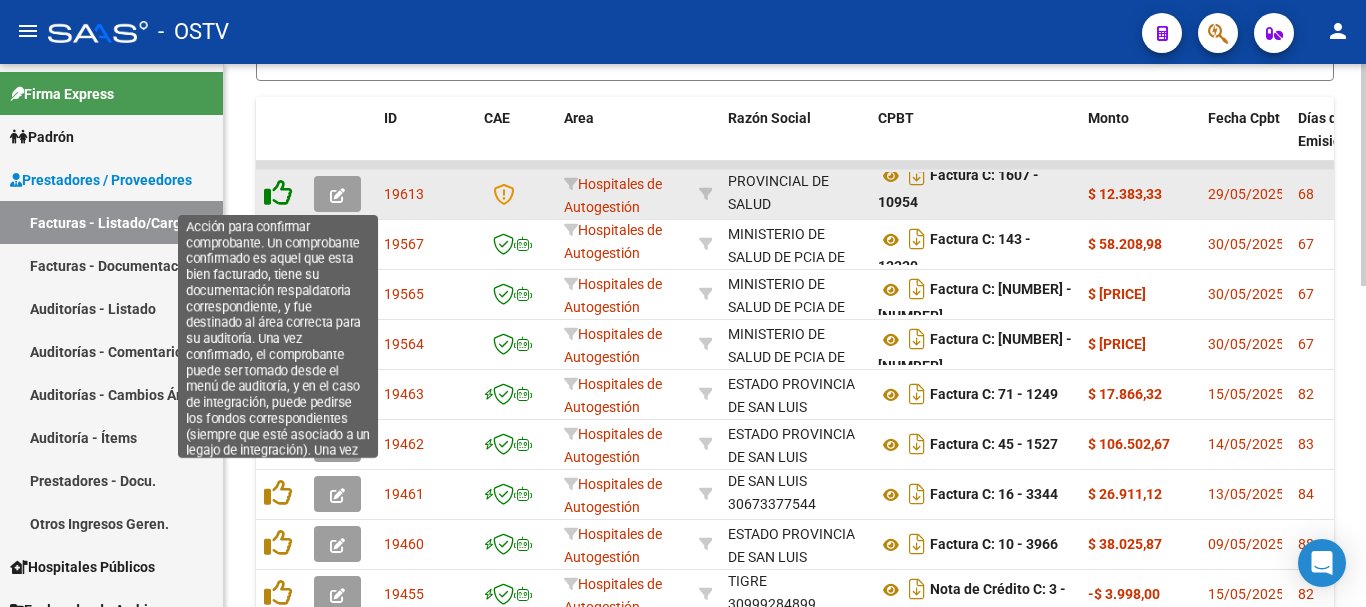 click 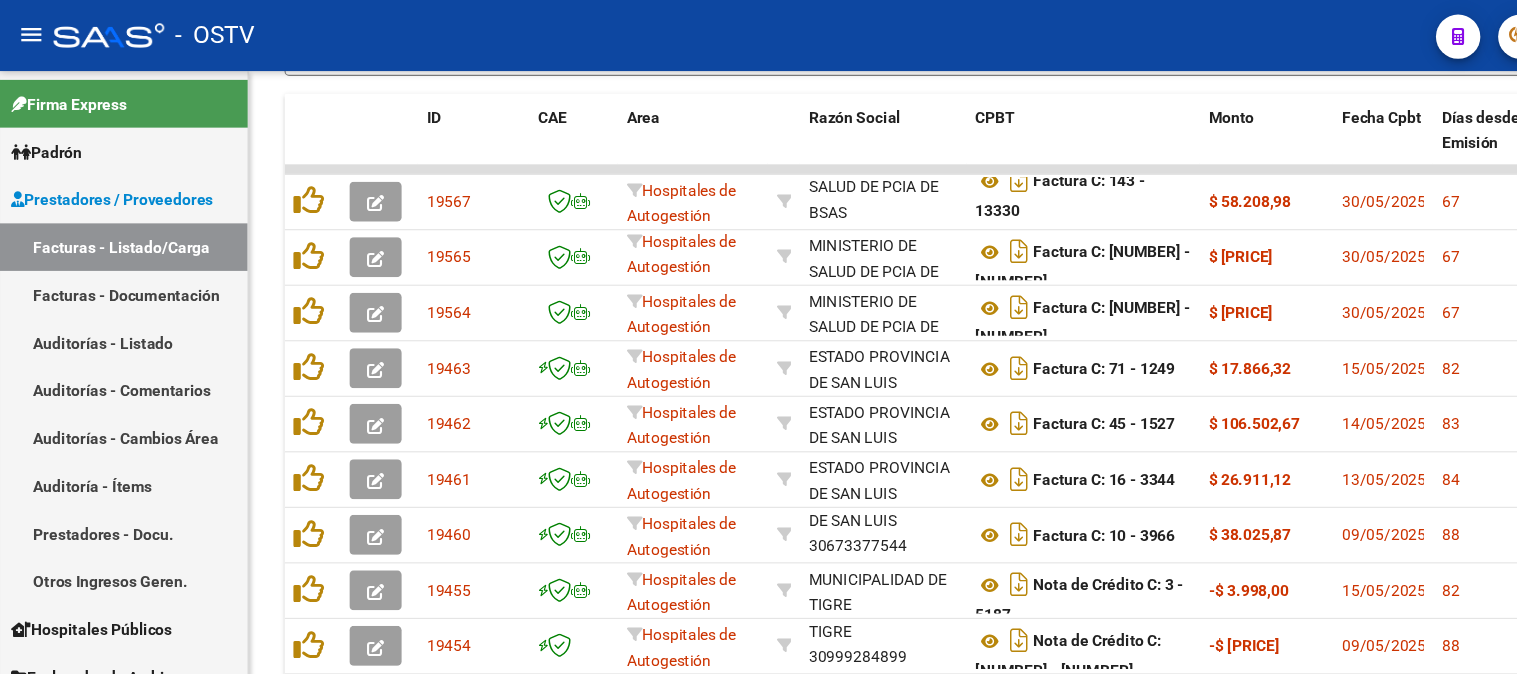 scroll, scrollTop: 583, scrollLeft: 0, axis: vertical 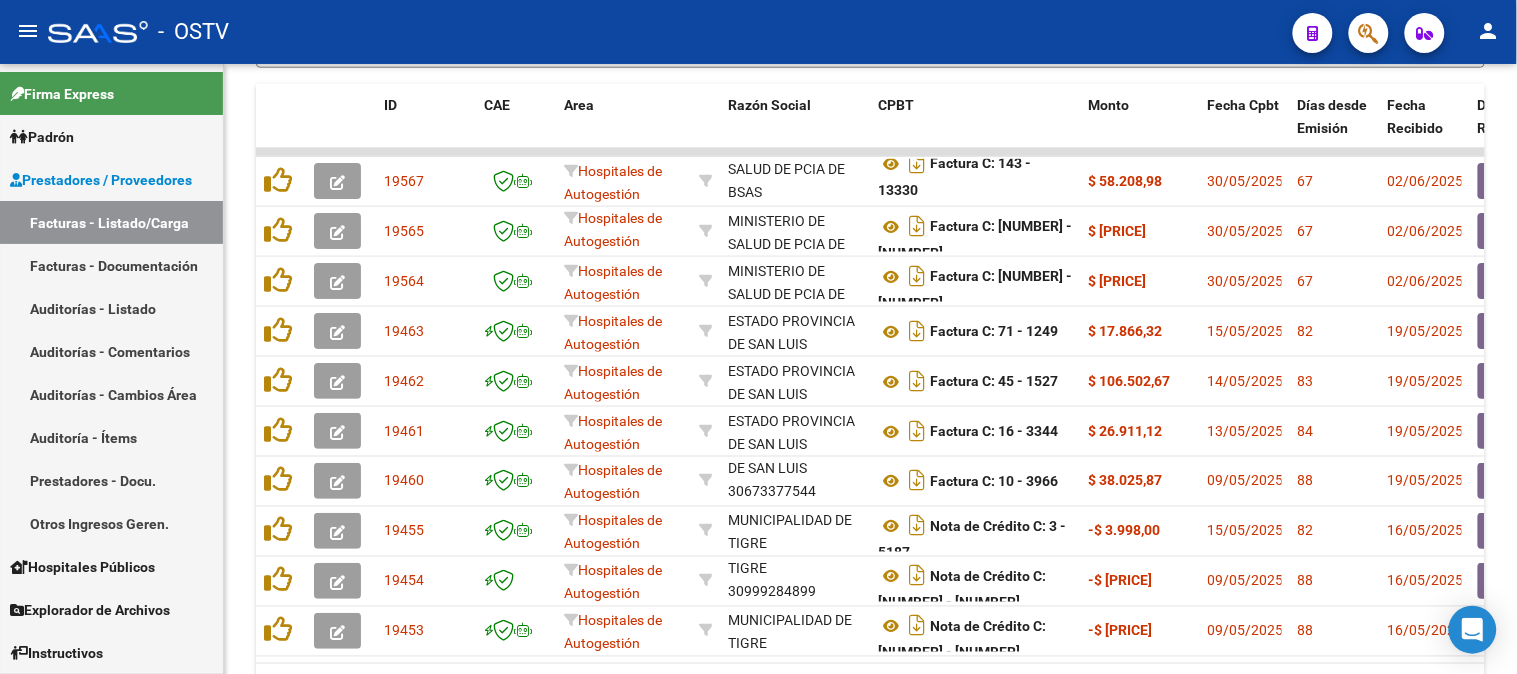 drag, startPoint x: 1004, startPoint y: 5, endPoint x: 728, endPoint y: 45, distance: 278.88348 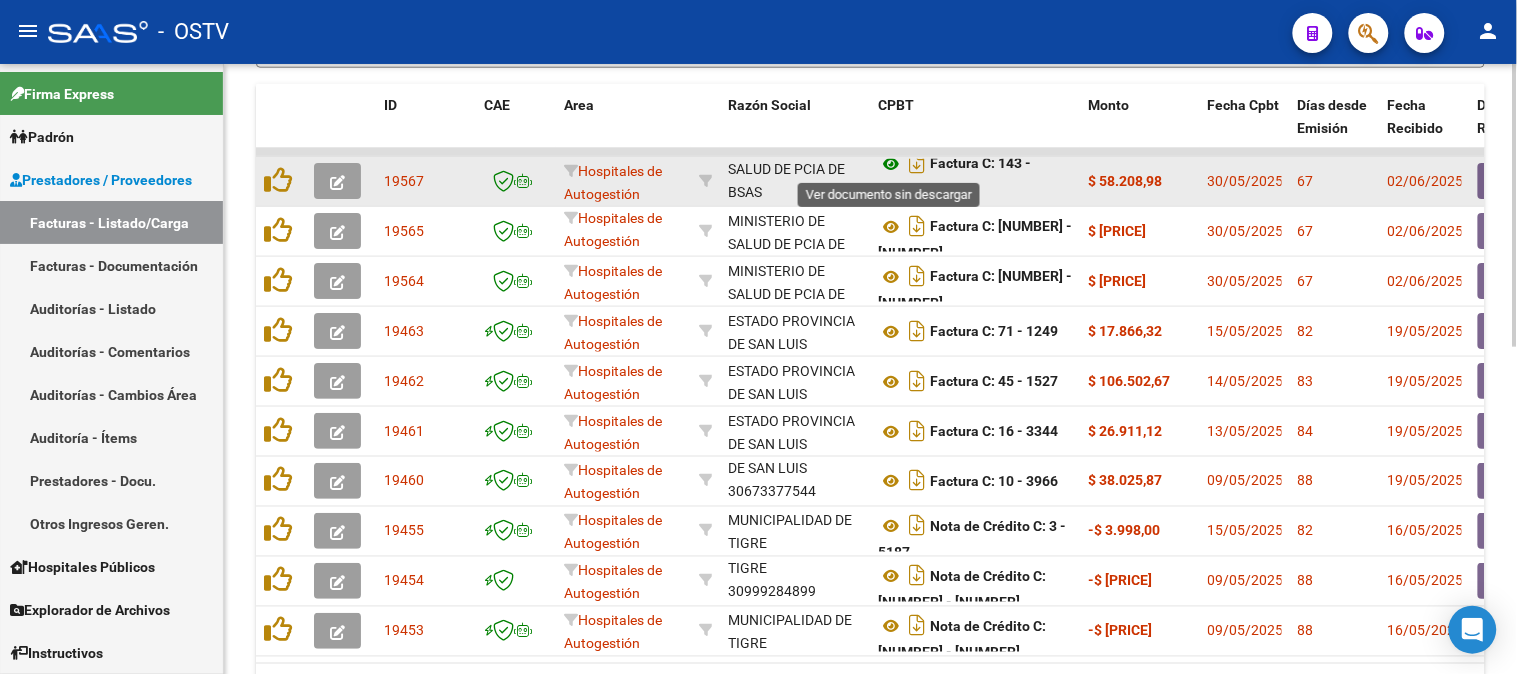 click 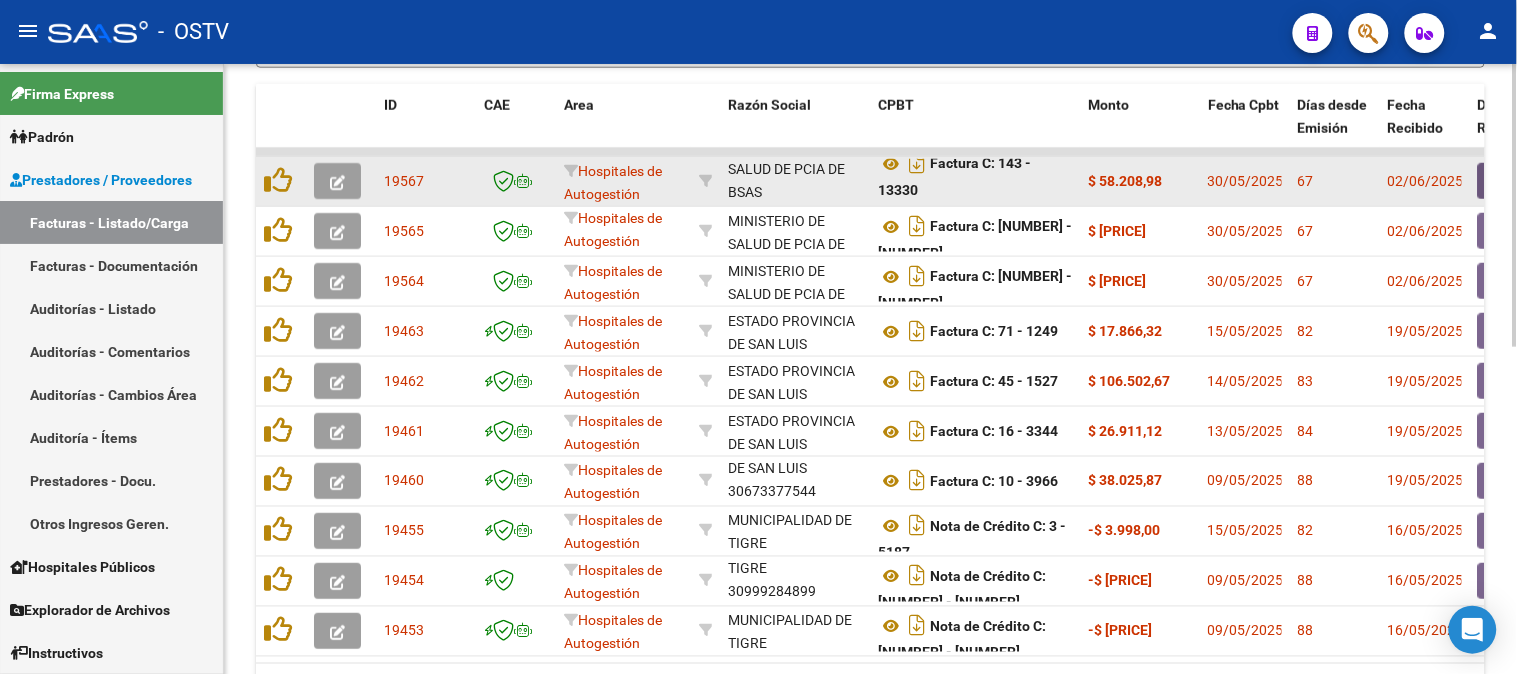 click 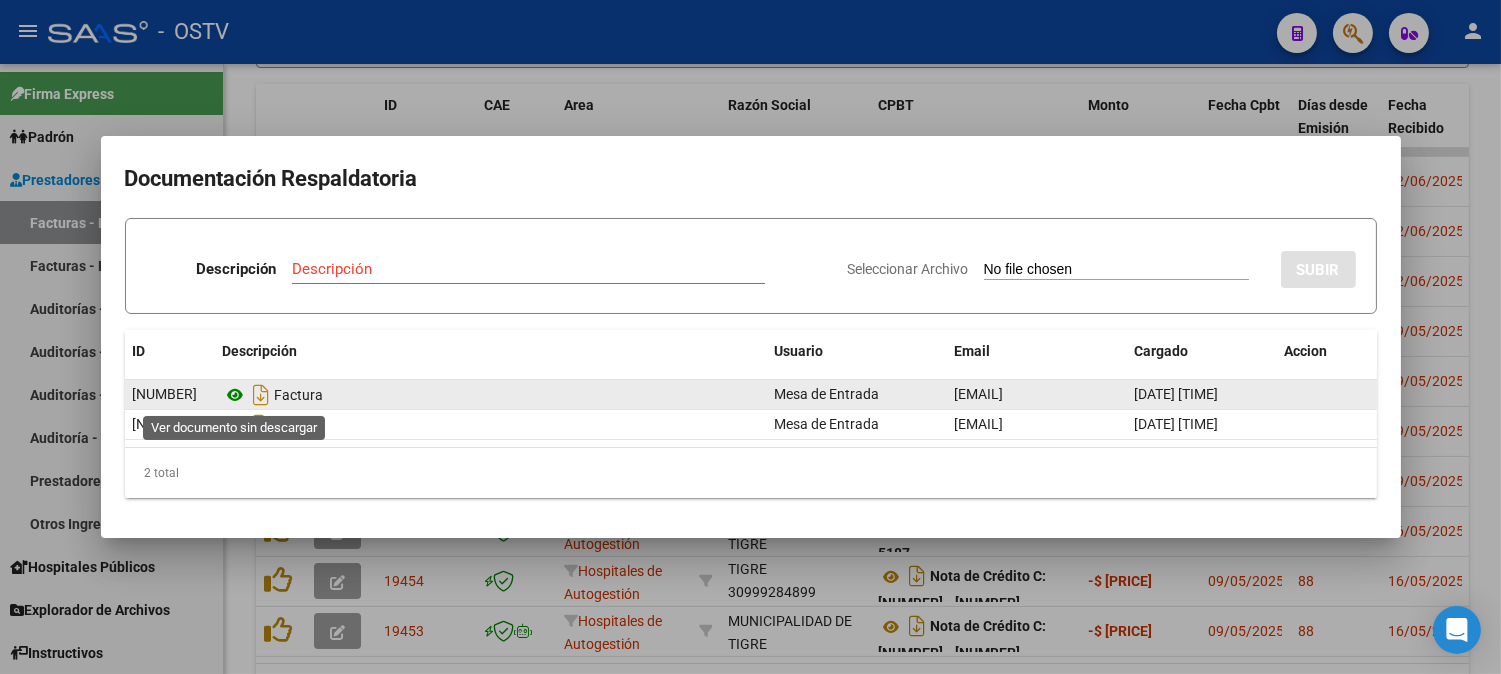 click 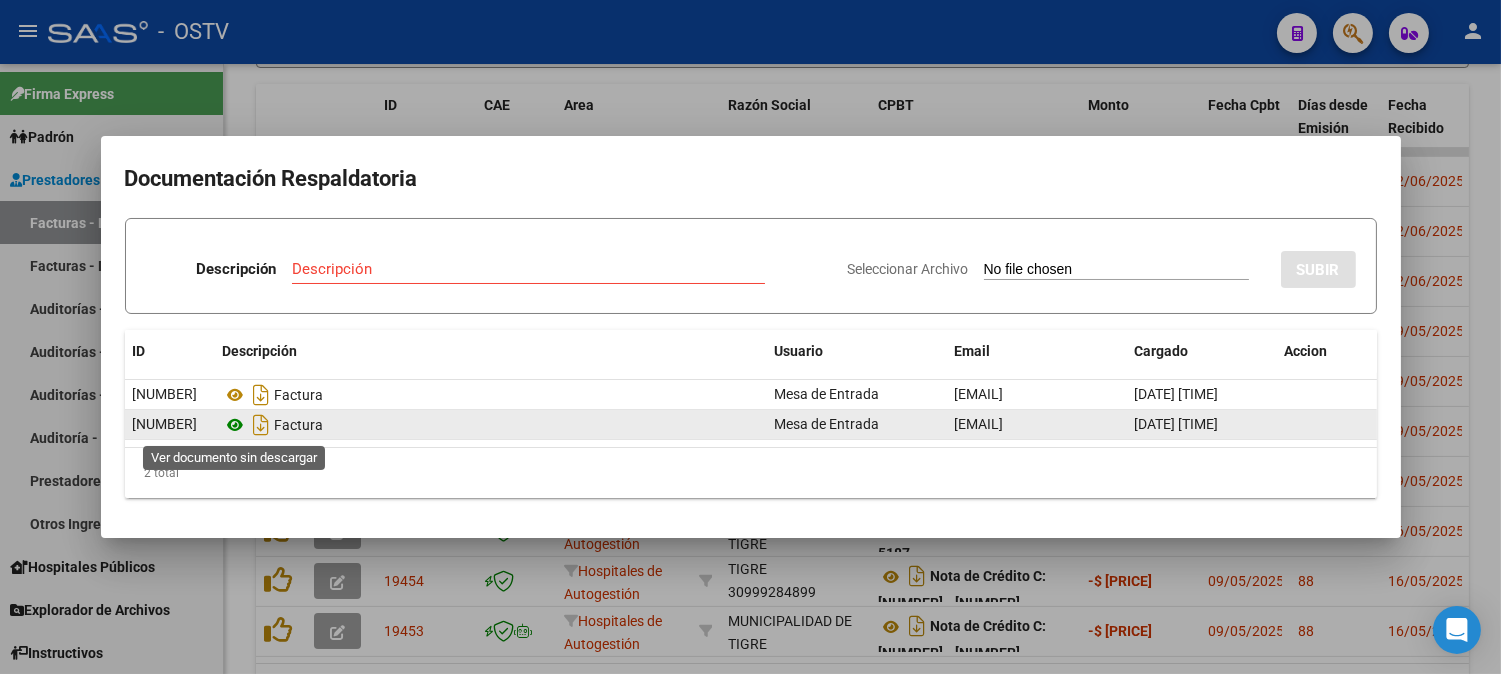 click 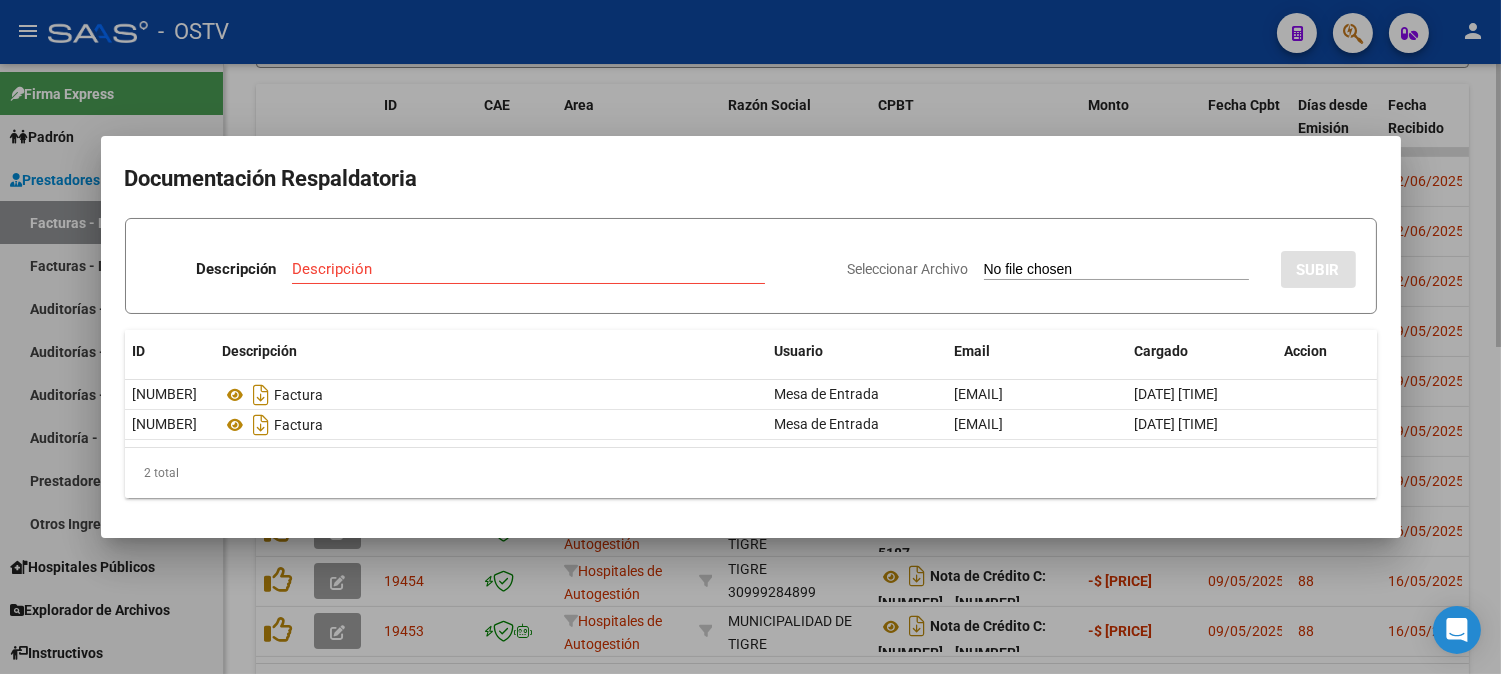 click at bounding box center (750, 337) 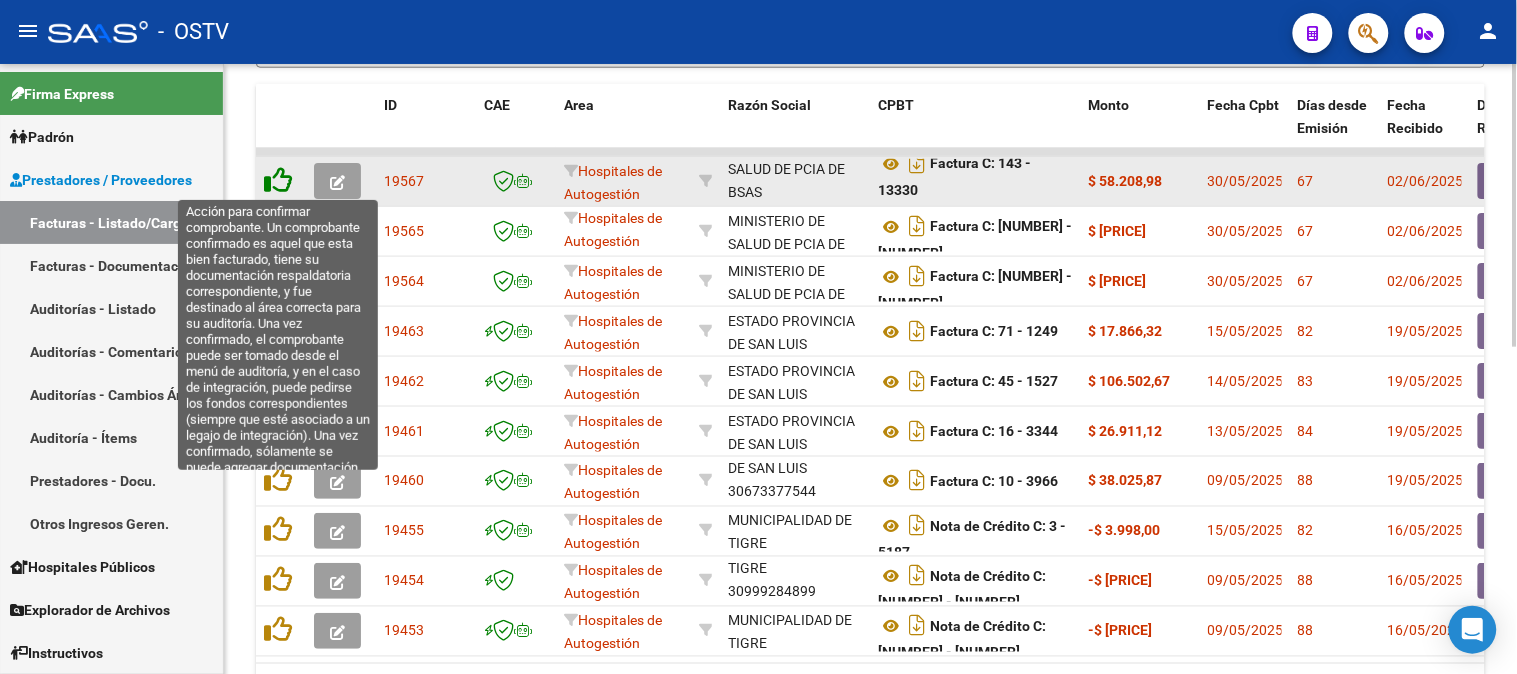 click 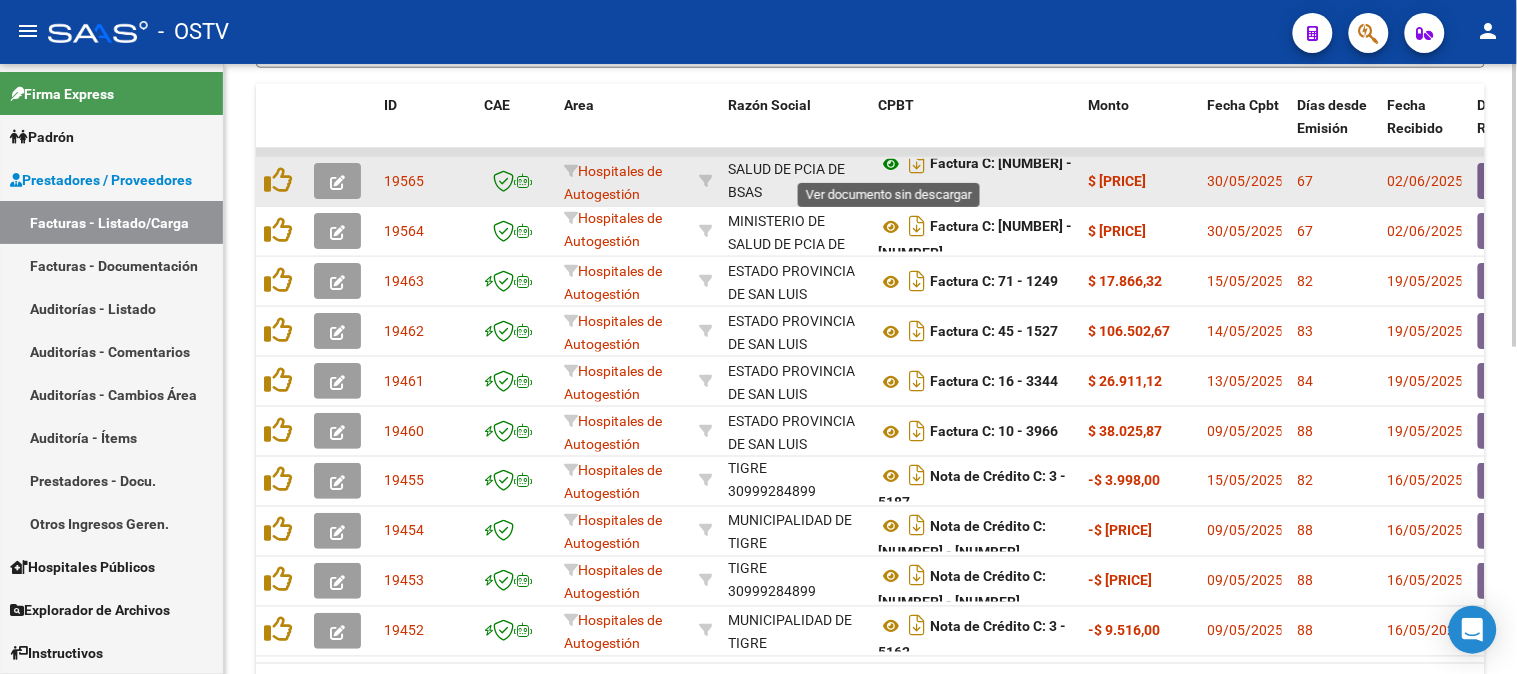 click 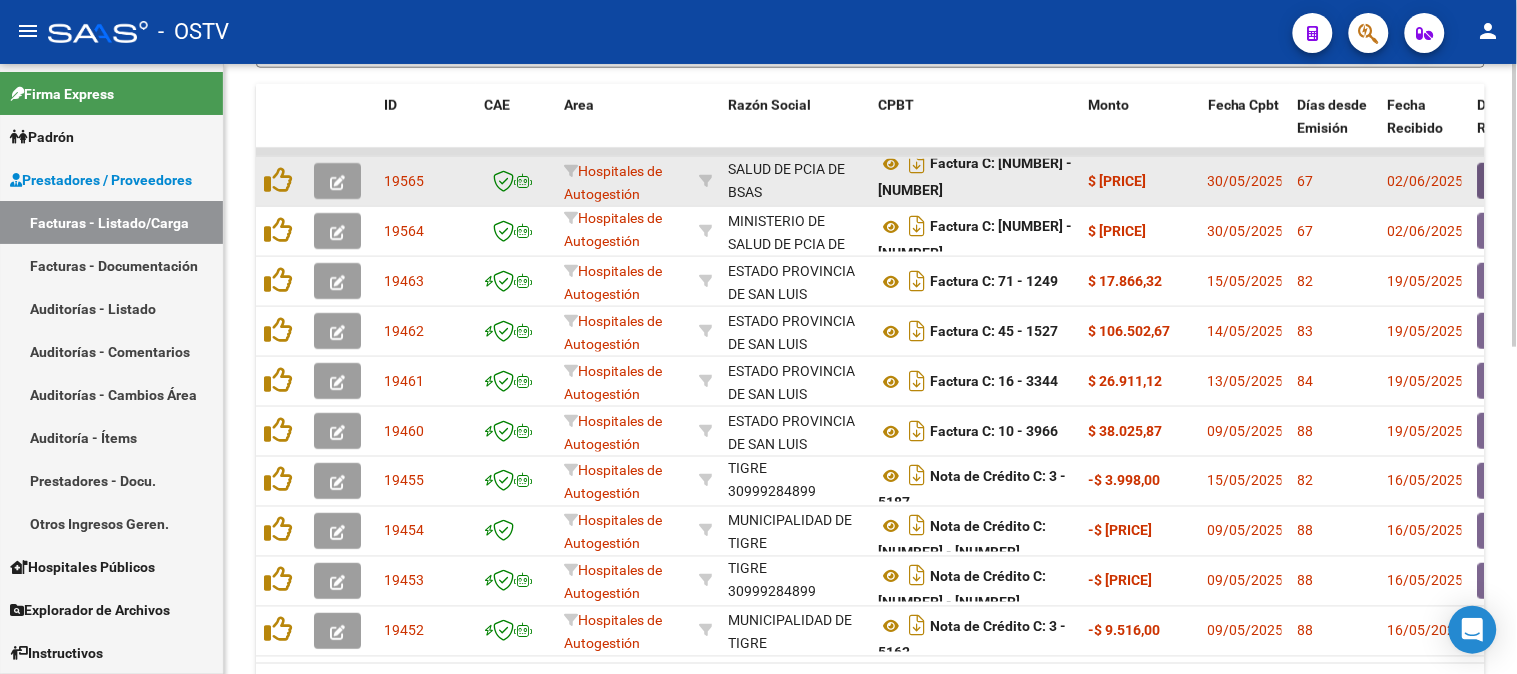 click 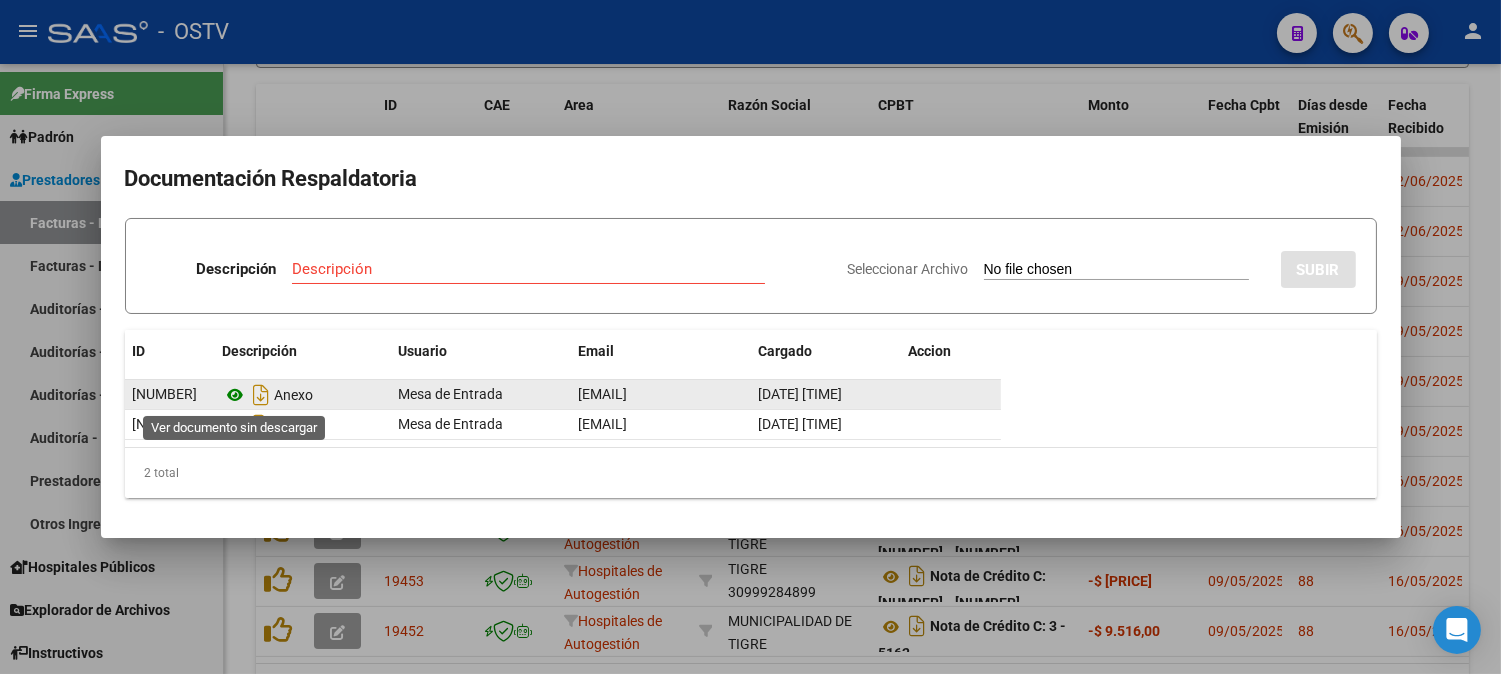 click 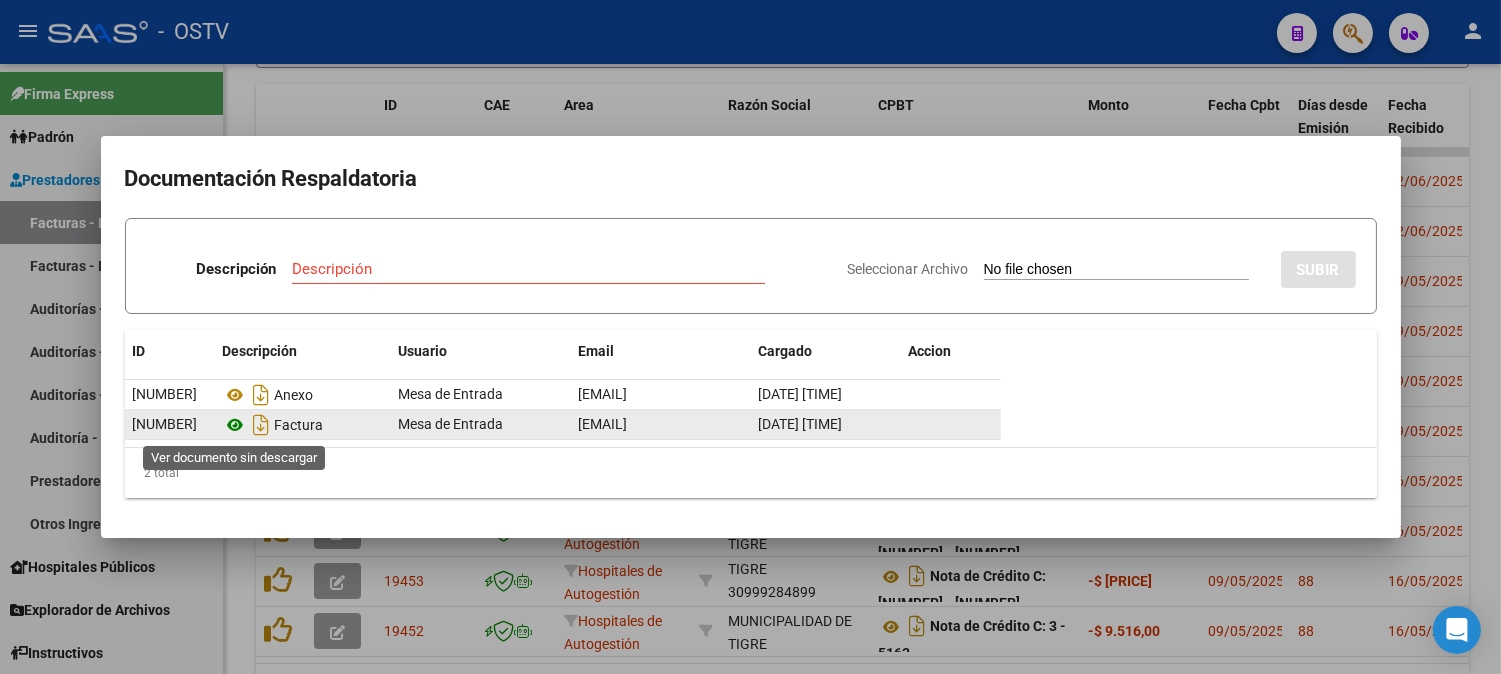 click 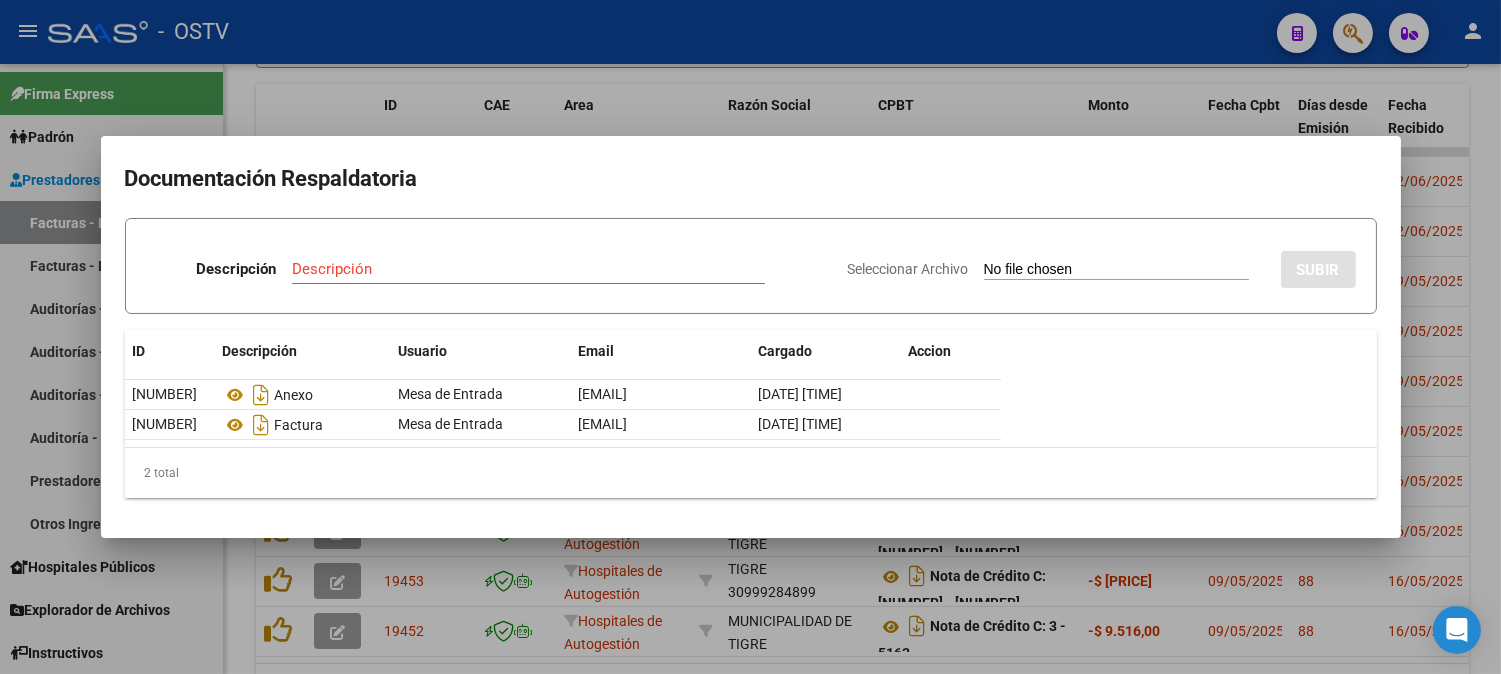 click at bounding box center (750, 337) 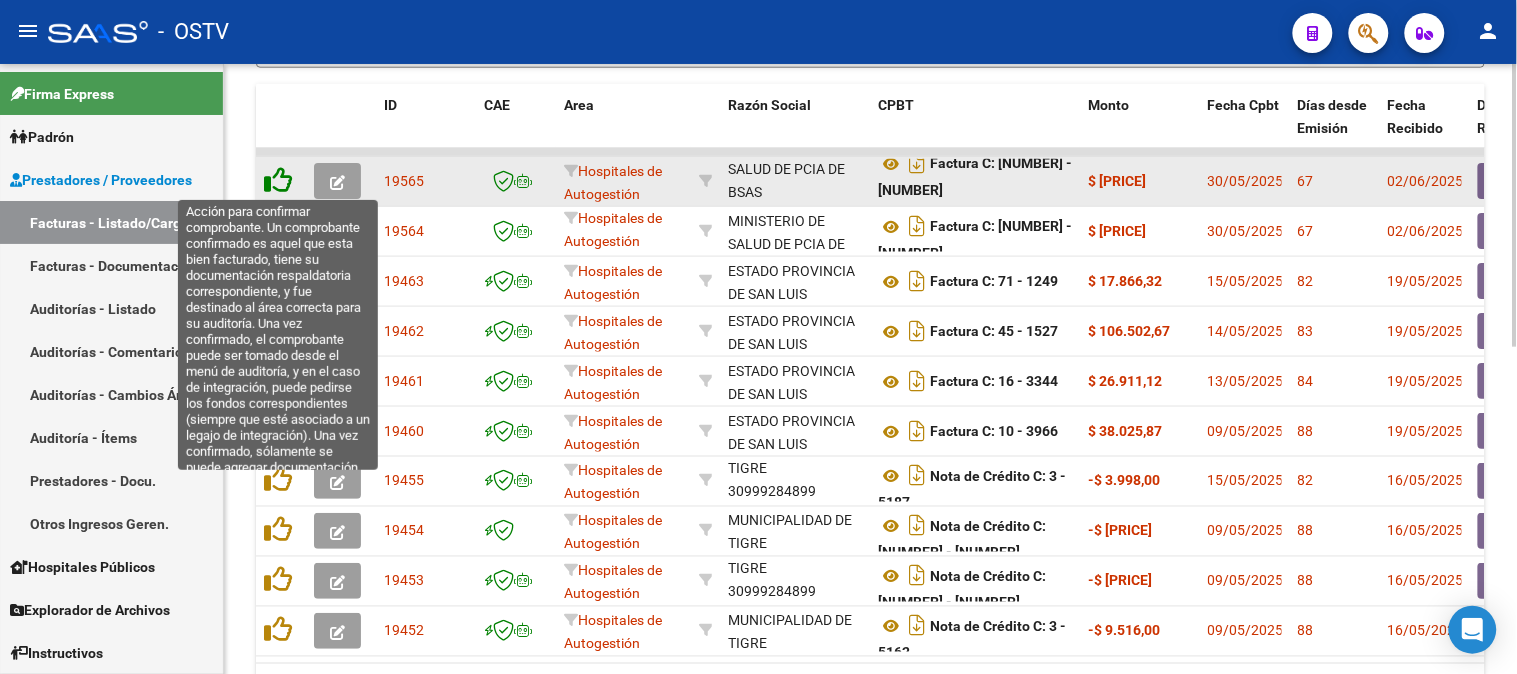 click 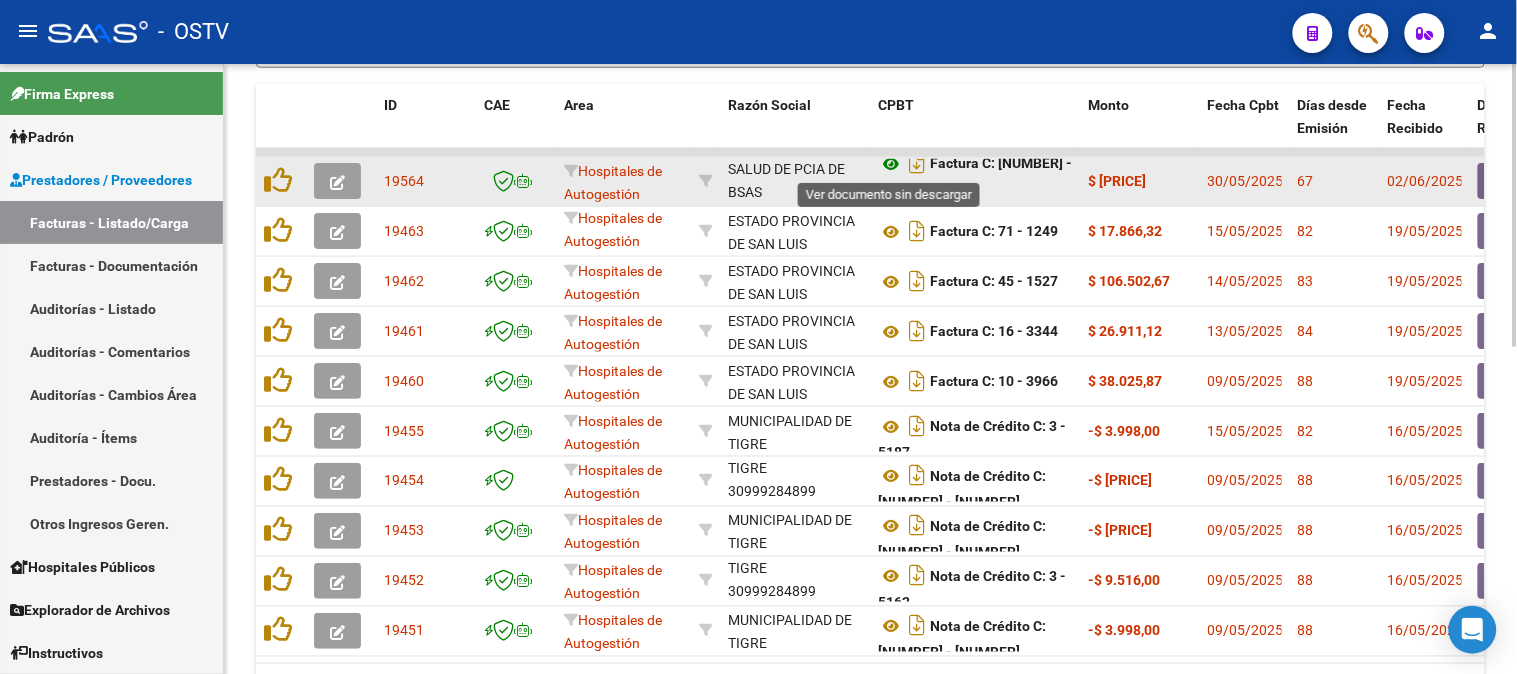 click 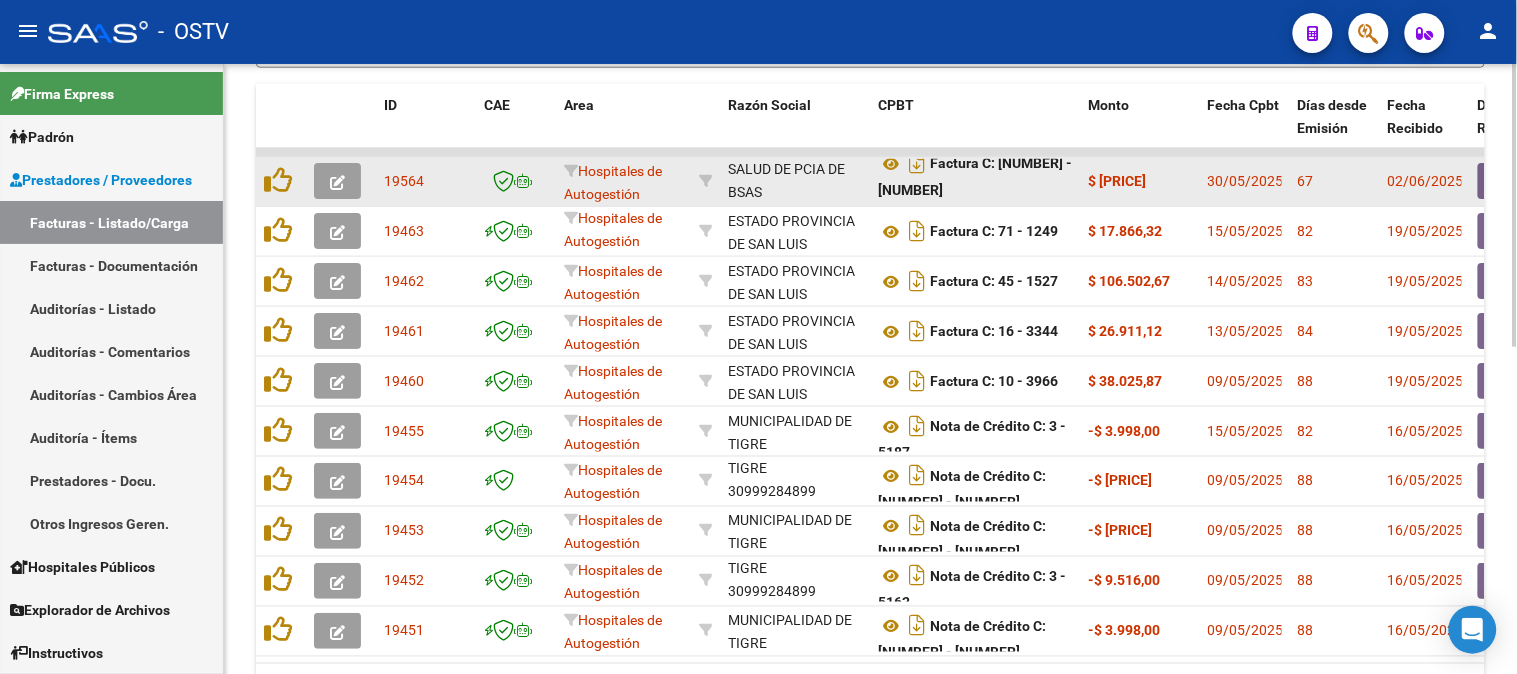 click 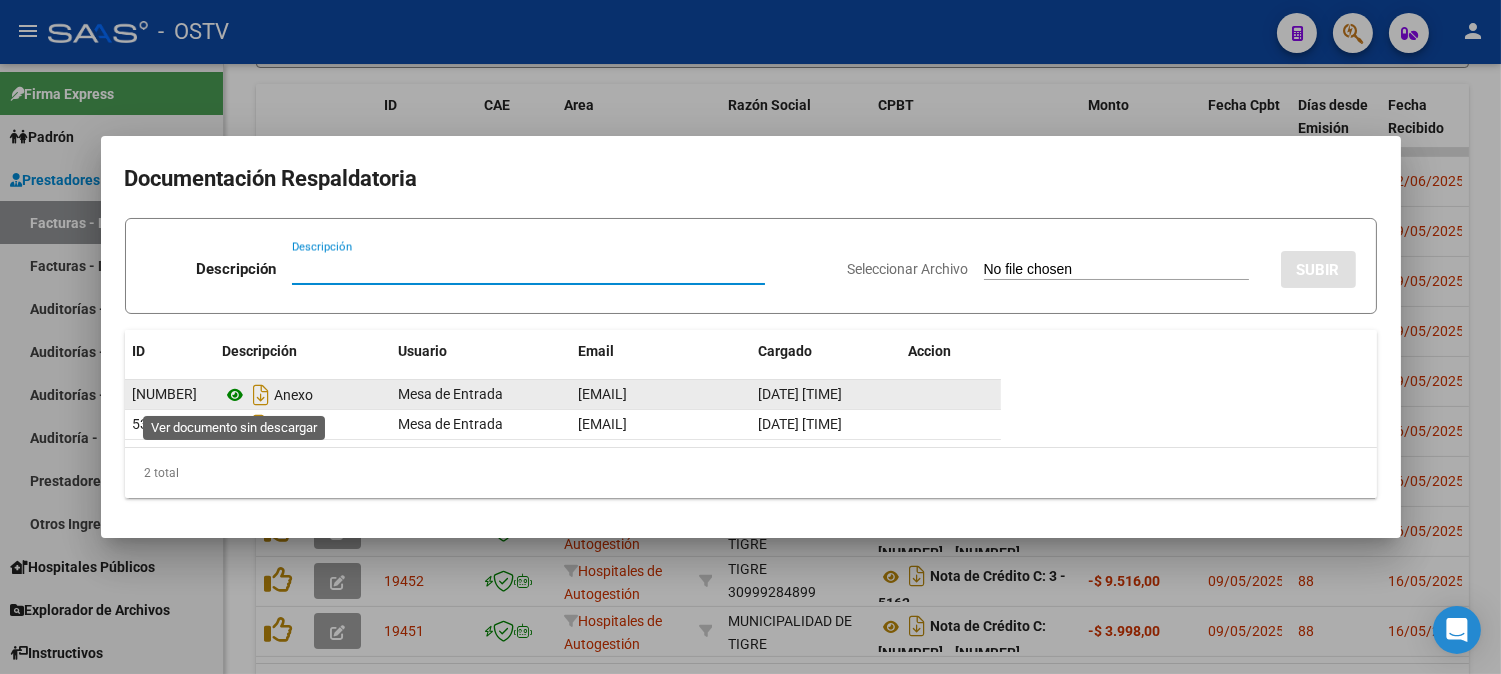 click 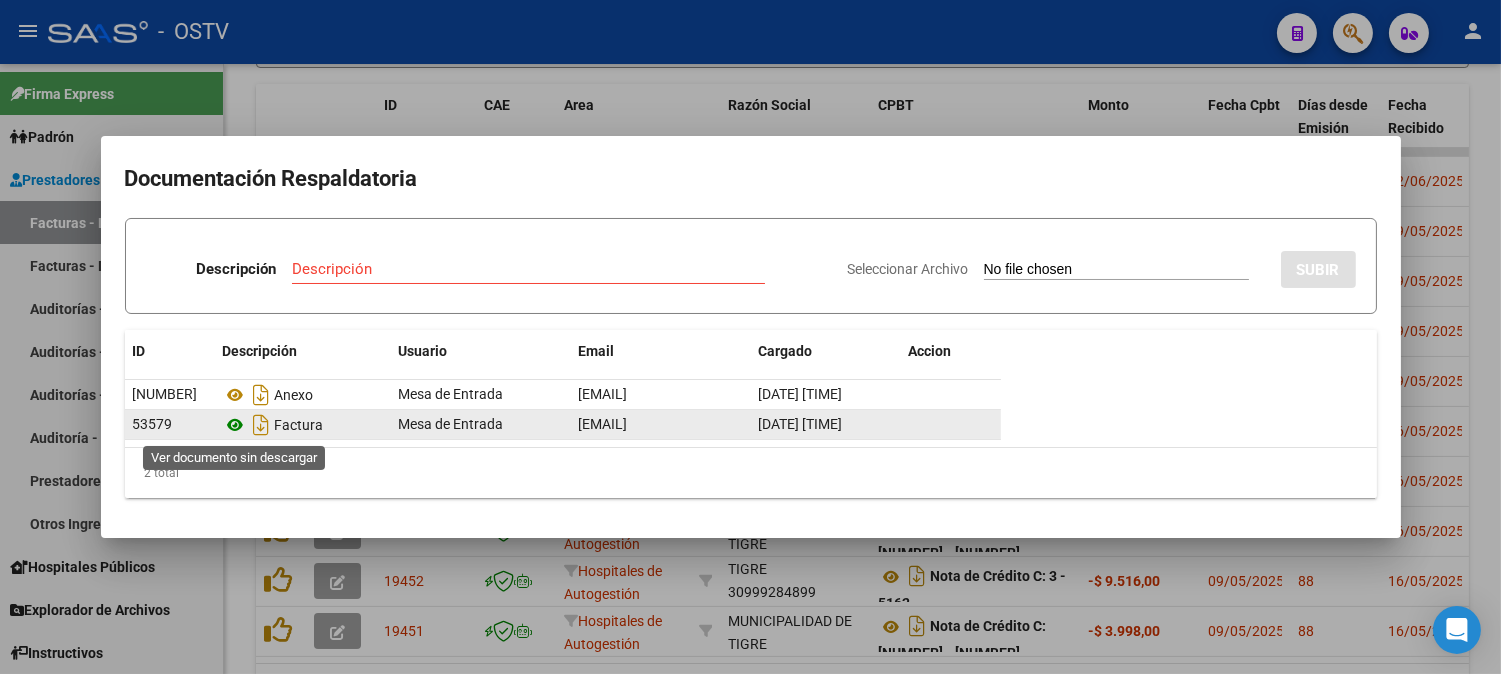 click 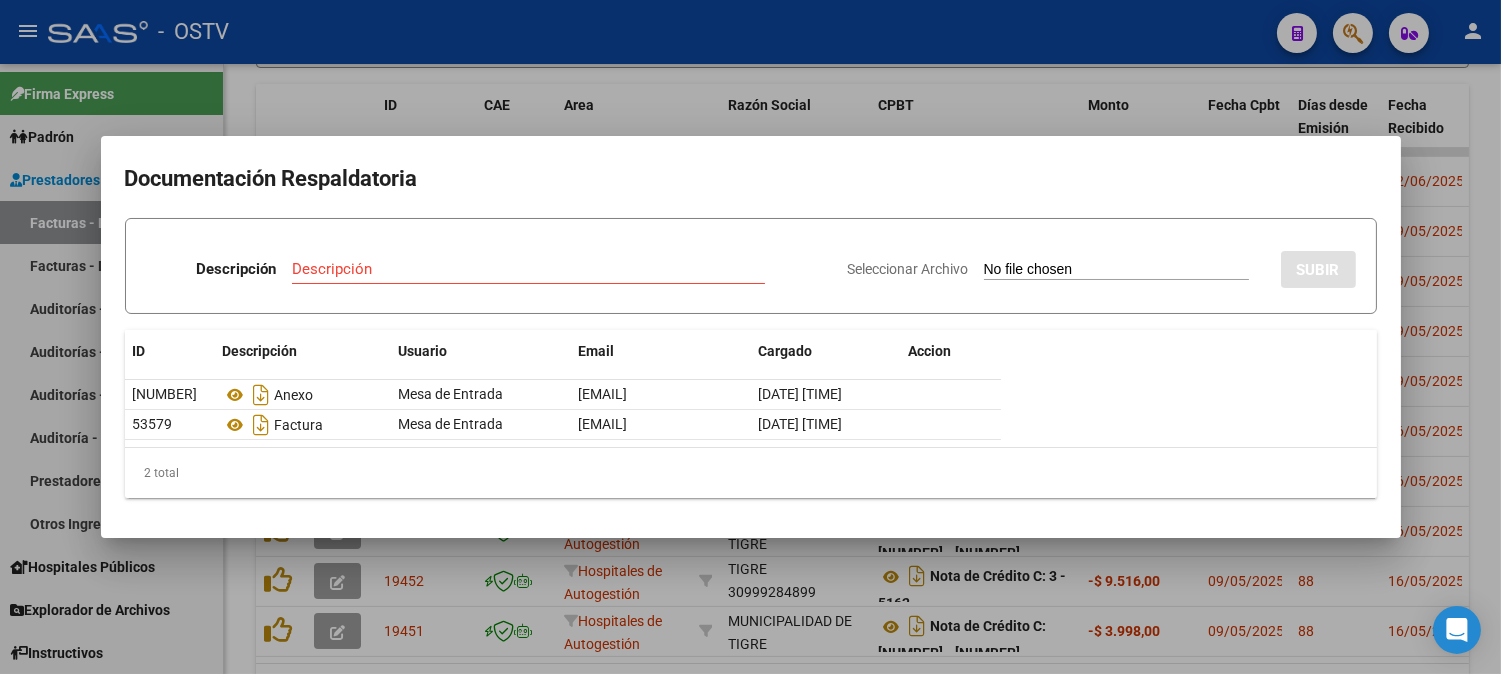 click at bounding box center (750, 337) 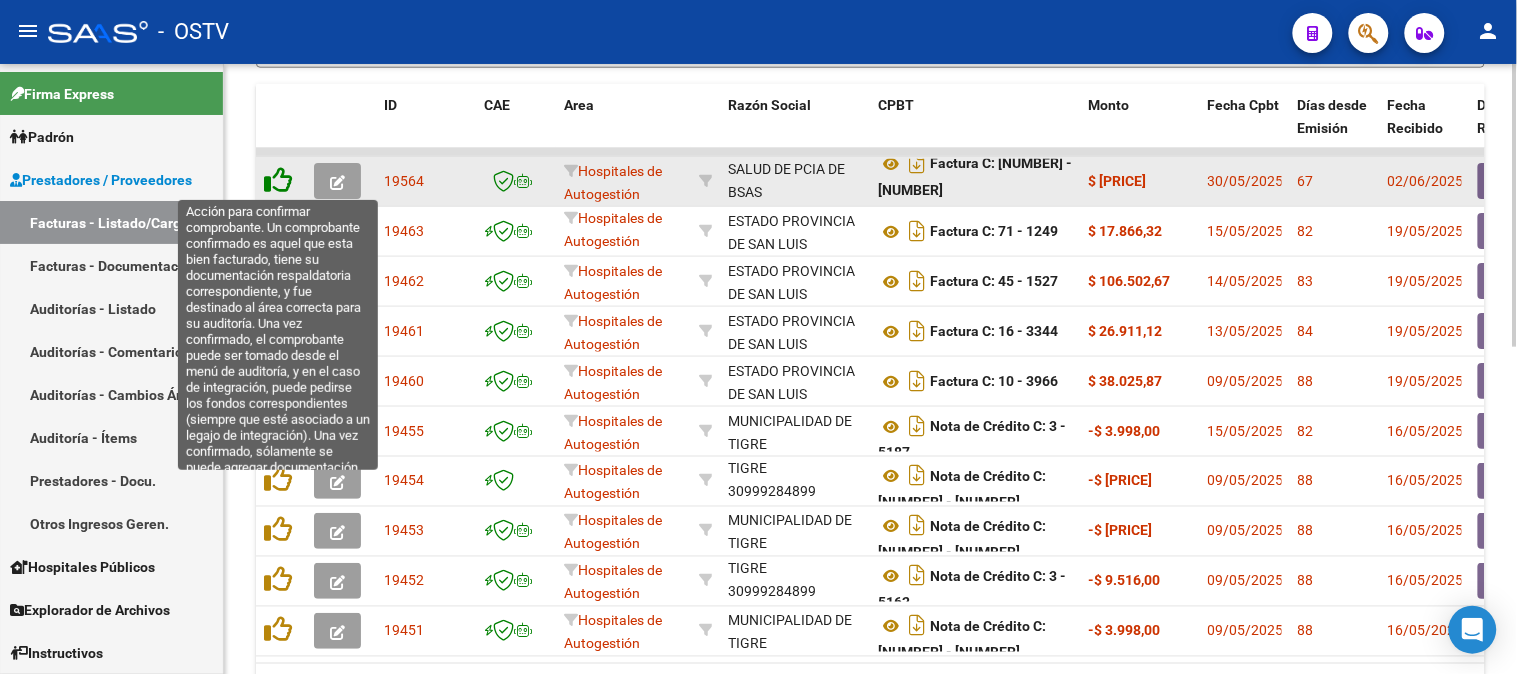 click 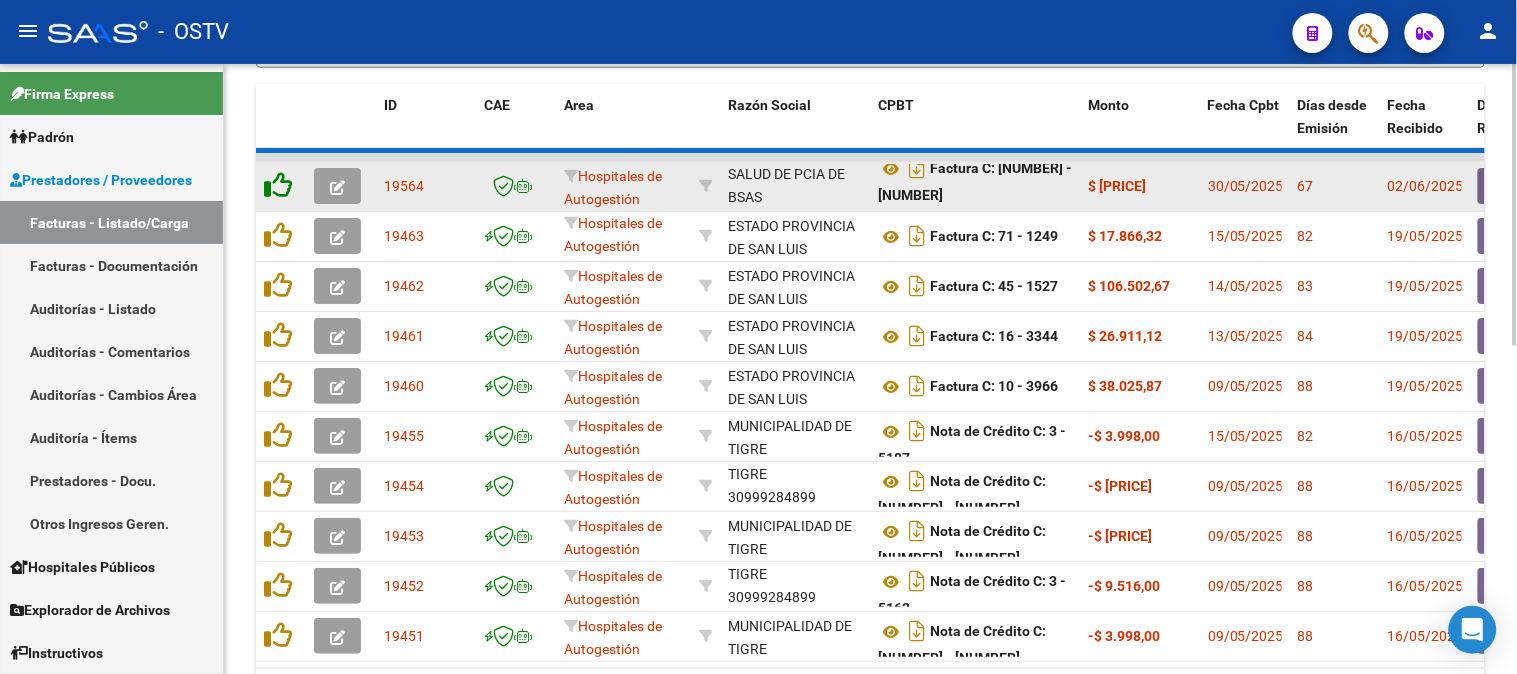 scroll, scrollTop: 0, scrollLeft: 0, axis: both 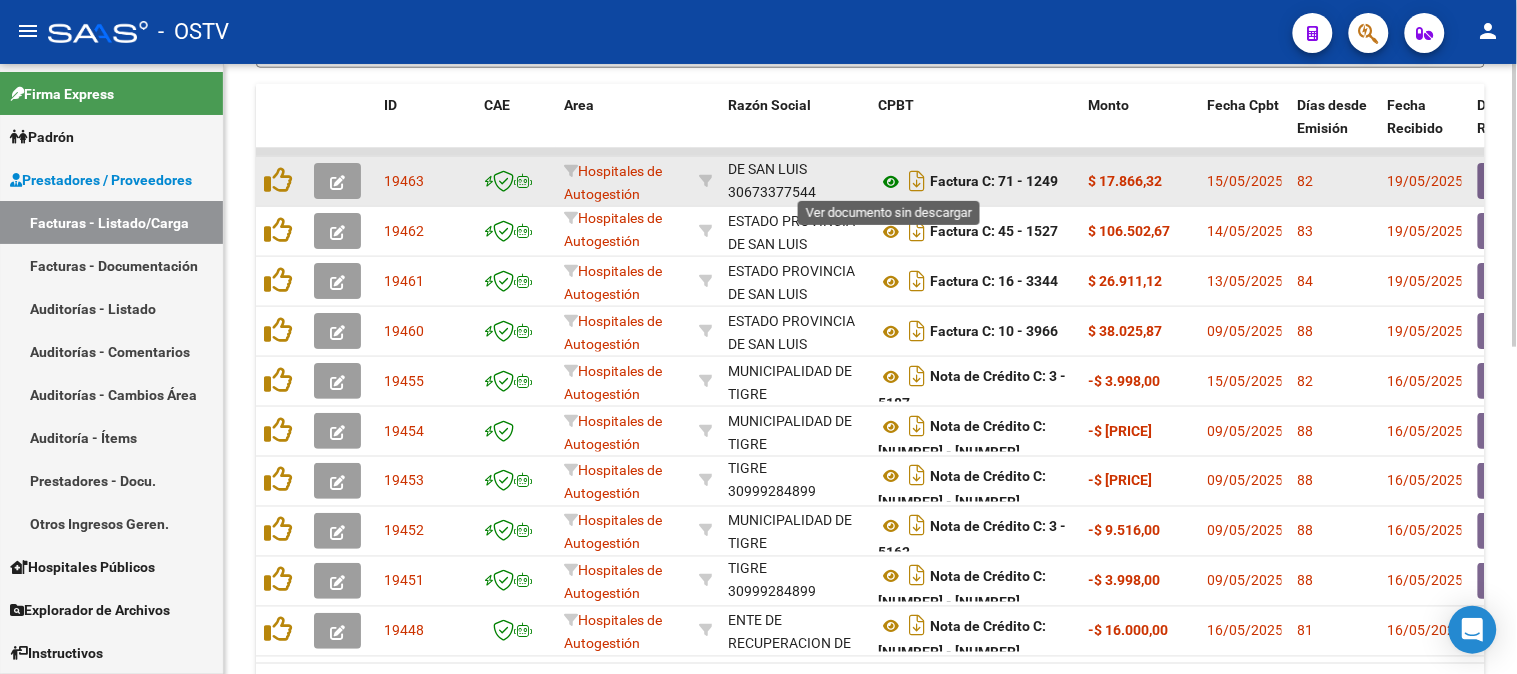 click 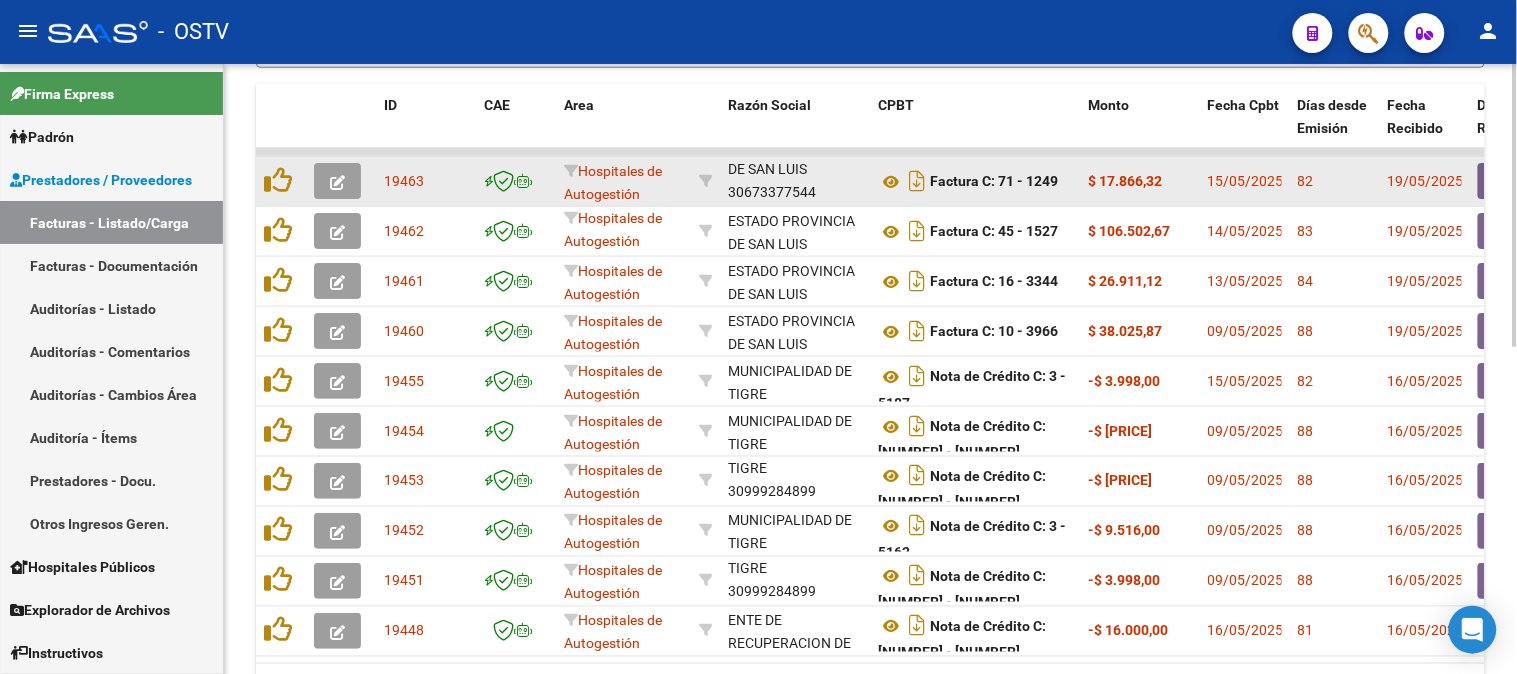 click 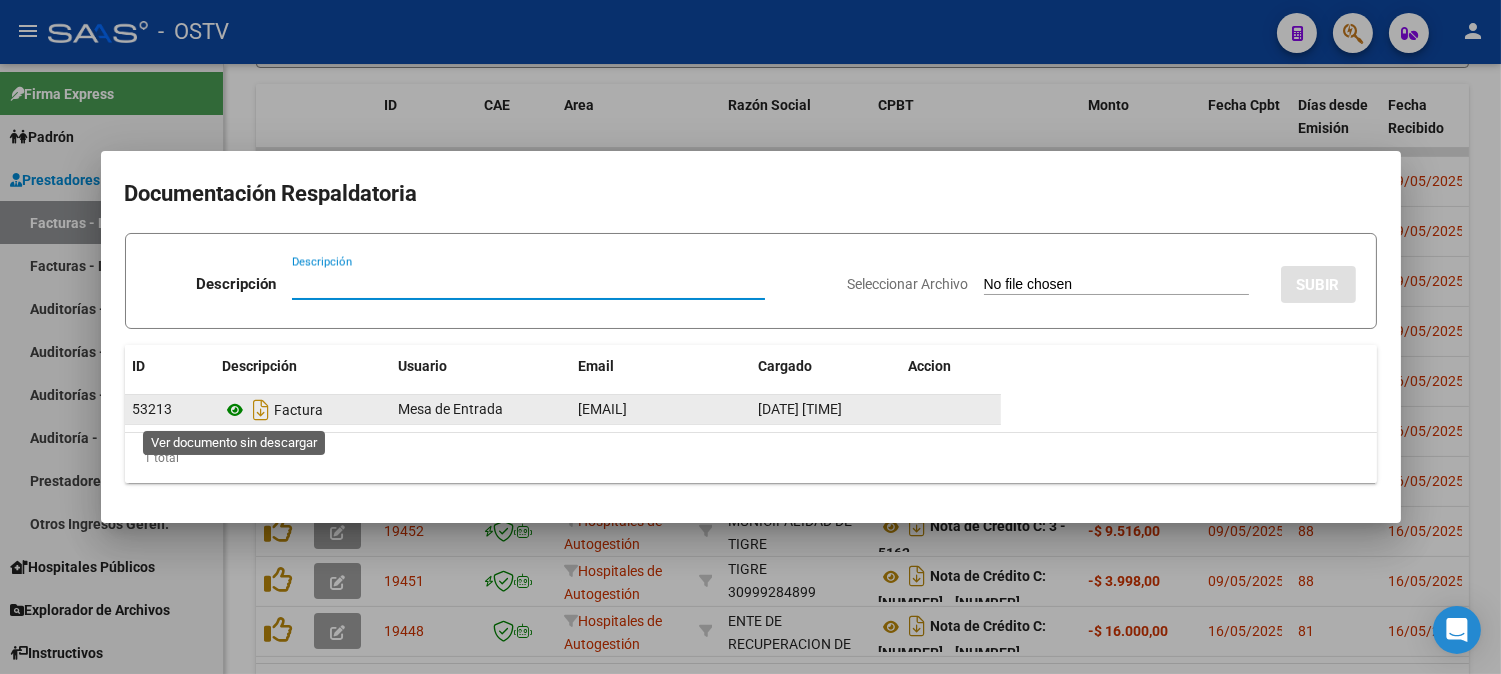 click 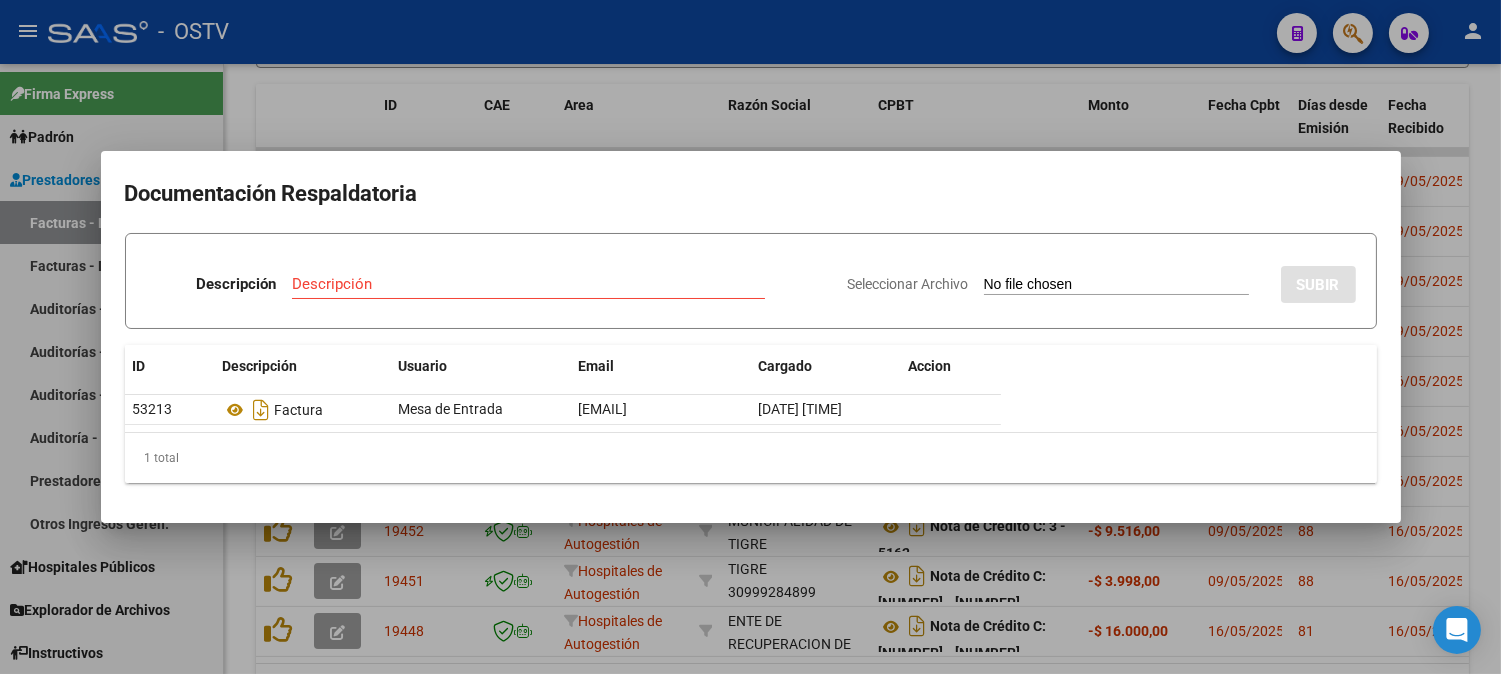 click at bounding box center (750, 337) 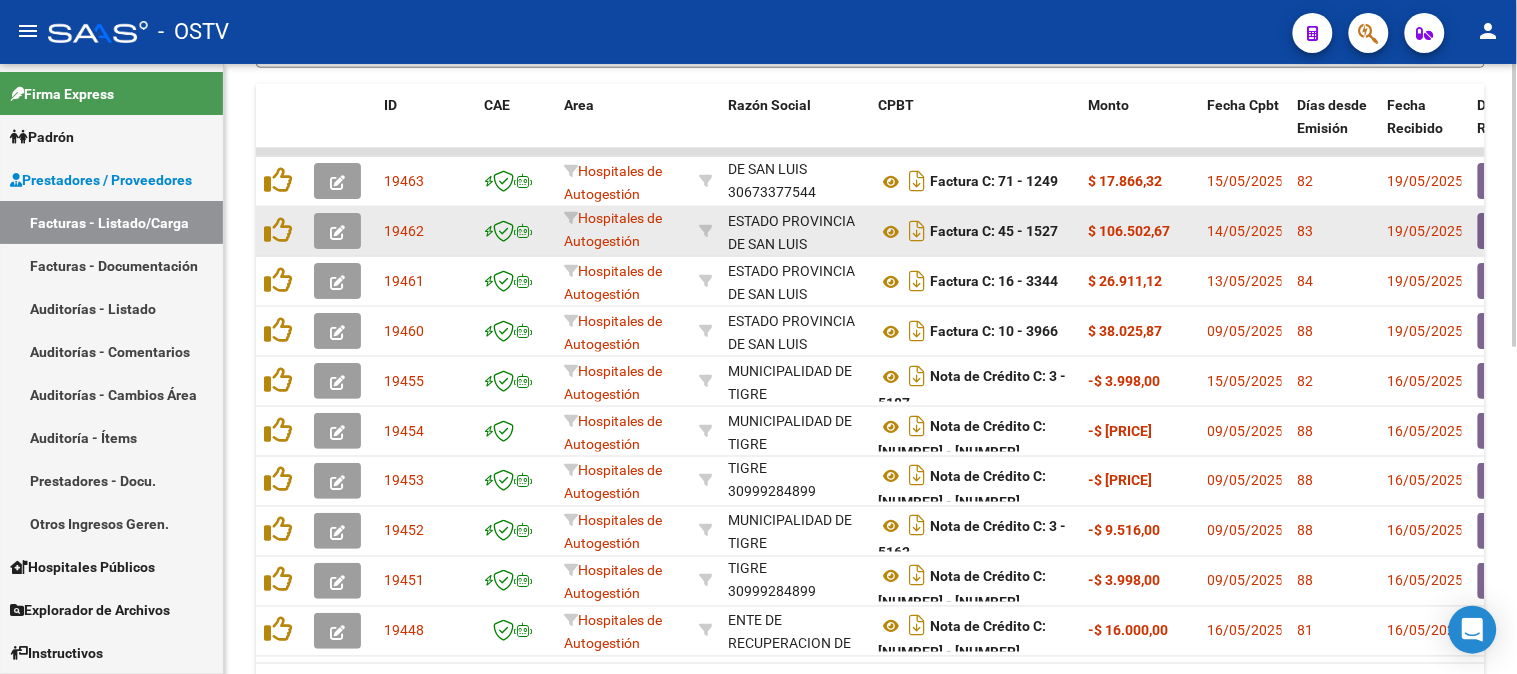 click 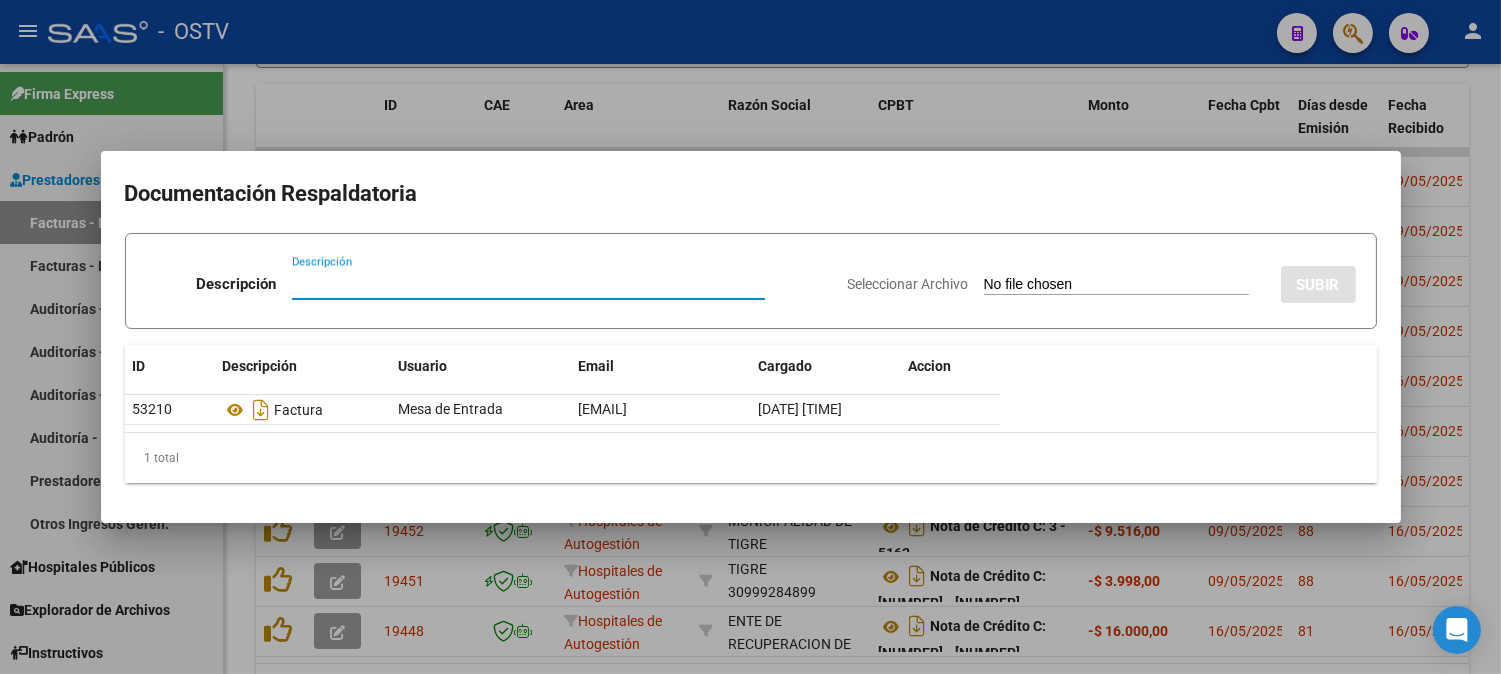click at bounding box center (750, 337) 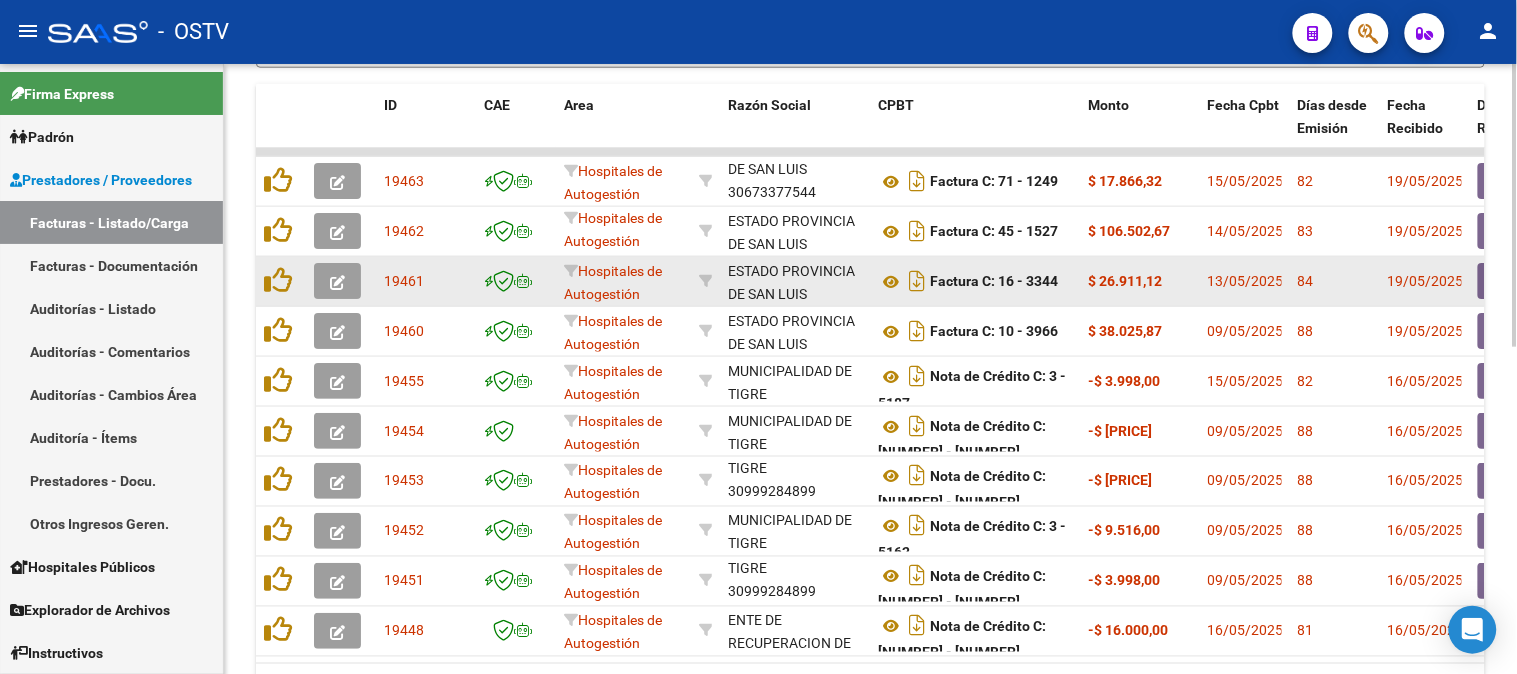 click 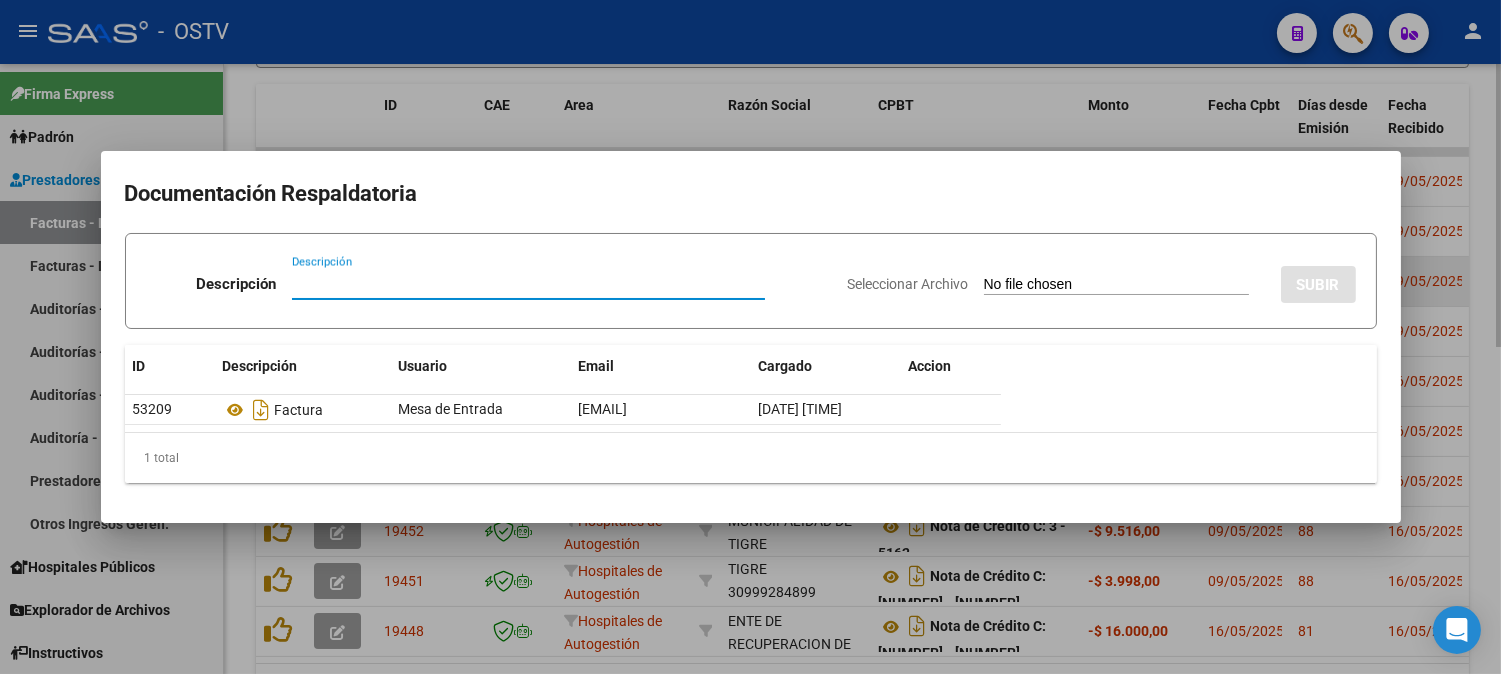 click at bounding box center [750, 337] 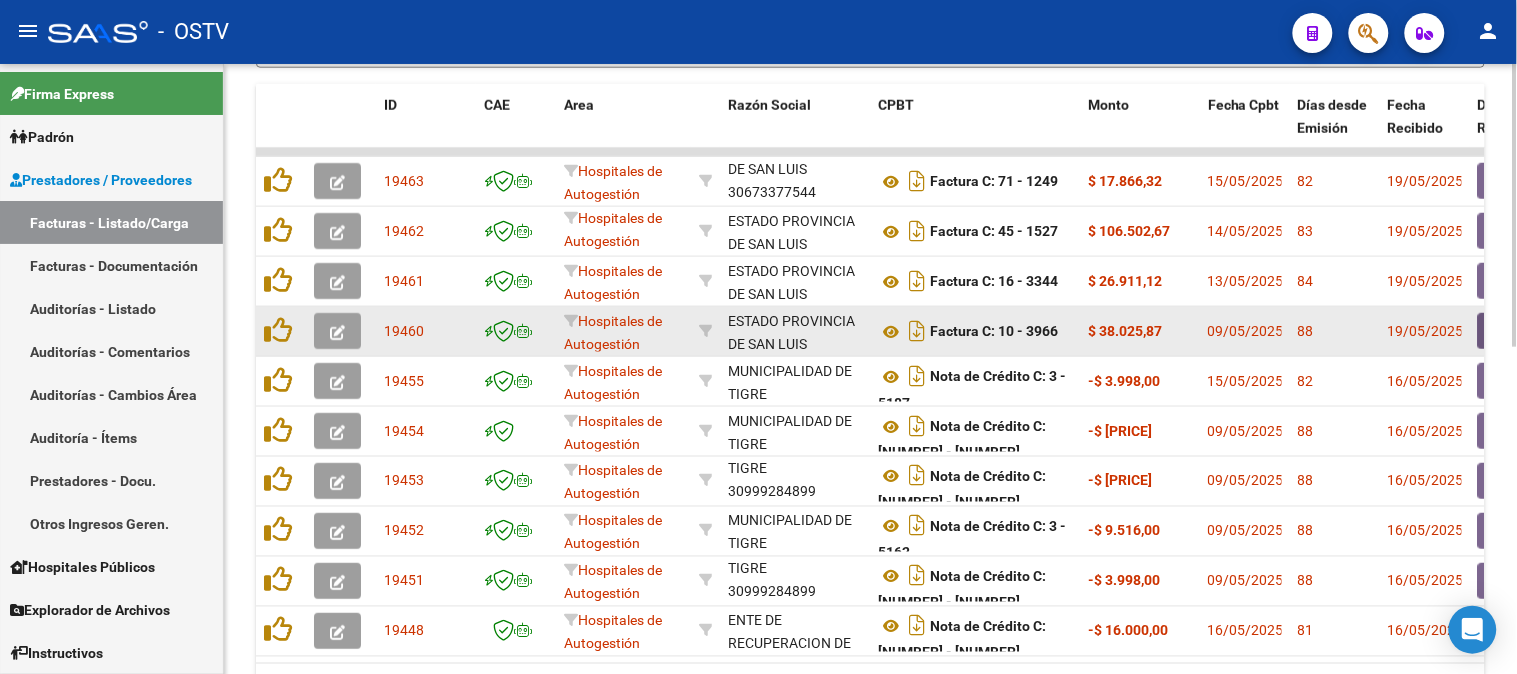 click 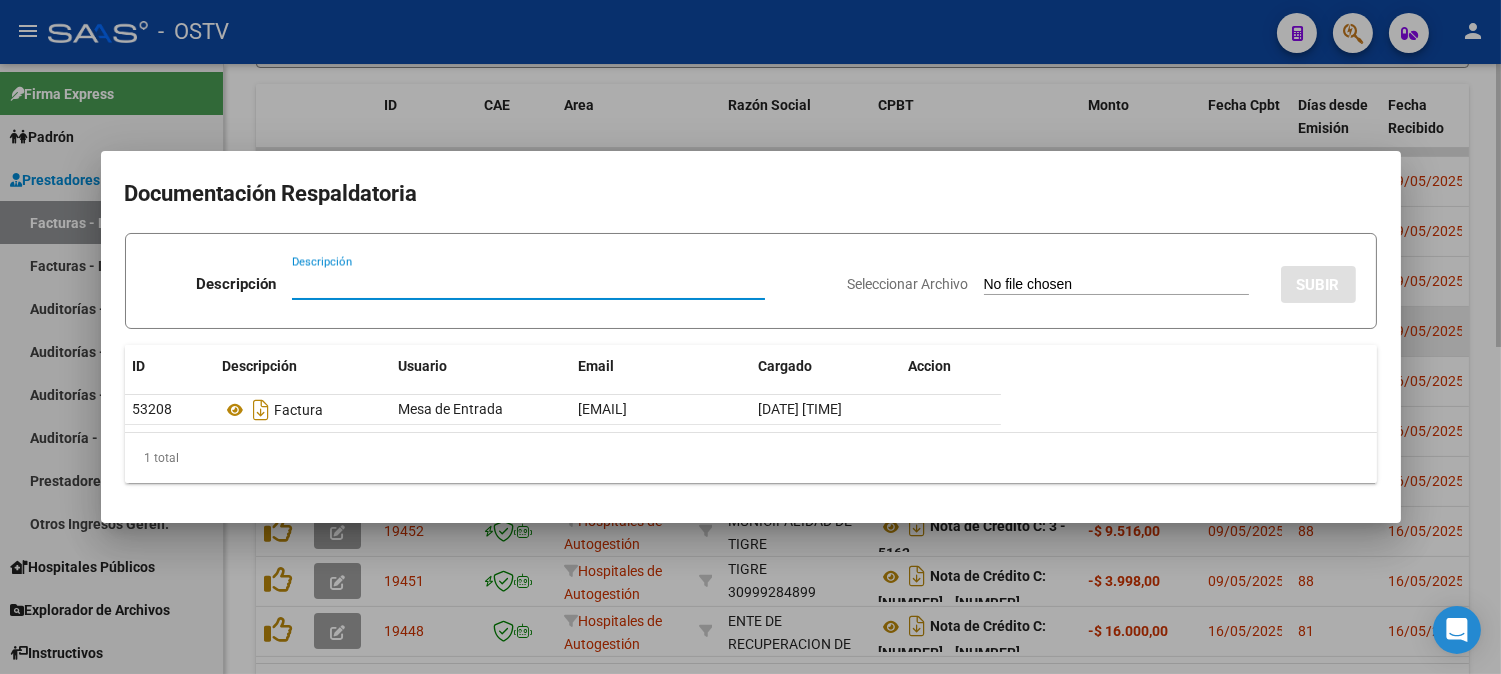 click at bounding box center [750, 337] 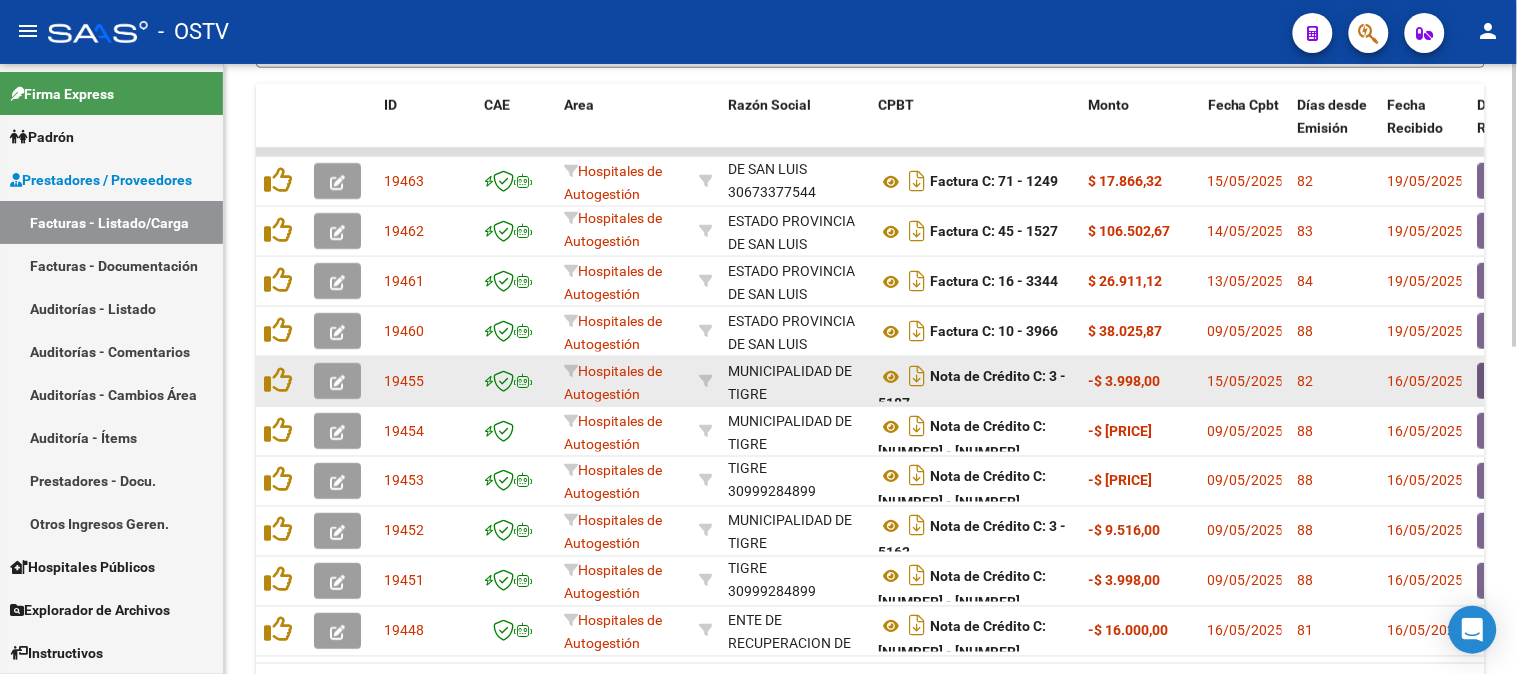 click 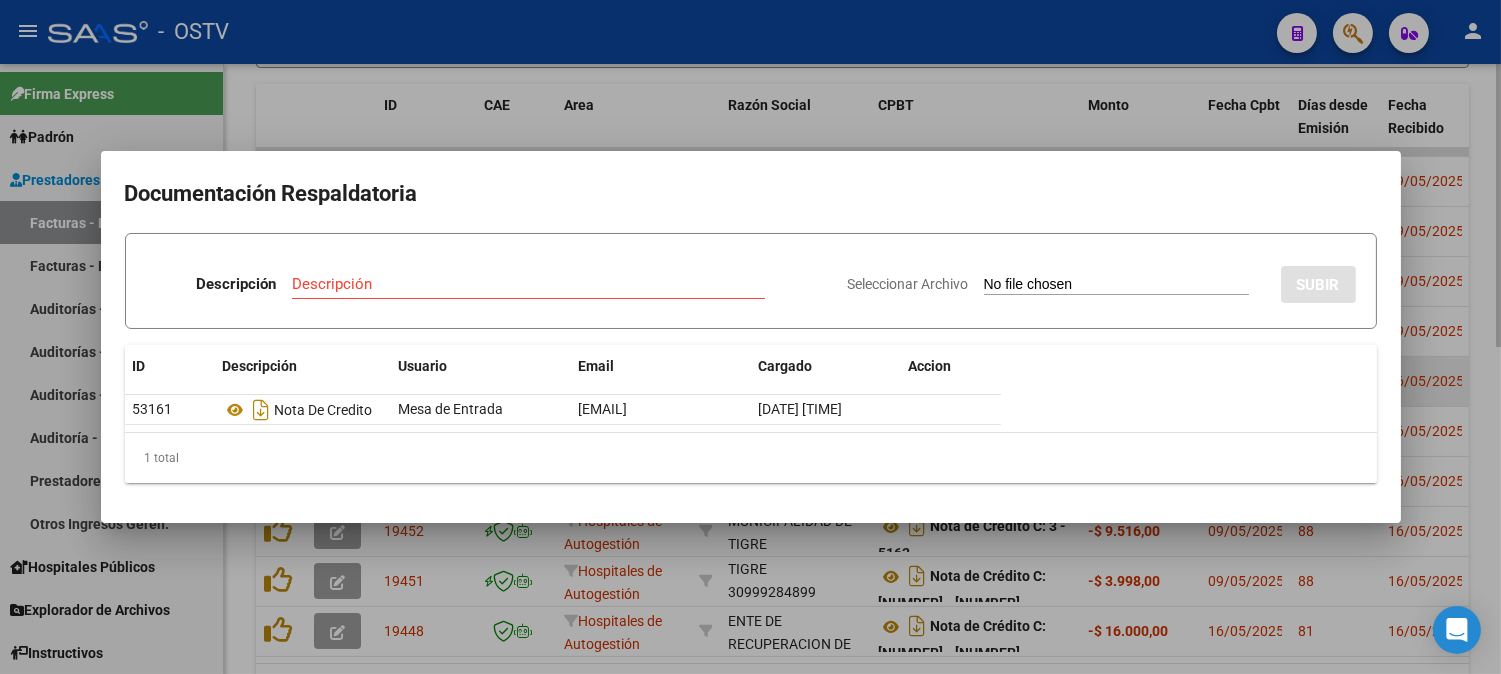 click at bounding box center (750, 337) 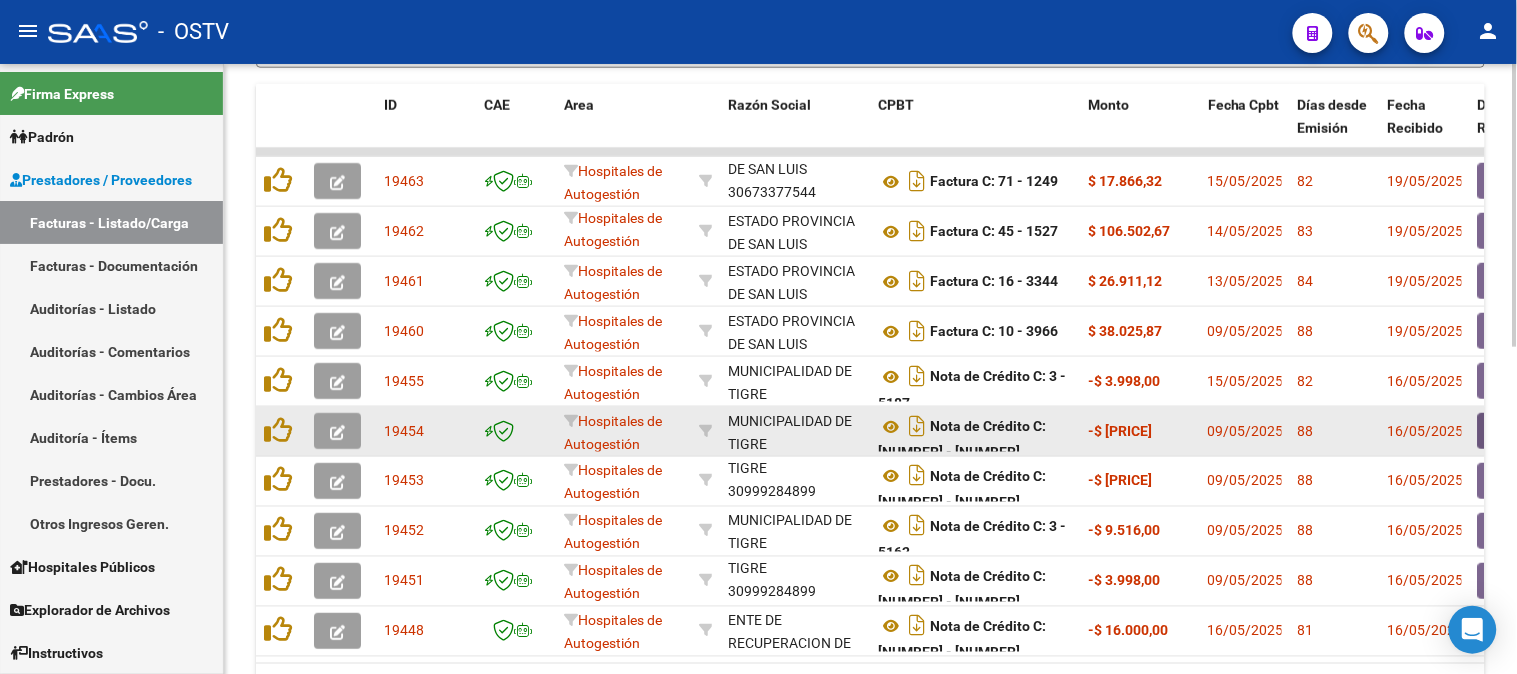 click 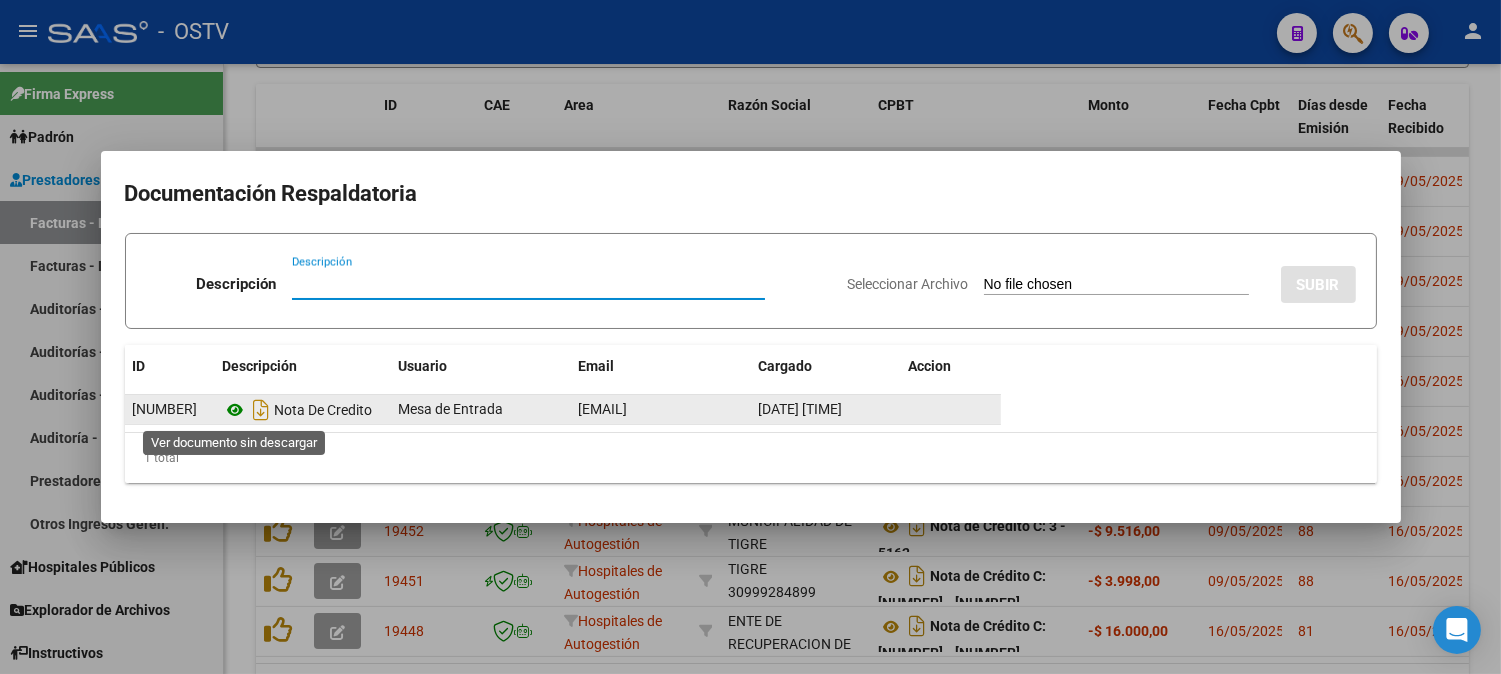 click 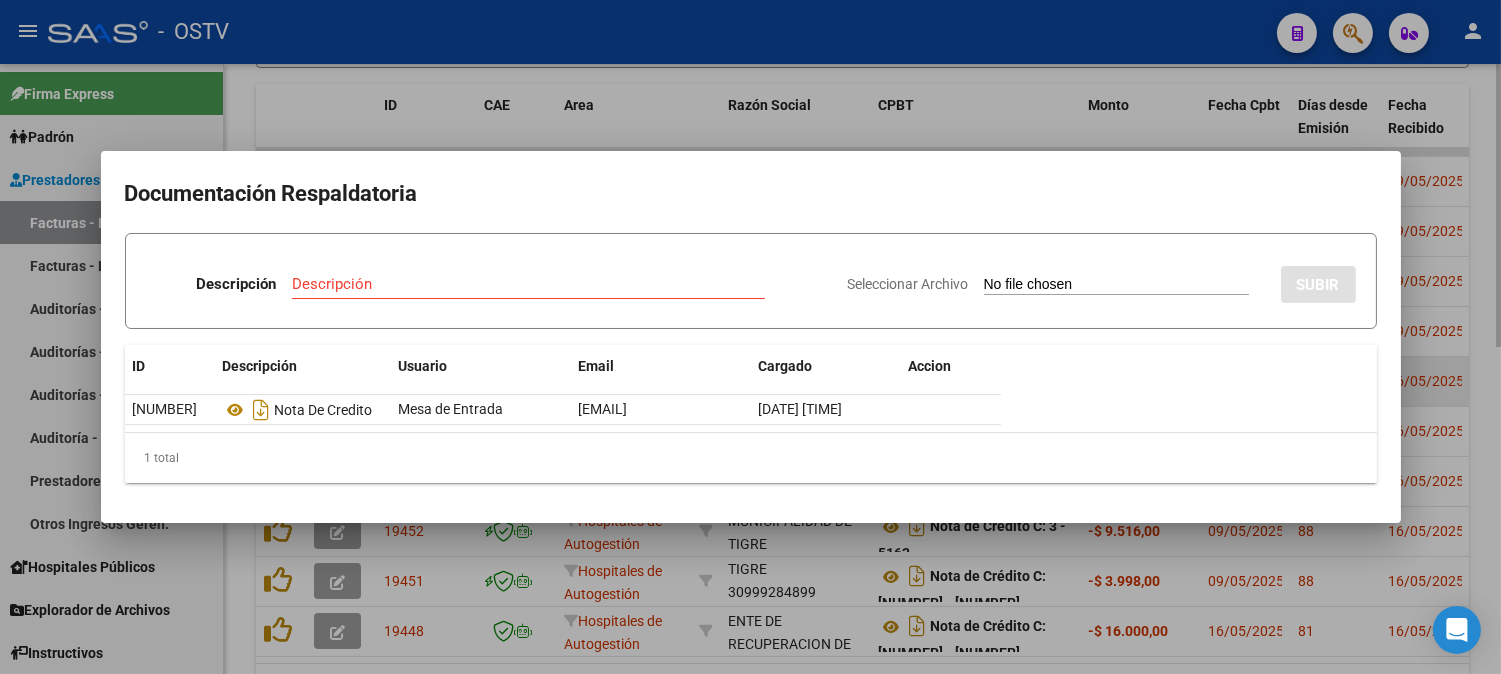 click at bounding box center (750, 337) 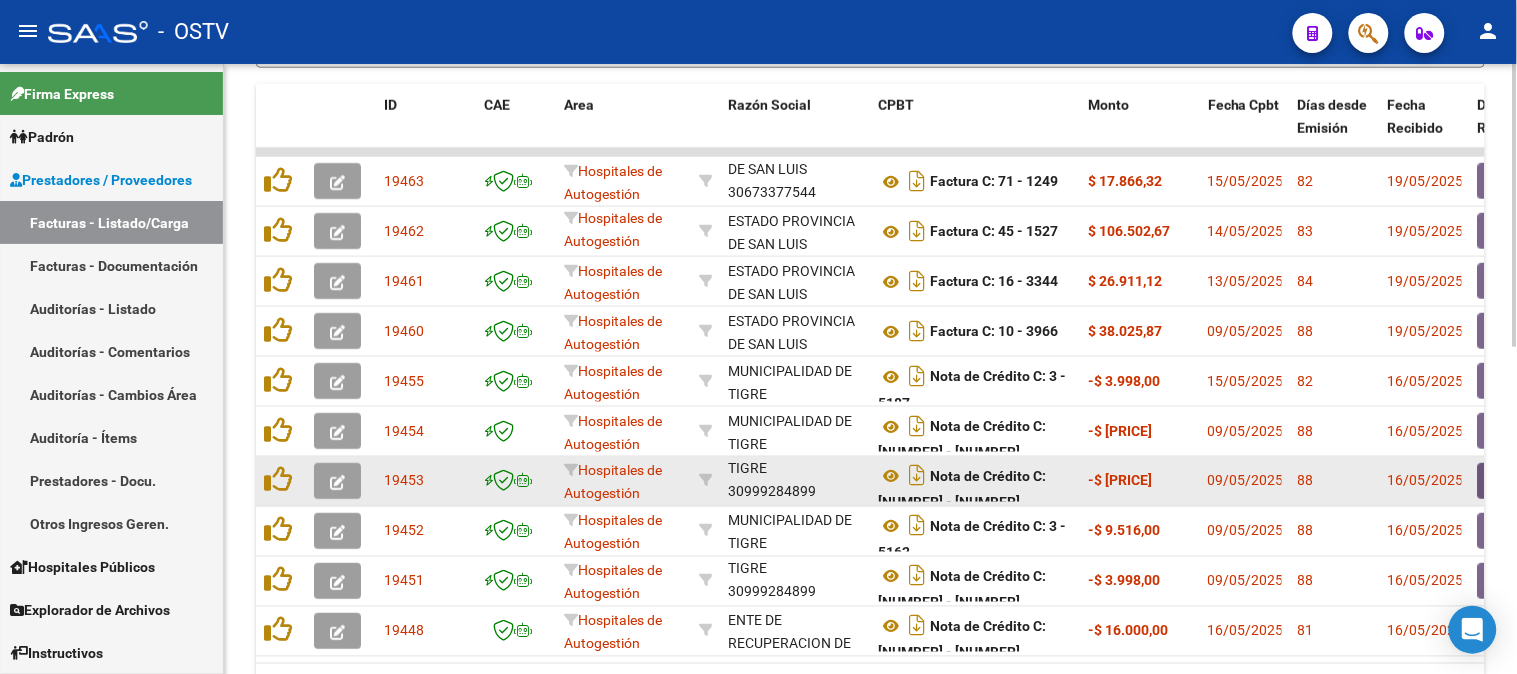 click 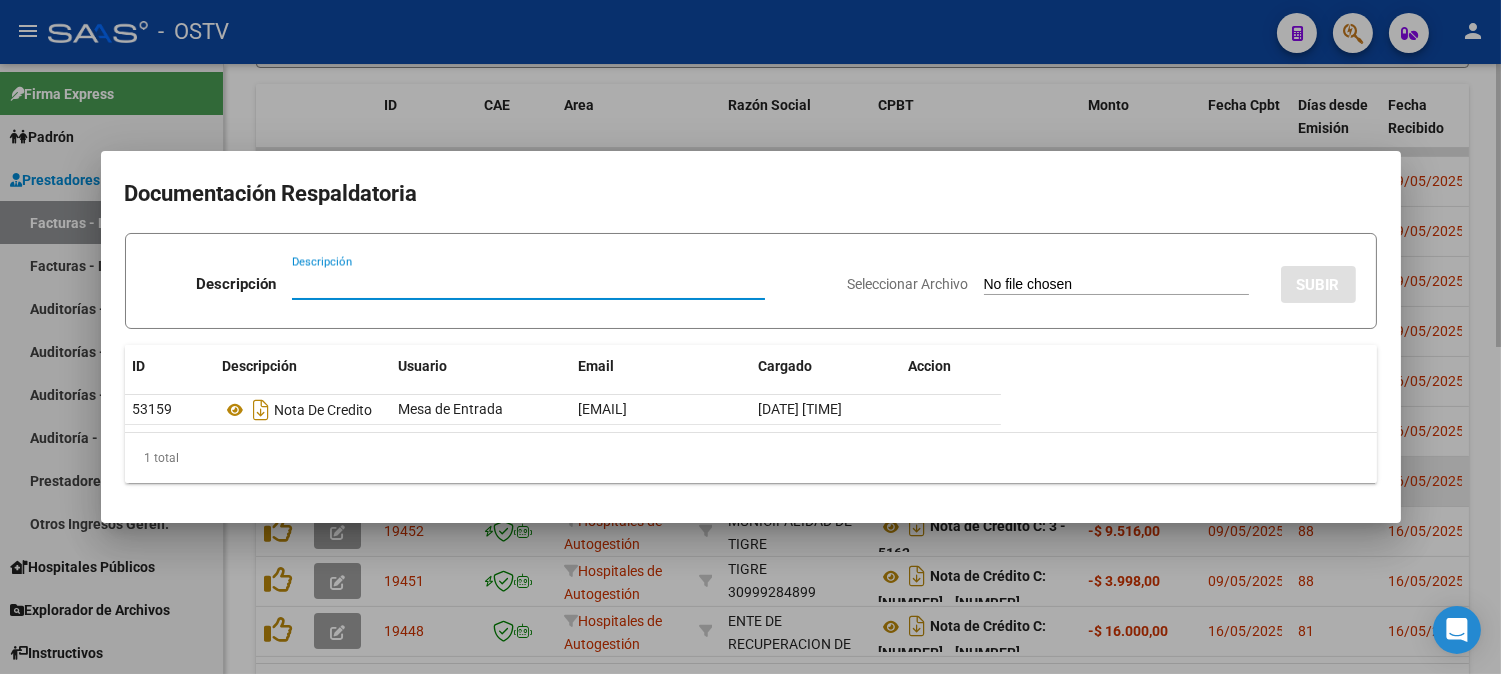 click at bounding box center (750, 337) 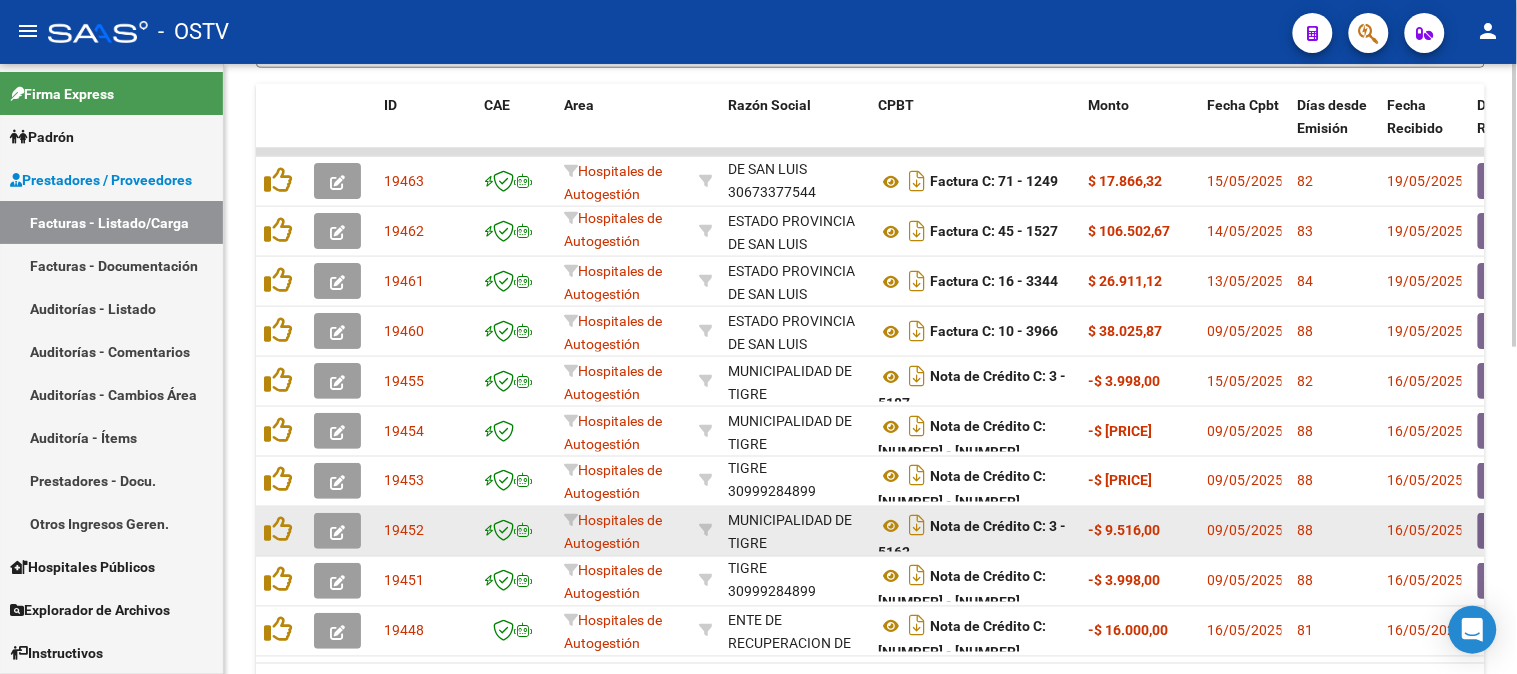 click 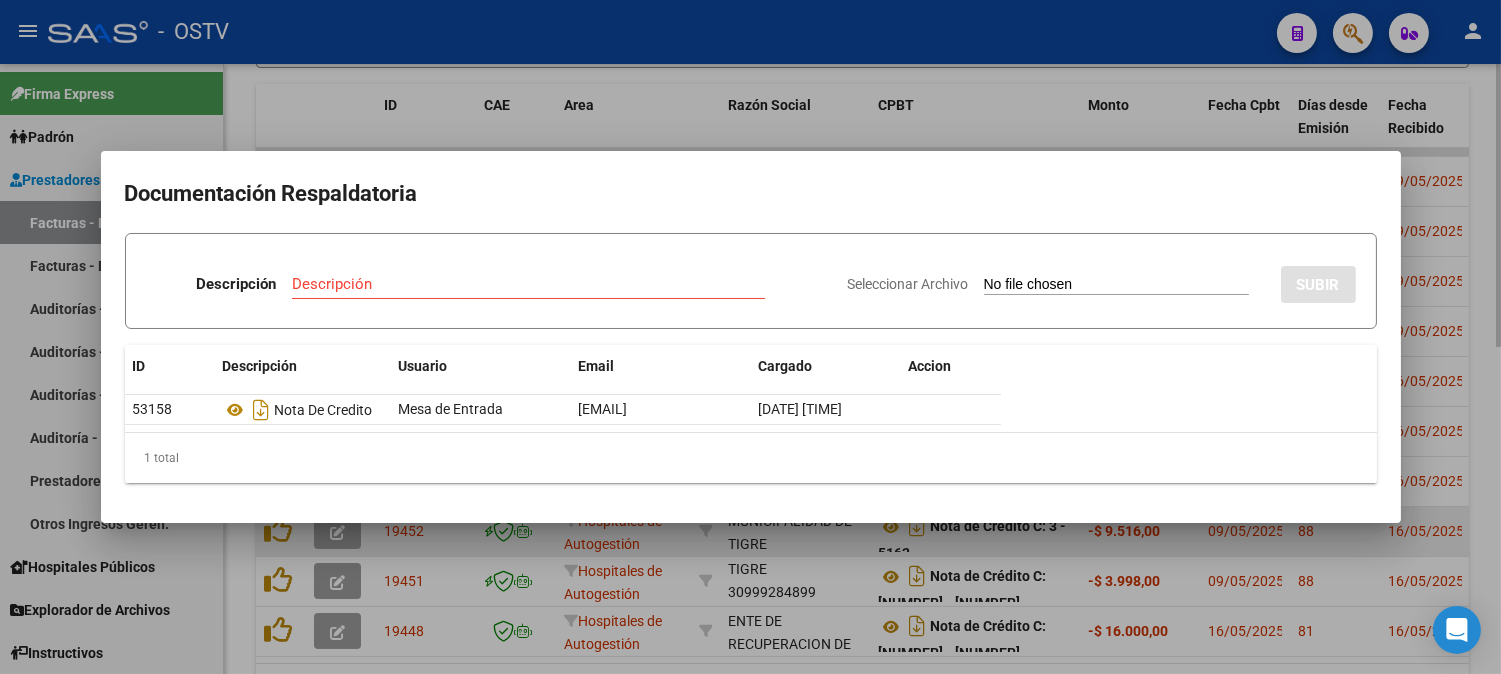 click at bounding box center [750, 337] 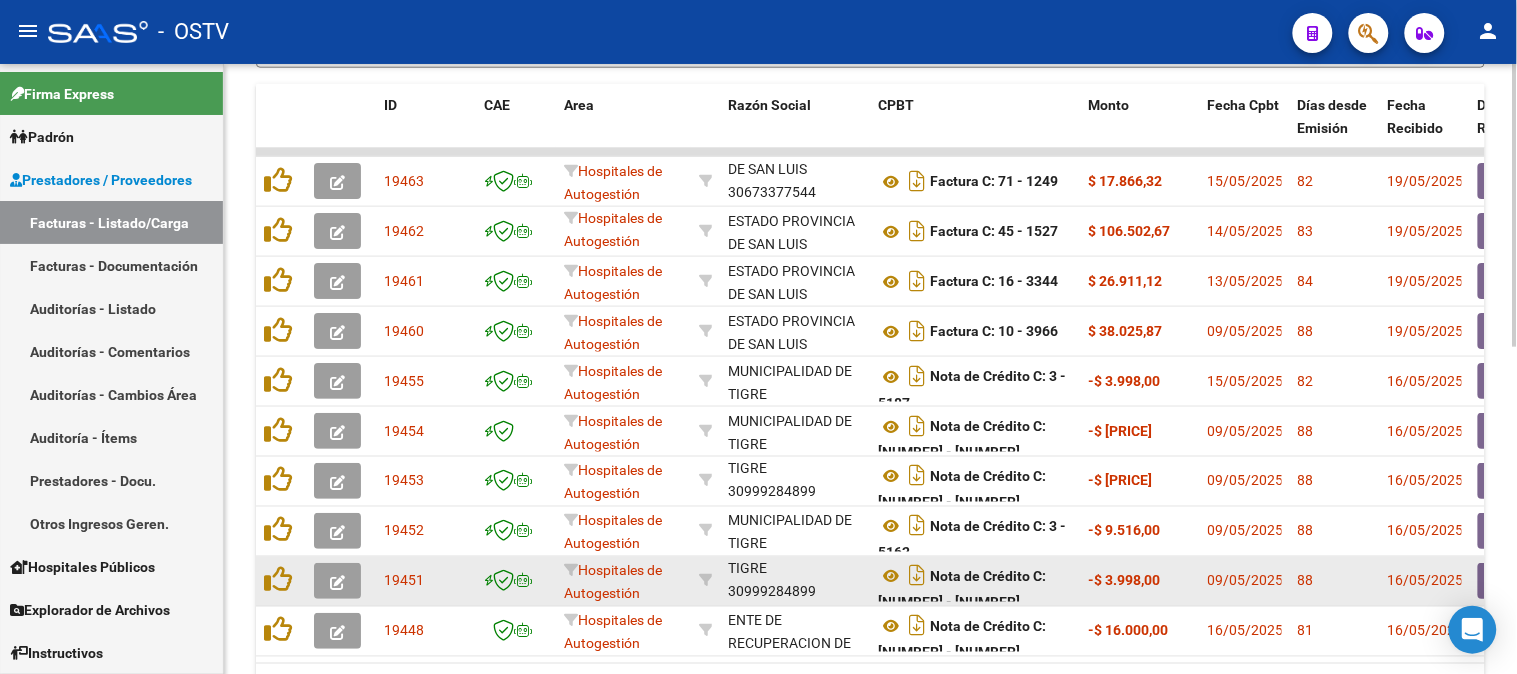 click 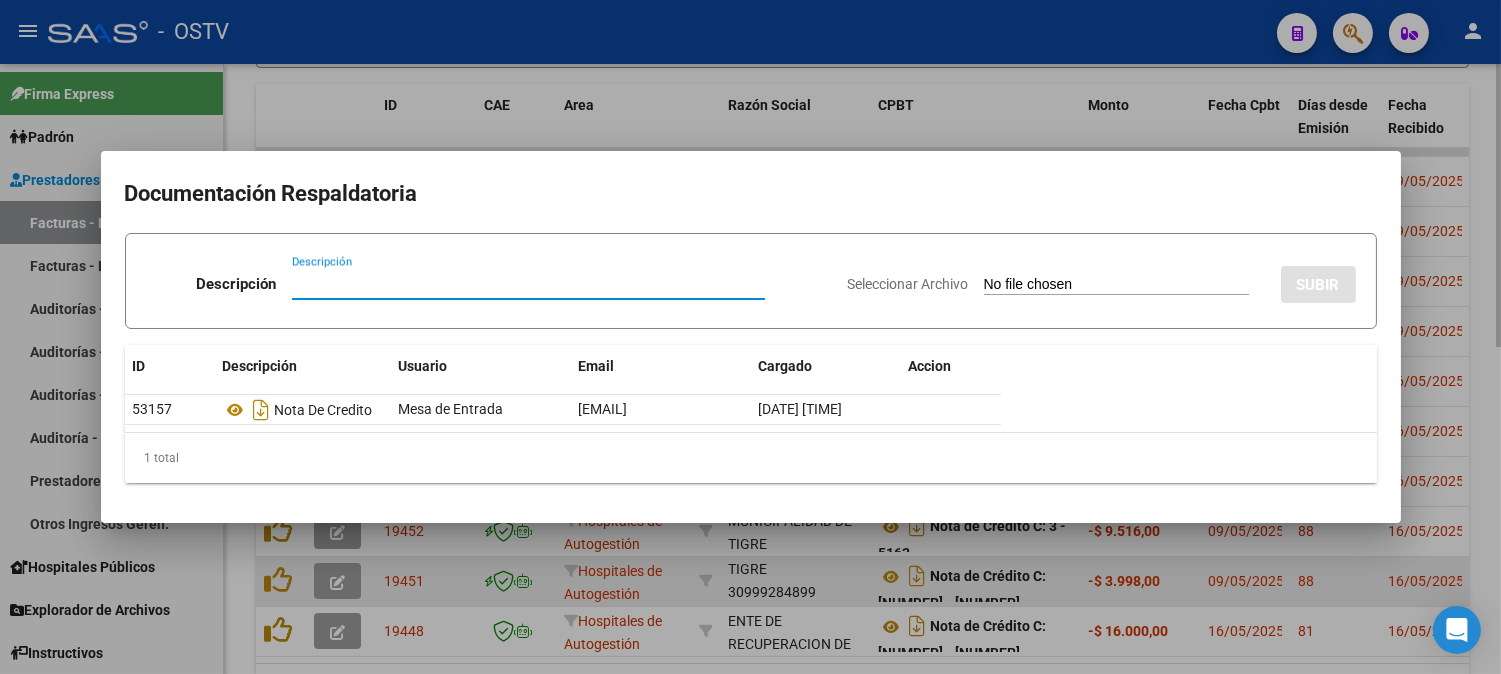 click at bounding box center (750, 337) 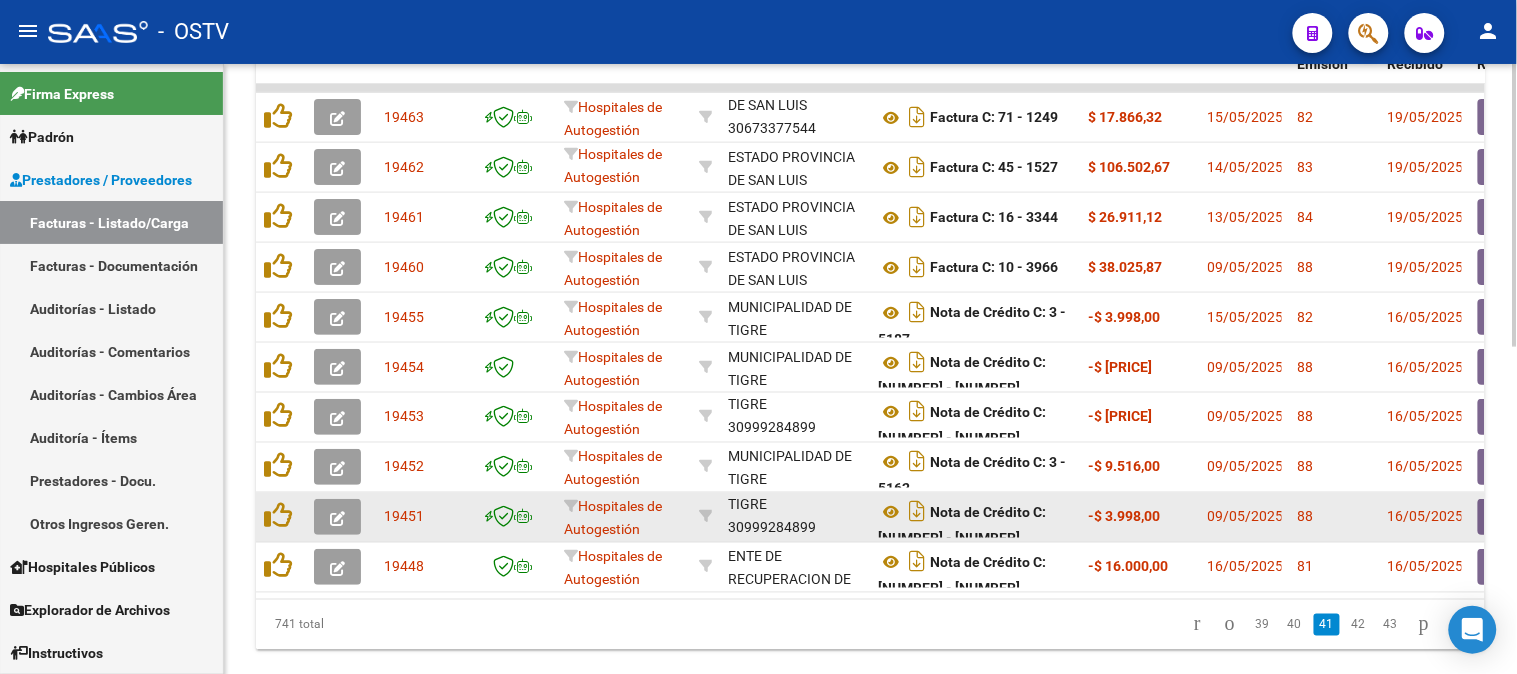 scroll, scrollTop: 694, scrollLeft: 0, axis: vertical 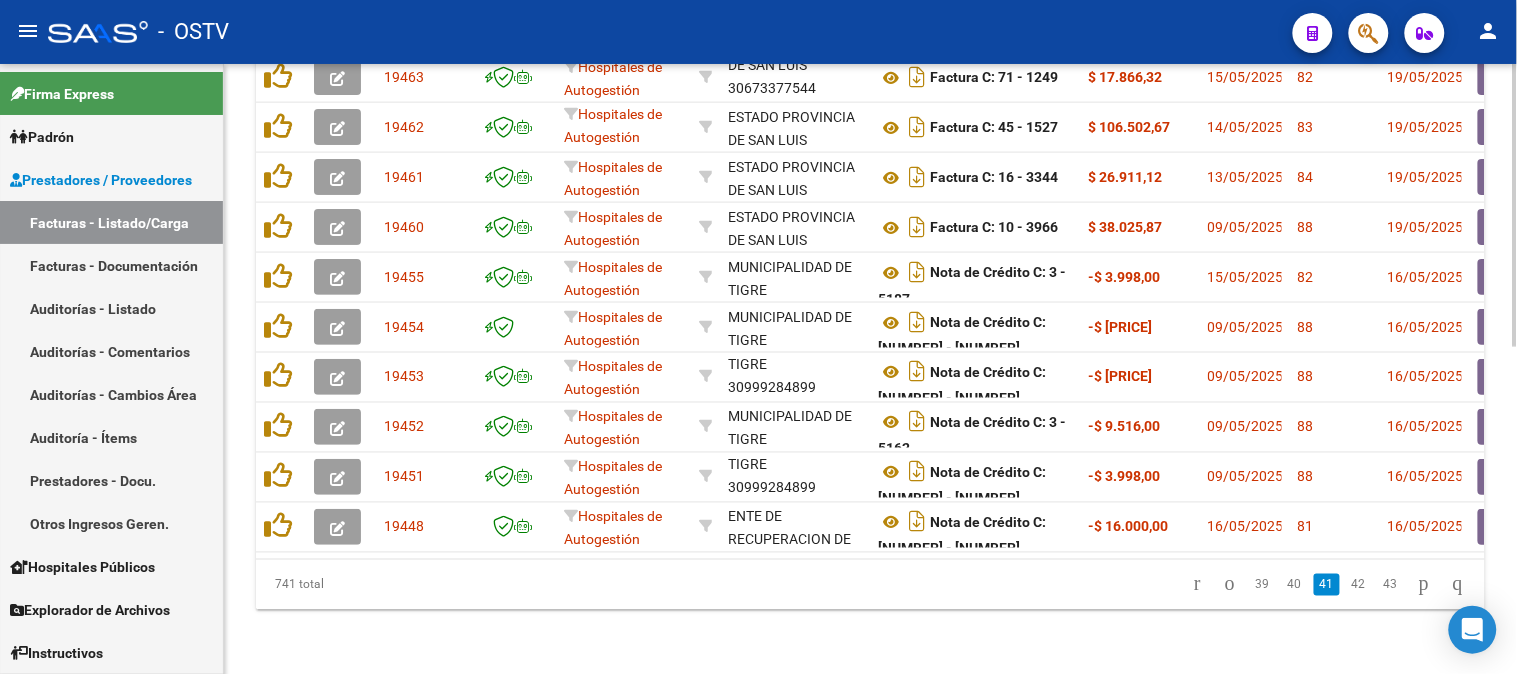 click on "Video tutorial   PRESTADORES -> Listado de CPBTs Emitidos por Prestadores / Proveedores (alt+q)   Cargar Comprobante
Carga Masiva  cloud_download  CSV  cloud_download  EXCEL  cloud_download  Estandar   Descarga Masiva
Filtros Id Hospitales de Autogestión Area Seleccionar Gerenciador Seleccionar Gerenciador No Confirmado Todos Cargado desde Masivo   Mostrar totalizadores   FILTROS DEL COMPROBANTE  Comprobante Tipo Comprobante Tipo Start date – End date Fec. Comprobante Desde / Hasta Días Emisión Desde(cant. días) Días Emisión Hasta(cant. días) CUIT / Razón Social Pto. Venta Nro. Comprobante Código SSS CAE Válido CAE Válido Todos Cargado Módulo Hosp. Todos Tiene facturacion Apócrifa Hospital Refes  FILTROS DE INTEGRACION  Período De Prestación Campos del Archivo de Rendición Devuelto x SSS (dr_envio) Todos Rendido x SSS (dr_envio) Tipo de Registro Tipo de Registro Período Presentación Período Presentación Campos del Legajo Asociado (preaprobación) Afiliado Legajo (cuil/nombre) –" 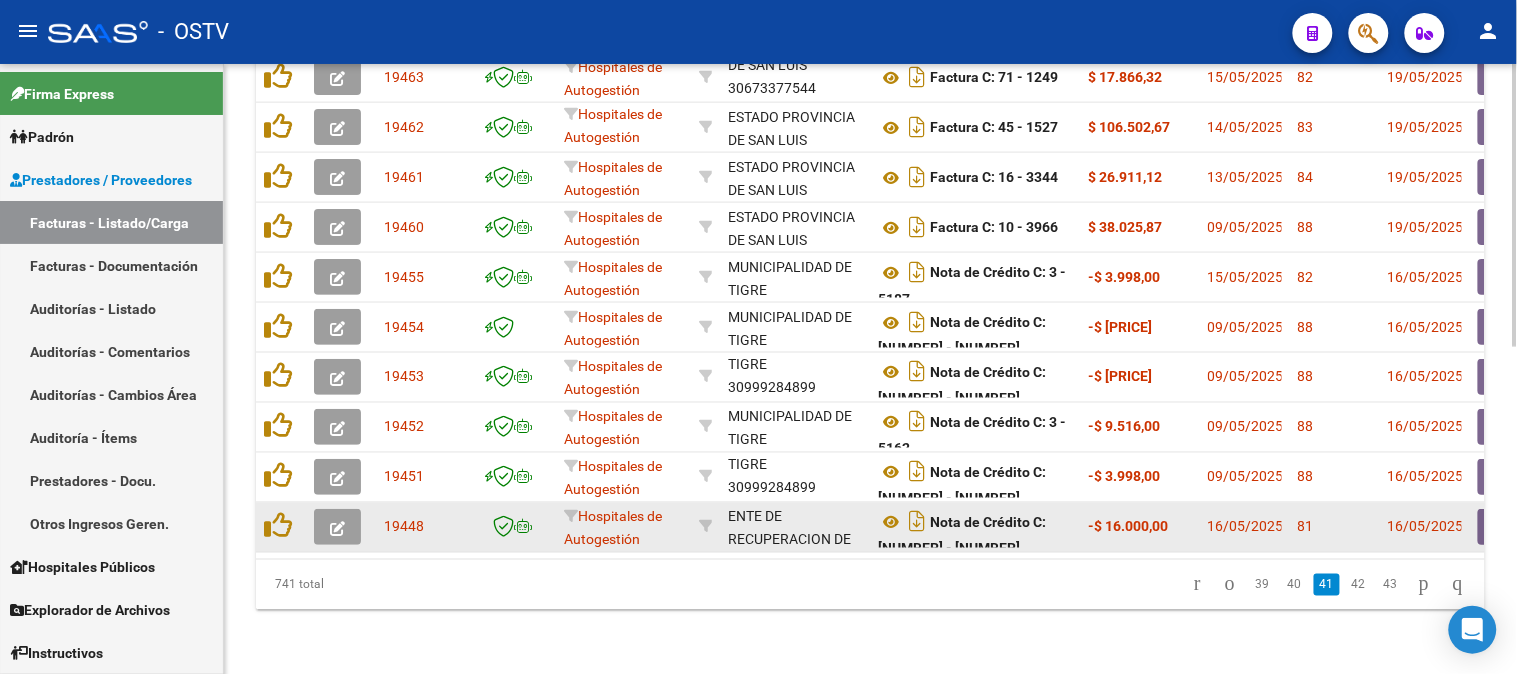 click 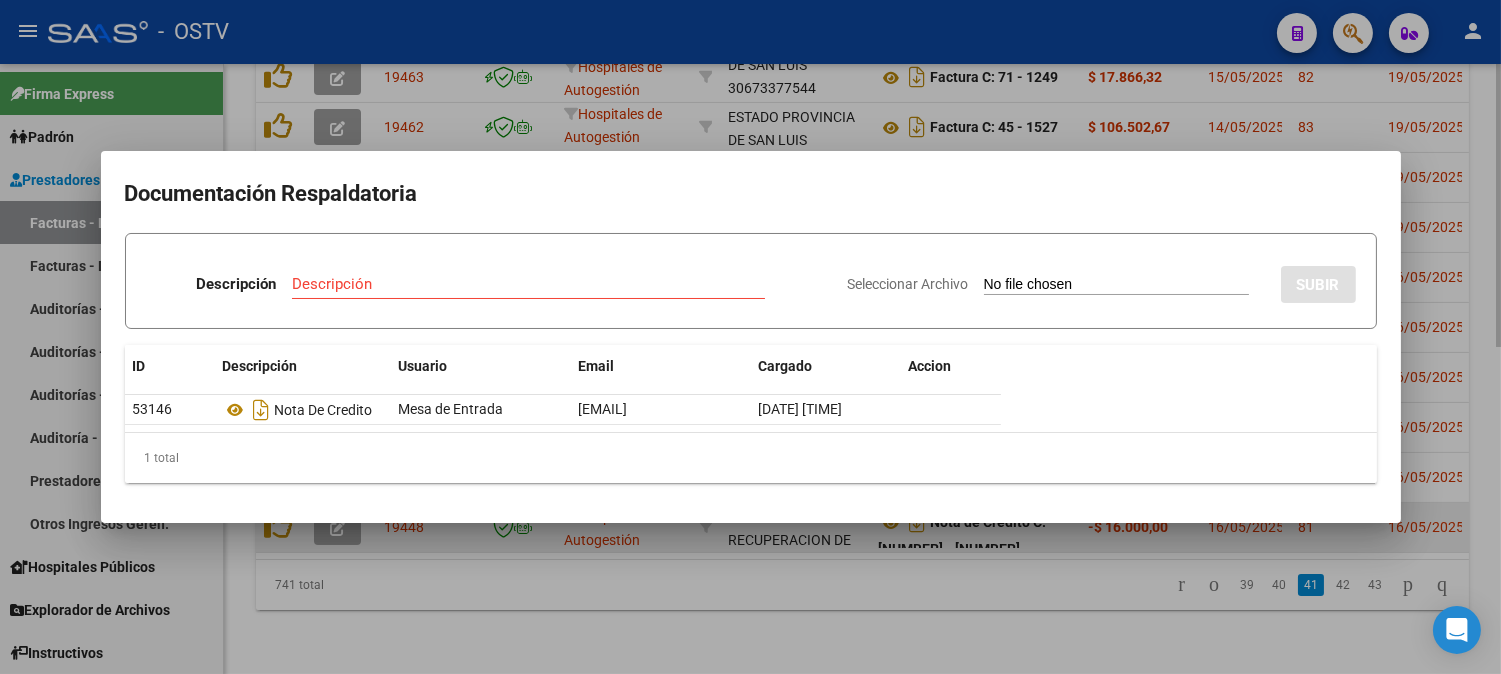 click at bounding box center [750, 337] 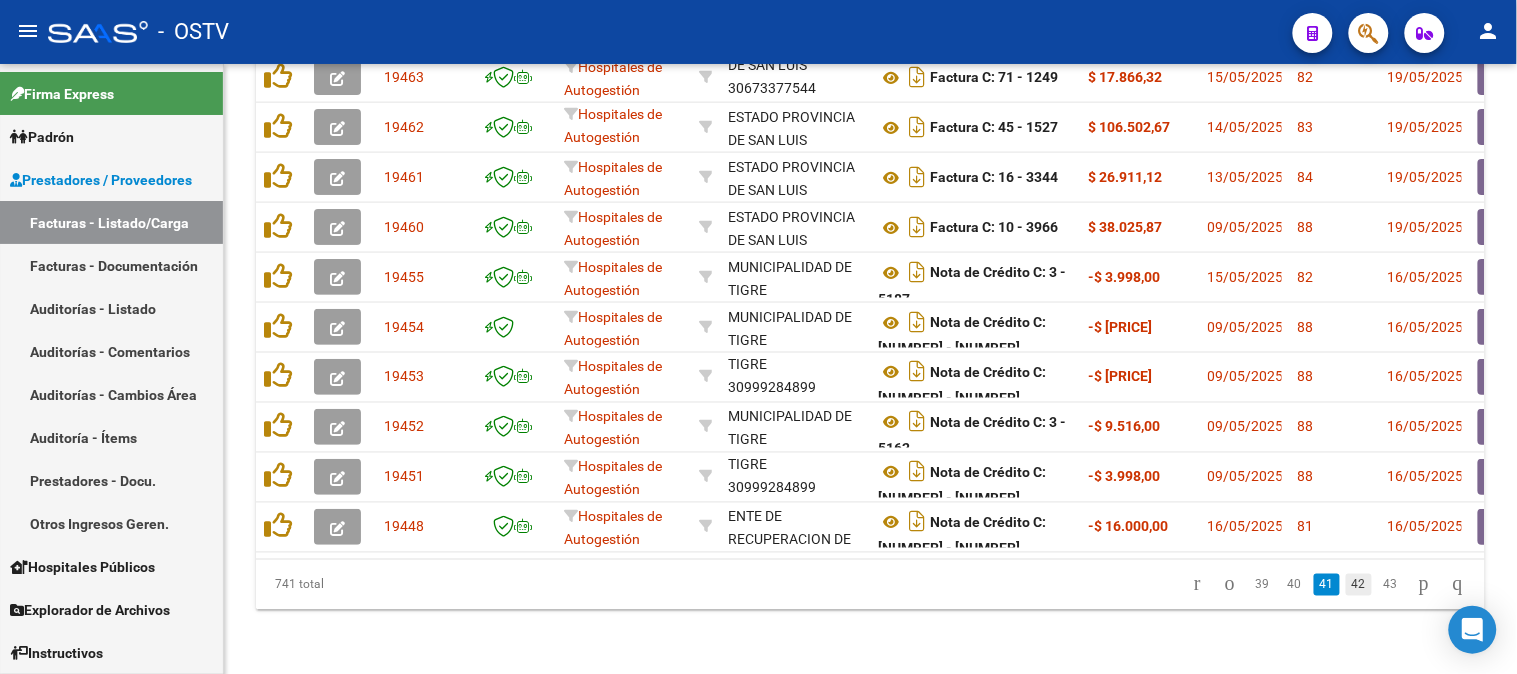 click on "42" 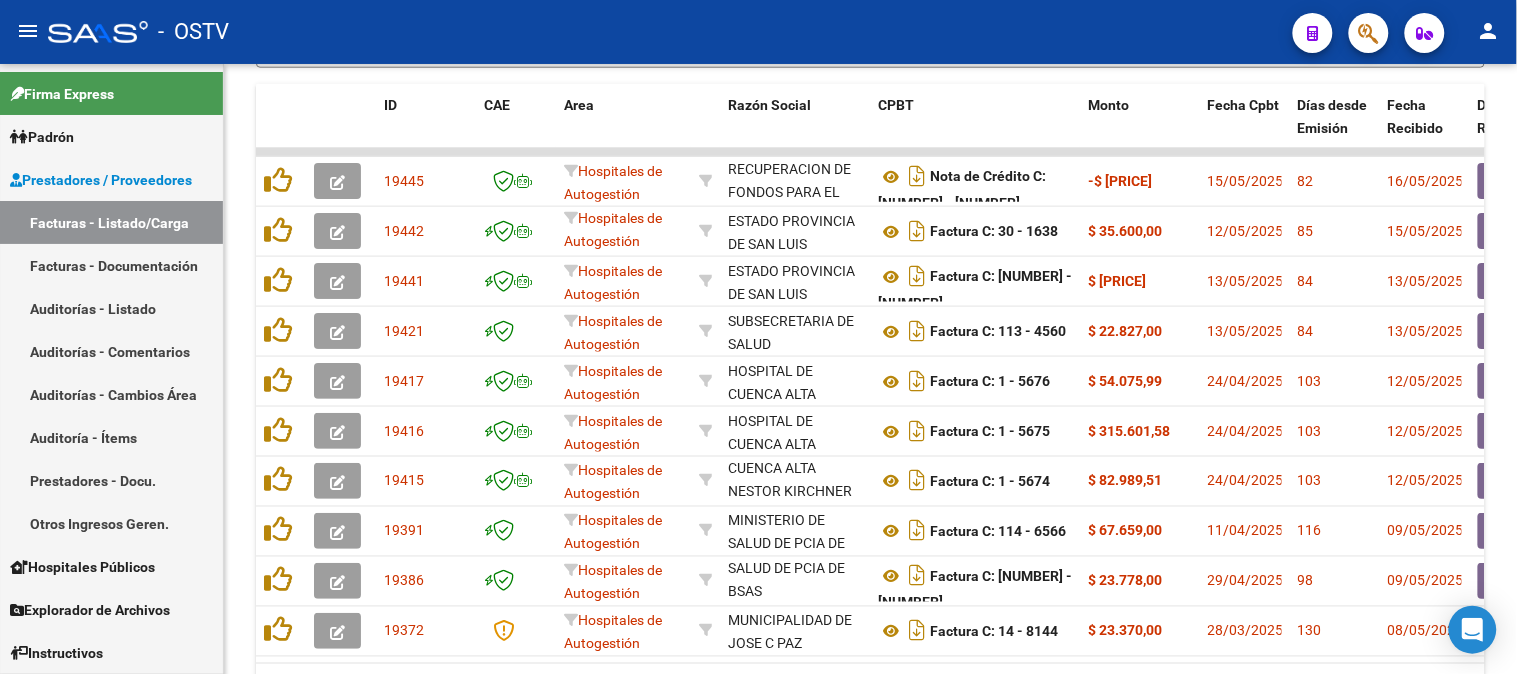 scroll, scrollTop: 472, scrollLeft: 0, axis: vertical 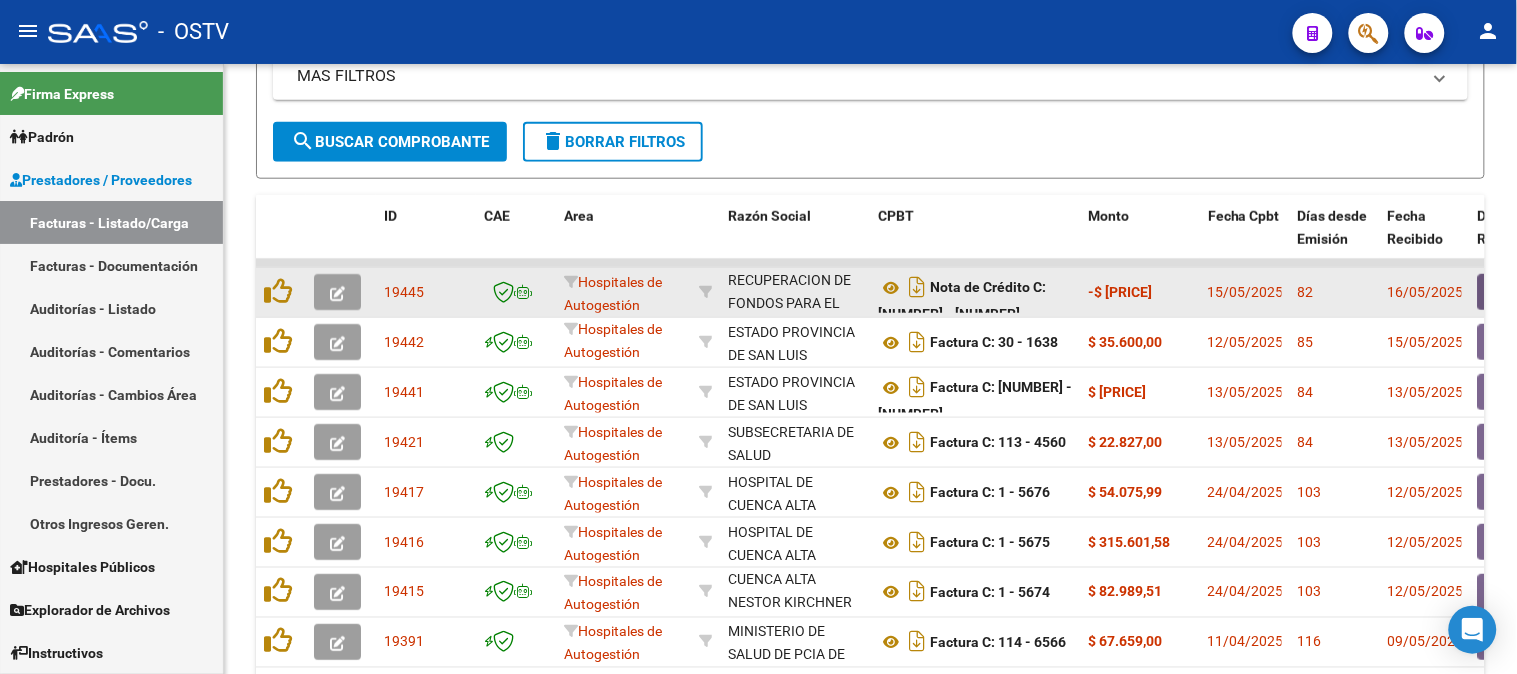 click 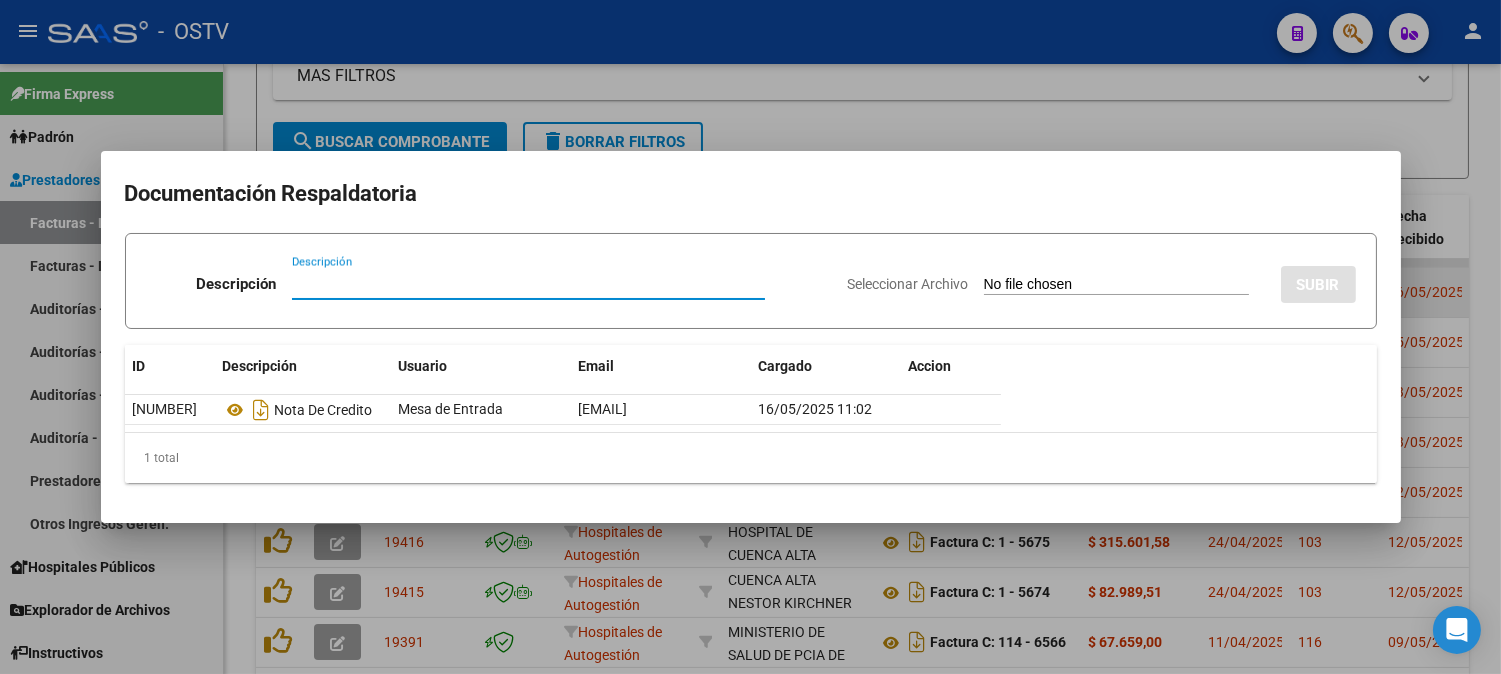 click at bounding box center (750, 337) 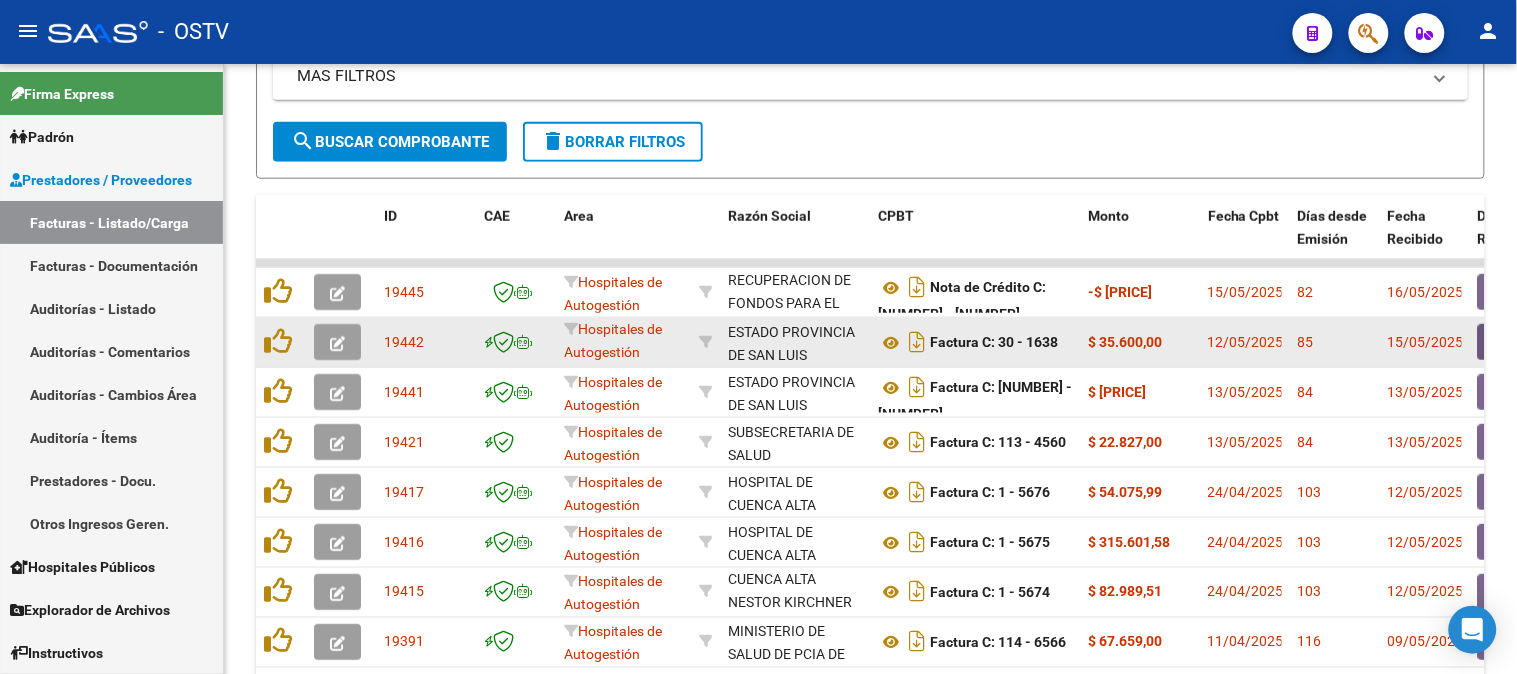 click 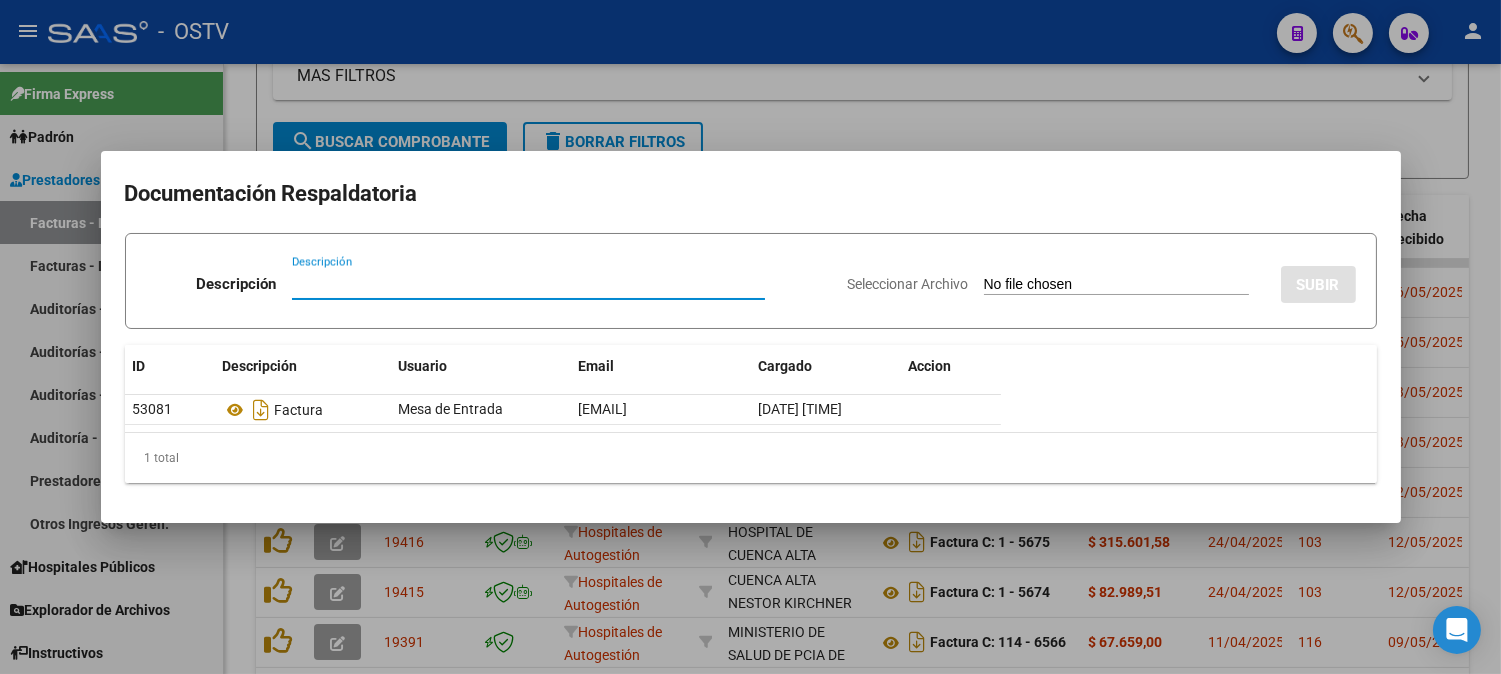 click at bounding box center [750, 337] 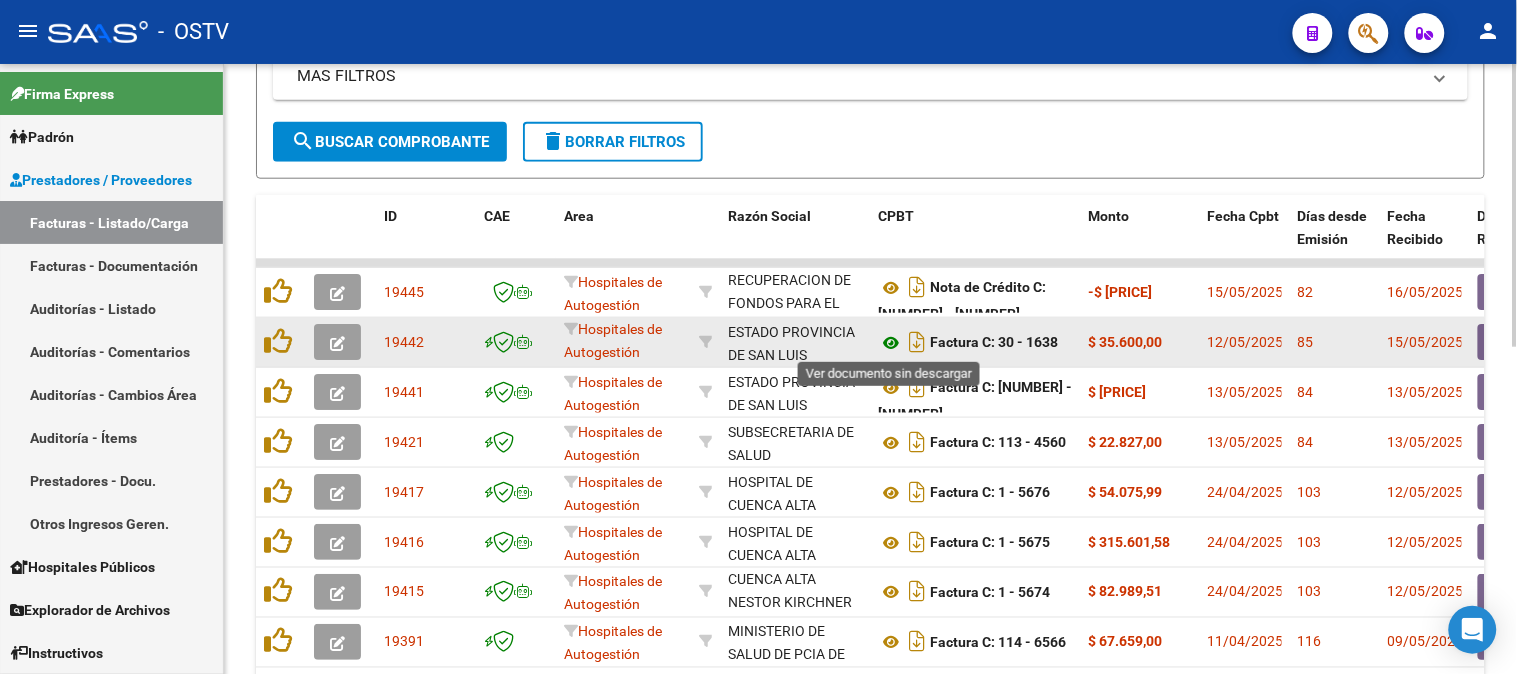 click 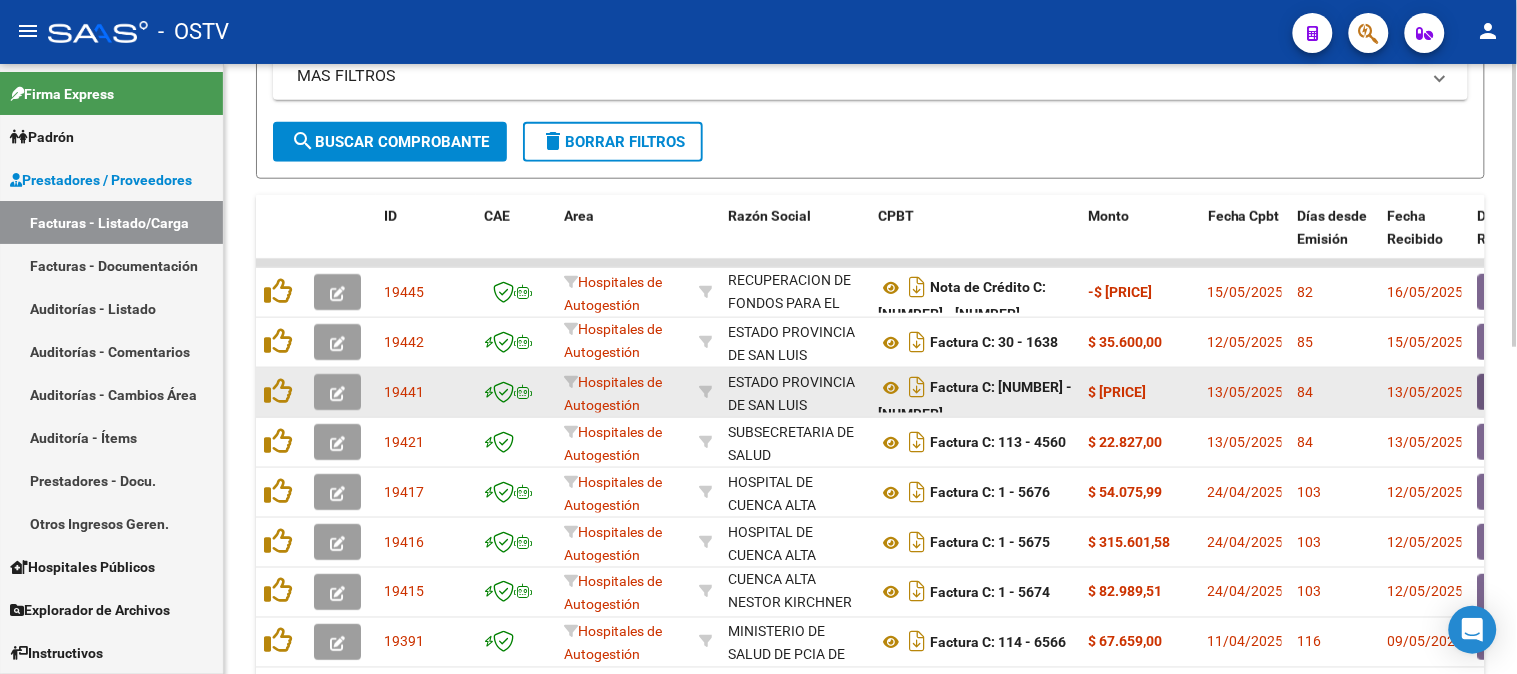 click 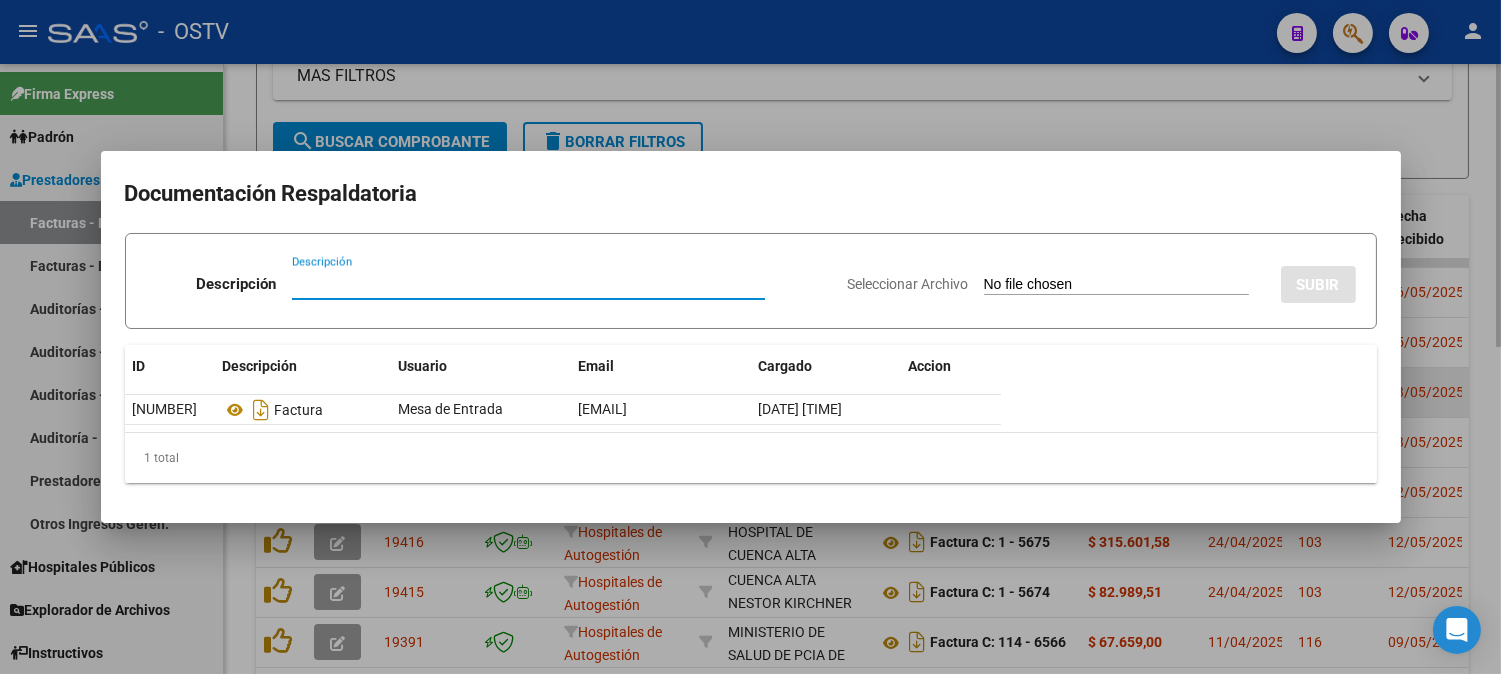 click at bounding box center (750, 337) 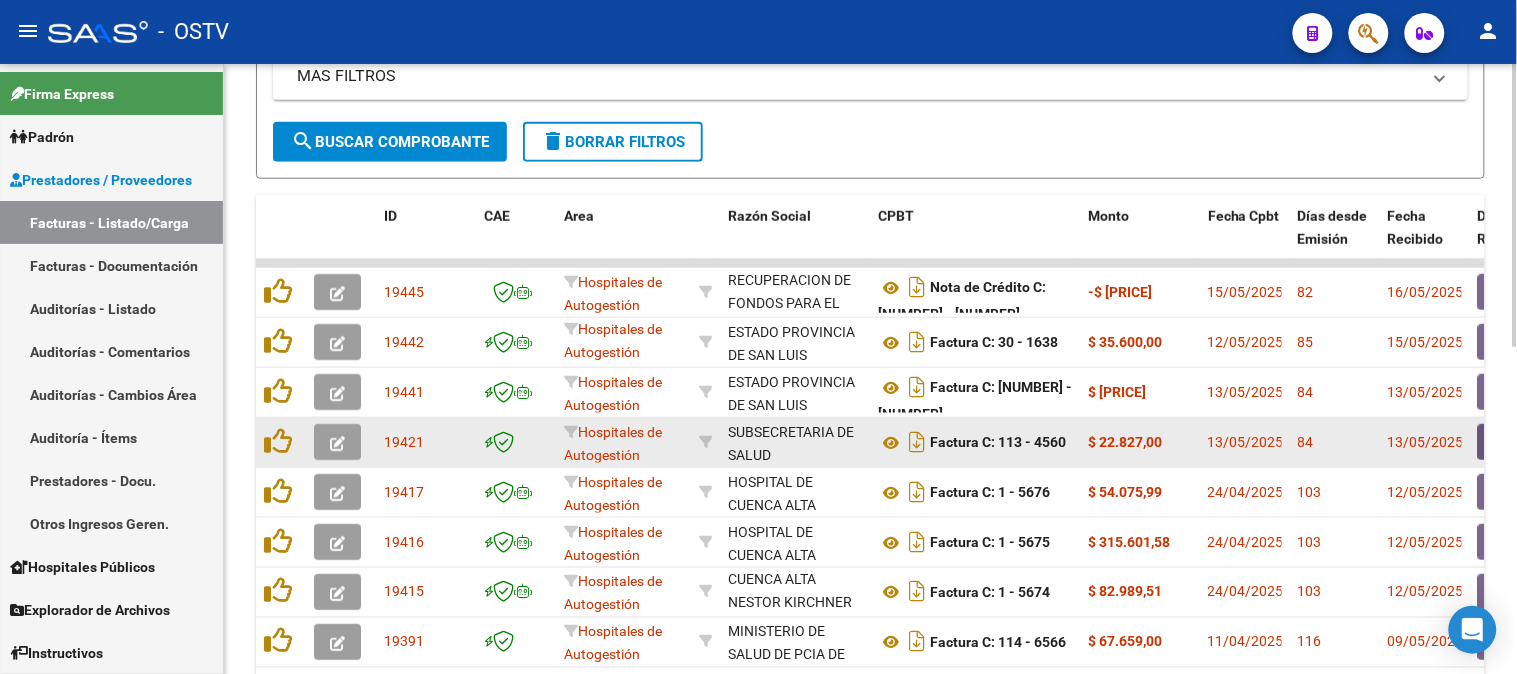 click 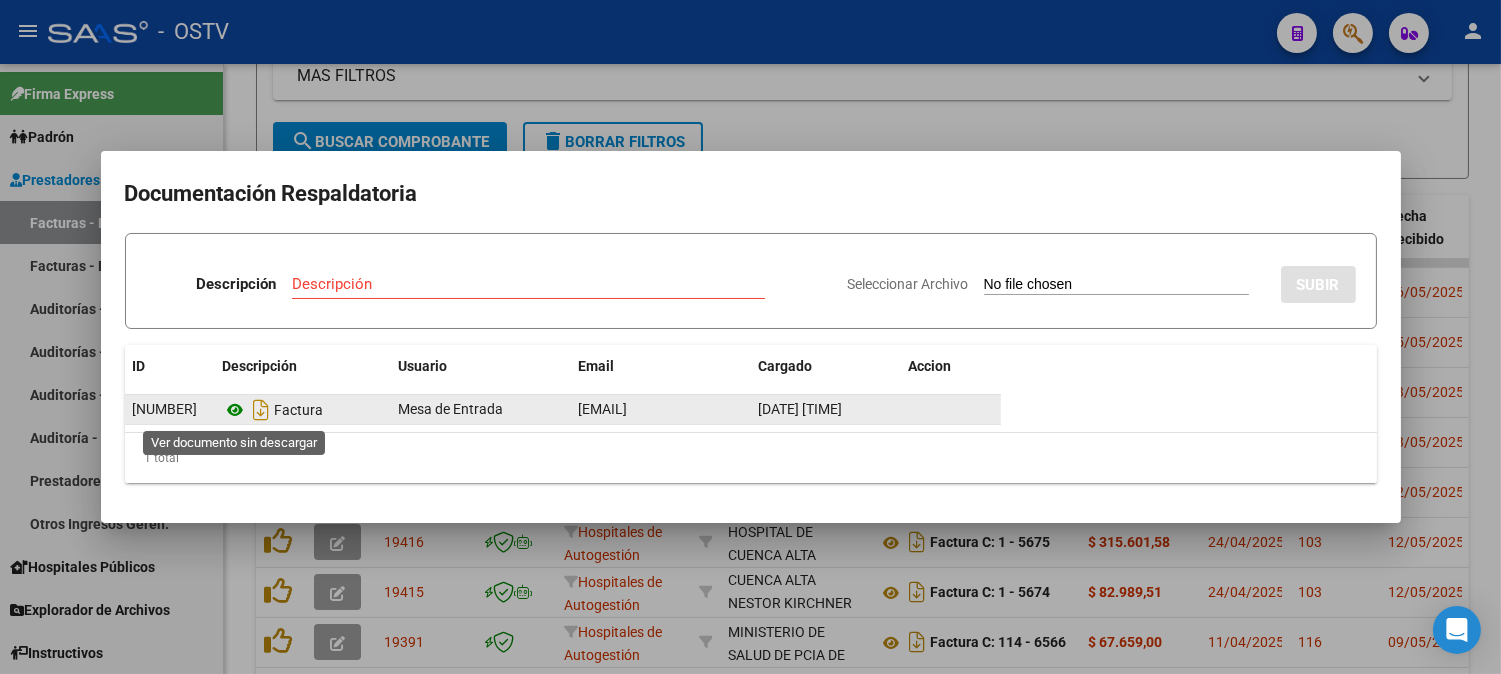 click 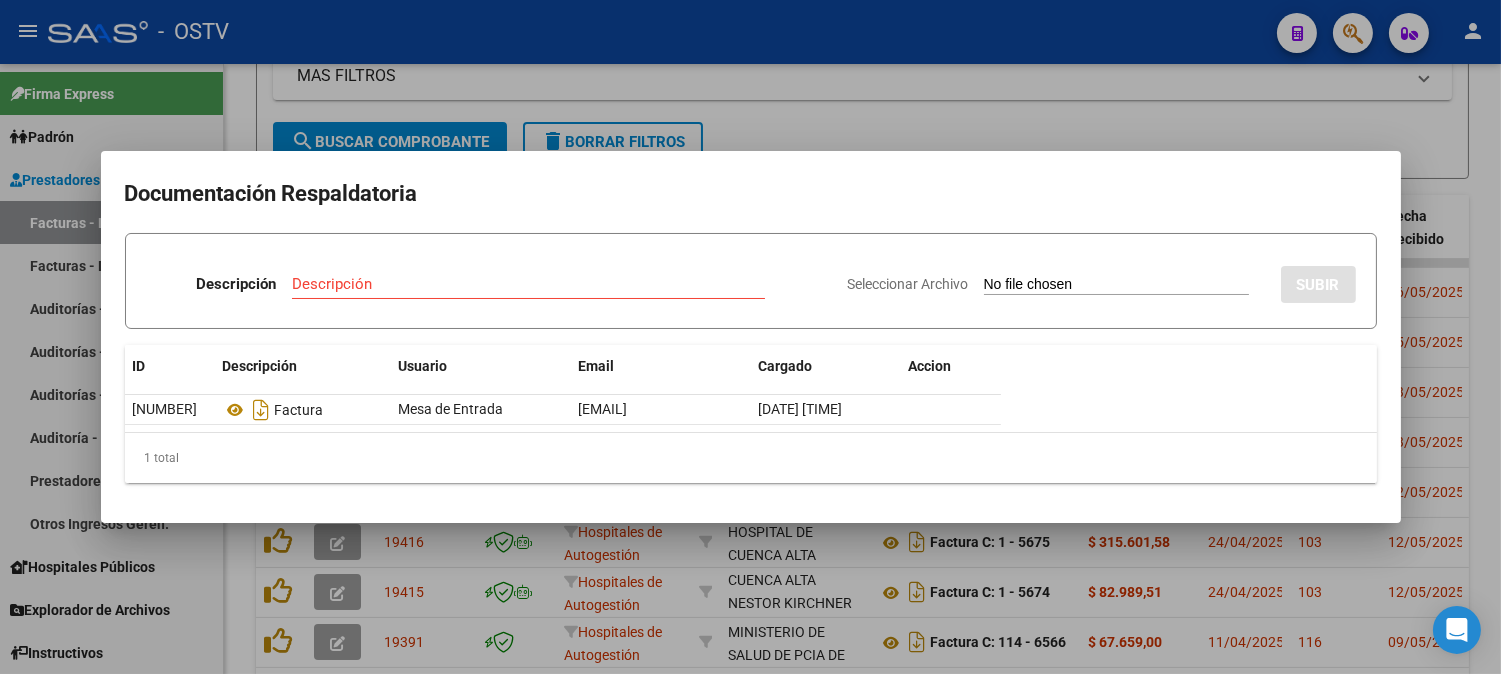 click at bounding box center (750, 337) 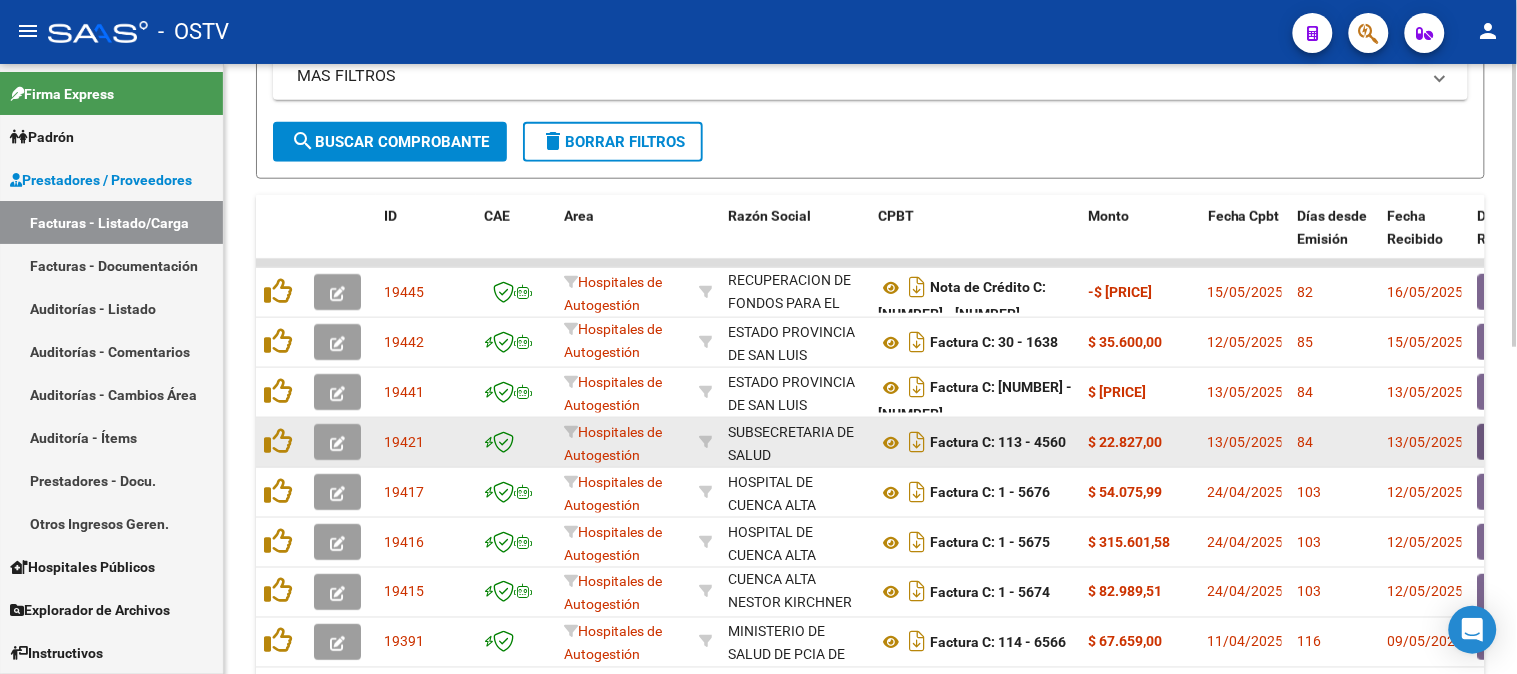 click 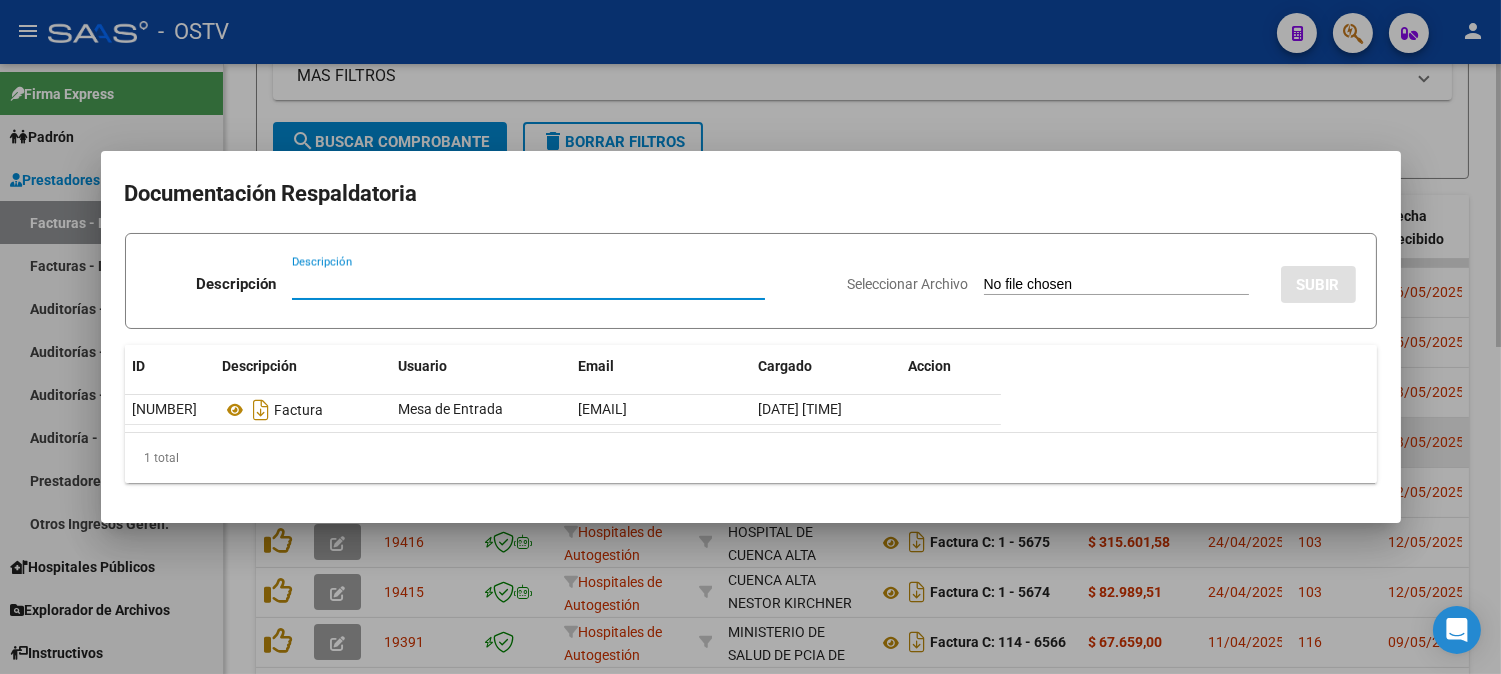 click at bounding box center [750, 337] 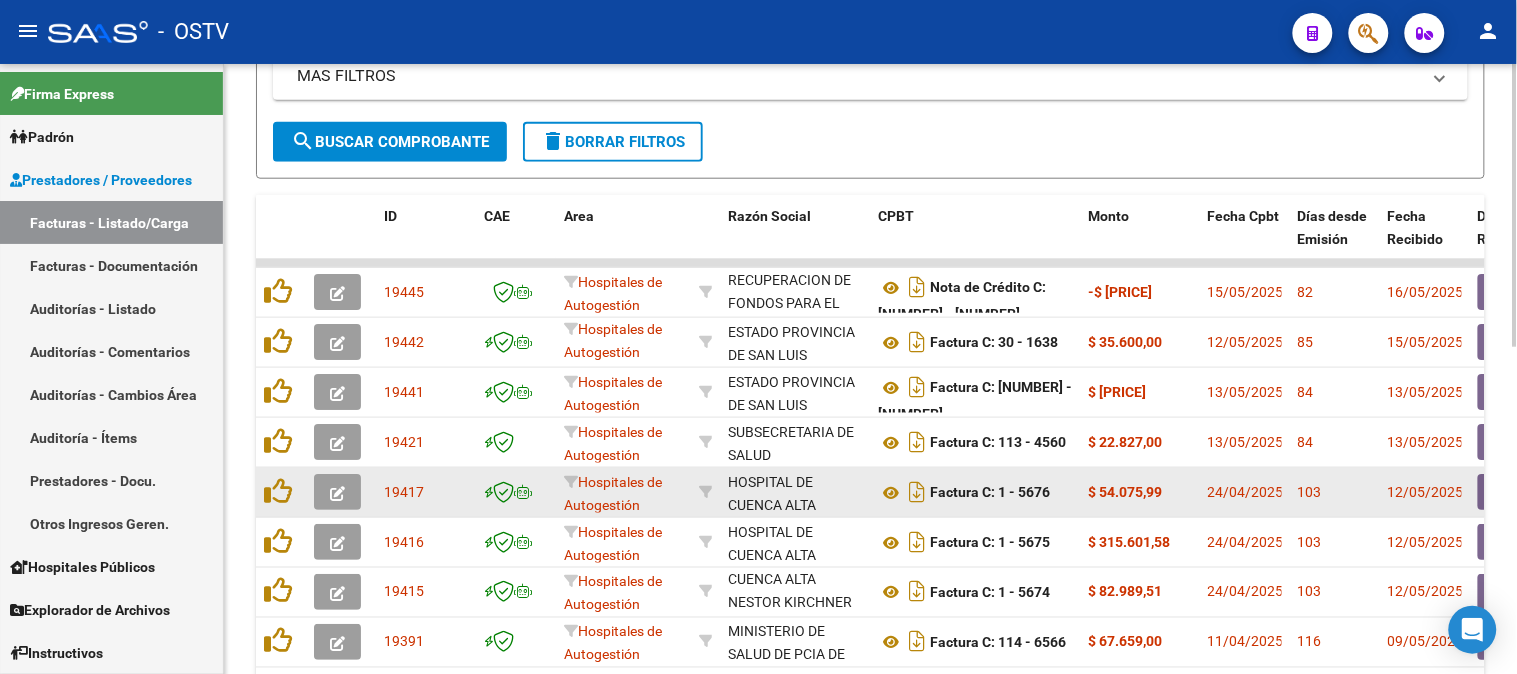 click 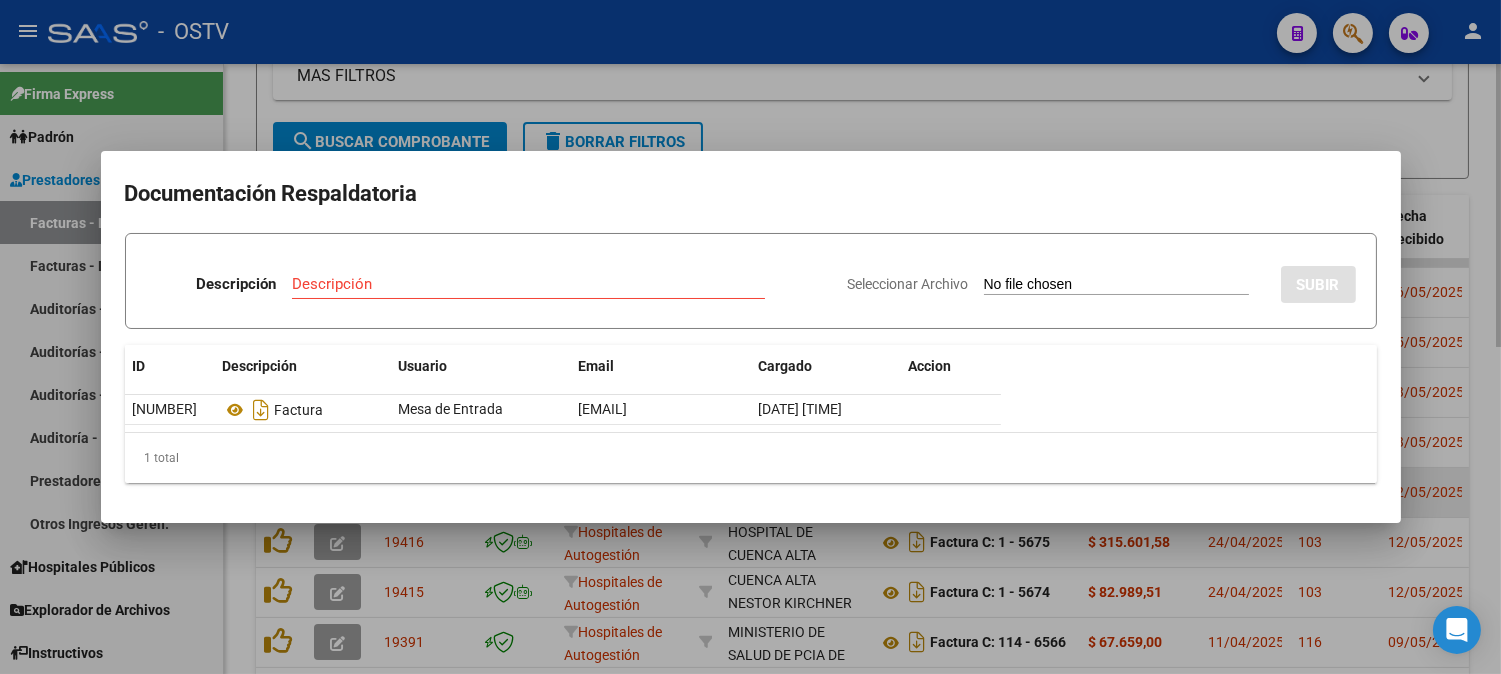 click at bounding box center [750, 337] 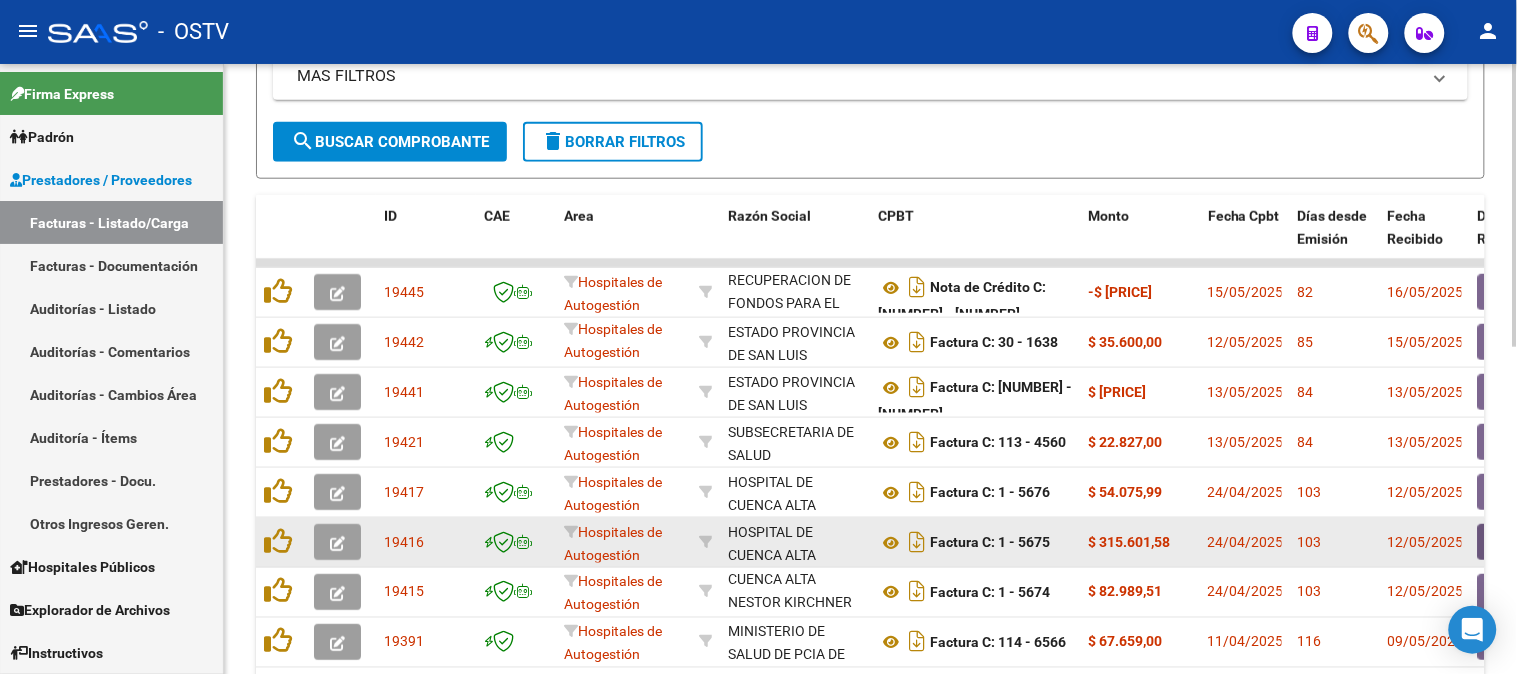 click 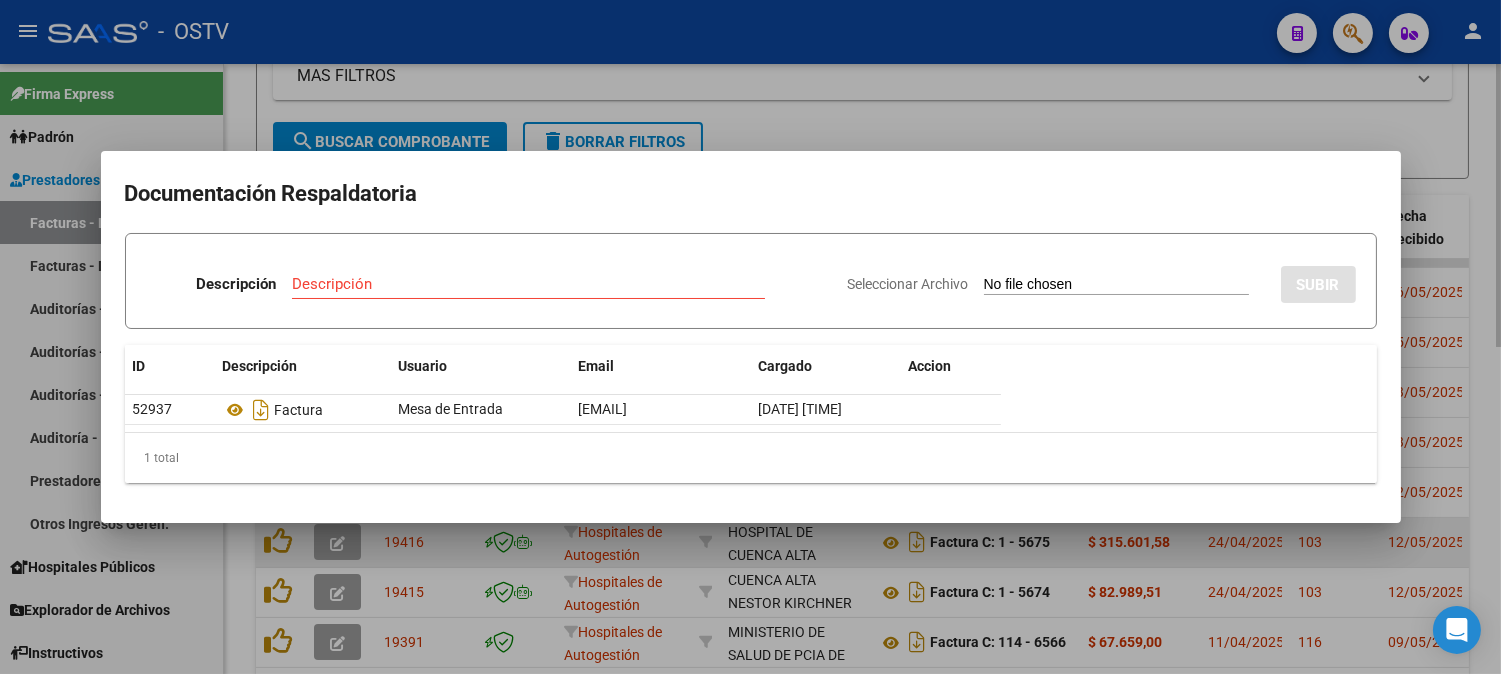 click at bounding box center (750, 337) 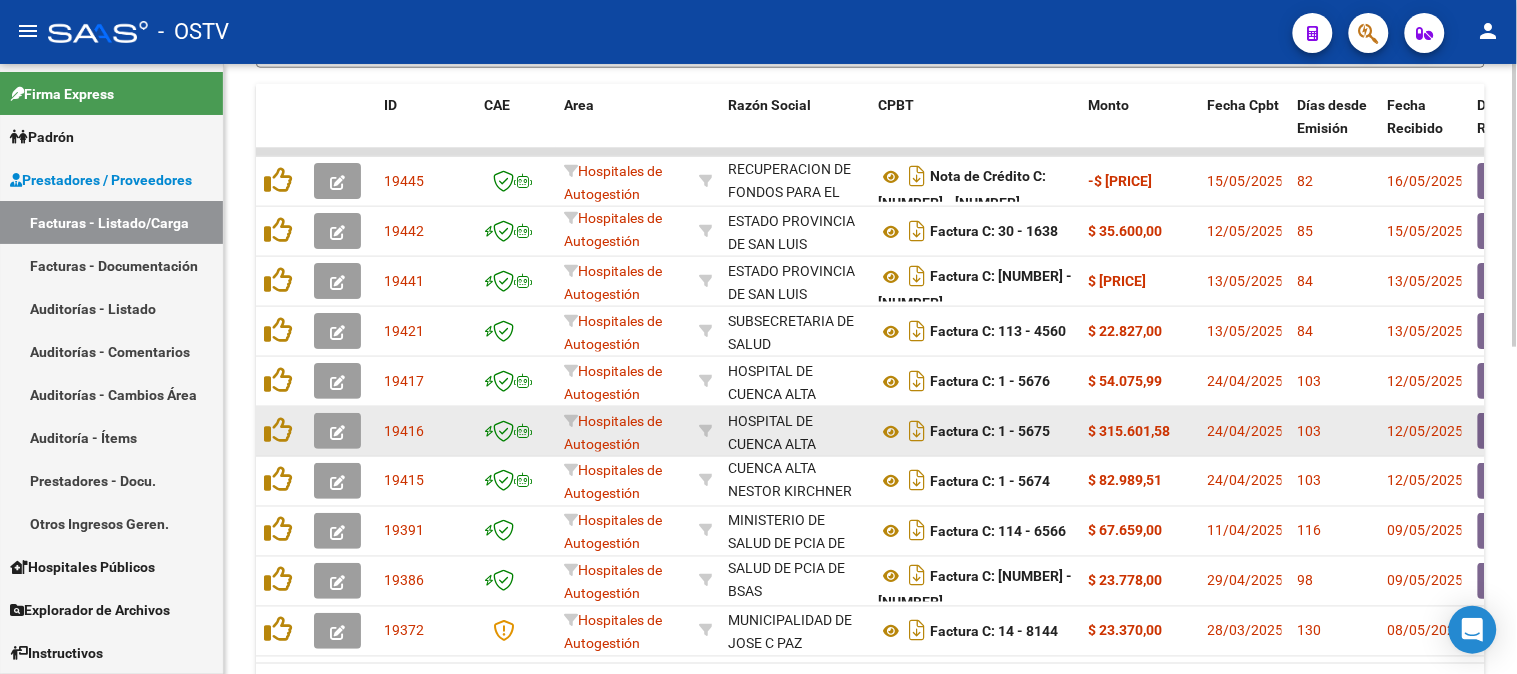 scroll, scrollTop: 694, scrollLeft: 0, axis: vertical 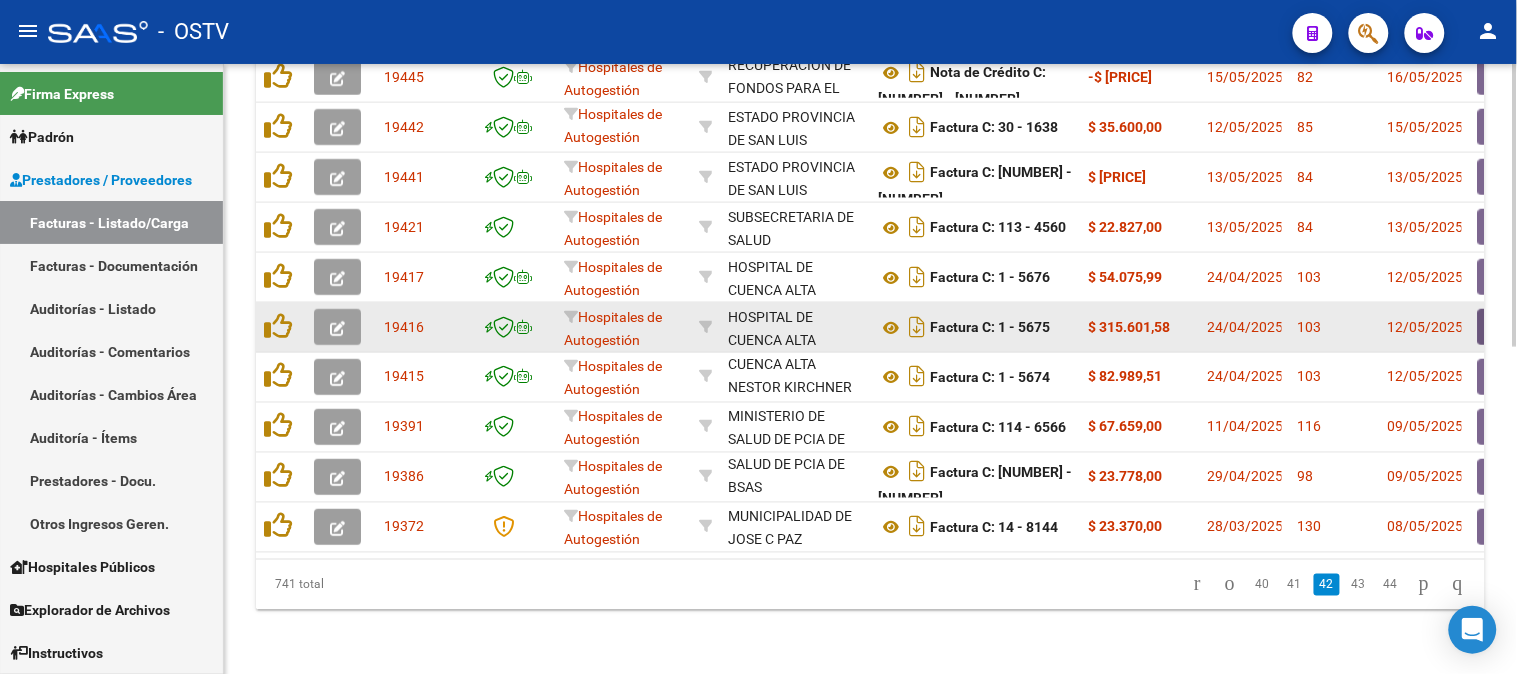 click 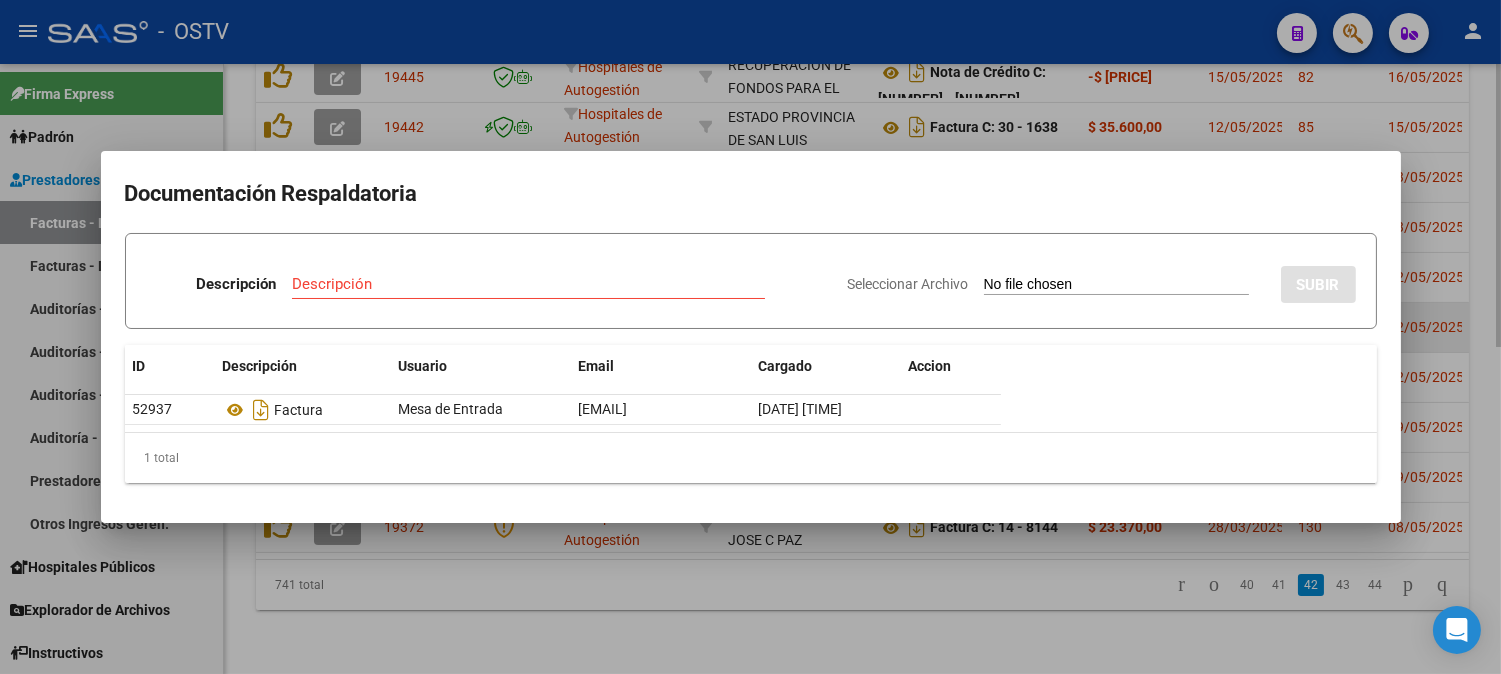 click at bounding box center (750, 337) 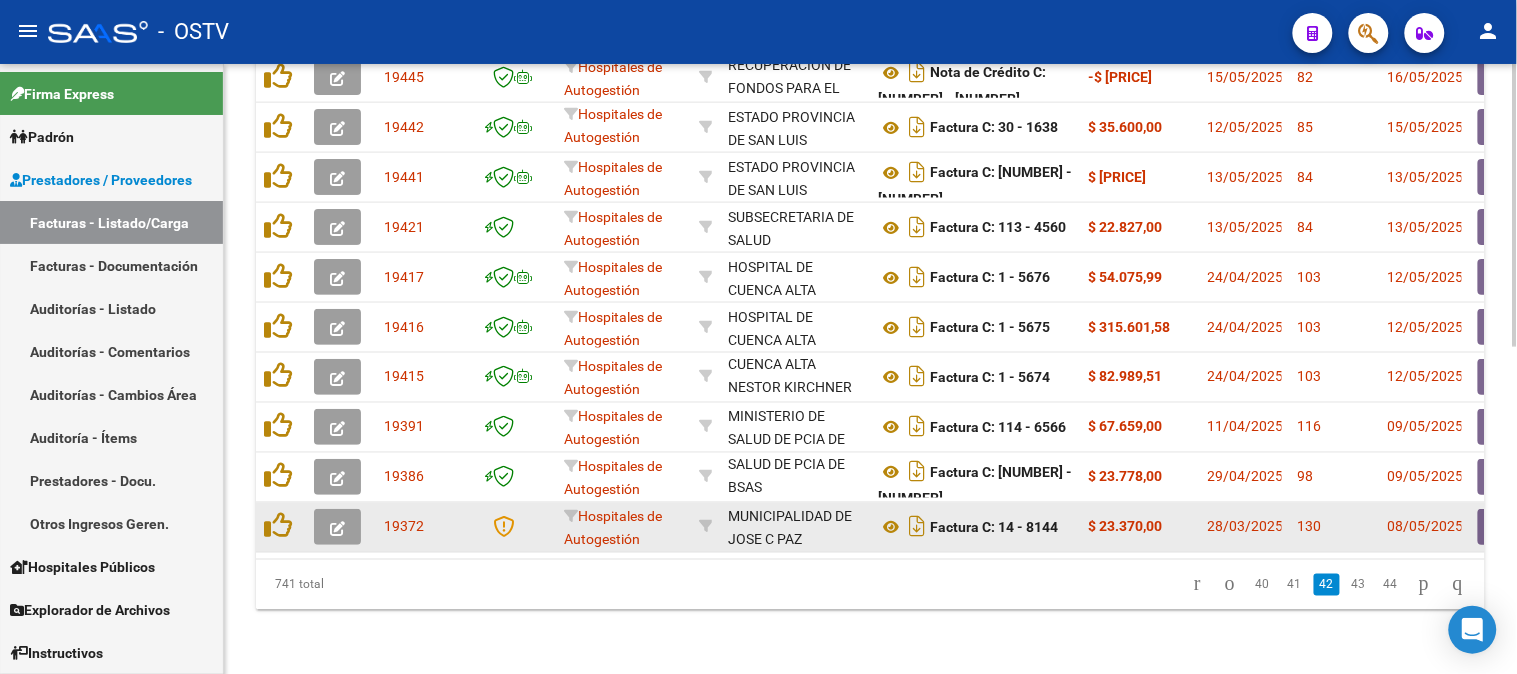 click 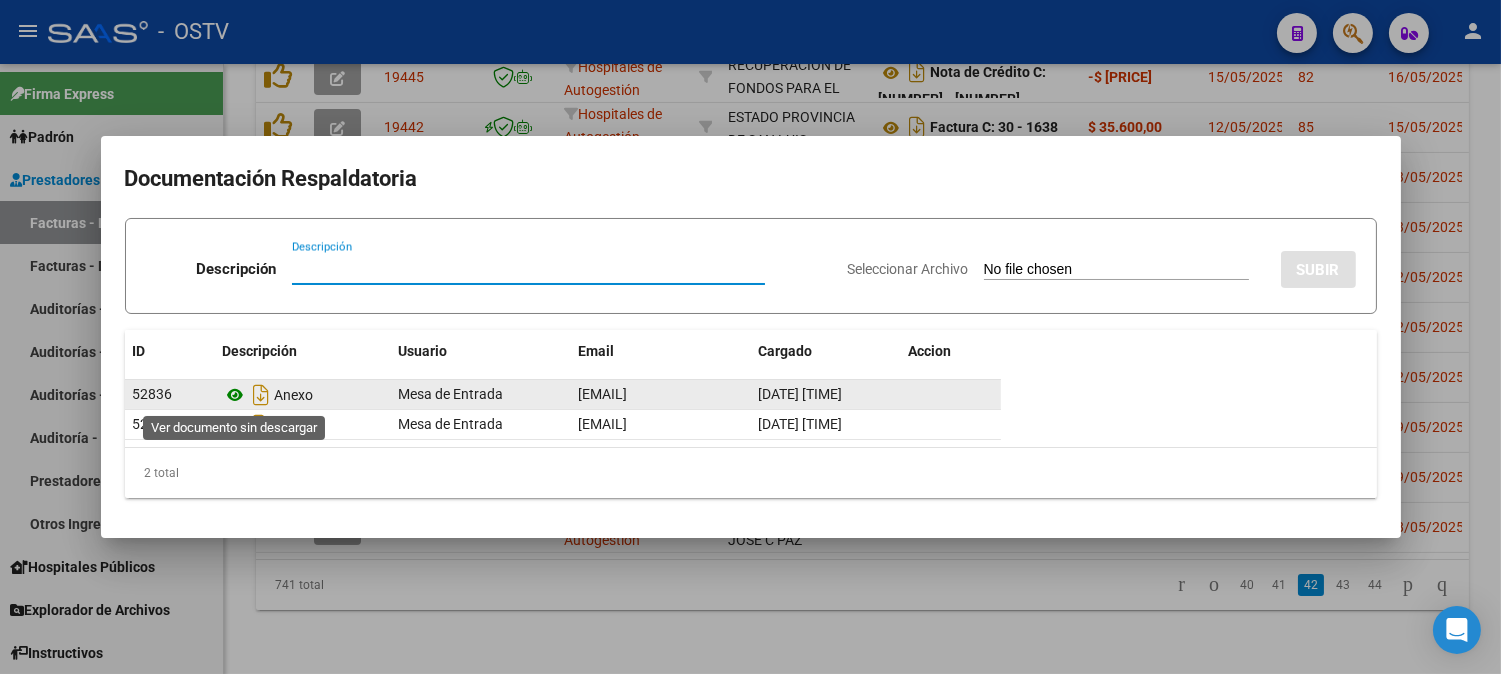 click 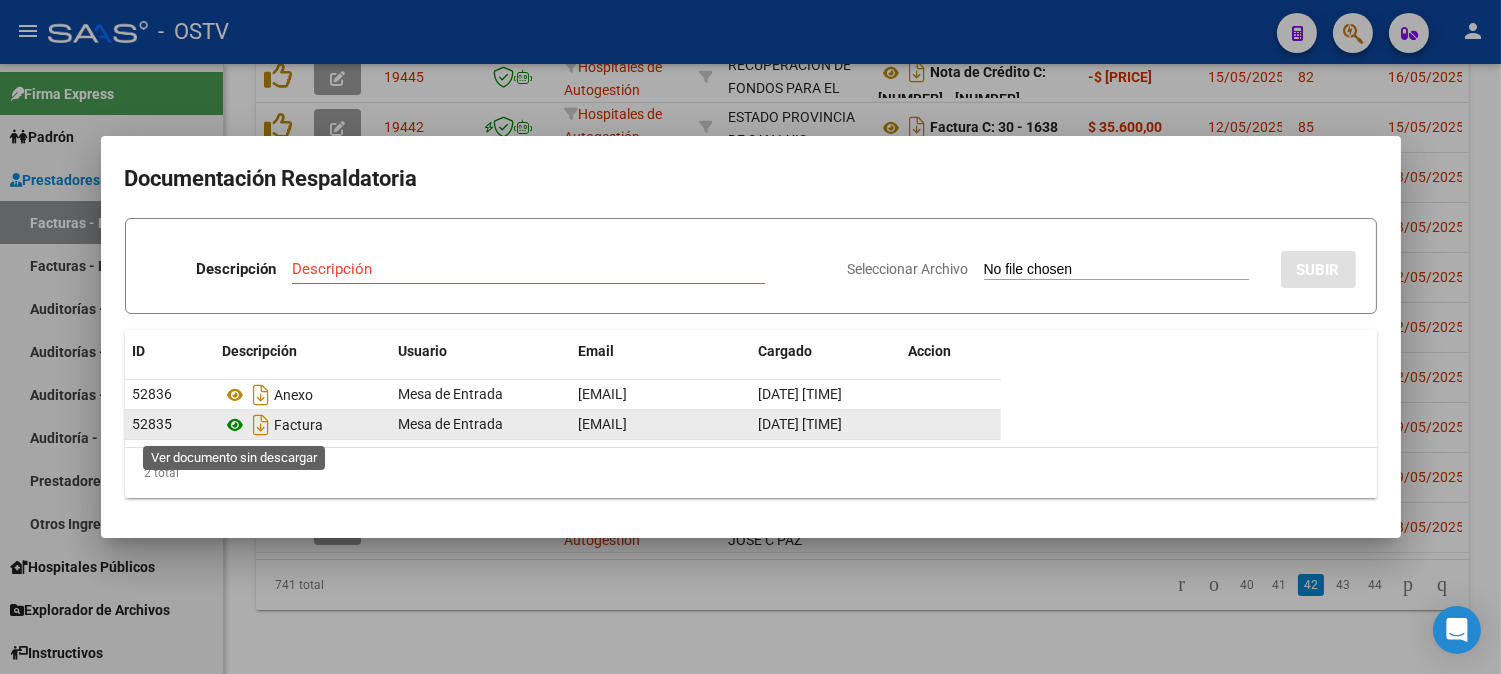 click 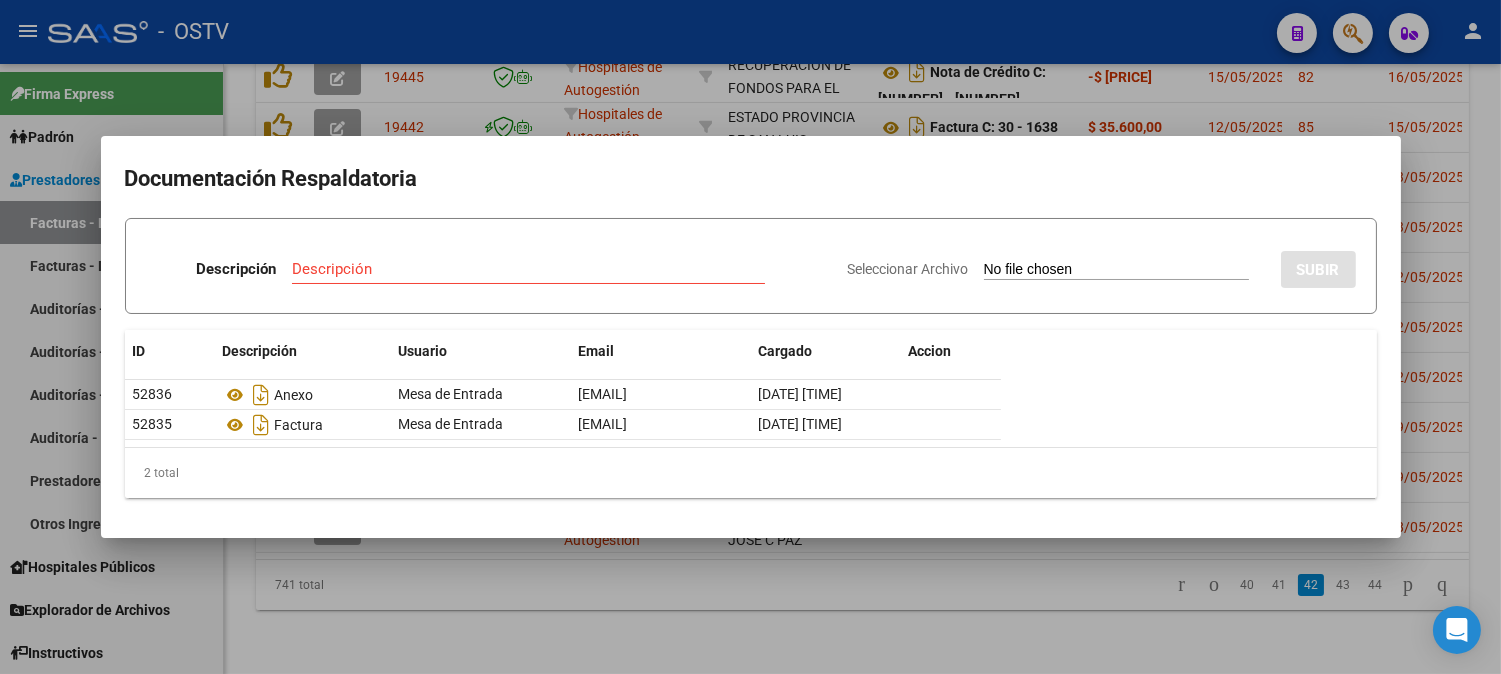 click at bounding box center [750, 337] 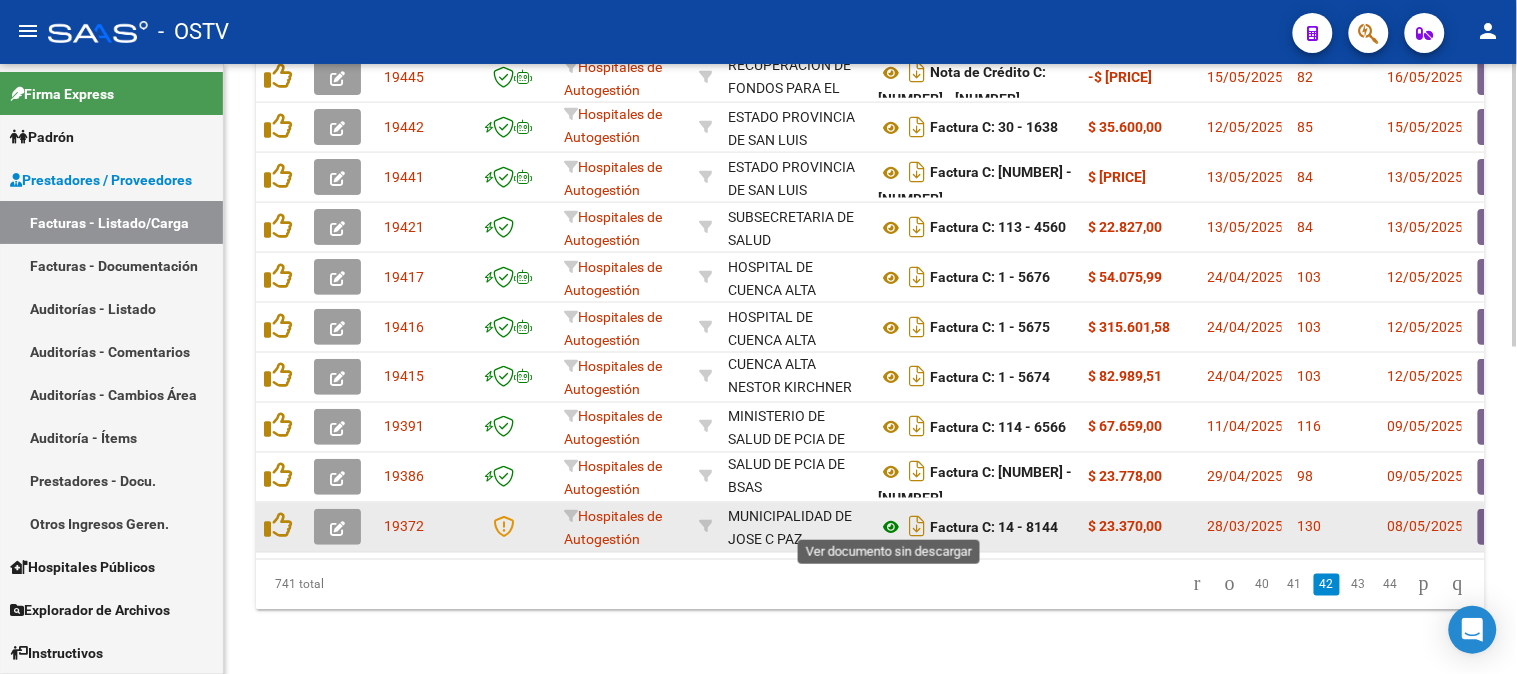 click 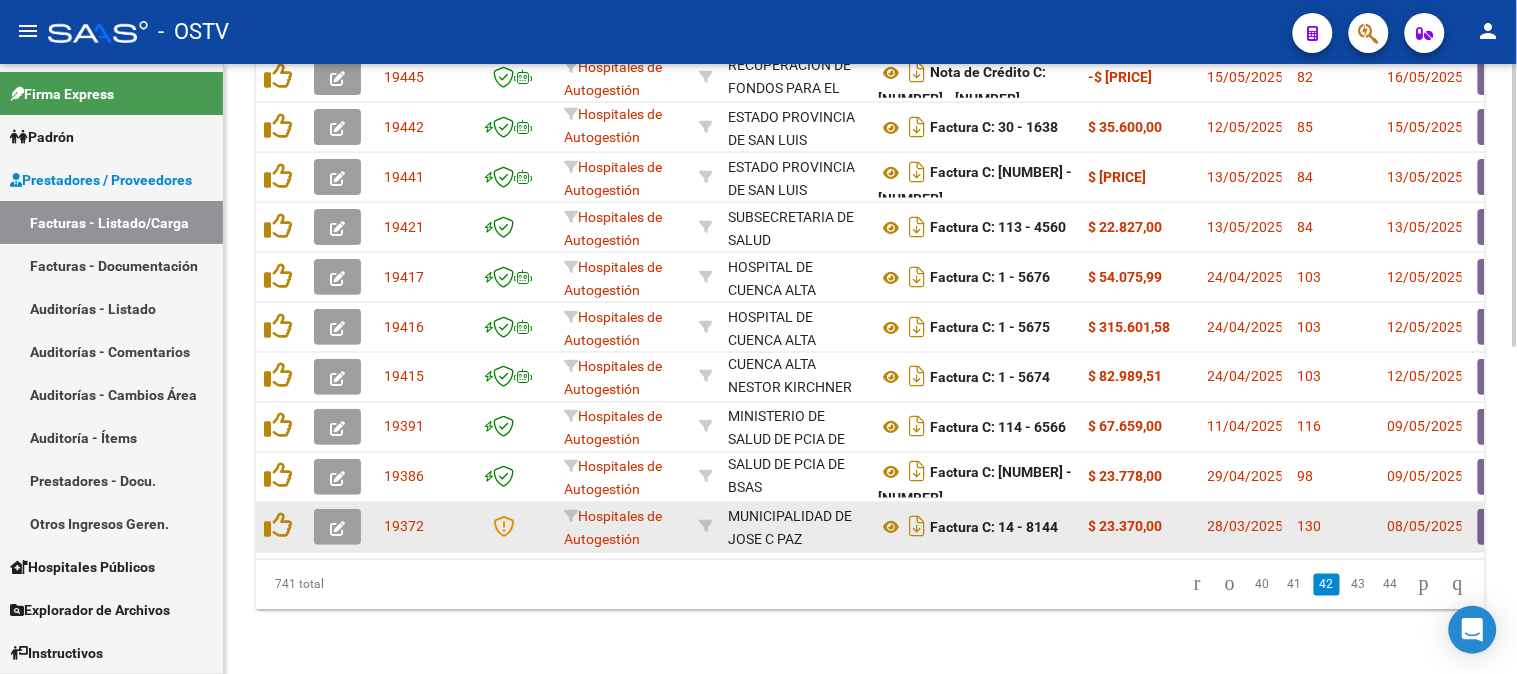 scroll, scrollTop: 25, scrollLeft: 0, axis: vertical 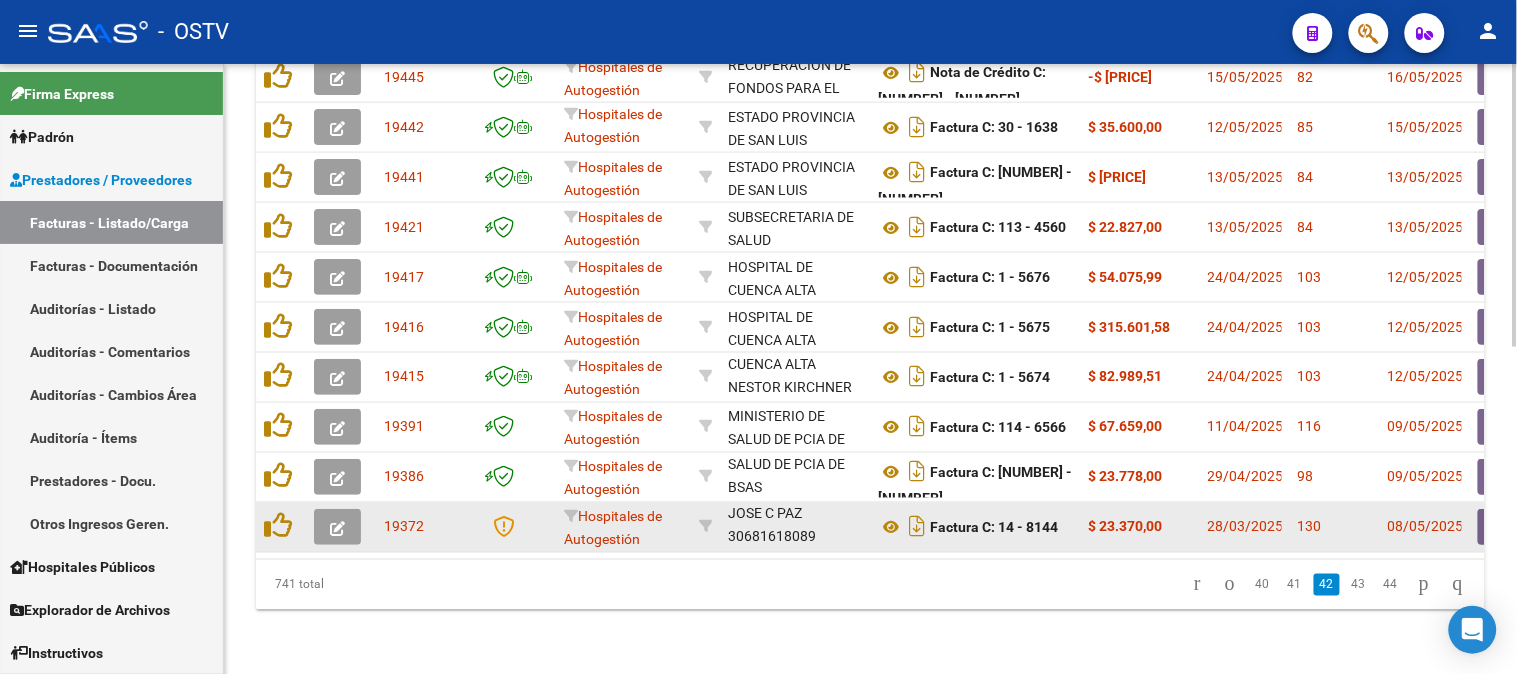 drag, startPoint x: 793, startPoint y: 517, endPoint x: 742, endPoint y: 533, distance: 53.450912 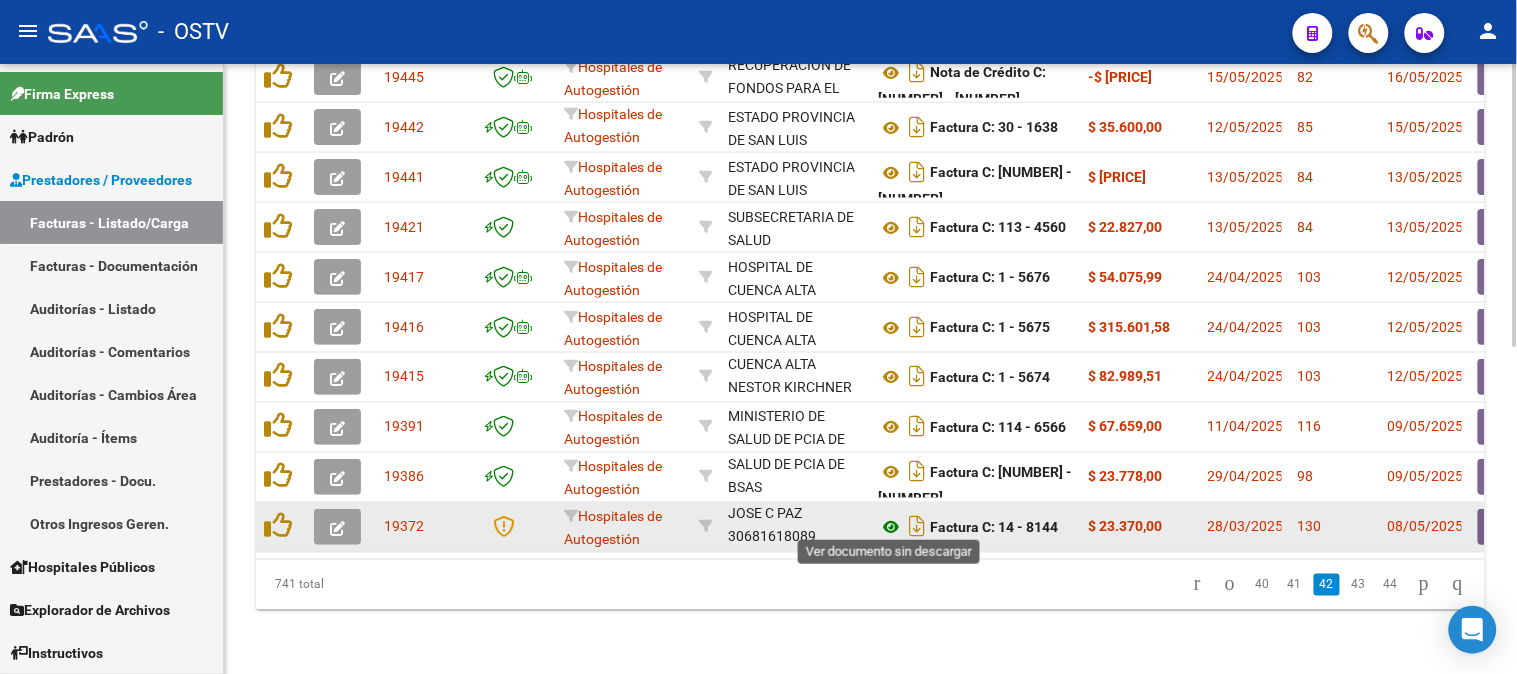 click 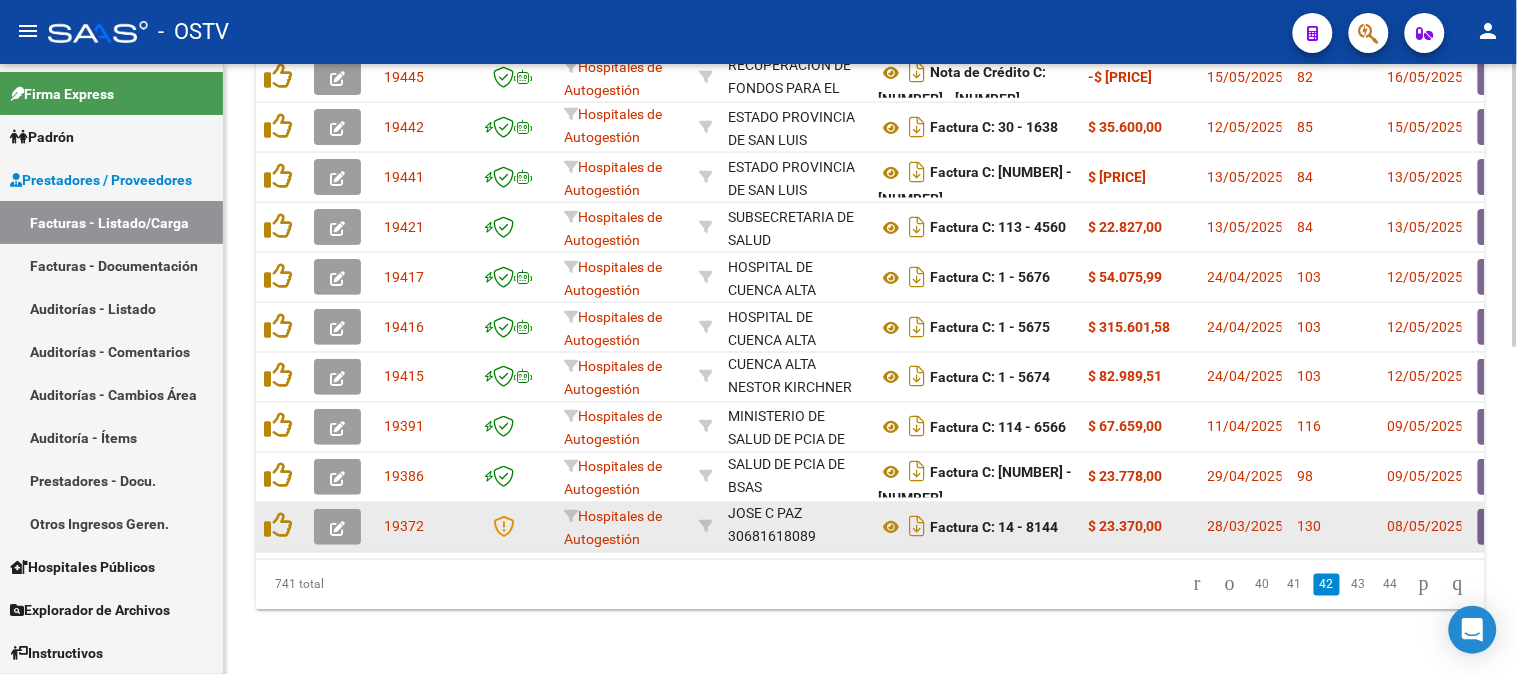scroll, scrollTop: 0, scrollLeft: 0, axis: both 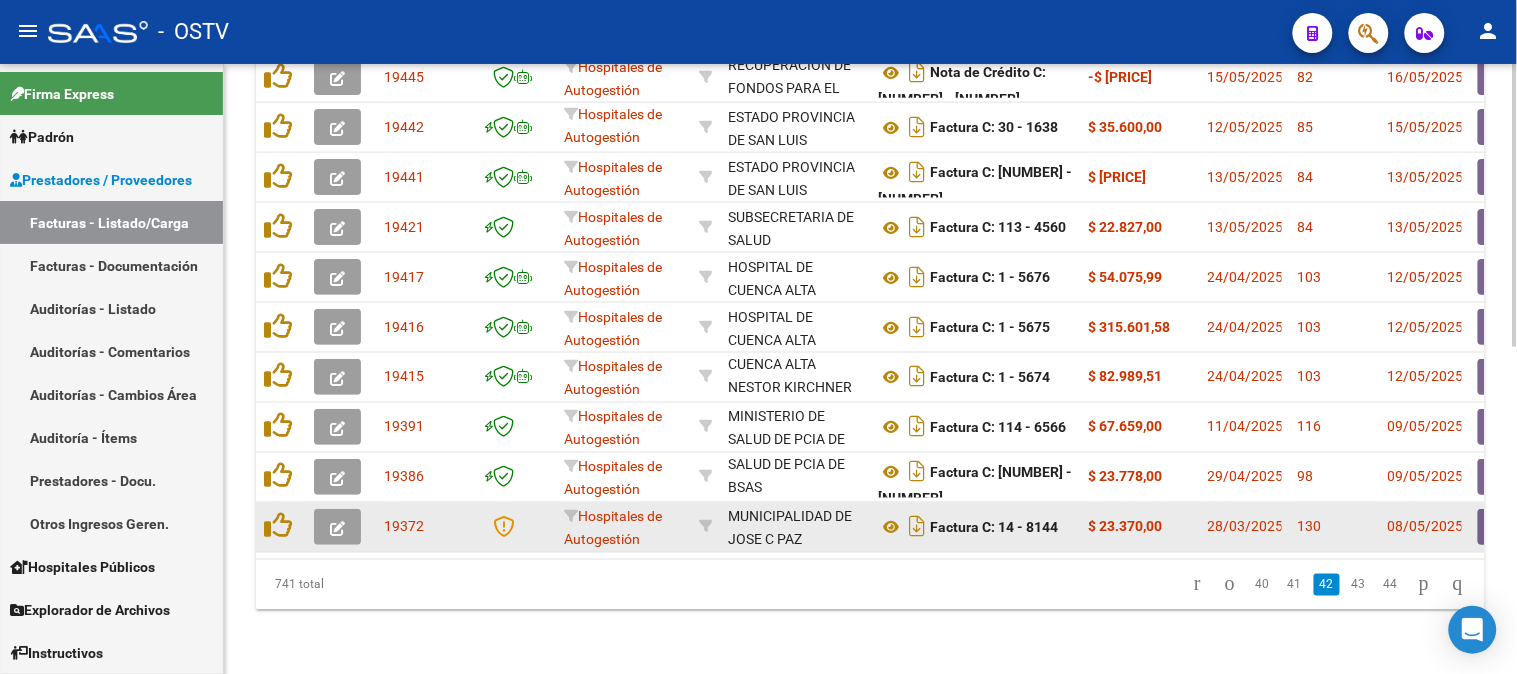 click on "MUNICIPALIDAD DE JOSE C PAZ" 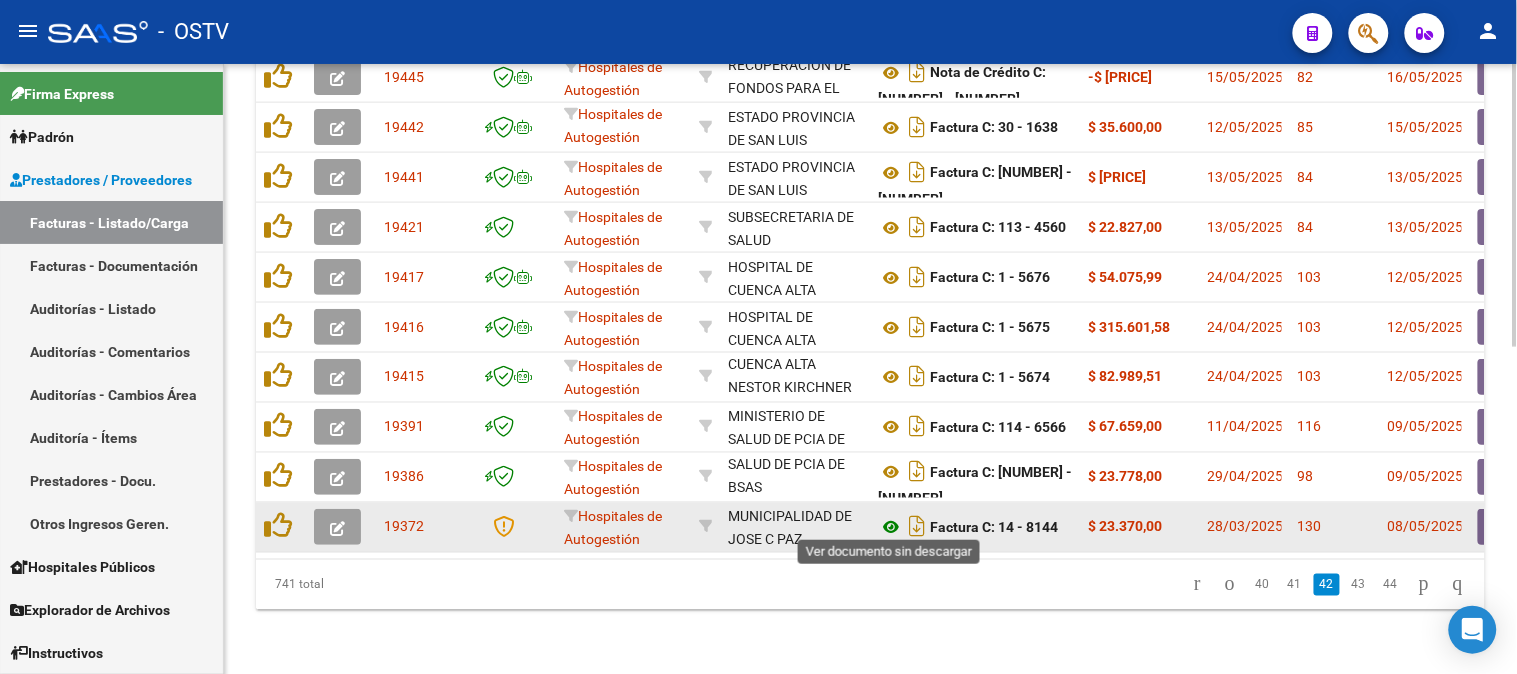 click 